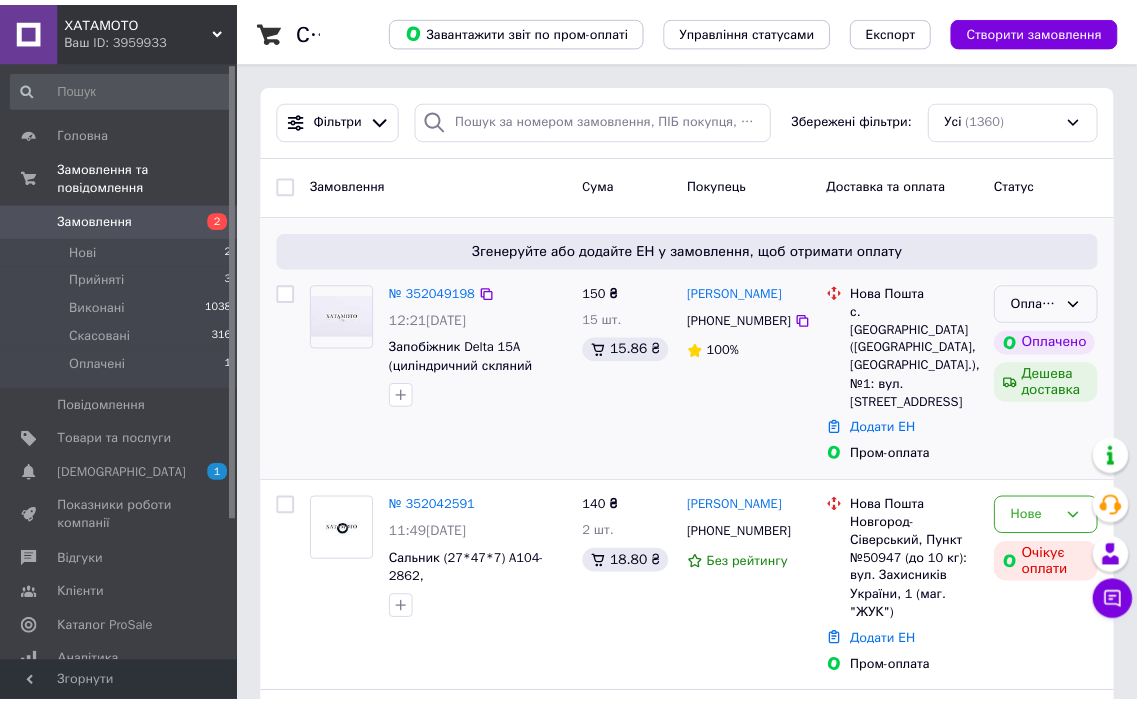 scroll, scrollTop: 0, scrollLeft: 0, axis: both 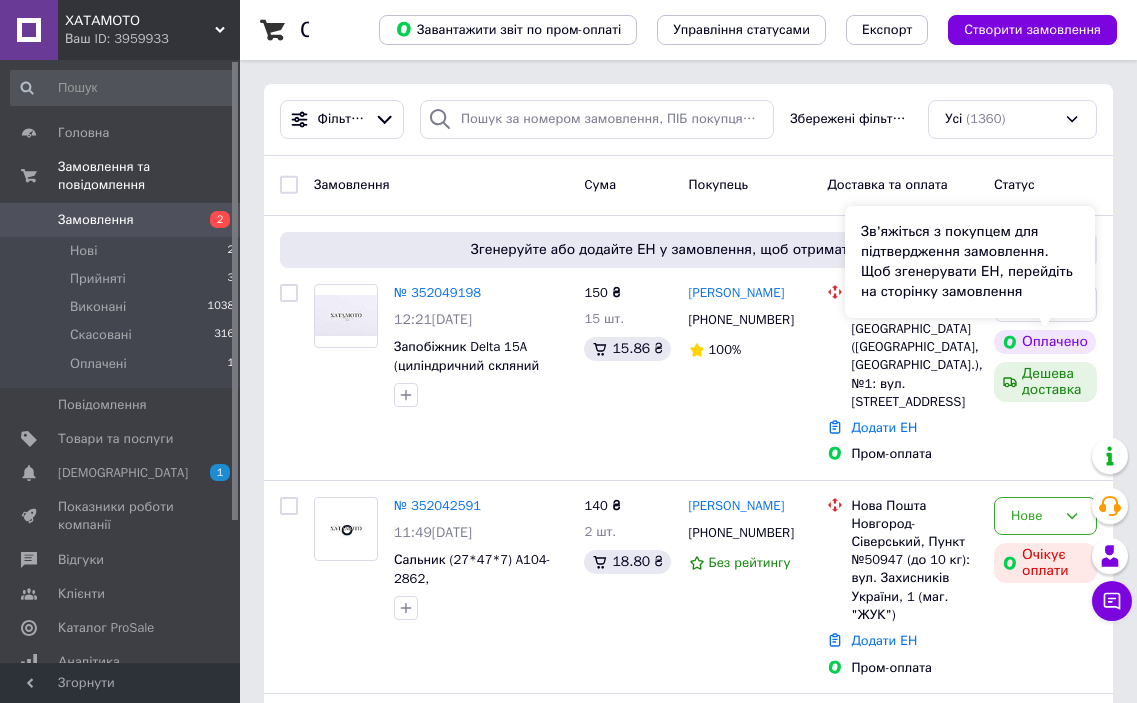 click on "Зв'яжіться з покупцем для підтвердження замовлення.
Щоб згенерувати ЕН, перейдіть на сторінку замовлення" at bounding box center (970, 262) 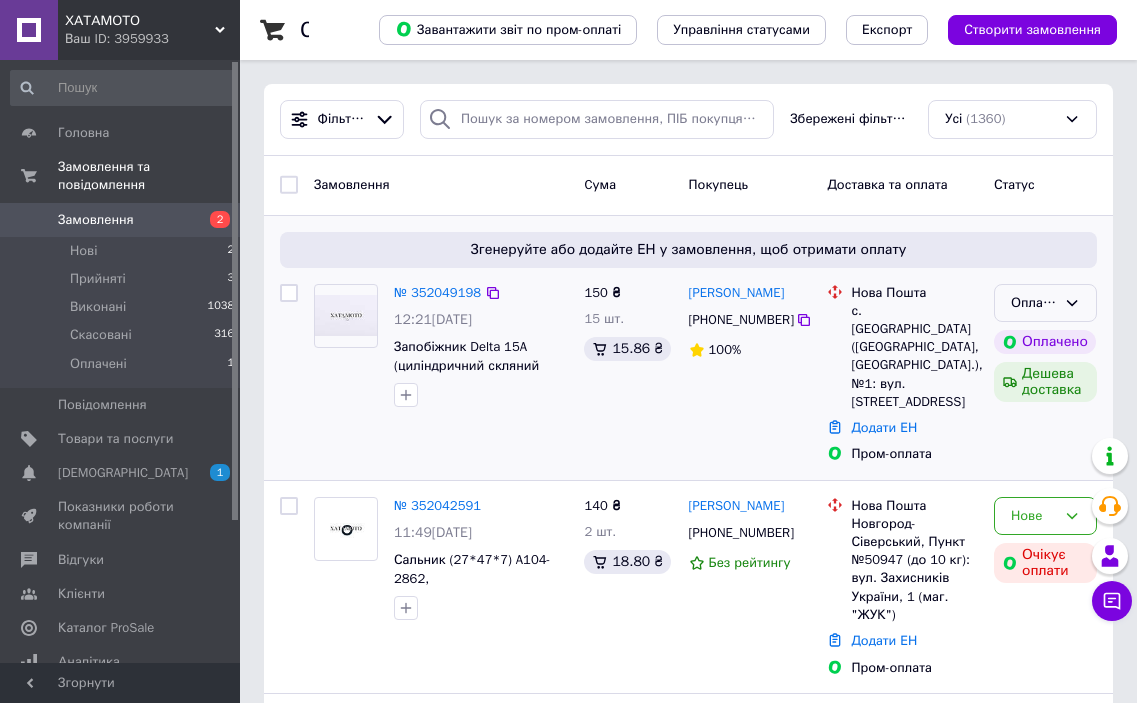 click 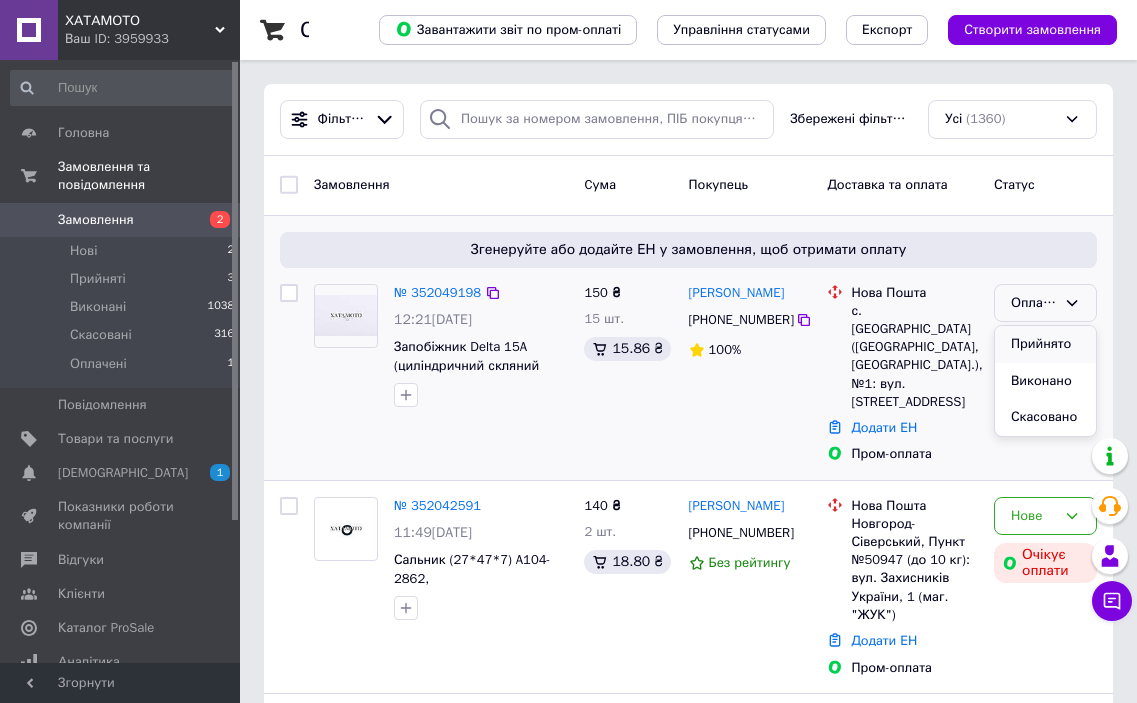 click on "Прийнято" at bounding box center (1045, 344) 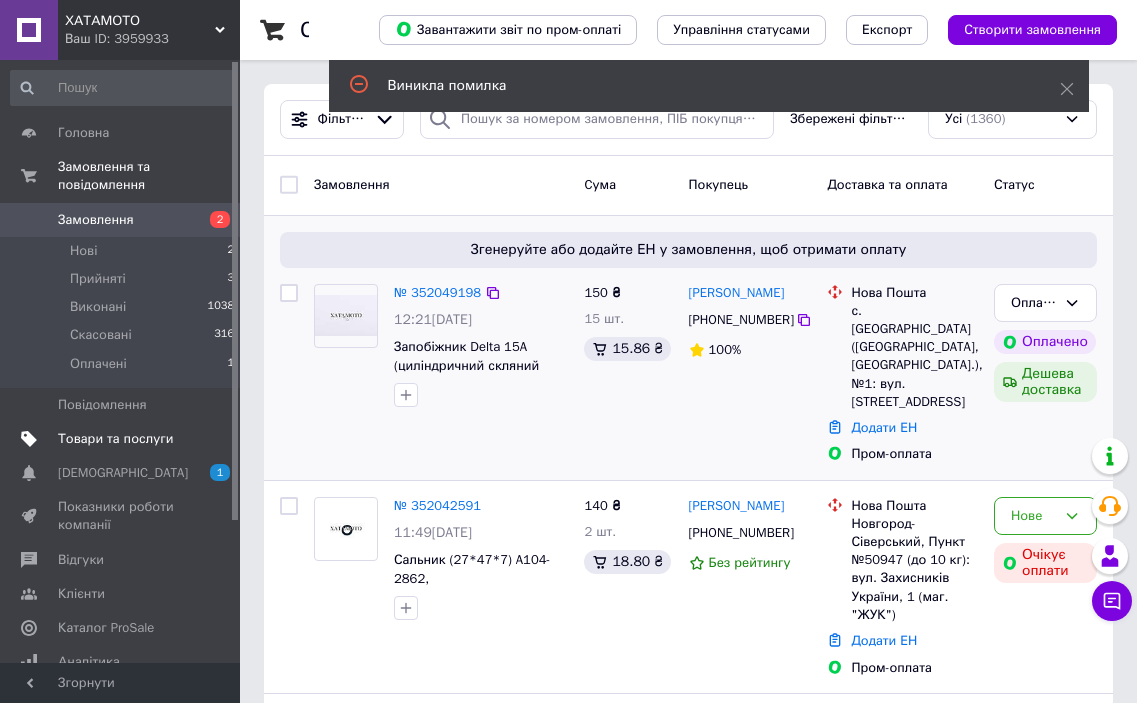 click on "Товари та послуги" at bounding box center (115, 439) 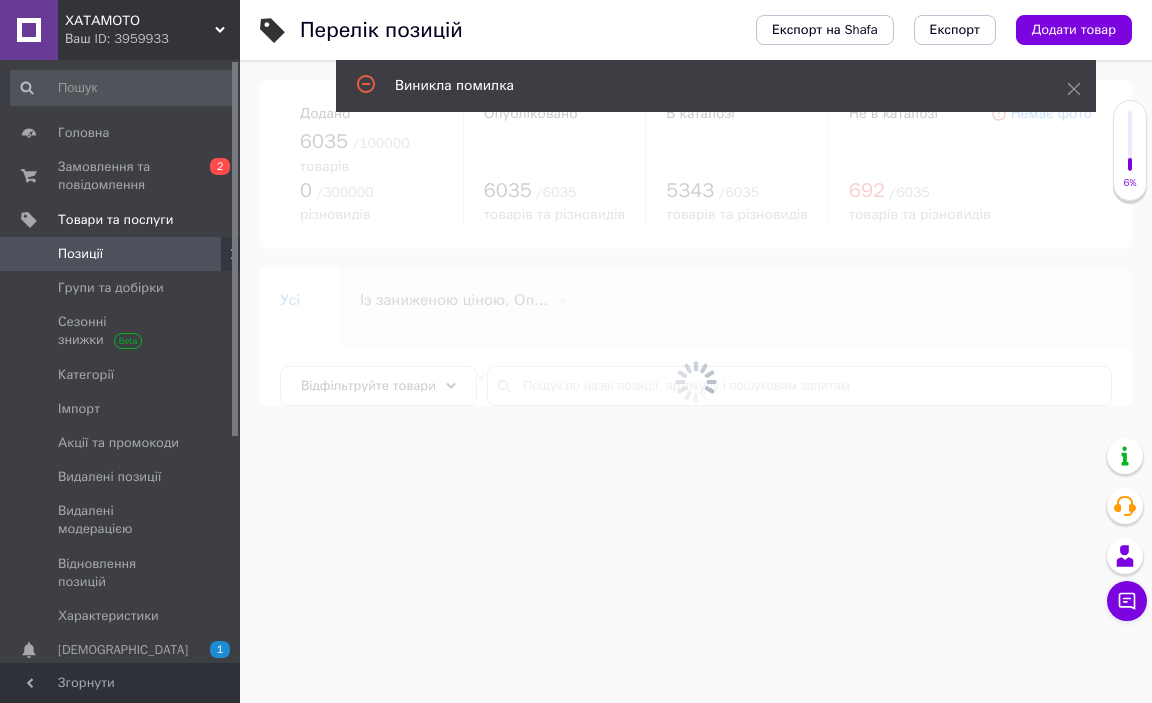 click on "Виникла помилка" at bounding box center (716, 86) 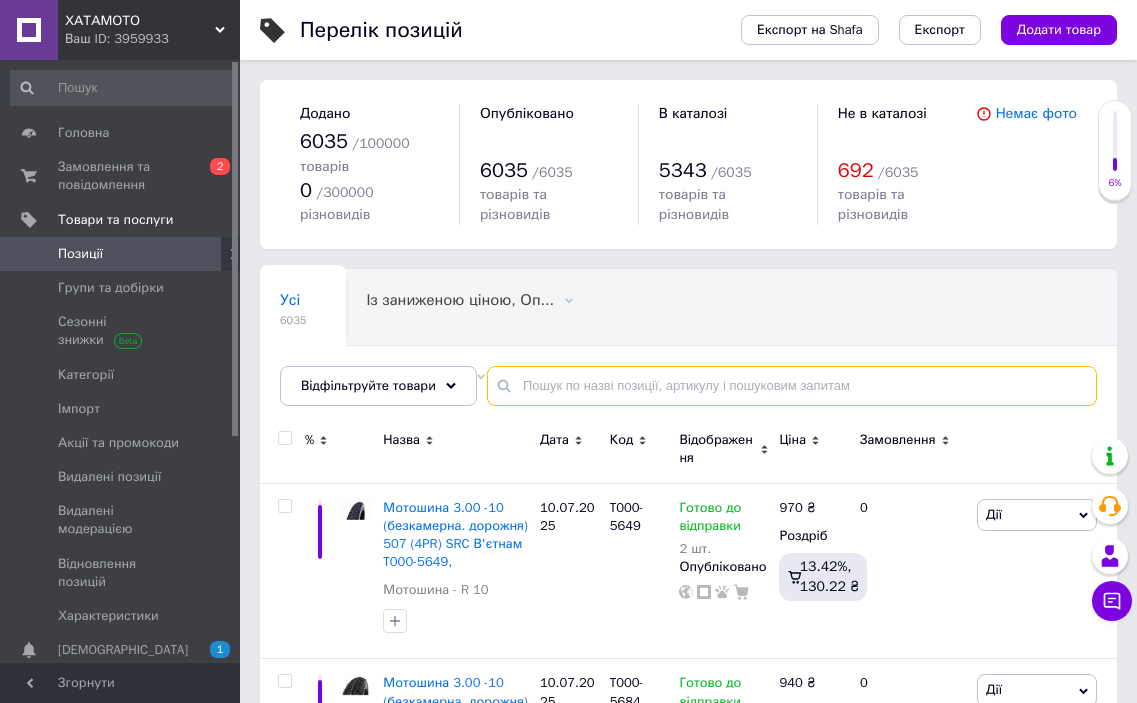 click at bounding box center [792, 386] 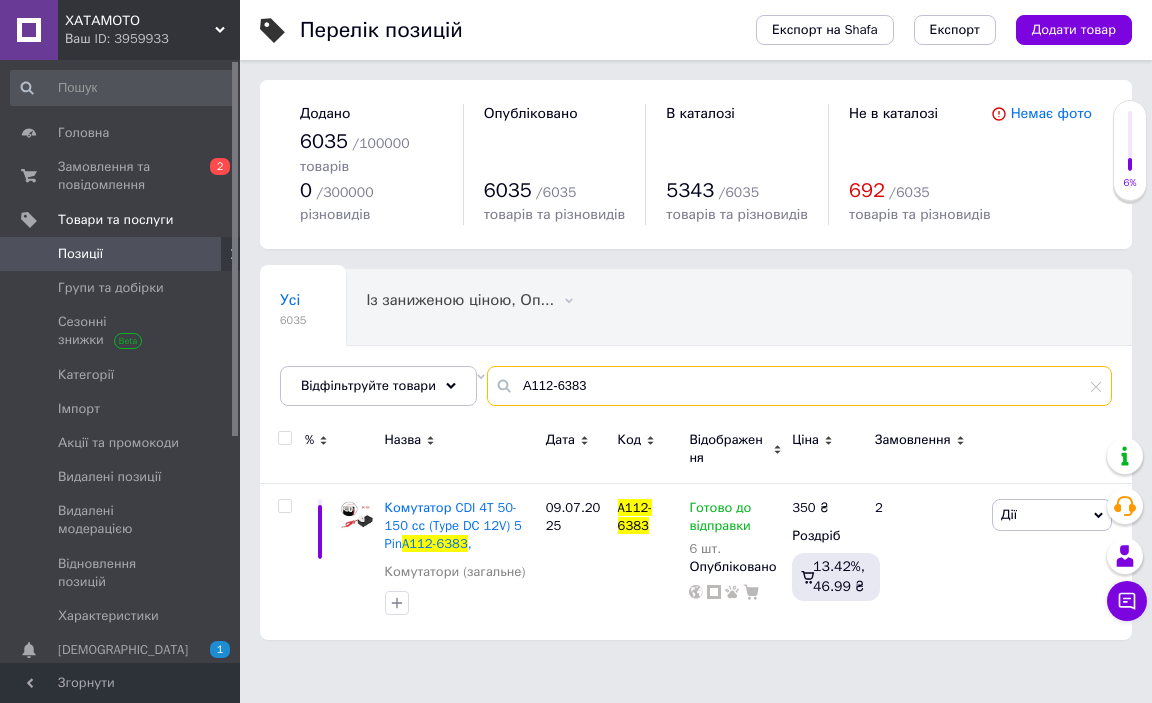 drag, startPoint x: 634, startPoint y: 360, endPoint x: 485, endPoint y: 355, distance: 149.08386 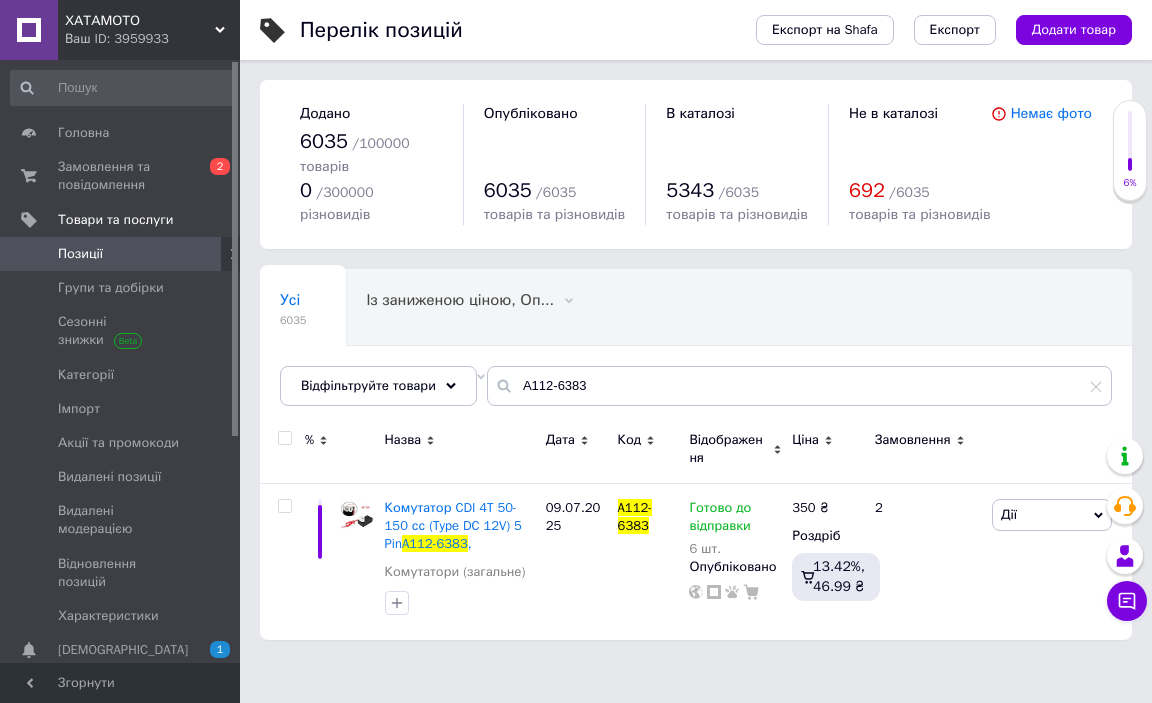 drag, startPoint x: 539, startPoint y: 361, endPoint x: 474, endPoint y: 433, distance: 97 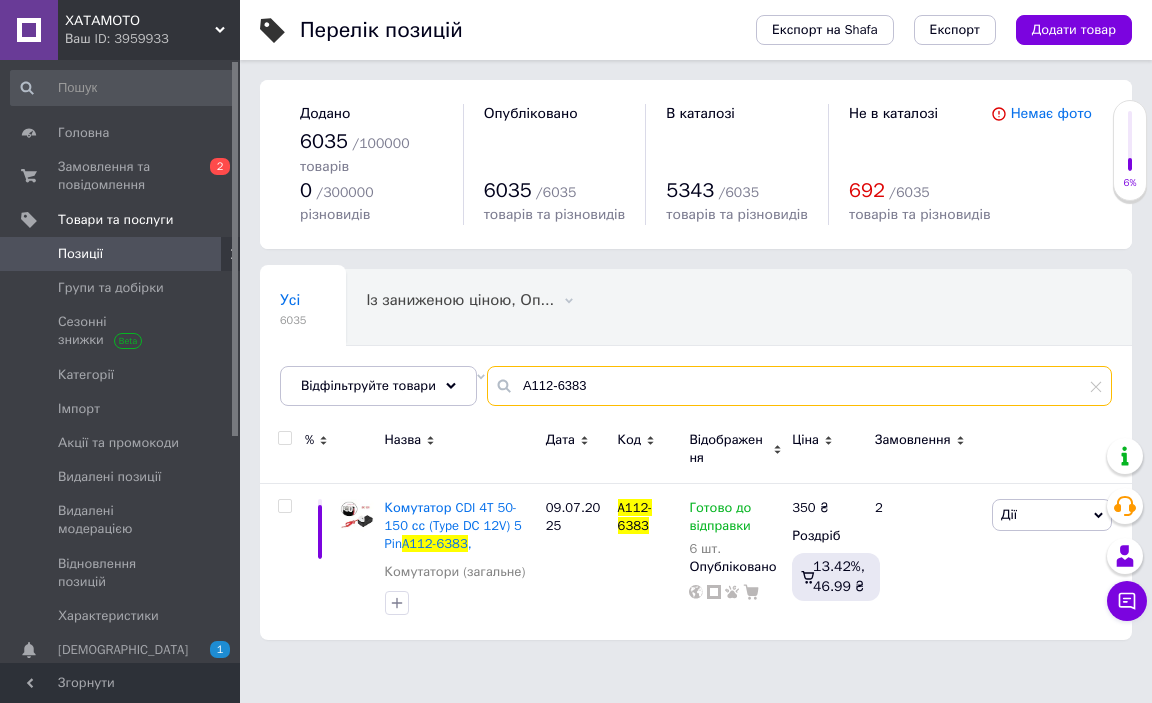 drag, startPoint x: 596, startPoint y: 370, endPoint x: 471, endPoint y: 366, distance: 125.06398 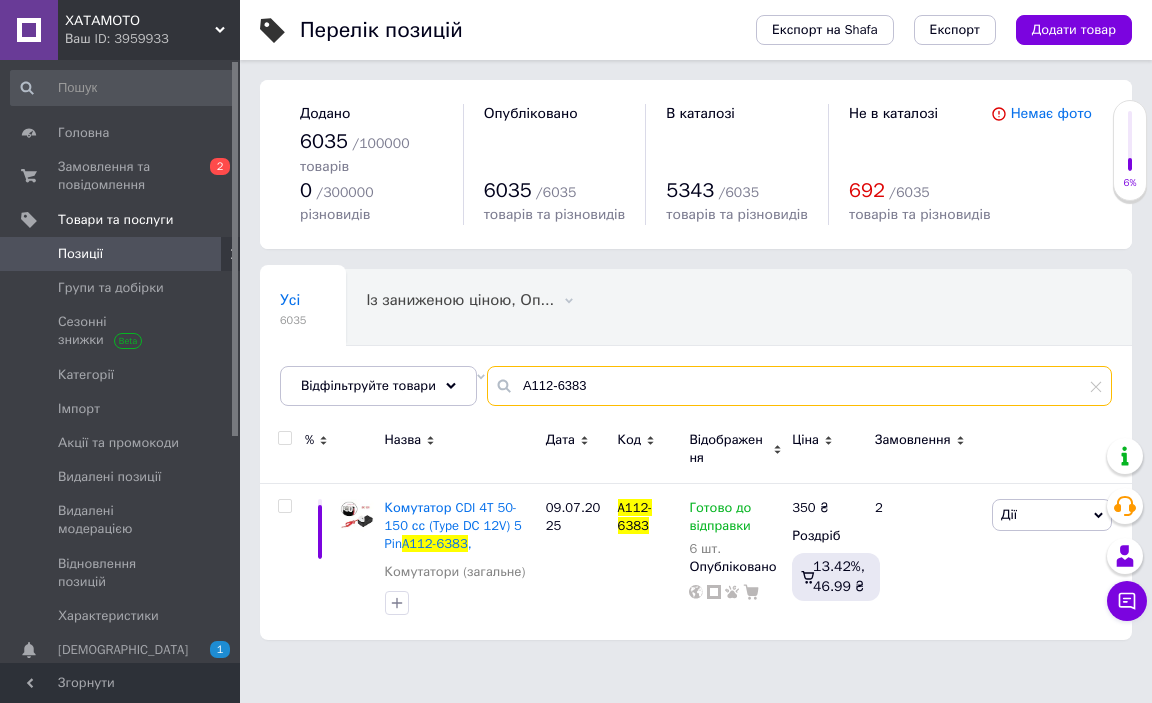 paste on "083-461" 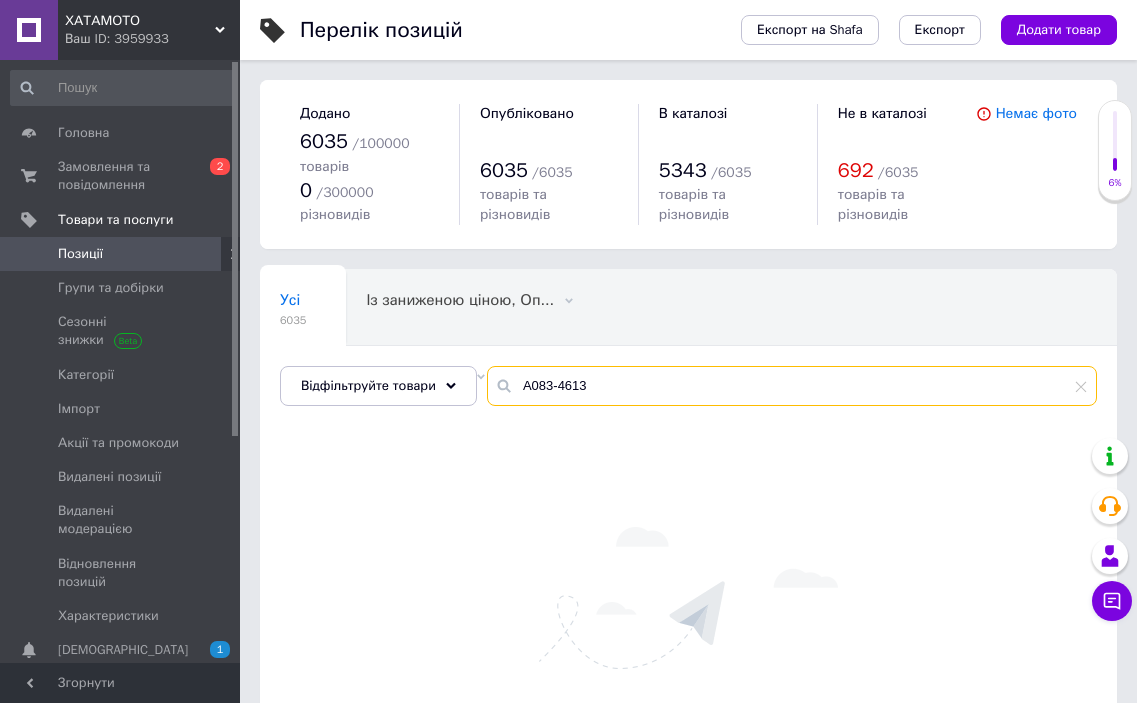 type on "A083-4613" 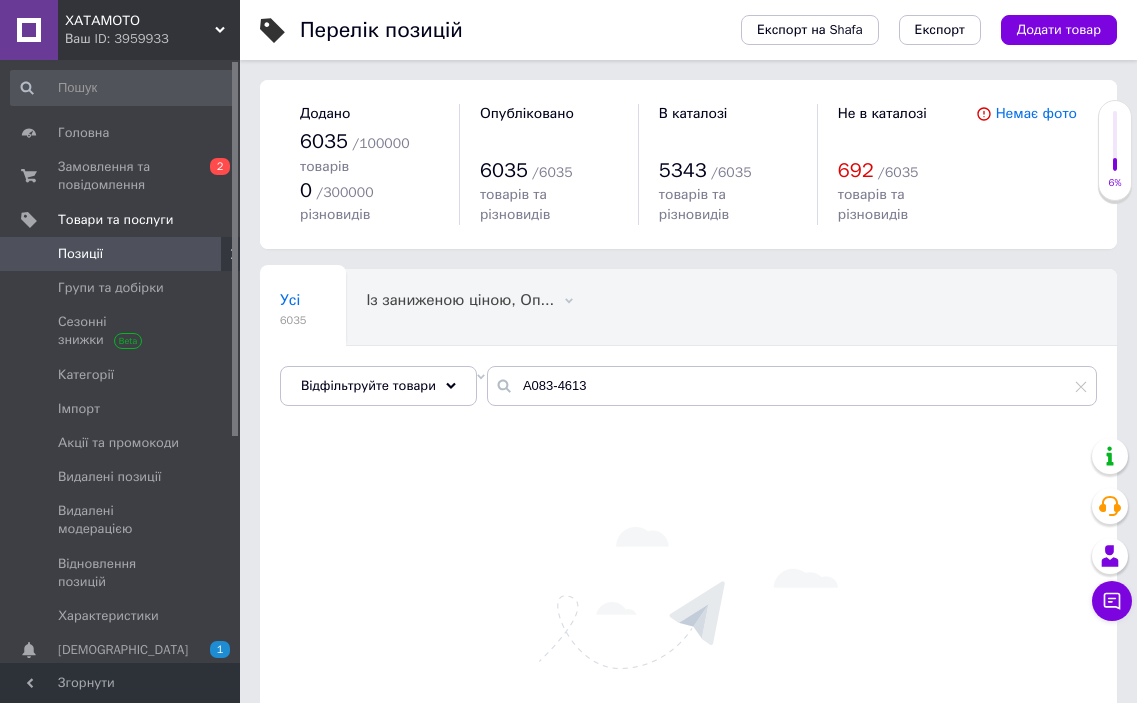 drag, startPoint x: 591, startPoint y: 481, endPoint x: 675, endPoint y: 328, distance: 174.54225 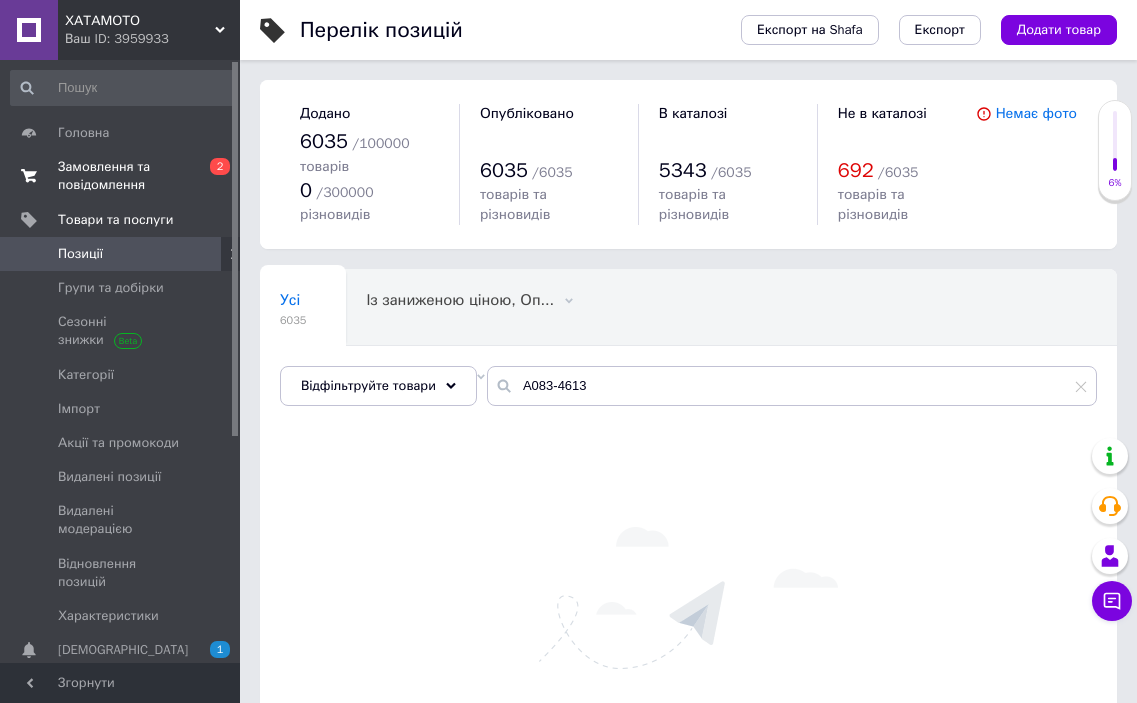 click on "Замовлення та повідомлення" at bounding box center (121, 176) 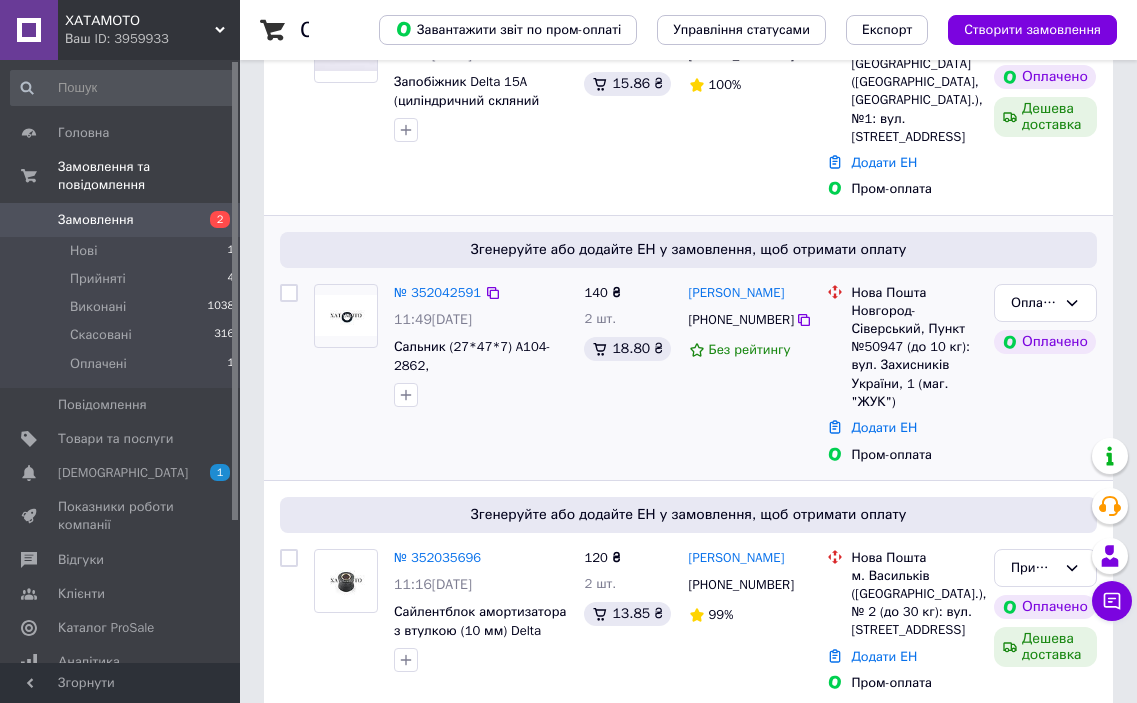 scroll, scrollTop: 300, scrollLeft: 0, axis: vertical 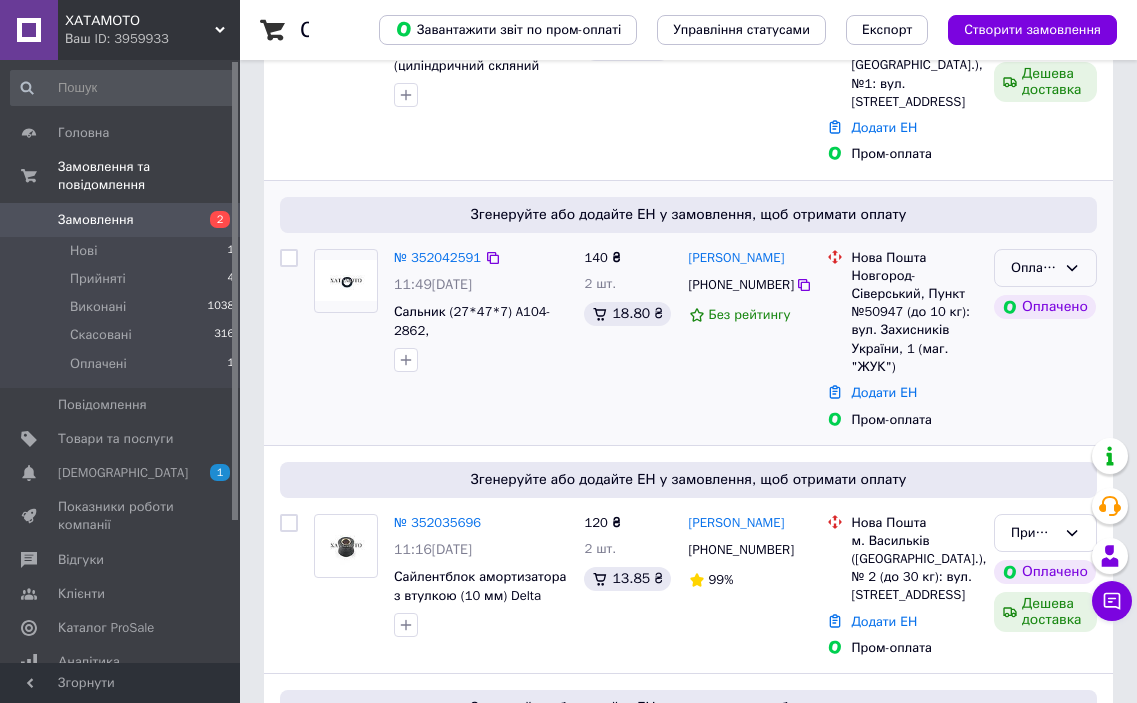 click on "Оплачено" at bounding box center [1045, 268] 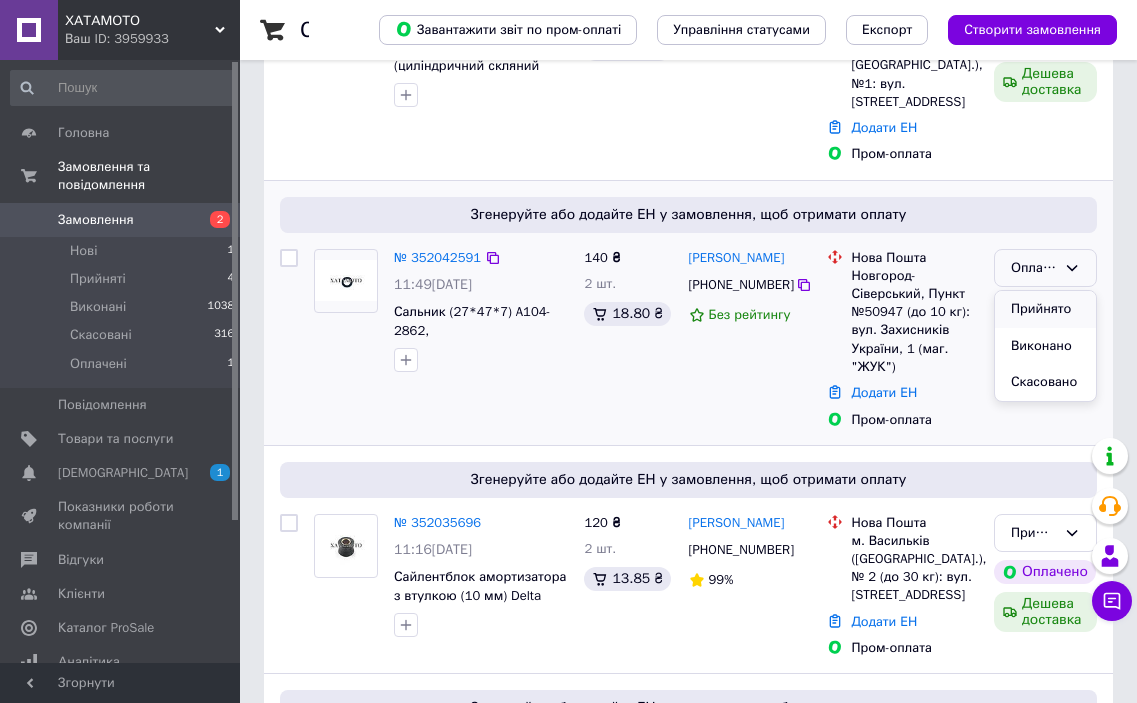 click on "Прийнято" at bounding box center (1045, 309) 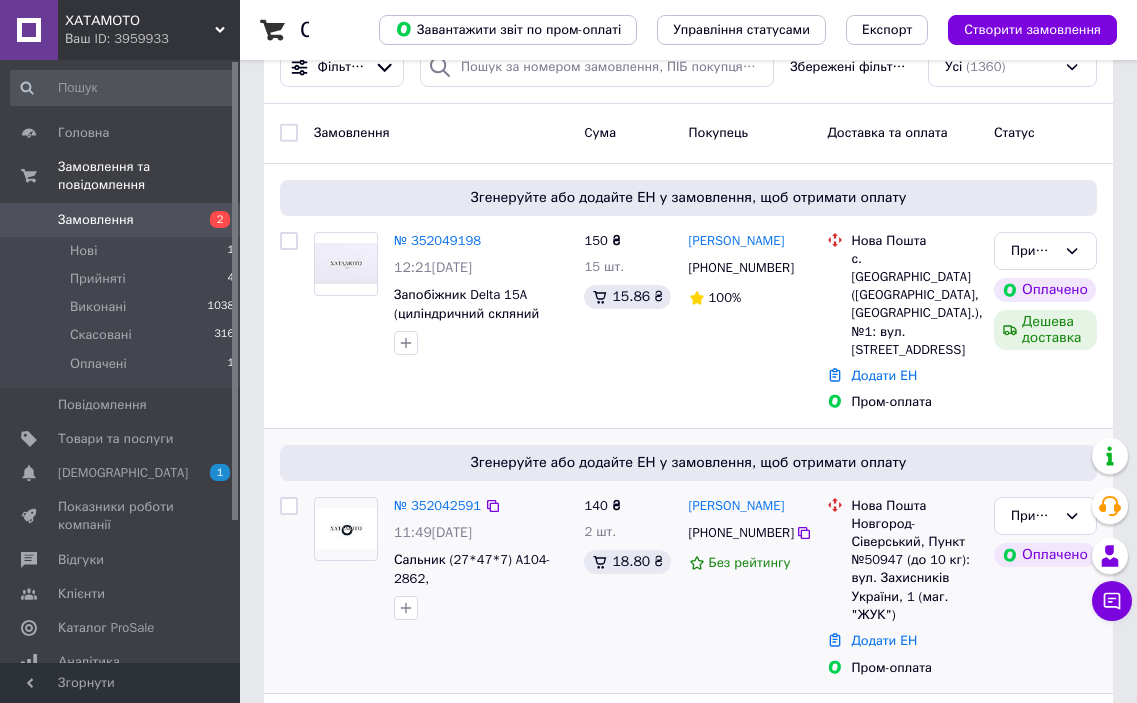 scroll, scrollTop: 0, scrollLeft: 0, axis: both 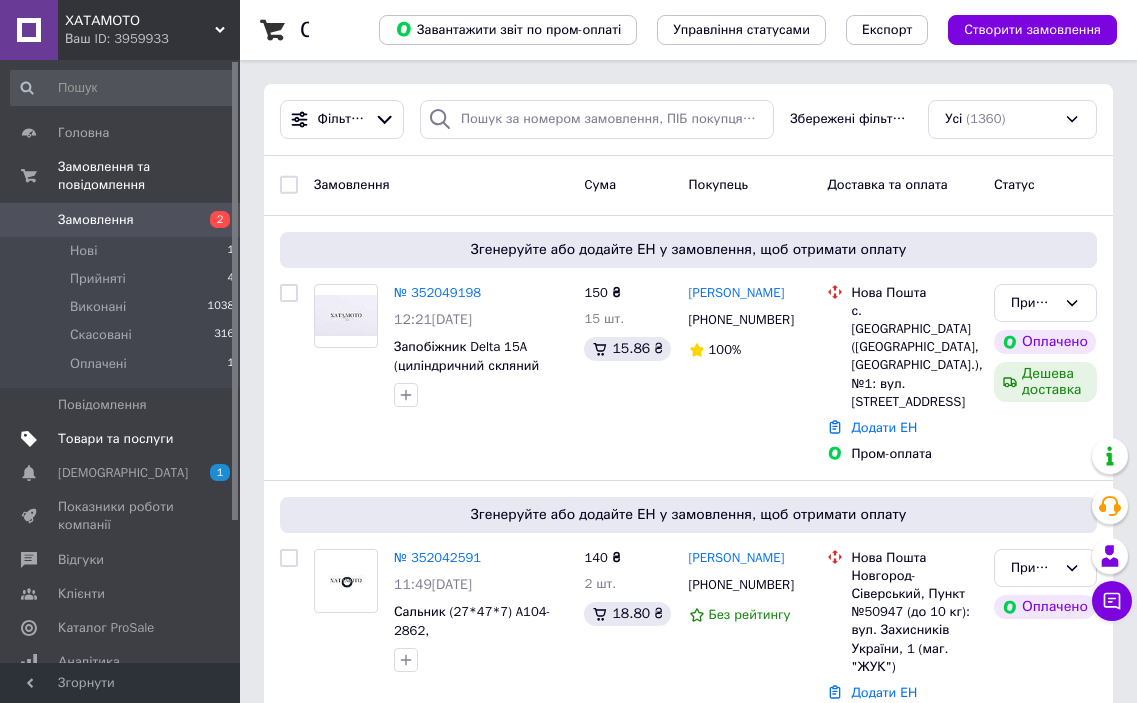 click on "Товари та послуги" at bounding box center [115, 439] 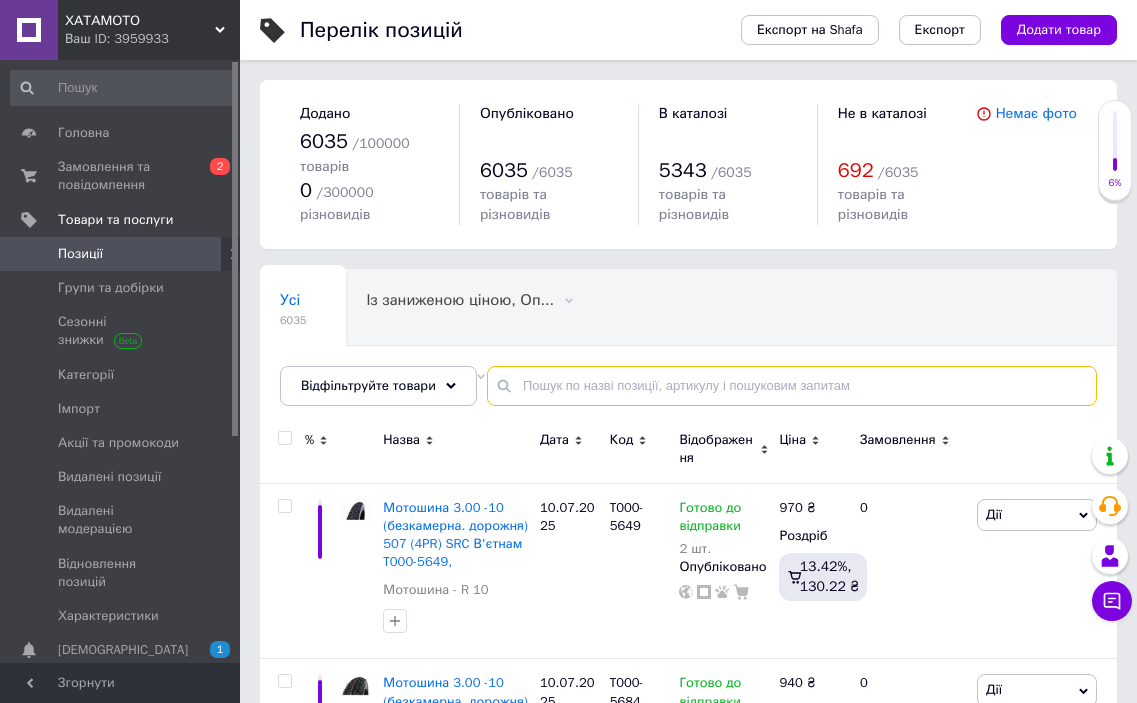 click at bounding box center (792, 386) 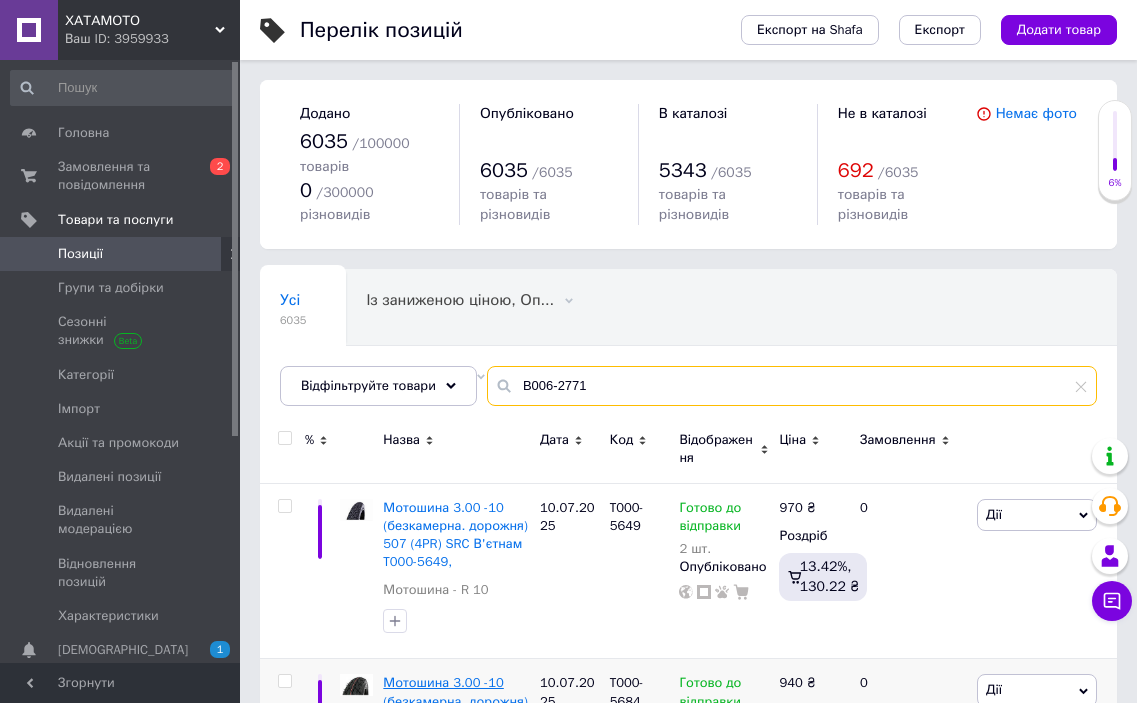 type on "B006-2771" 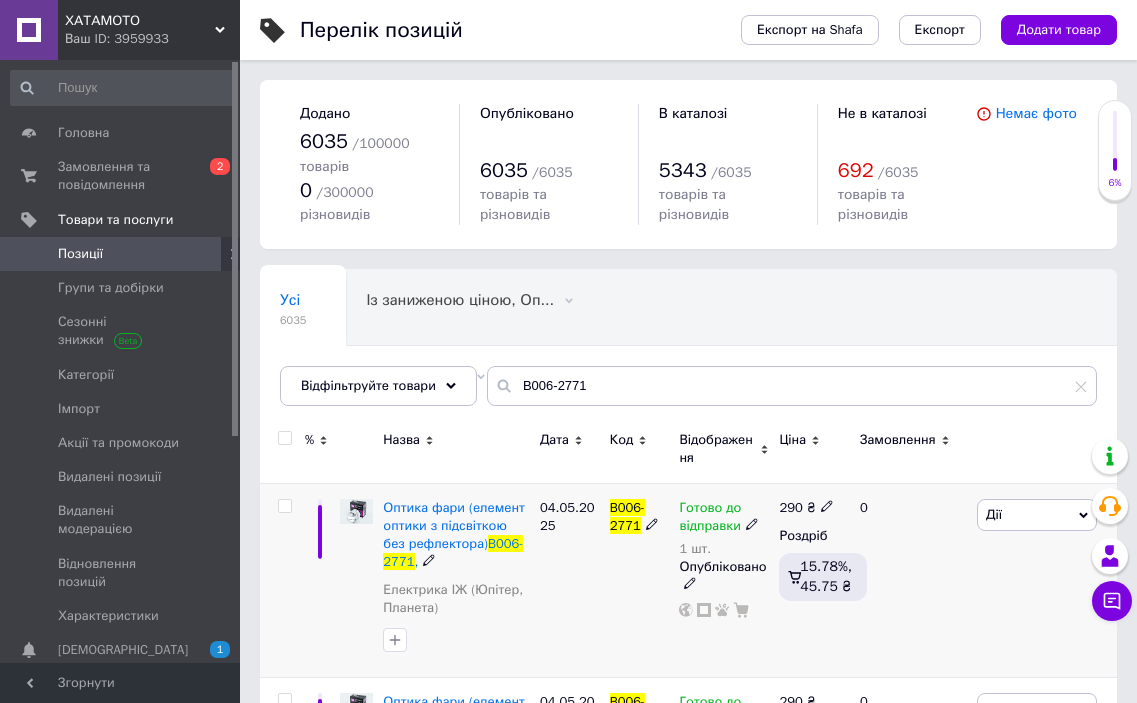 click 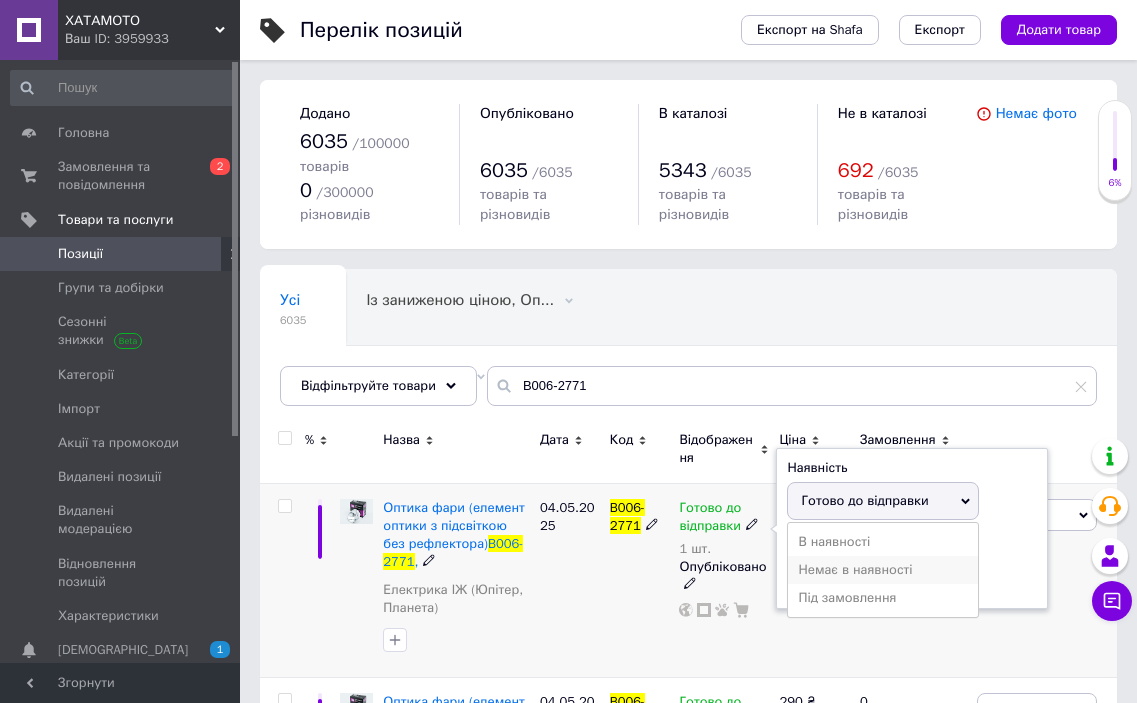 click on "Немає в наявності" at bounding box center (883, 570) 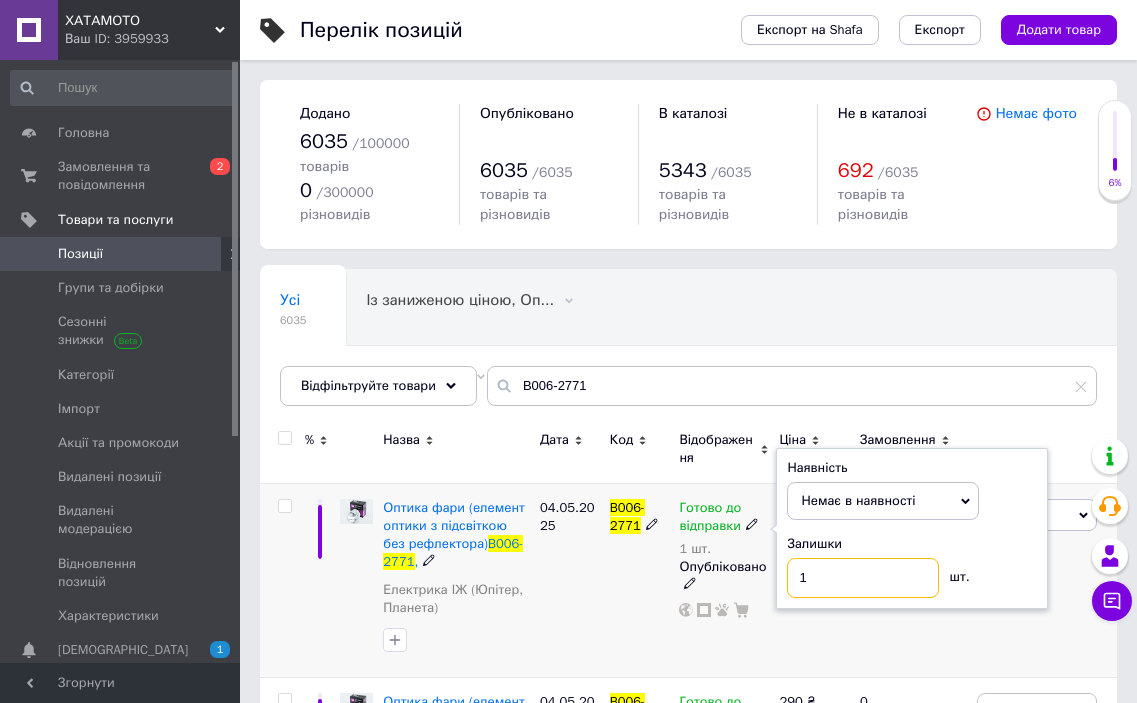 drag, startPoint x: 855, startPoint y: 564, endPoint x: 691, endPoint y: 565, distance: 164.00305 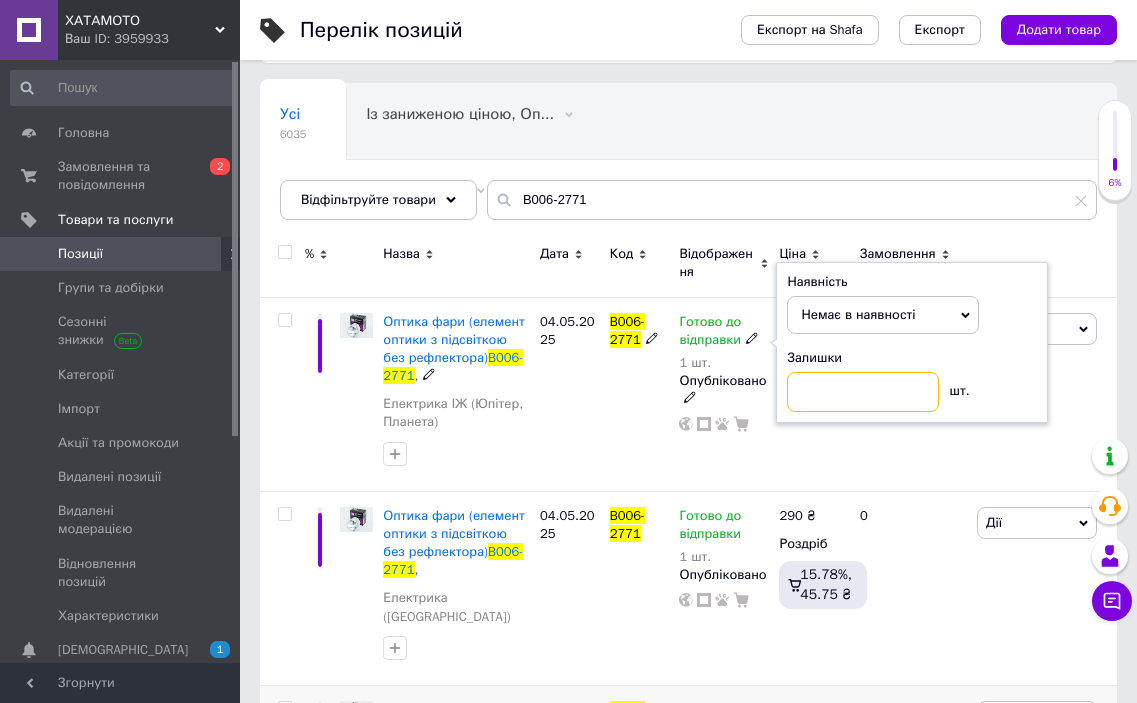 scroll, scrollTop: 300, scrollLeft: 0, axis: vertical 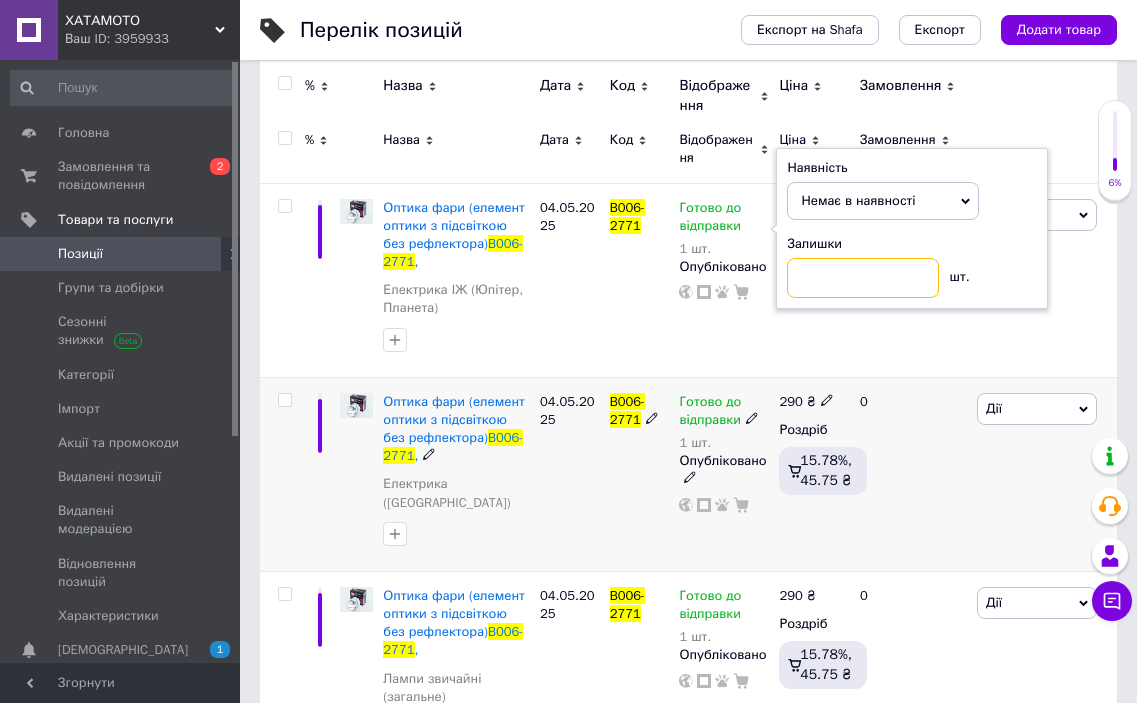 type 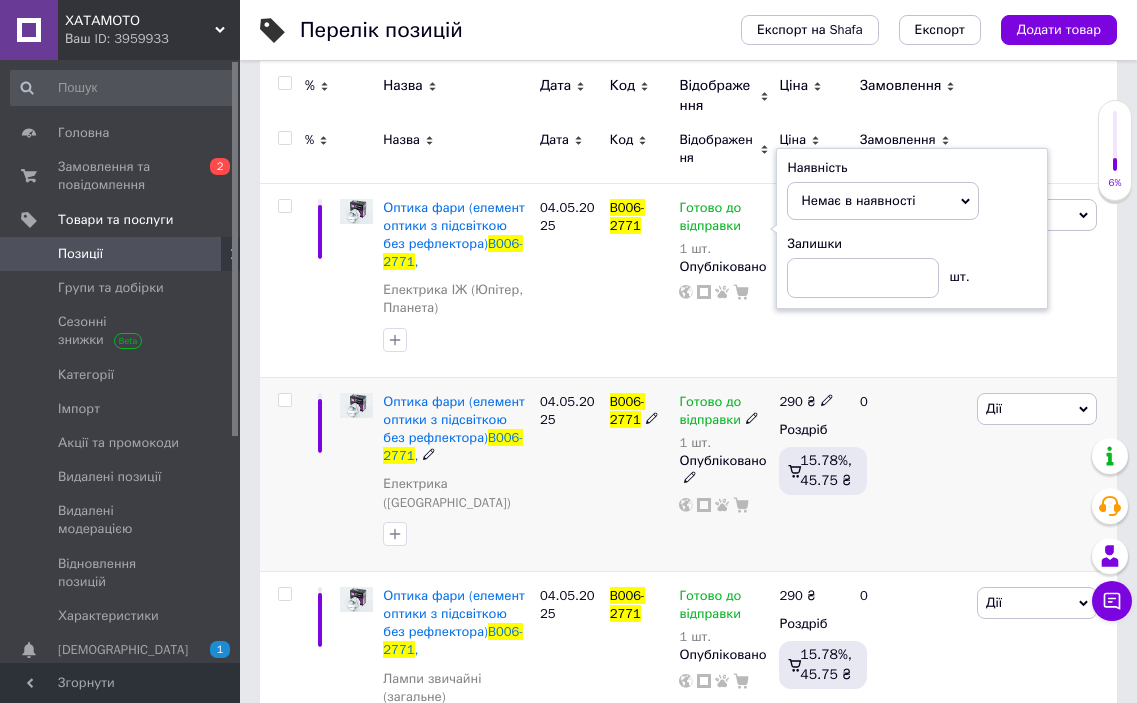 click 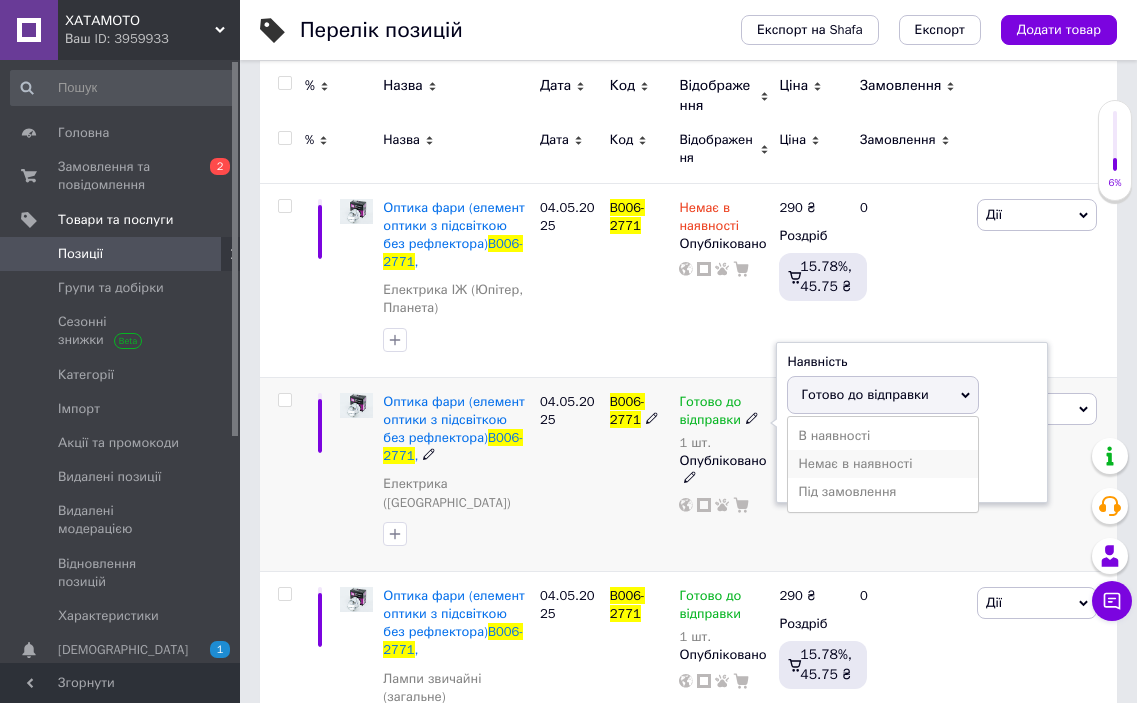 click on "Немає в наявності" at bounding box center [883, 464] 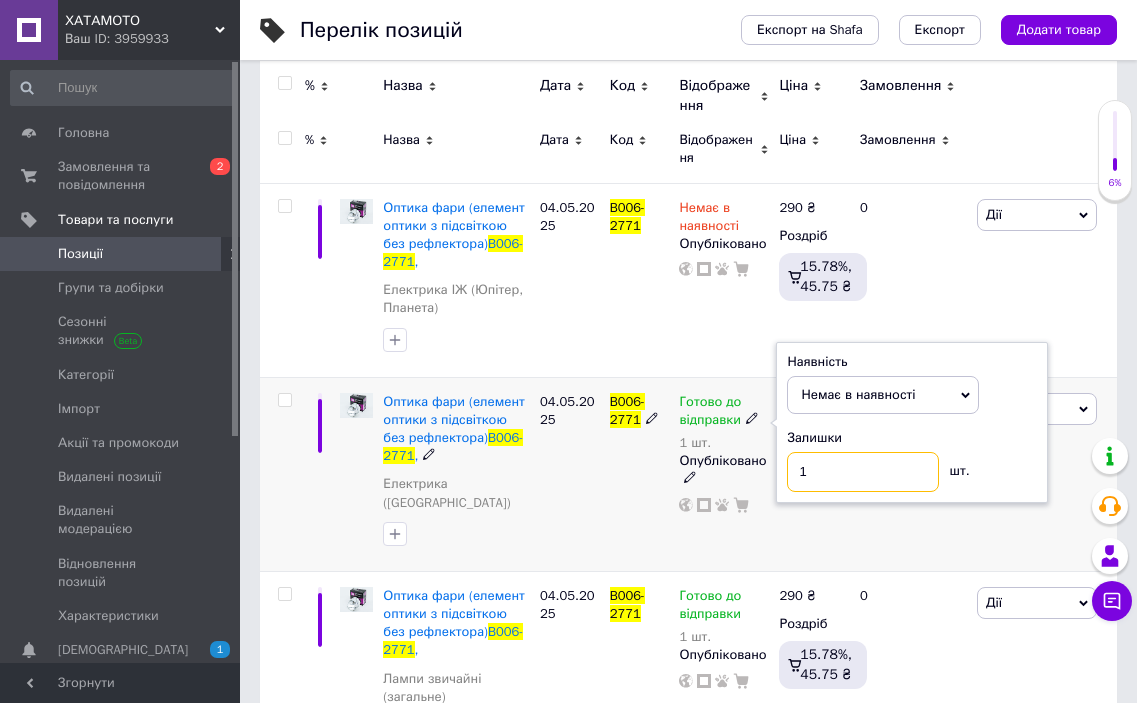 drag, startPoint x: 872, startPoint y: 449, endPoint x: 705, endPoint y: 440, distance: 167.24234 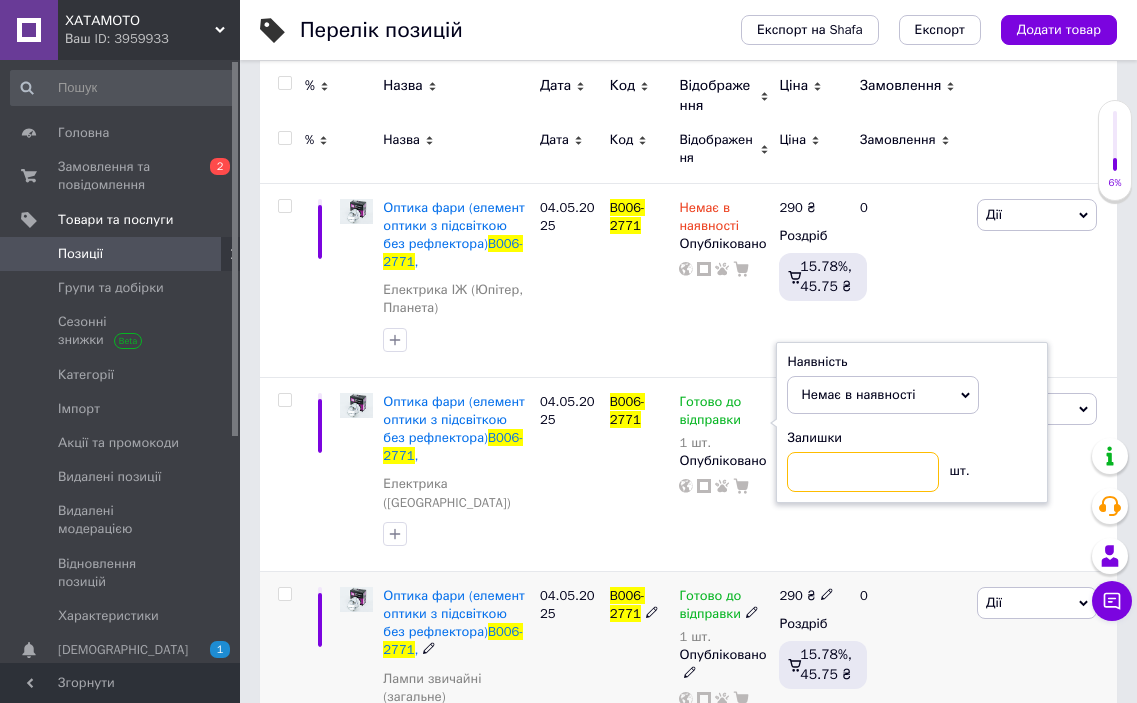 type 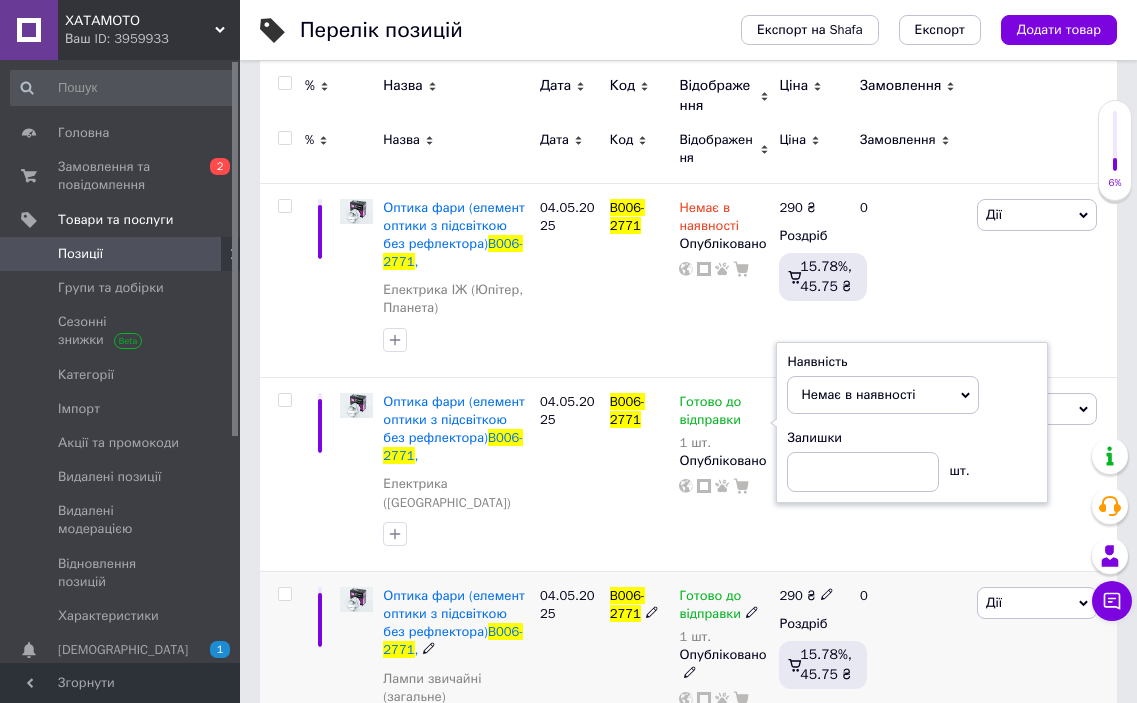 click 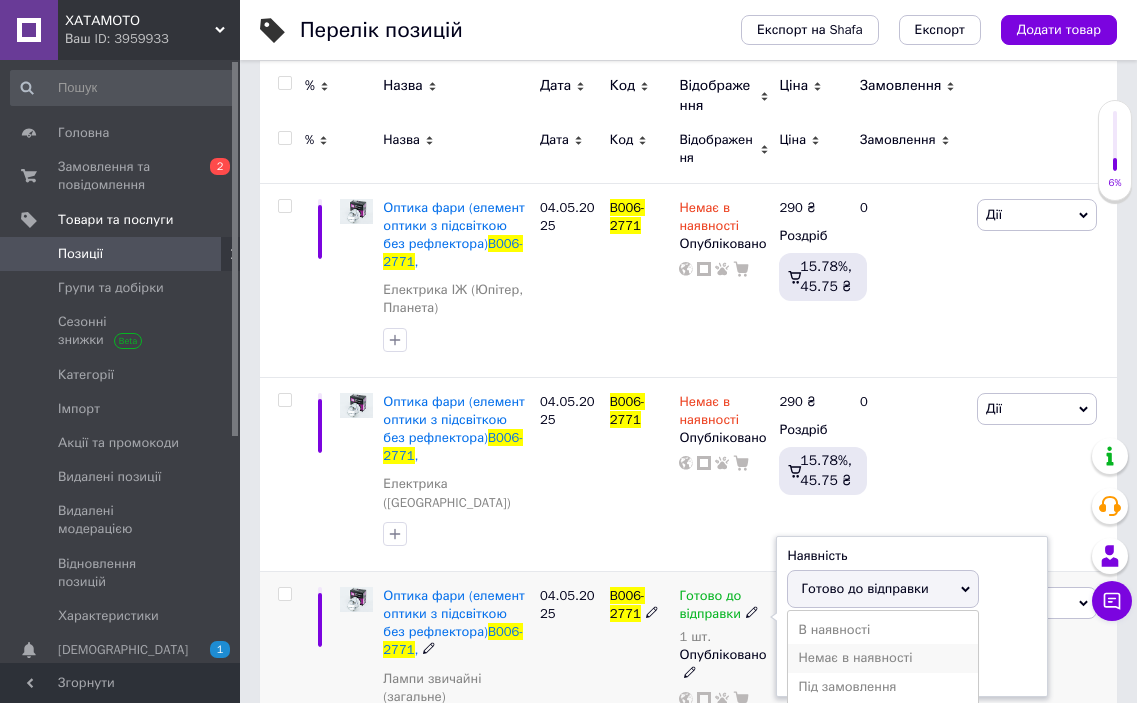 click on "Немає в наявності" at bounding box center (883, 658) 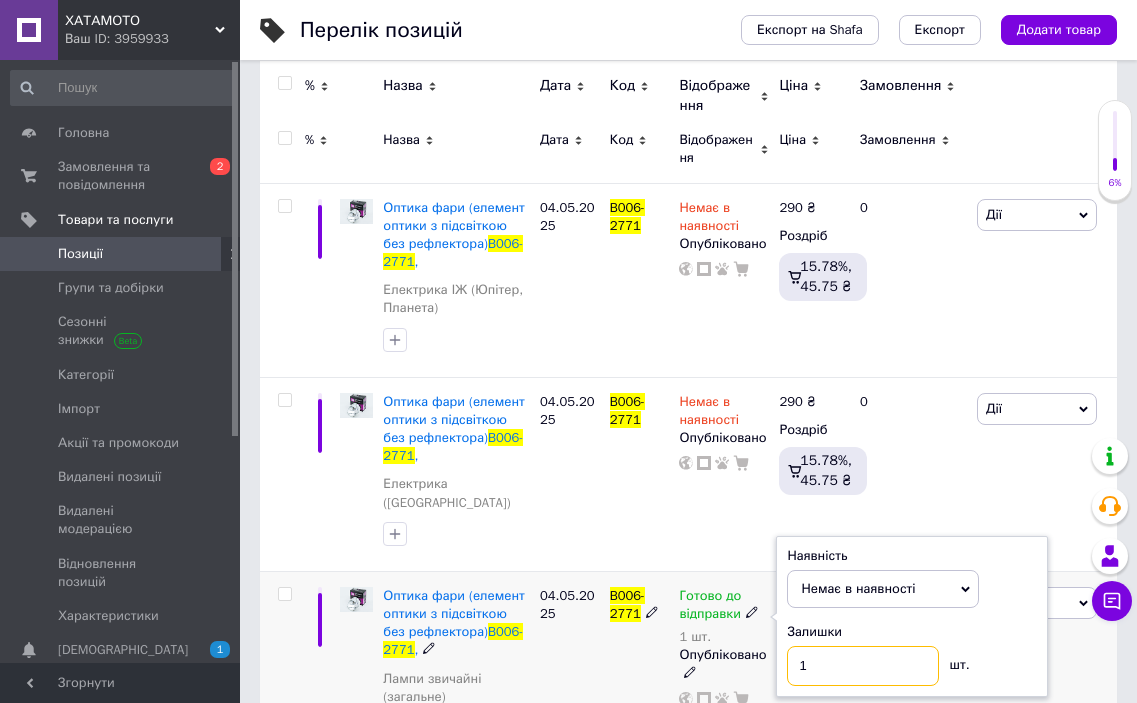 drag, startPoint x: 831, startPoint y: 590, endPoint x: 716, endPoint y: 590, distance: 115 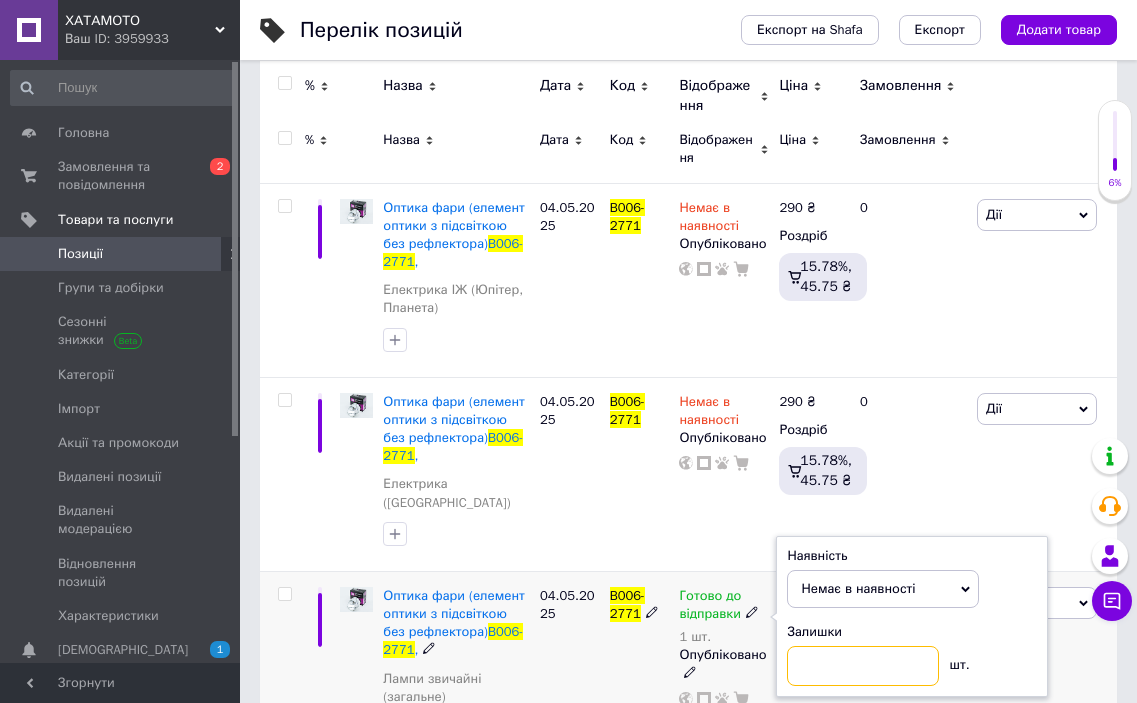 type 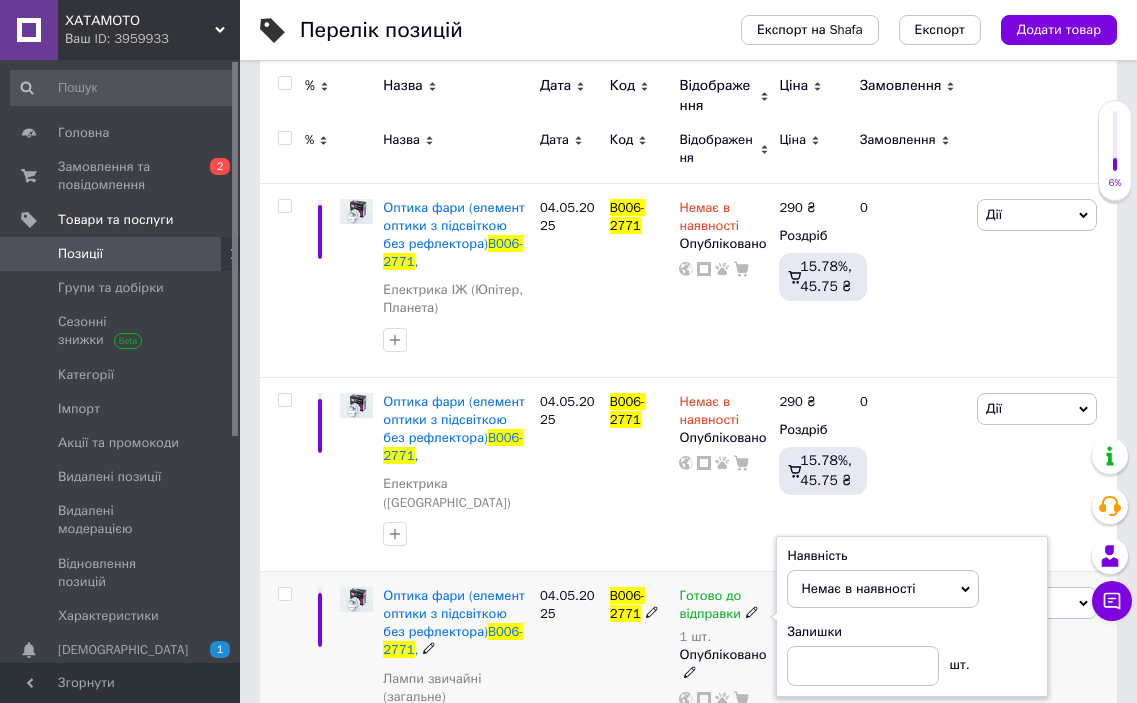 click on "04.05.2025" at bounding box center [570, 668] 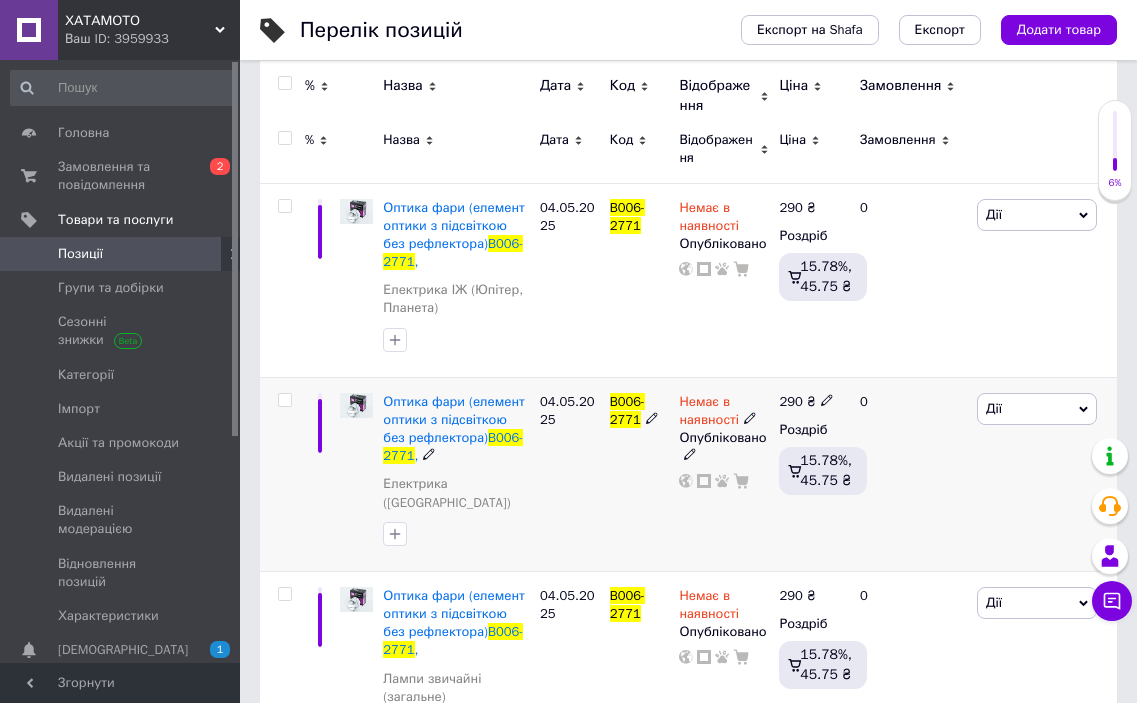 click on "04.05.2025" at bounding box center [570, 474] 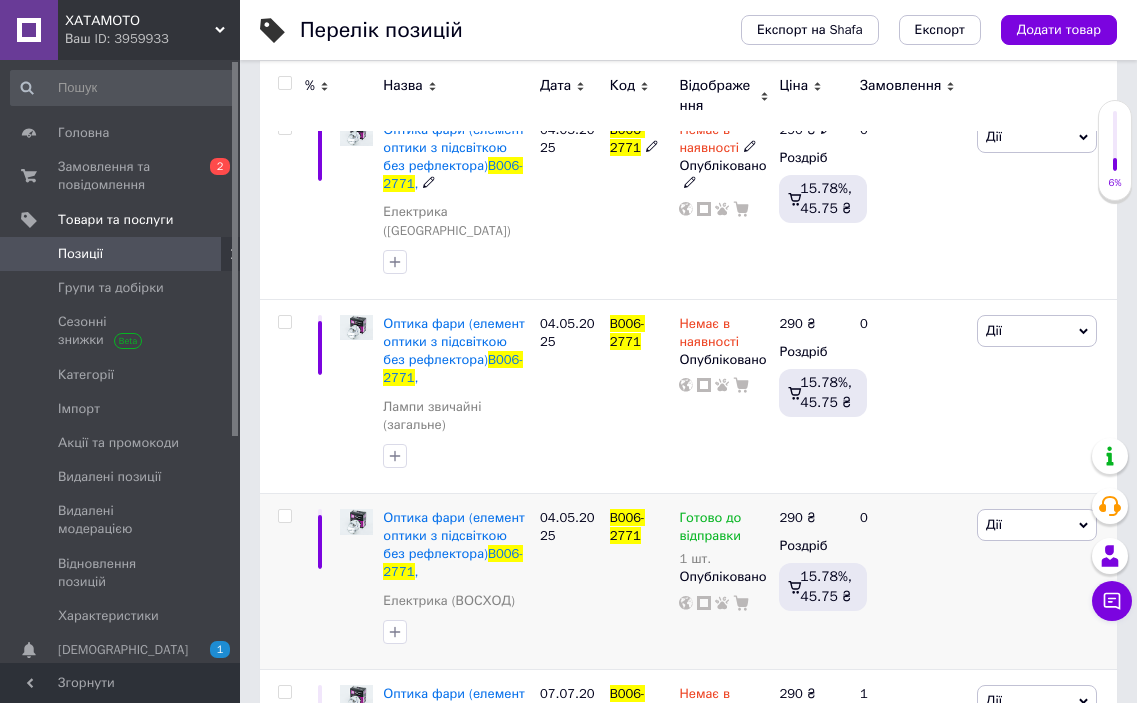 scroll, scrollTop: 600, scrollLeft: 0, axis: vertical 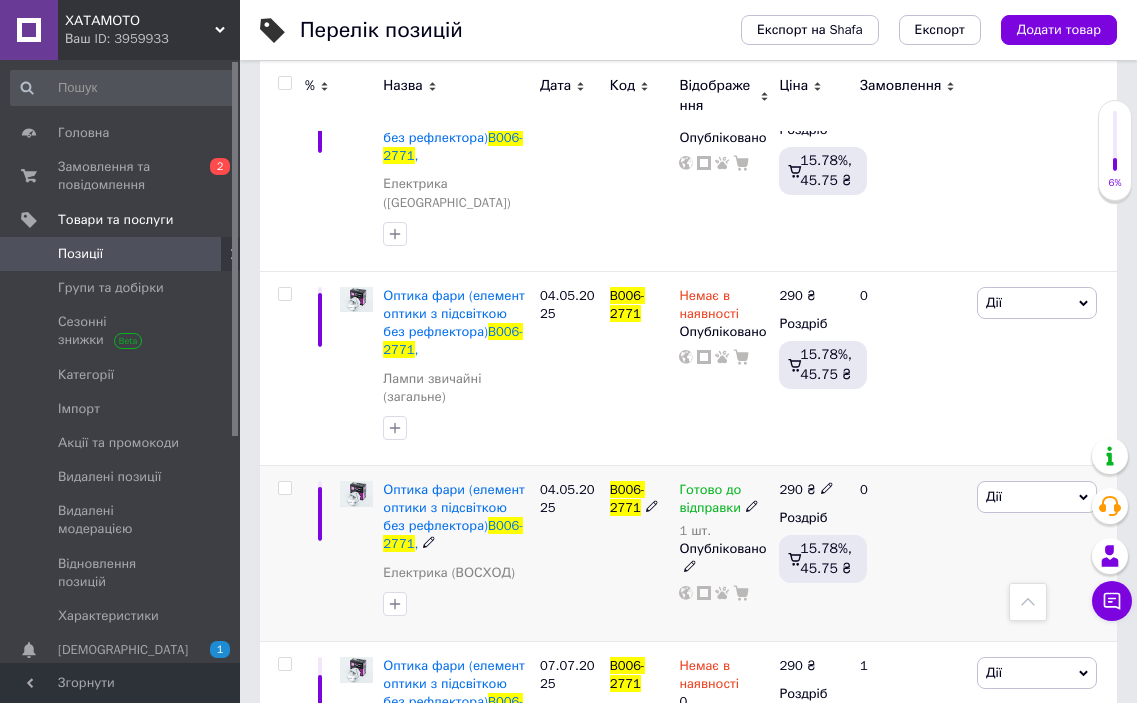 click 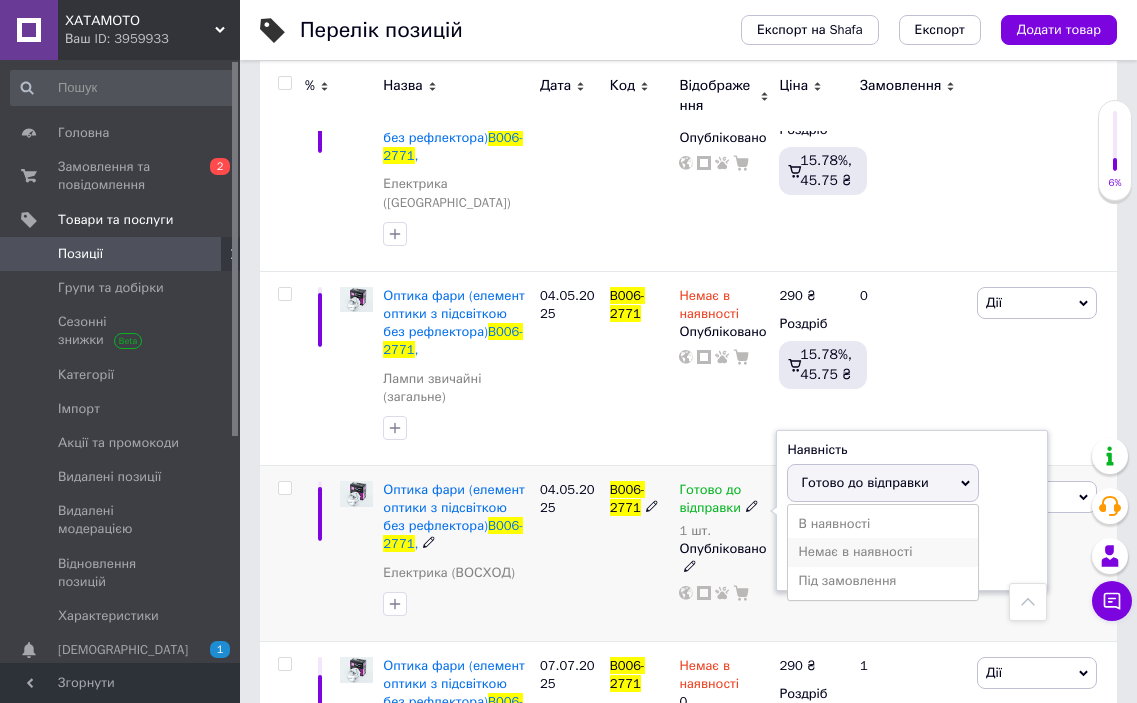click on "Немає в наявності" at bounding box center [883, 552] 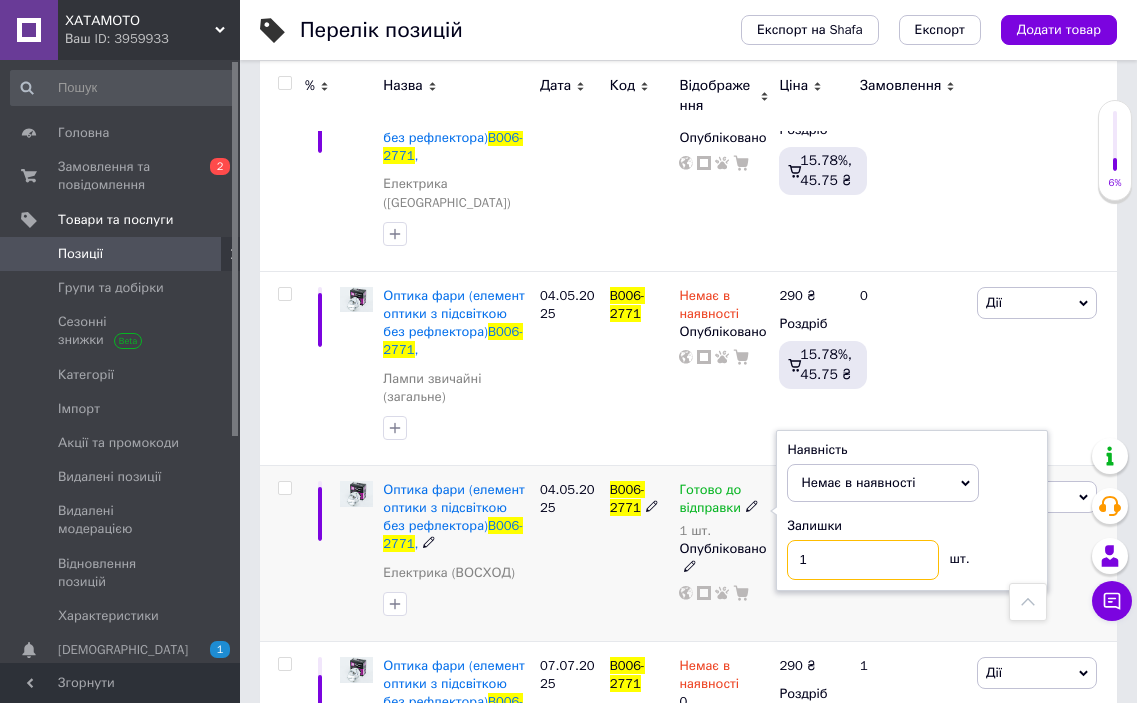 drag, startPoint x: 851, startPoint y: 464, endPoint x: 735, endPoint y: 469, distance: 116.10771 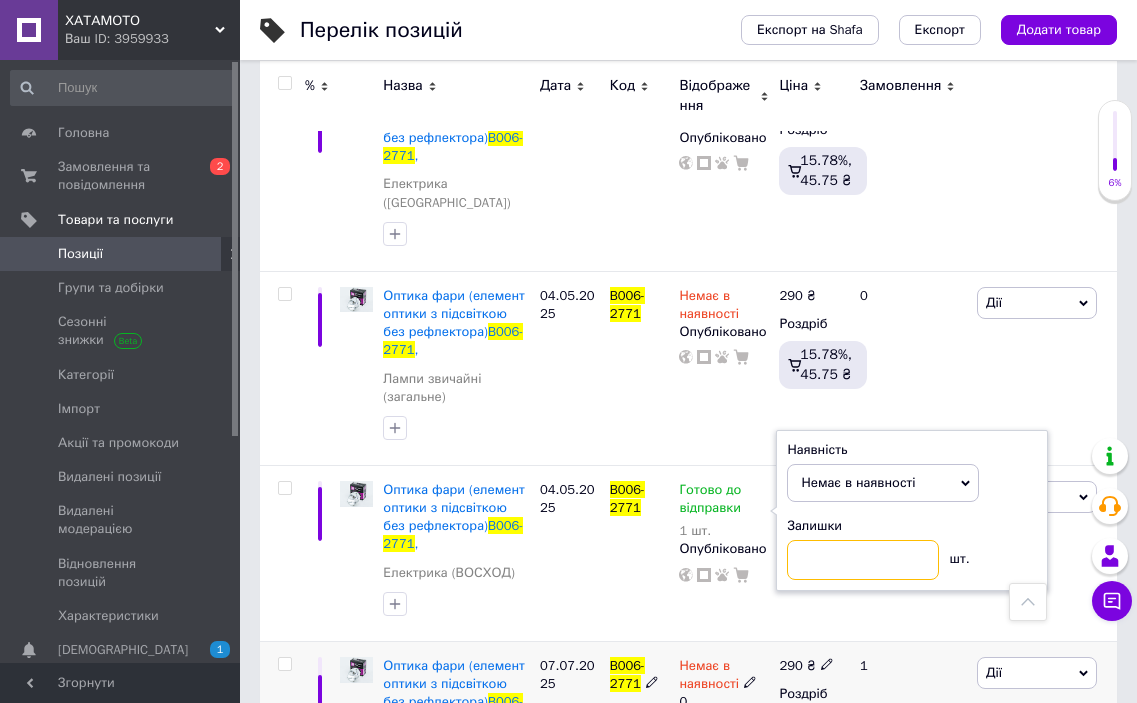 type 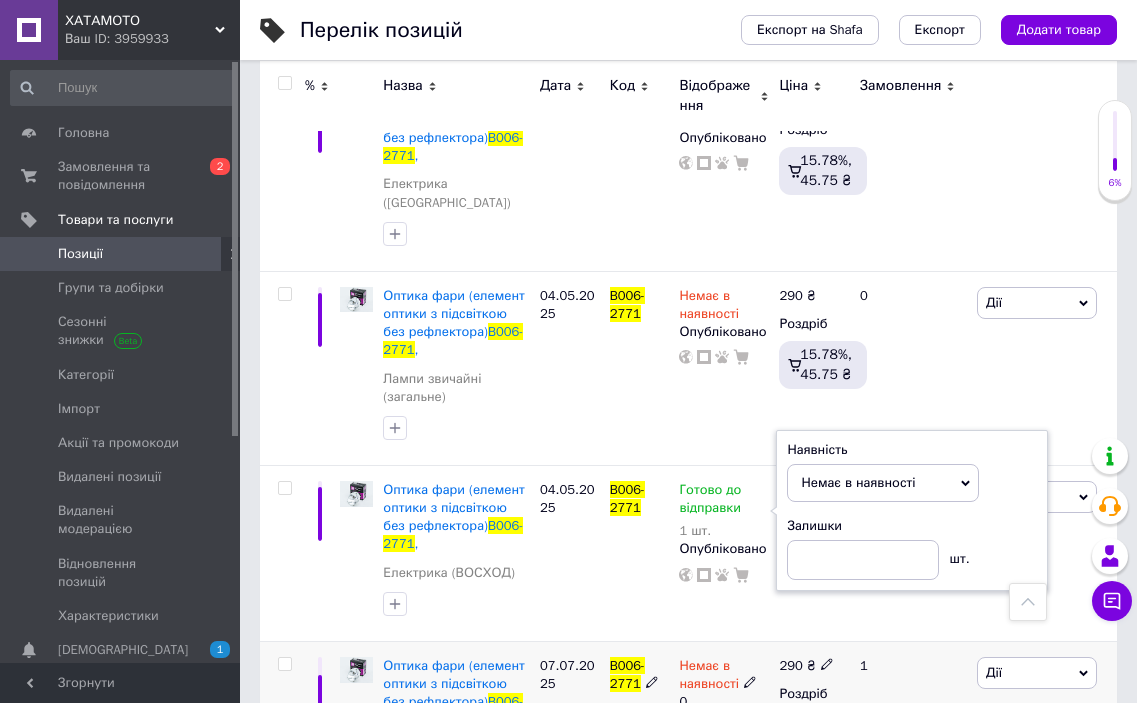 click on "07.07.2025" at bounding box center (570, 738) 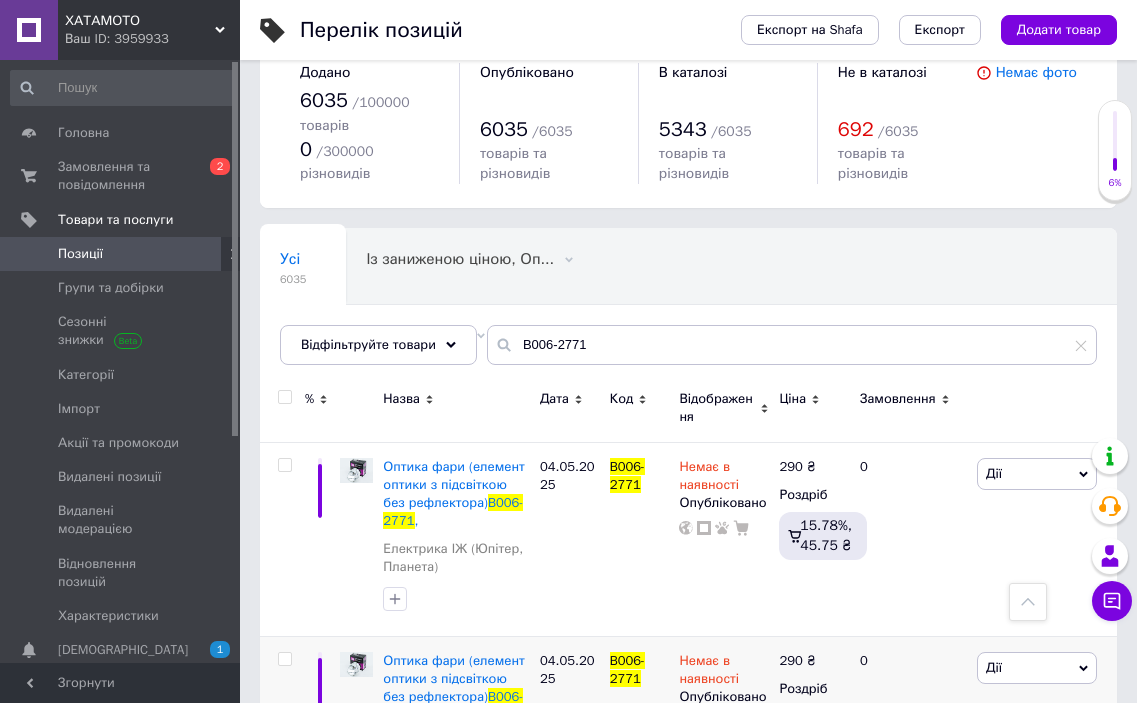 scroll, scrollTop: 0, scrollLeft: 0, axis: both 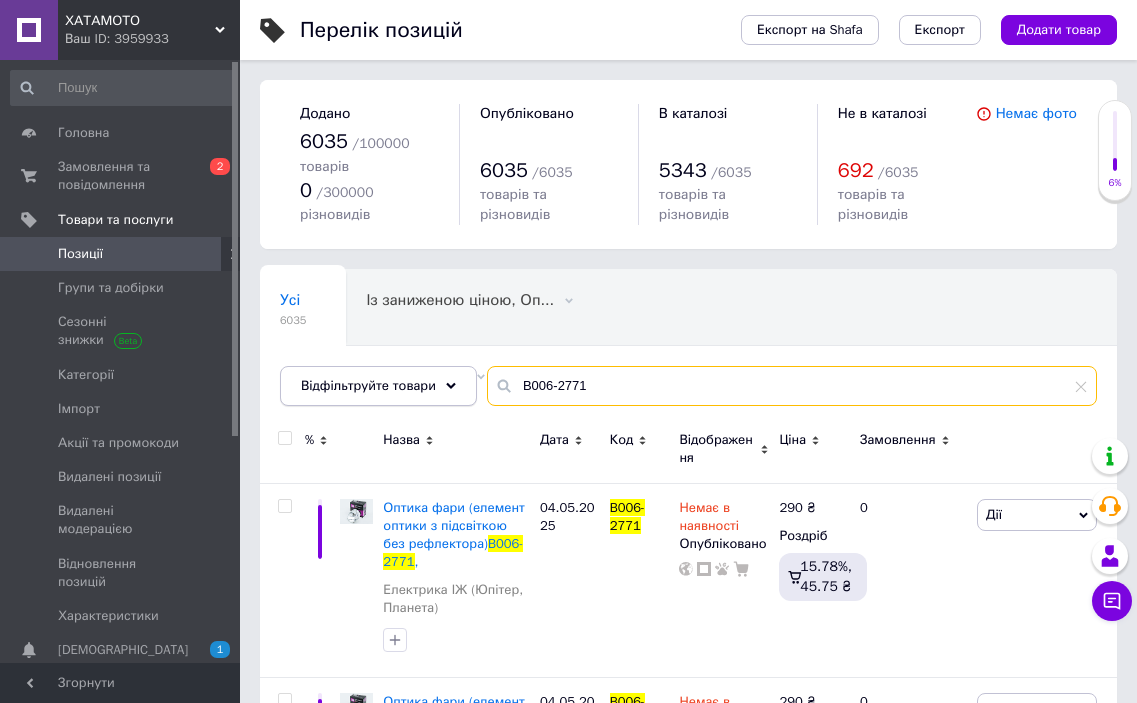 drag, startPoint x: 619, startPoint y: 358, endPoint x: 463, endPoint y: 352, distance: 156.11534 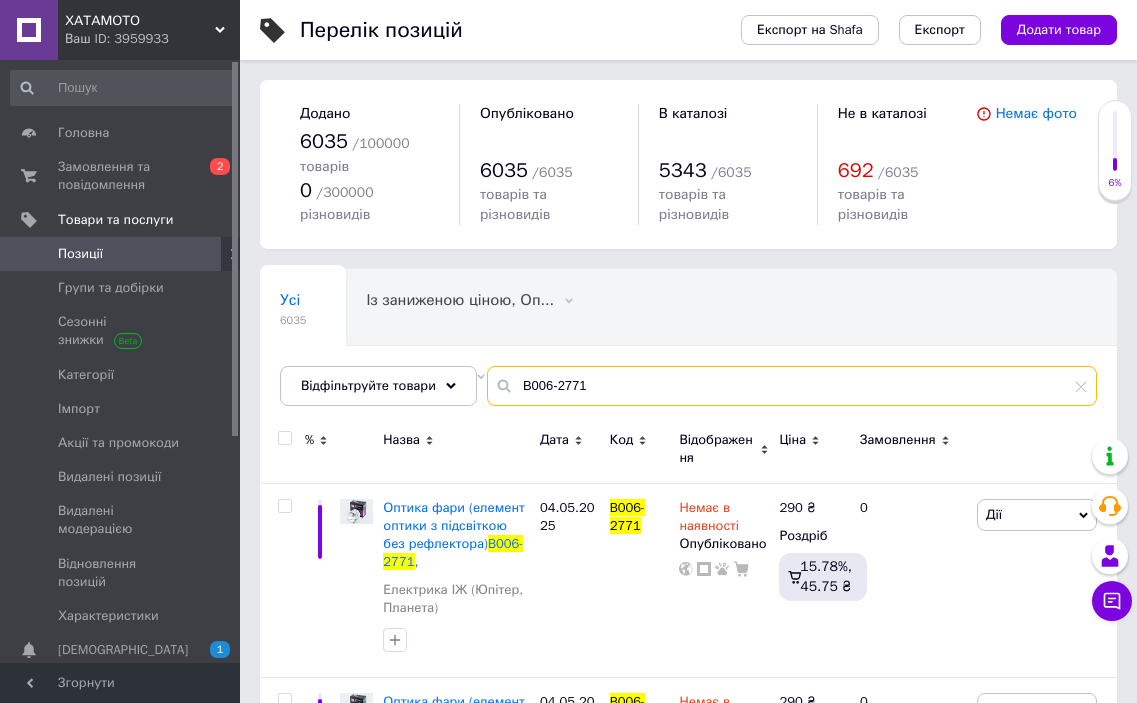 paste on "46-6553" 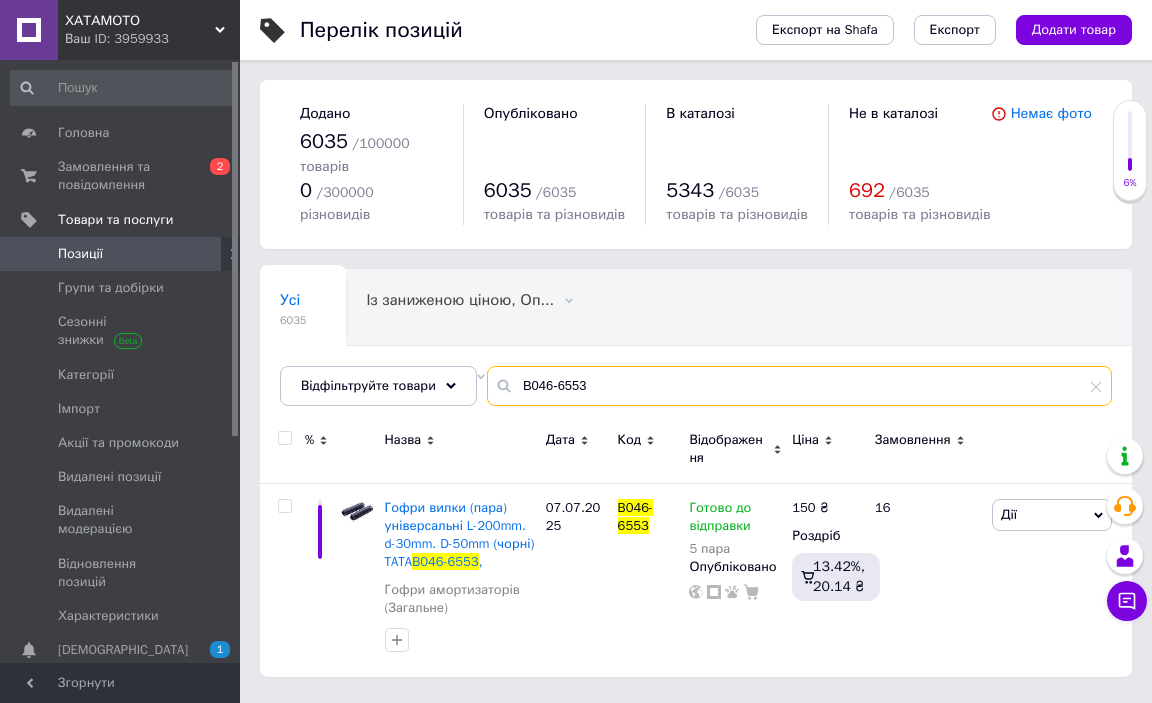 drag, startPoint x: 605, startPoint y: 365, endPoint x: 421, endPoint y: 338, distance: 185.97043 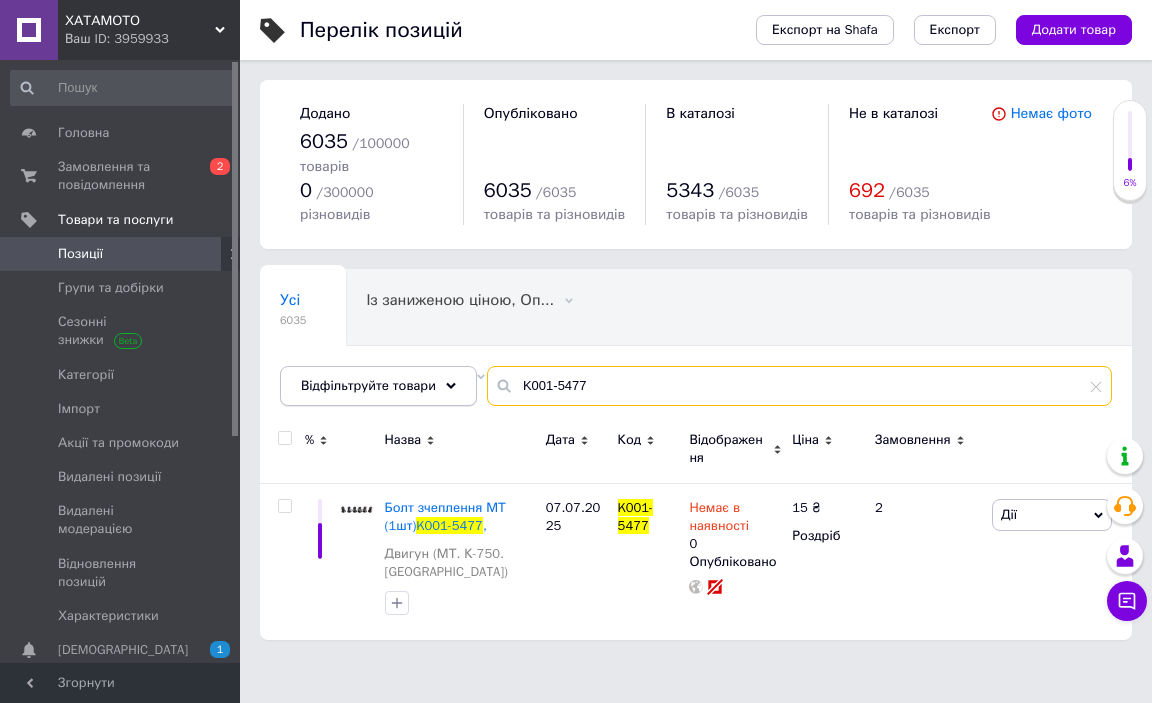 drag, startPoint x: 600, startPoint y: 365, endPoint x: 457, endPoint y: 360, distance: 143.08739 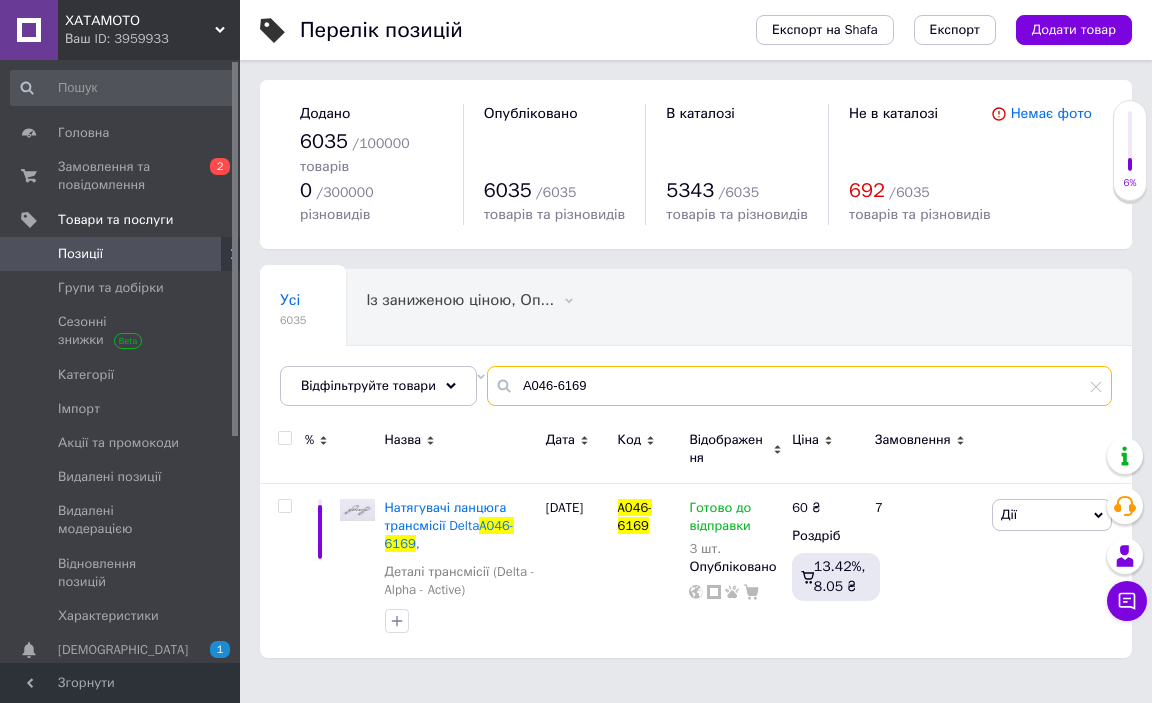 drag, startPoint x: 589, startPoint y: 367, endPoint x: 473, endPoint y: 362, distance: 116.10771 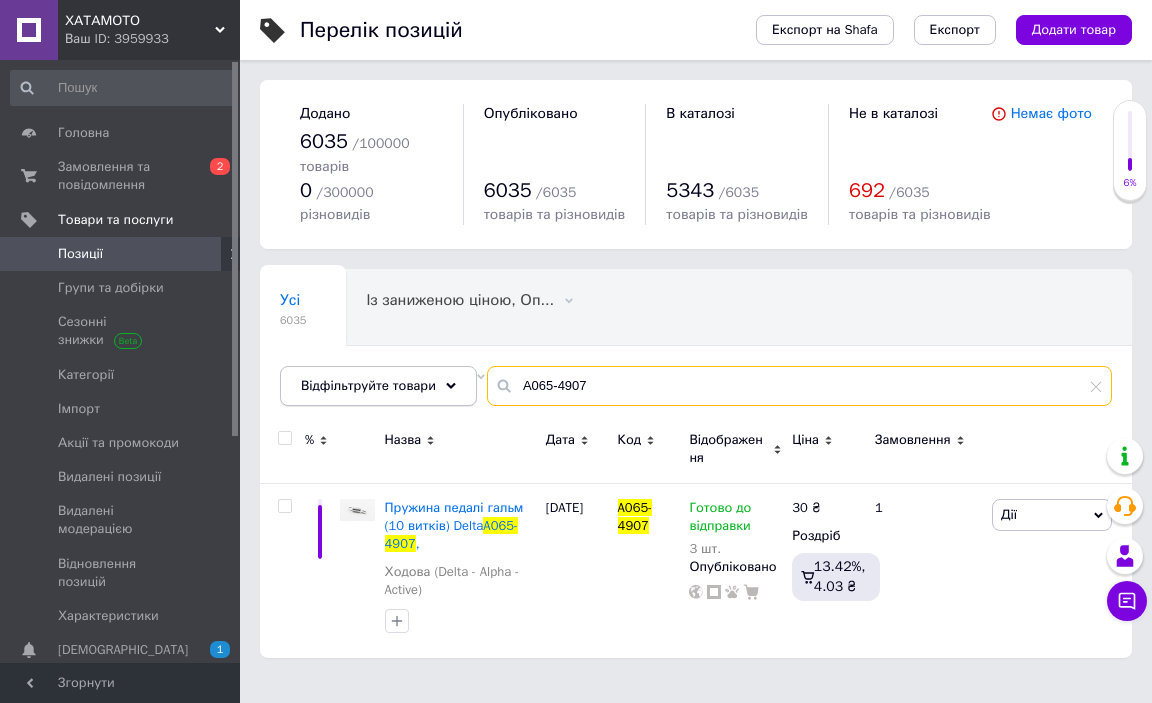 drag, startPoint x: 641, startPoint y: 348, endPoint x: 403, endPoint y: 354, distance: 238.07562 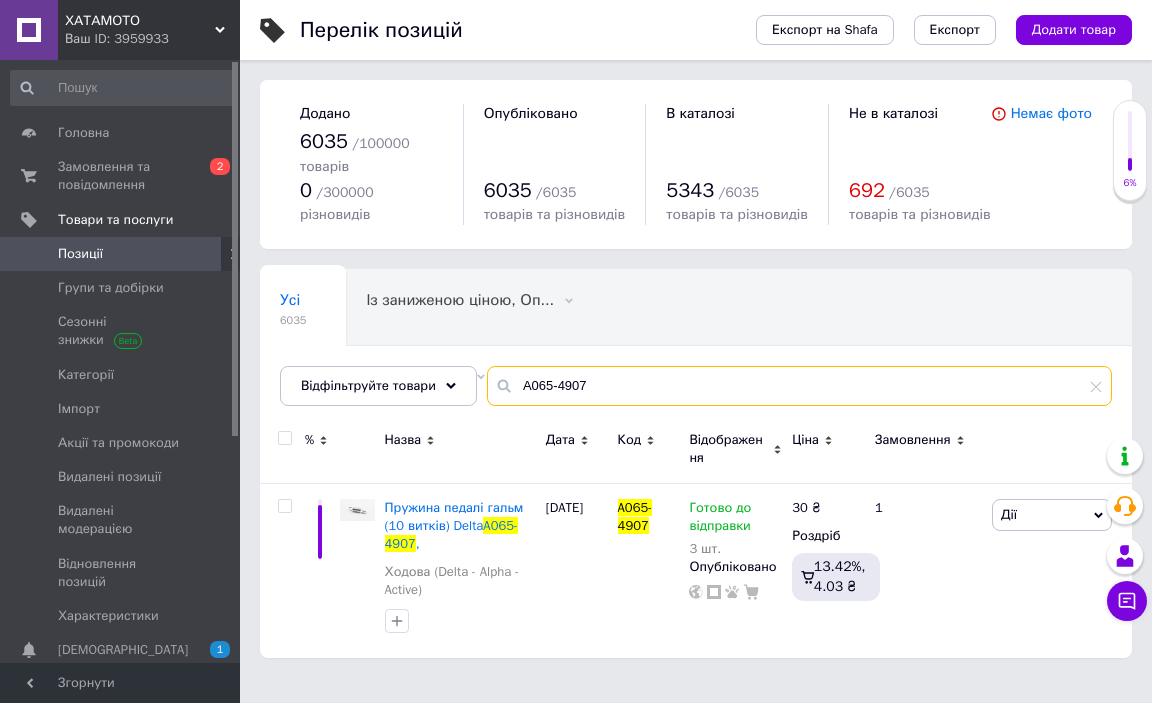 paste on "06-0662" 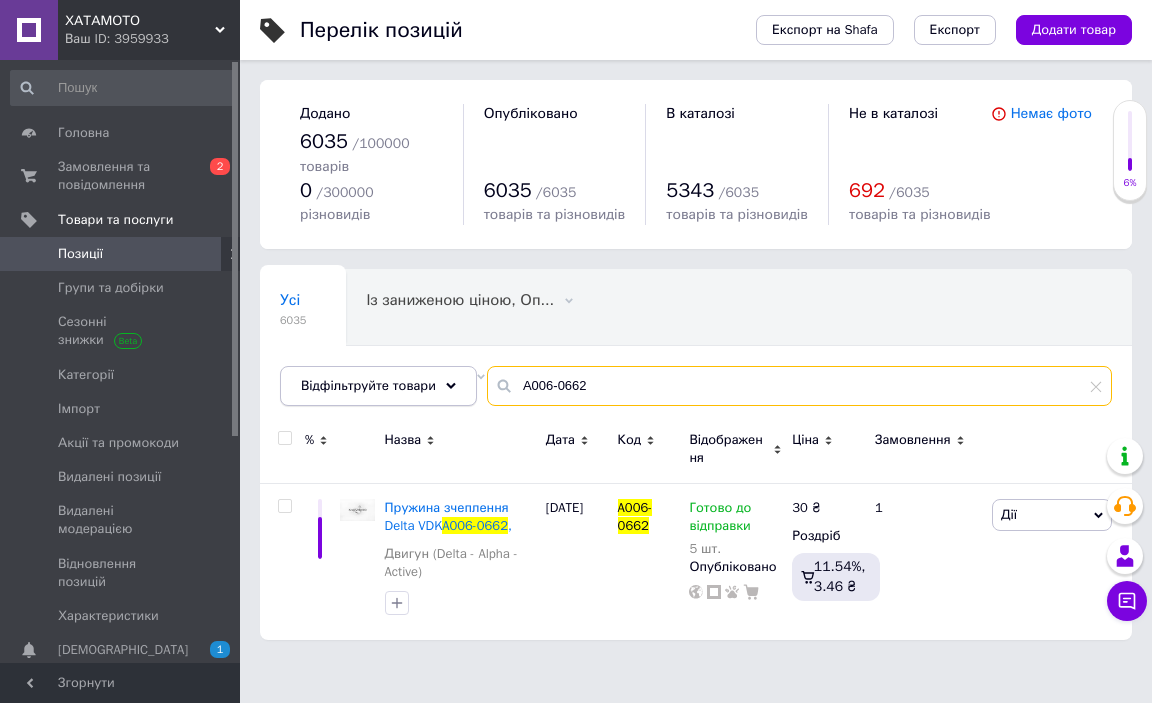 drag, startPoint x: 611, startPoint y: 369, endPoint x: 401, endPoint y: 367, distance: 210.00952 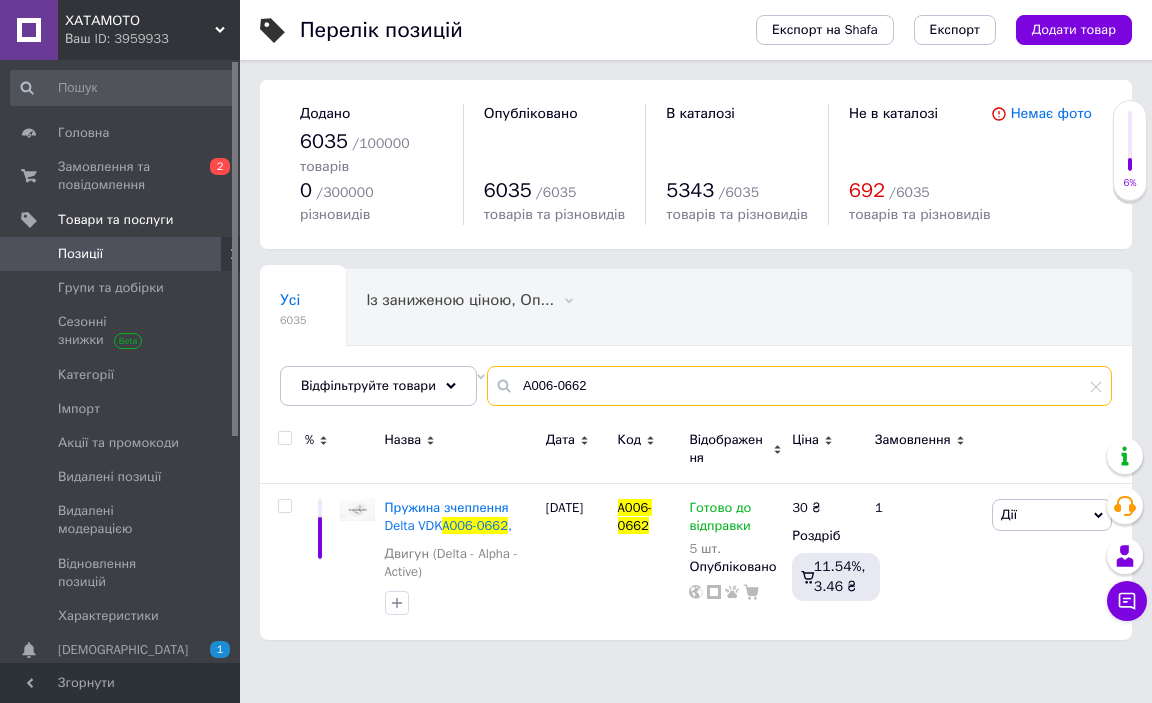 paste on "117-1046" 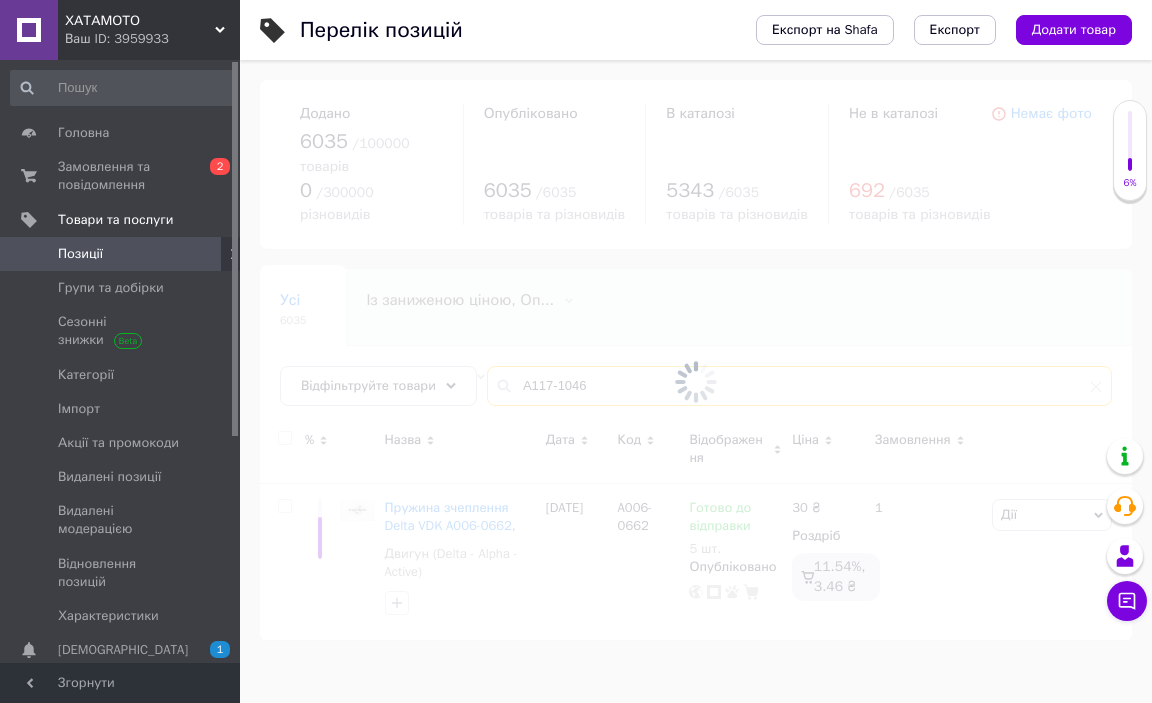 type on "A117-1046" 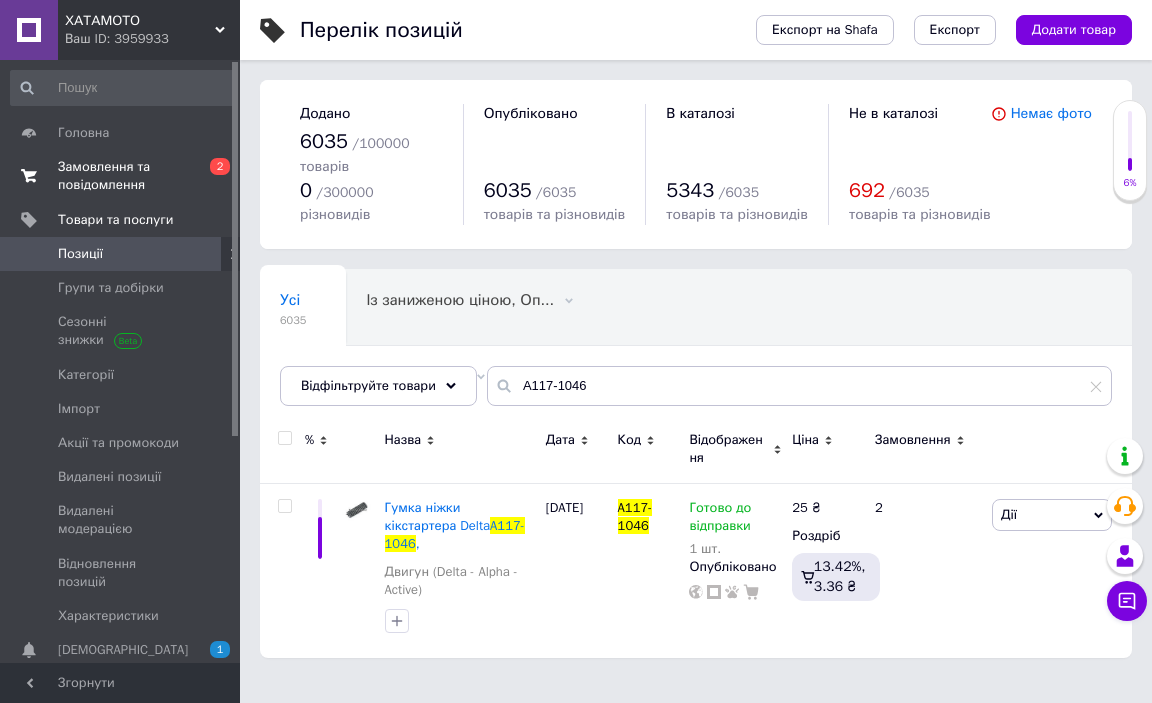 click on "Замовлення та повідомлення" at bounding box center [121, 176] 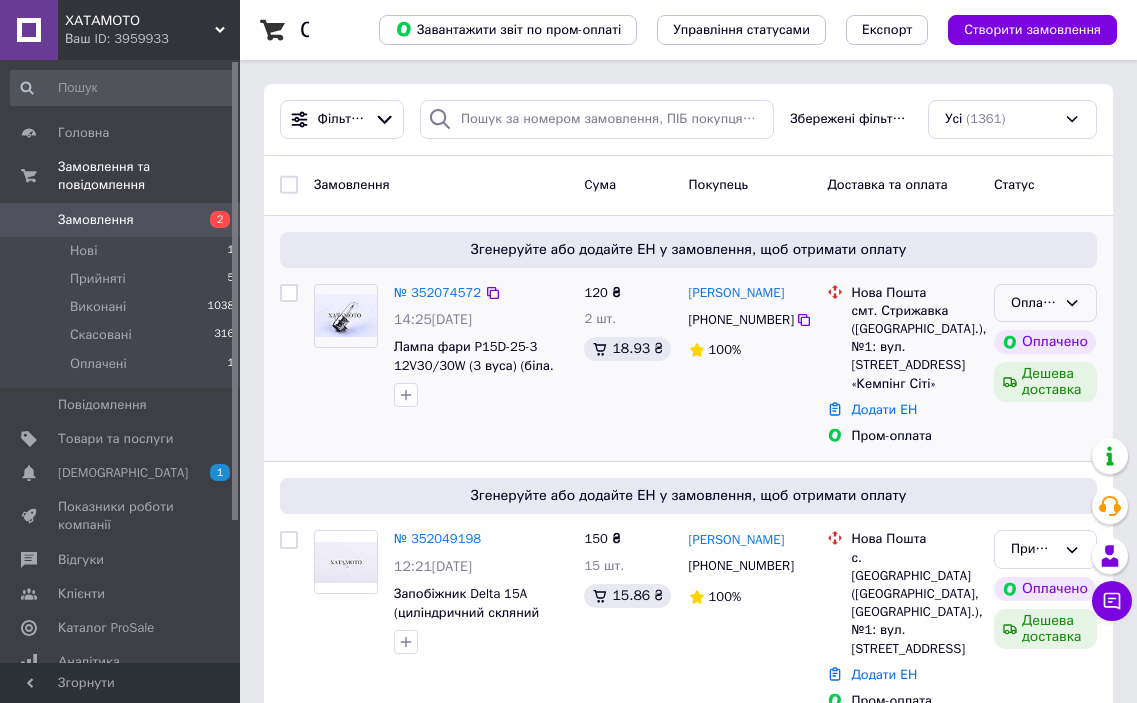 click 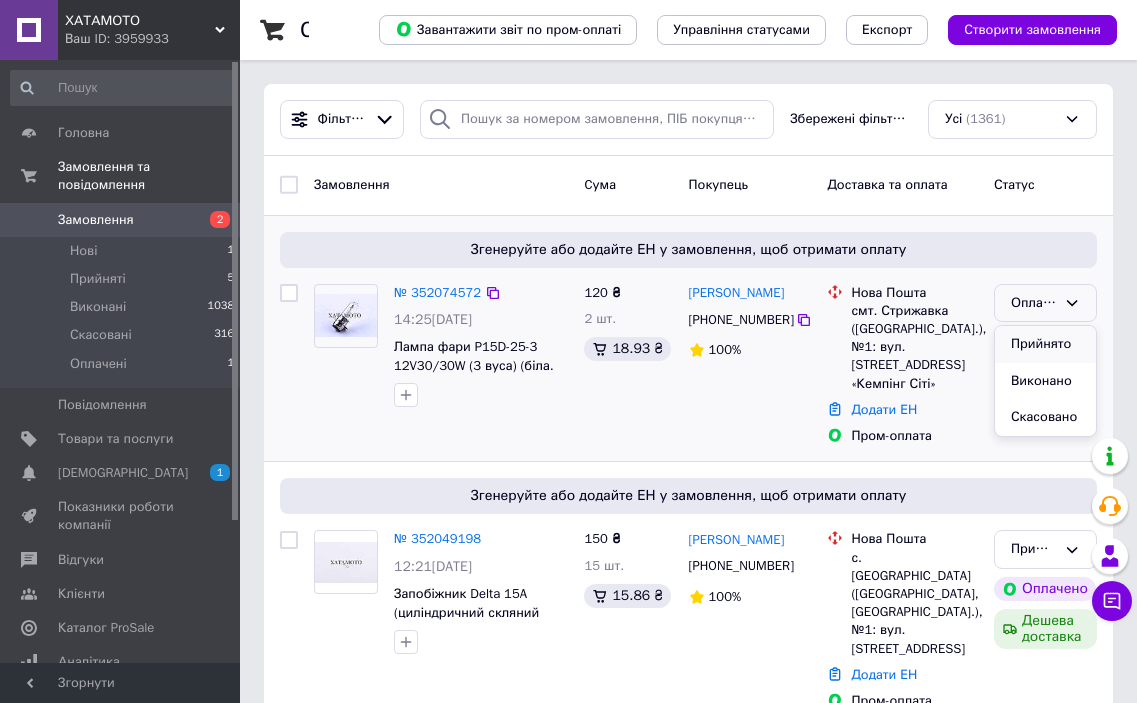 click on "Прийнято" at bounding box center [1045, 344] 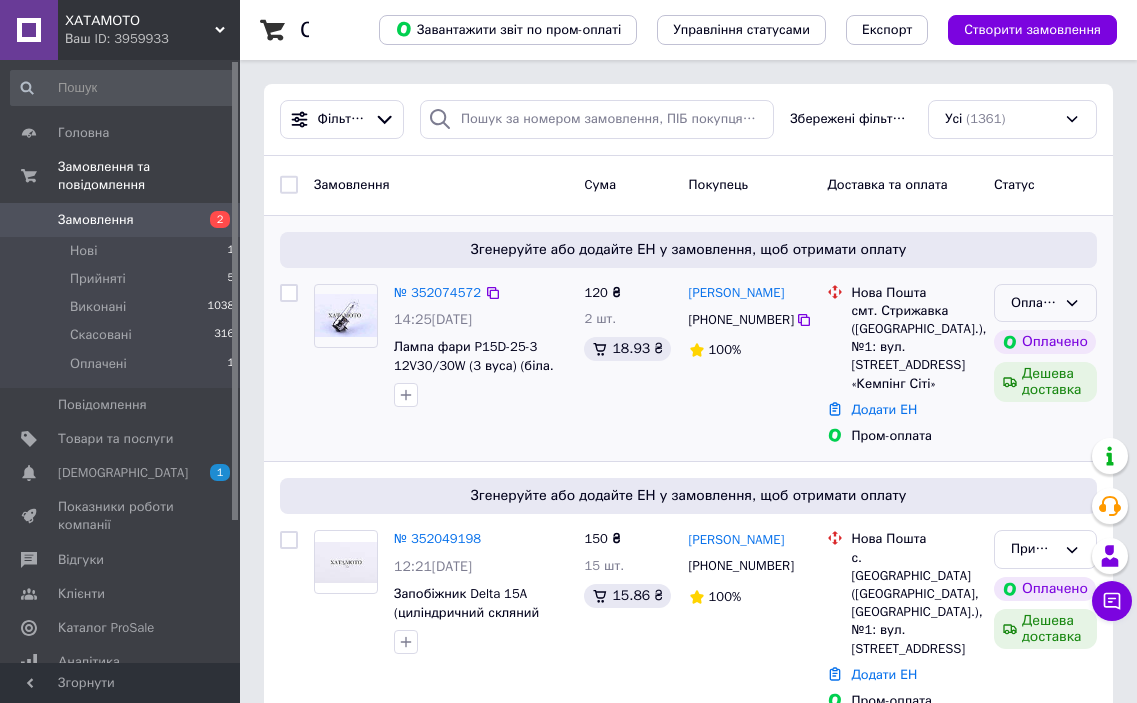 click on "Оплачено" at bounding box center (1045, 303) 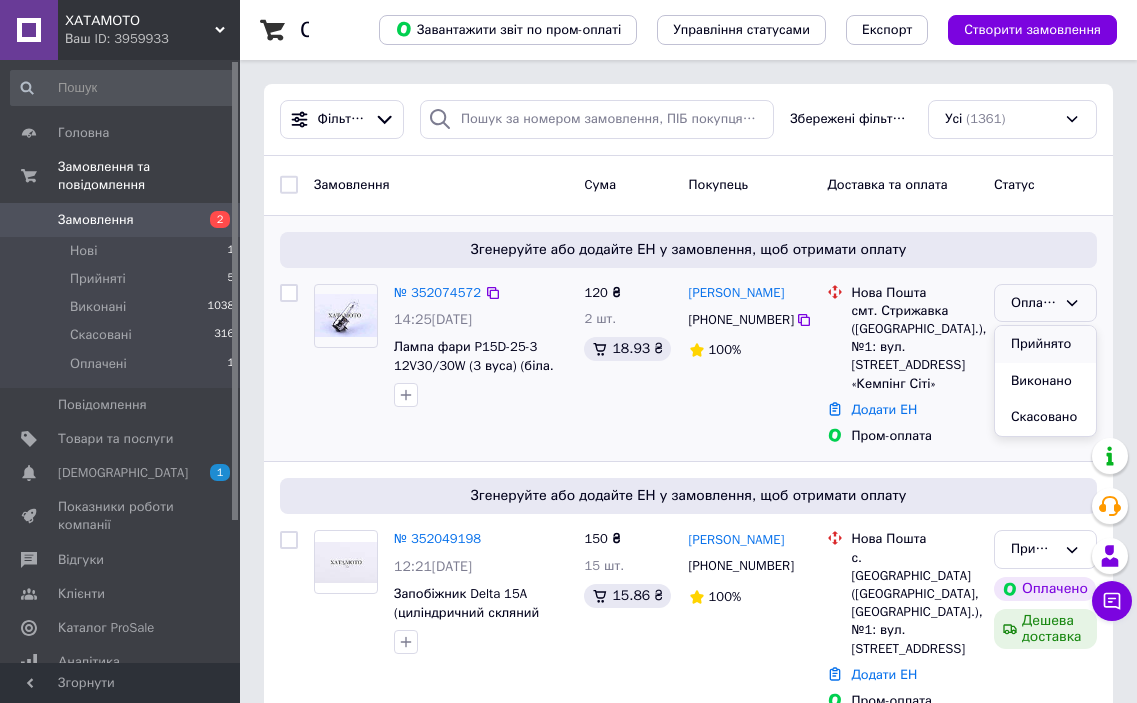 click on "Прийнято" at bounding box center (1045, 344) 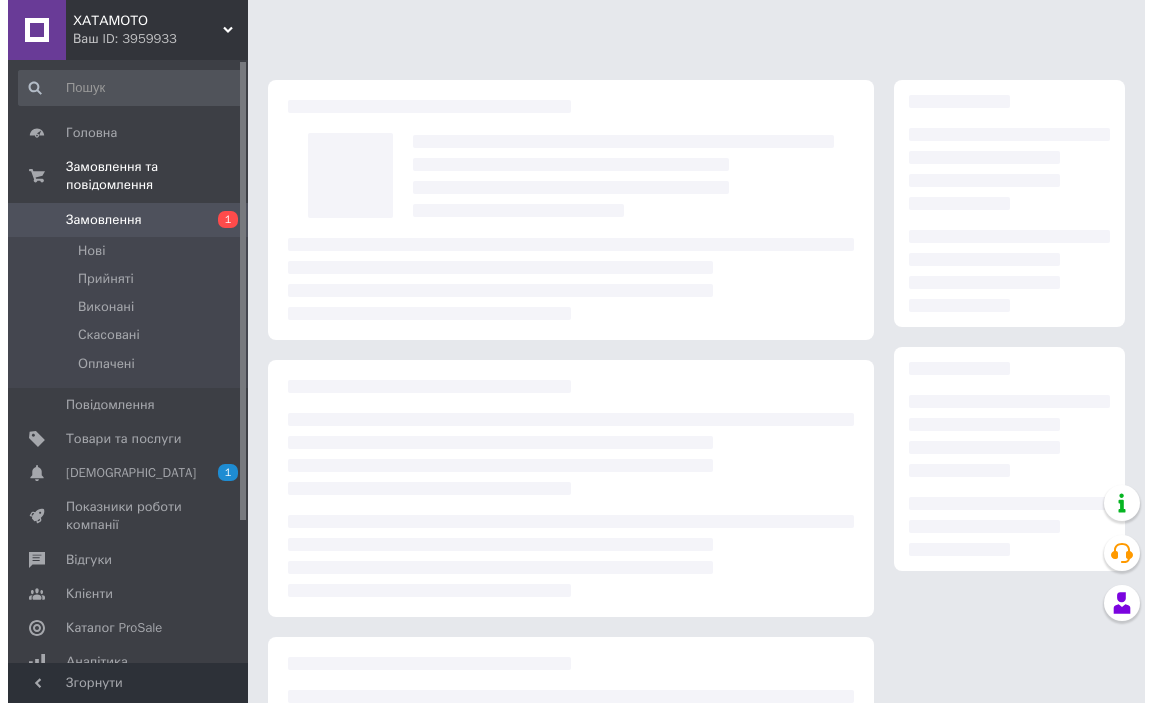scroll, scrollTop: 0, scrollLeft: 0, axis: both 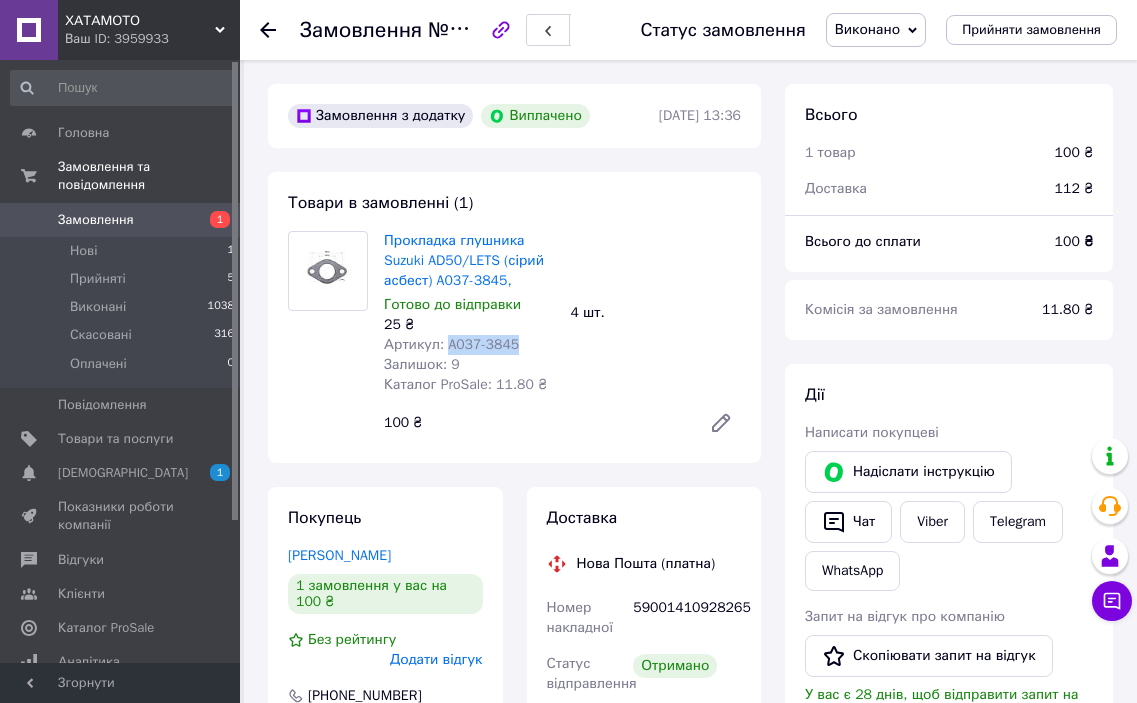 drag, startPoint x: 520, startPoint y: 347, endPoint x: 444, endPoint y: 345, distance: 76.02631 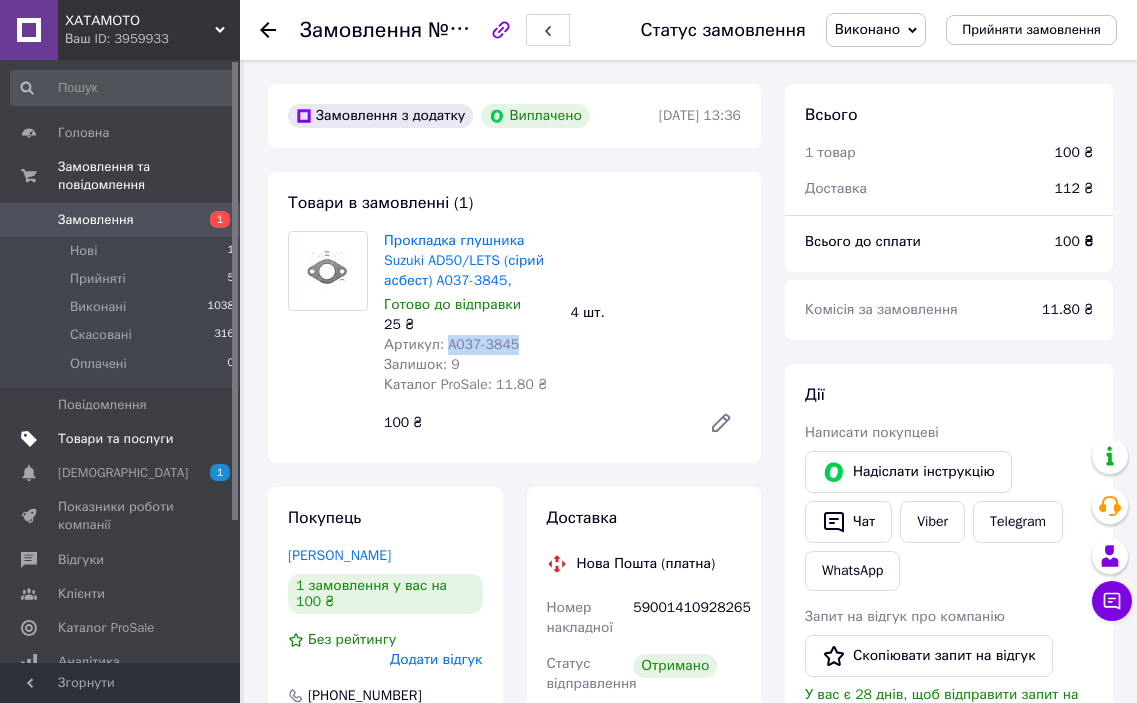 click on "Товари та послуги" at bounding box center (115, 439) 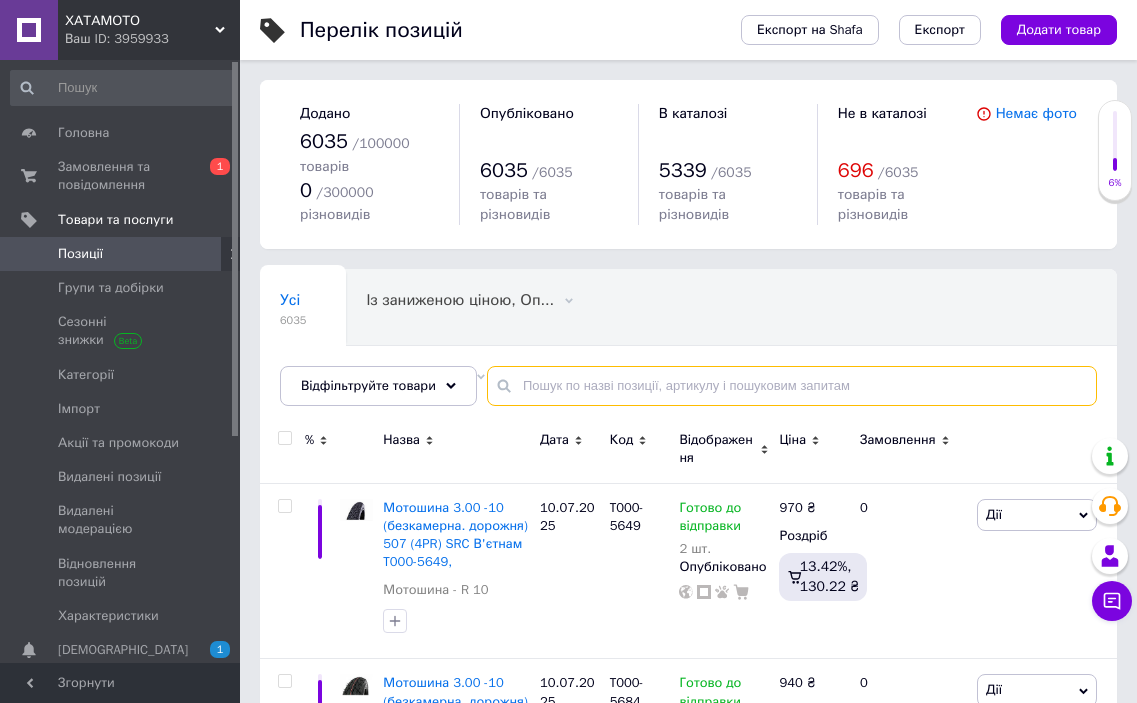 click at bounding box center [792, 386] 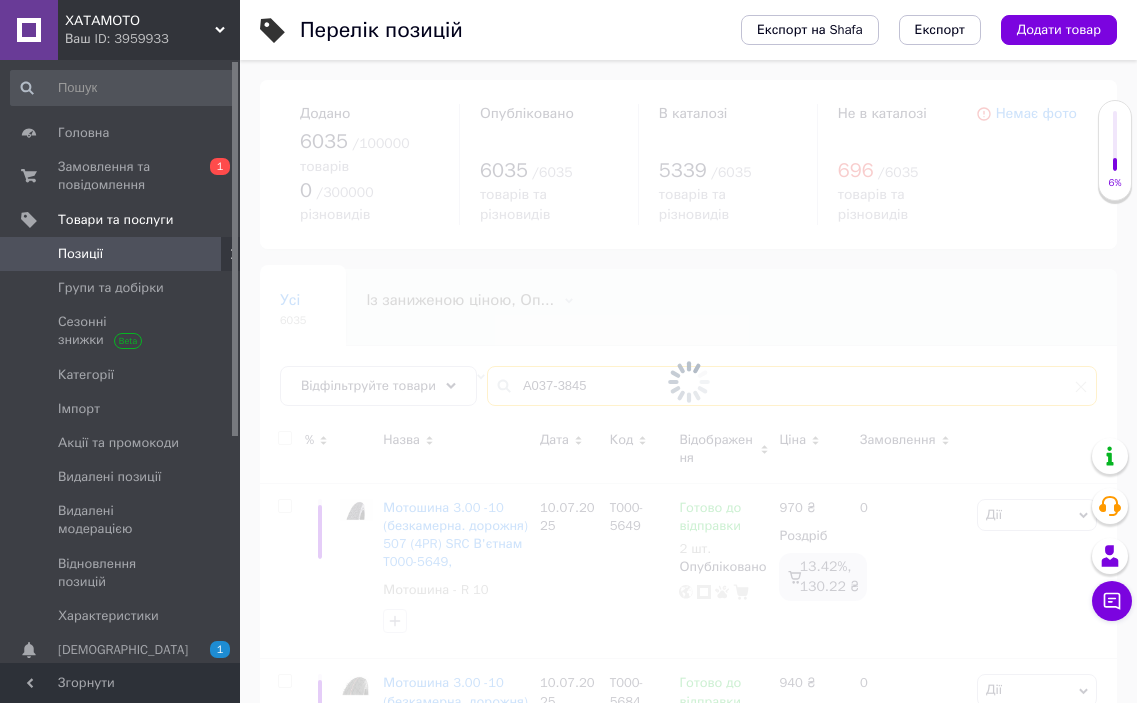 type on "A037-3845" 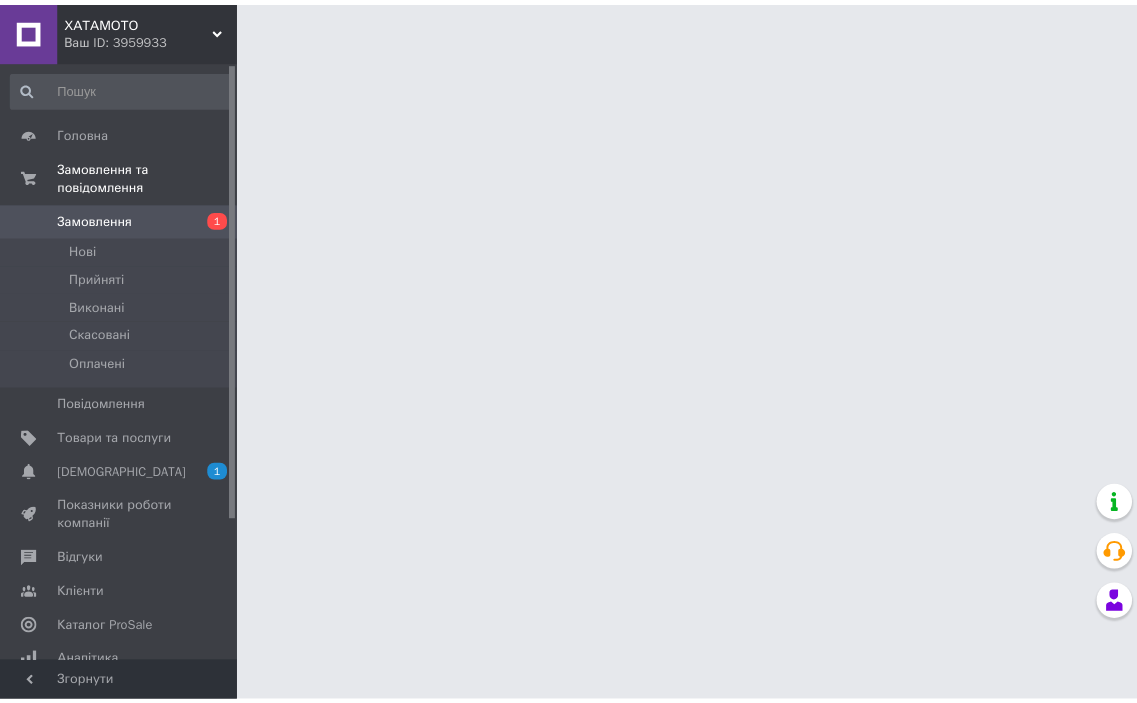 scroll, scrollTop: 0, scrollLeft: 0, axis: both 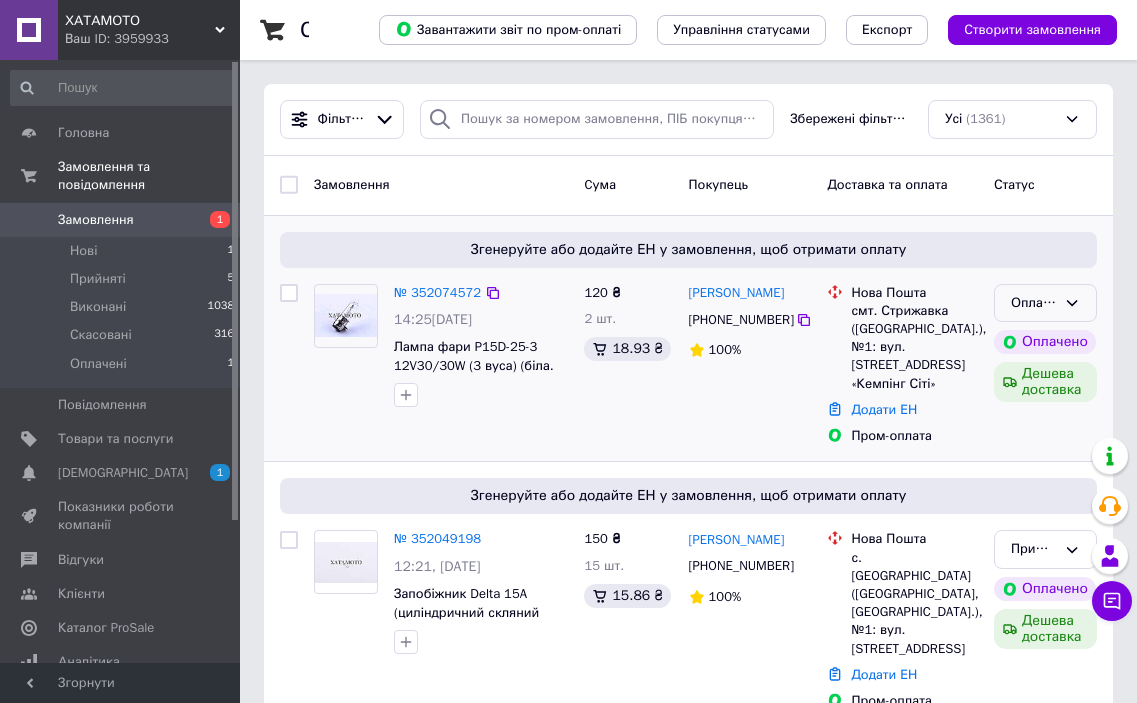 click on "Оплачено" at bounding box center [1045, 303] 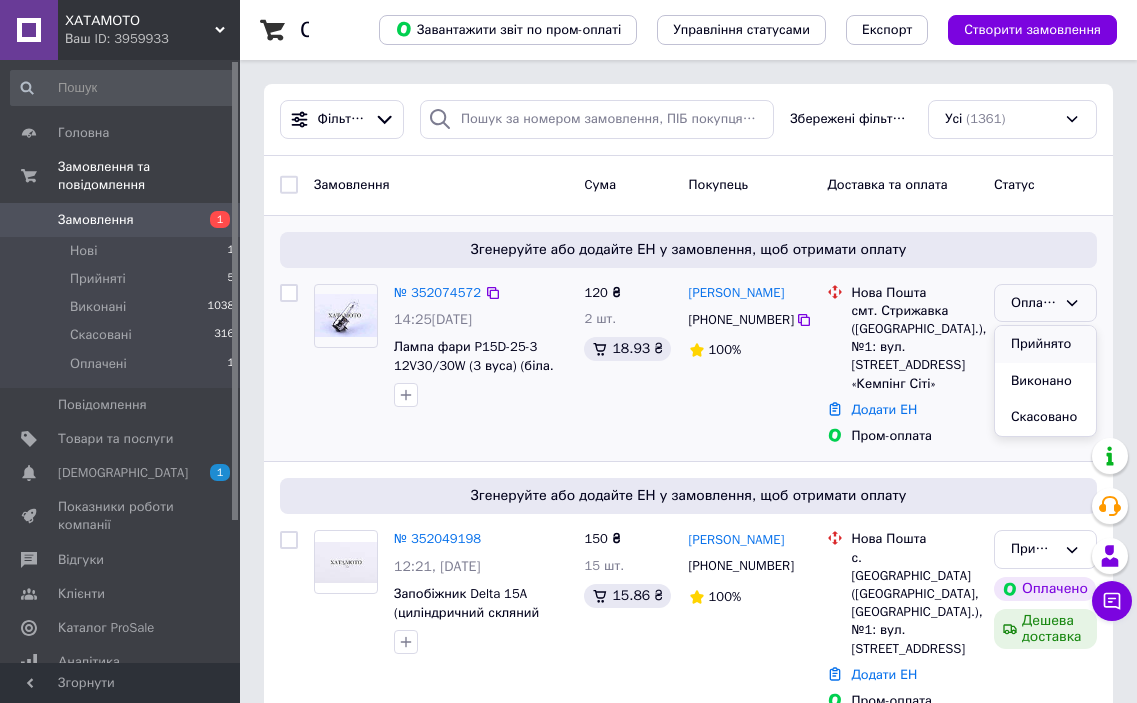 click on "Прийнято" at bounding box center [1045, 344] 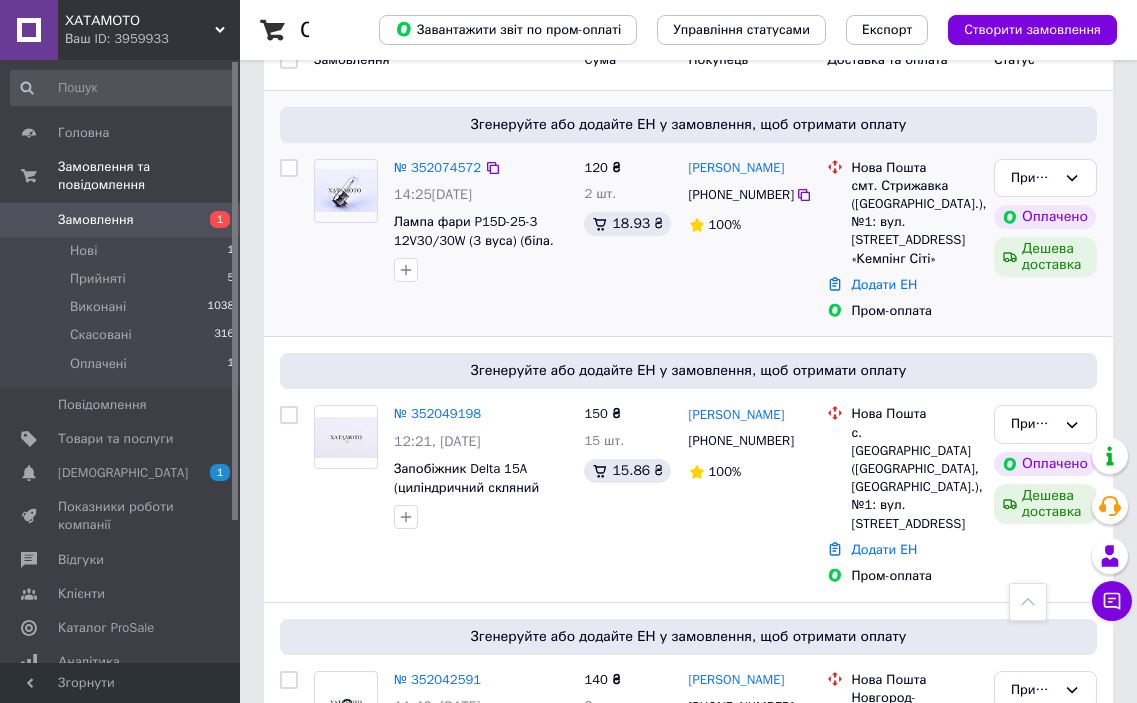 scroll, scrollTop: 0, scrollLeft: 0, axis: both 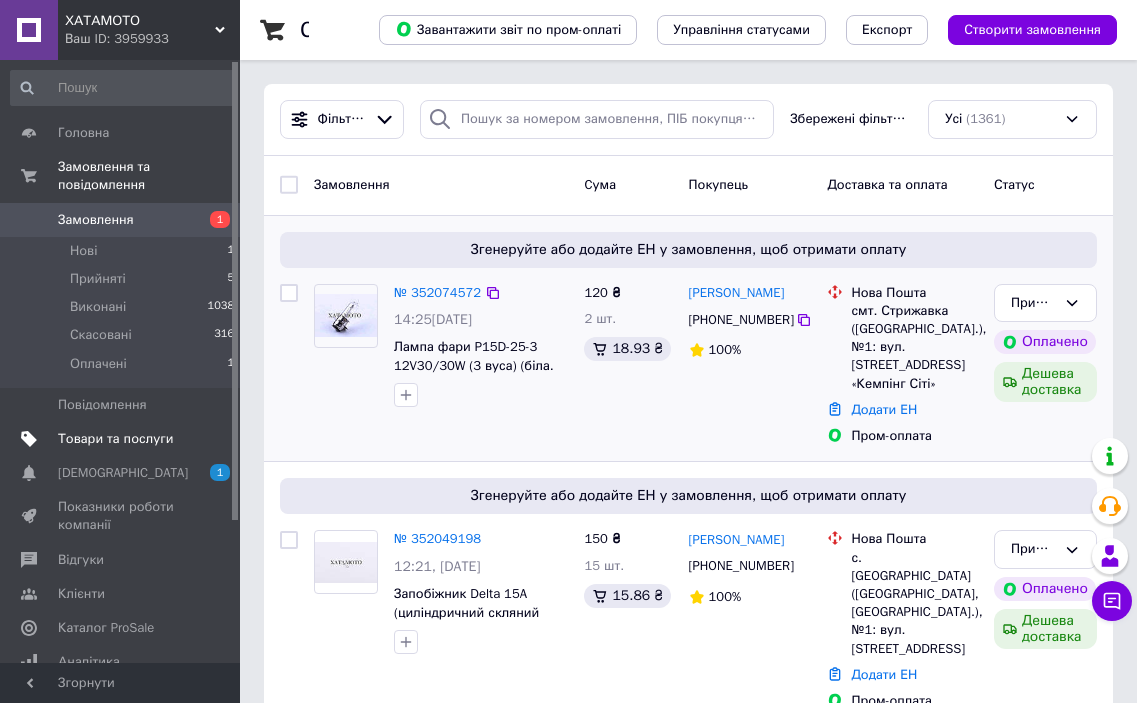 click on "Товари та послуги" at bounding box center [115, 439] 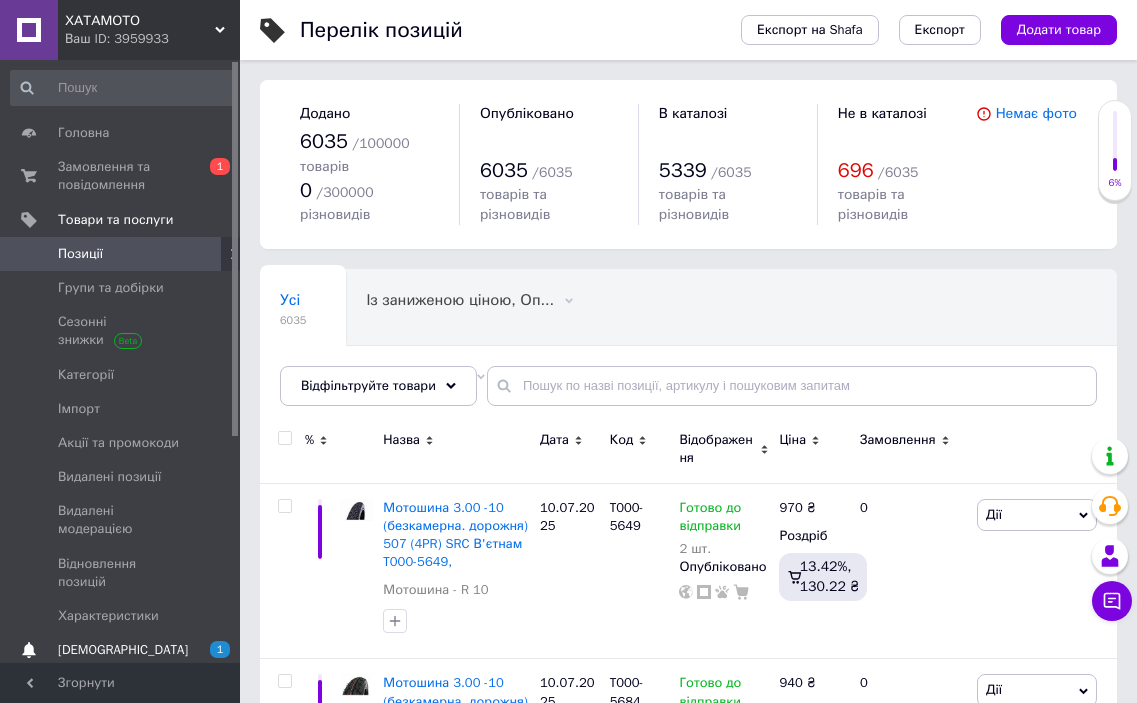 click on "[DEMOGRAPHIC_DATA]" at bounding box center [123, 650] 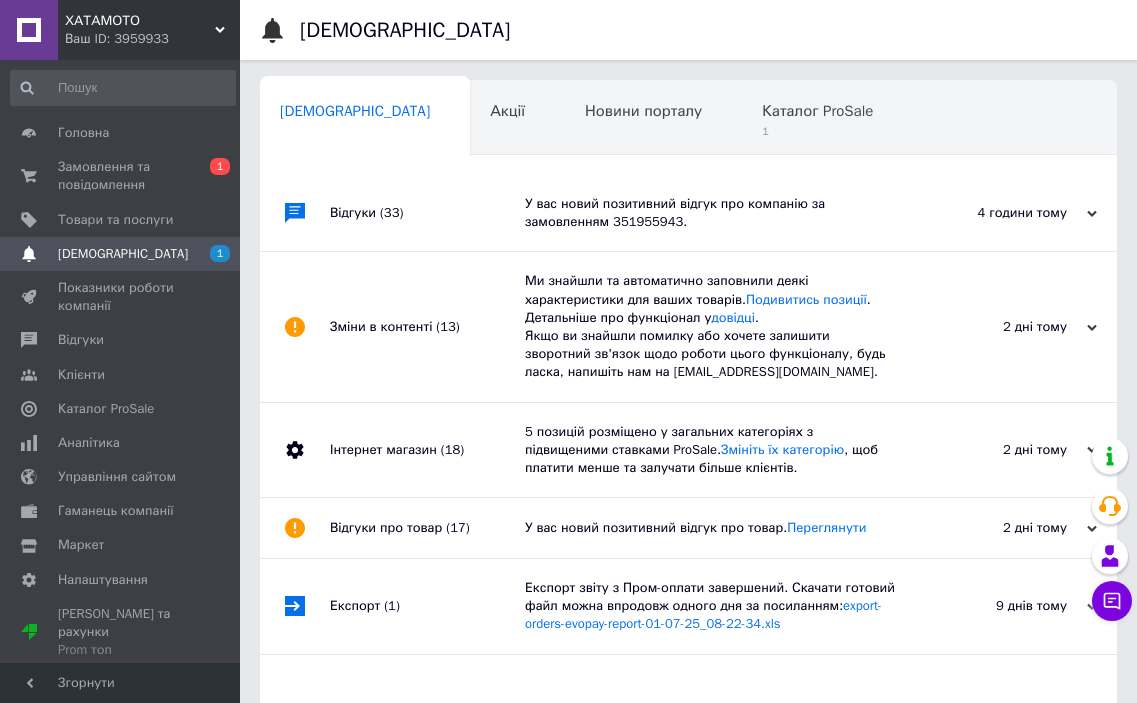 scroll, scrollTop: 0, scrollLeft: 10, axis: horizontal 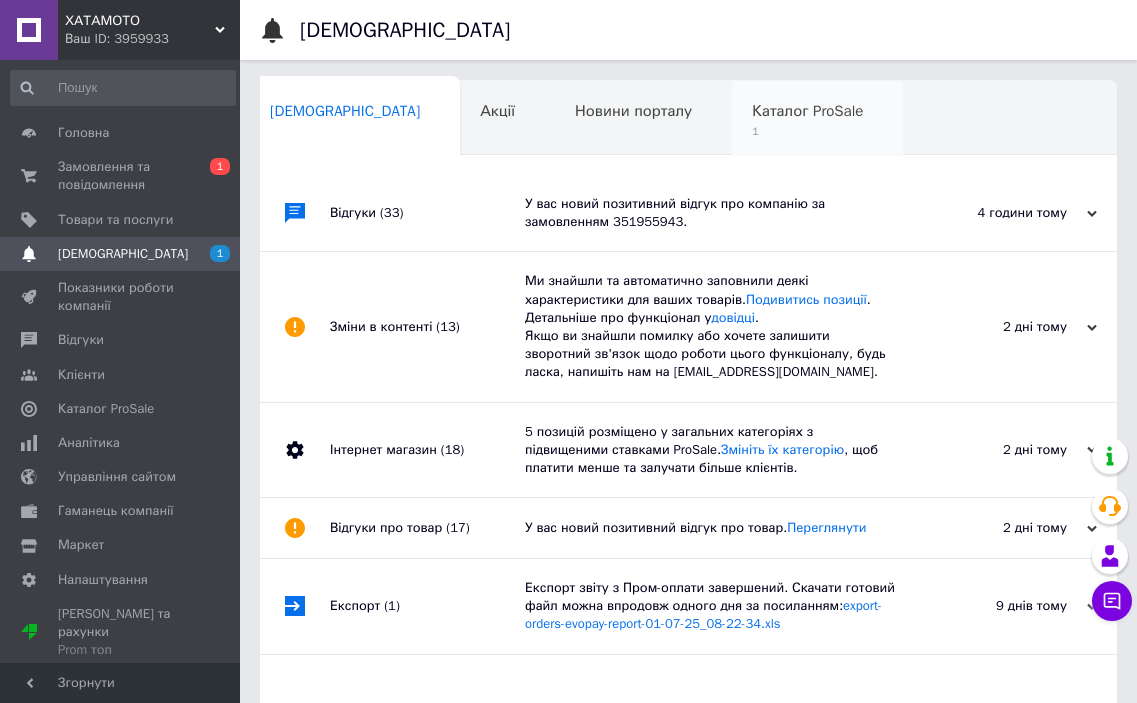 click on "Каталог ProSale 1" at bounding box center (817, 119) 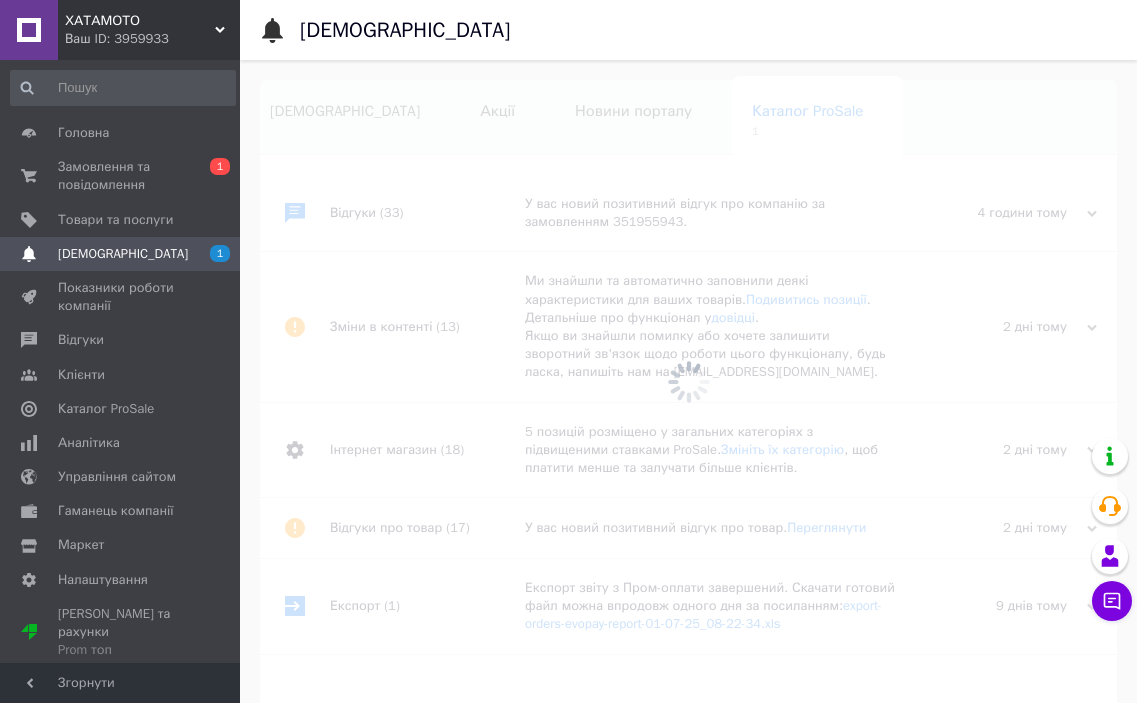 scroll, scrollTop: 0, scrollLeft: 94, axis: horizontal 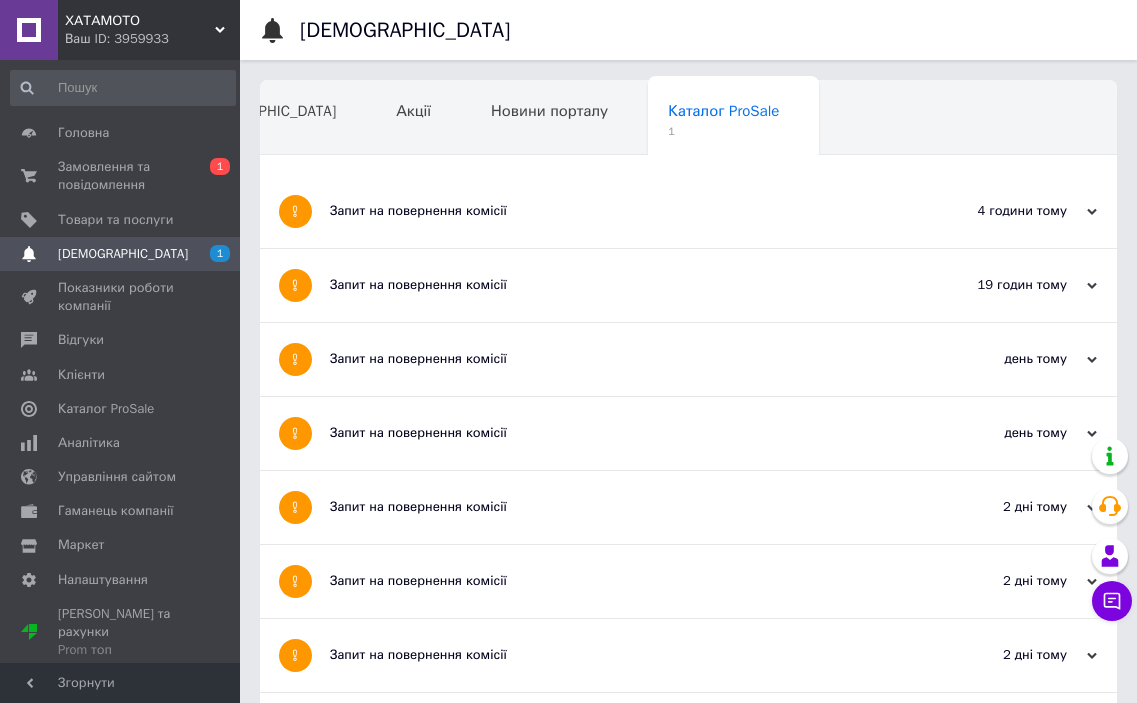click on "Запит на повернення комісії" at bounding box center (613, 211) 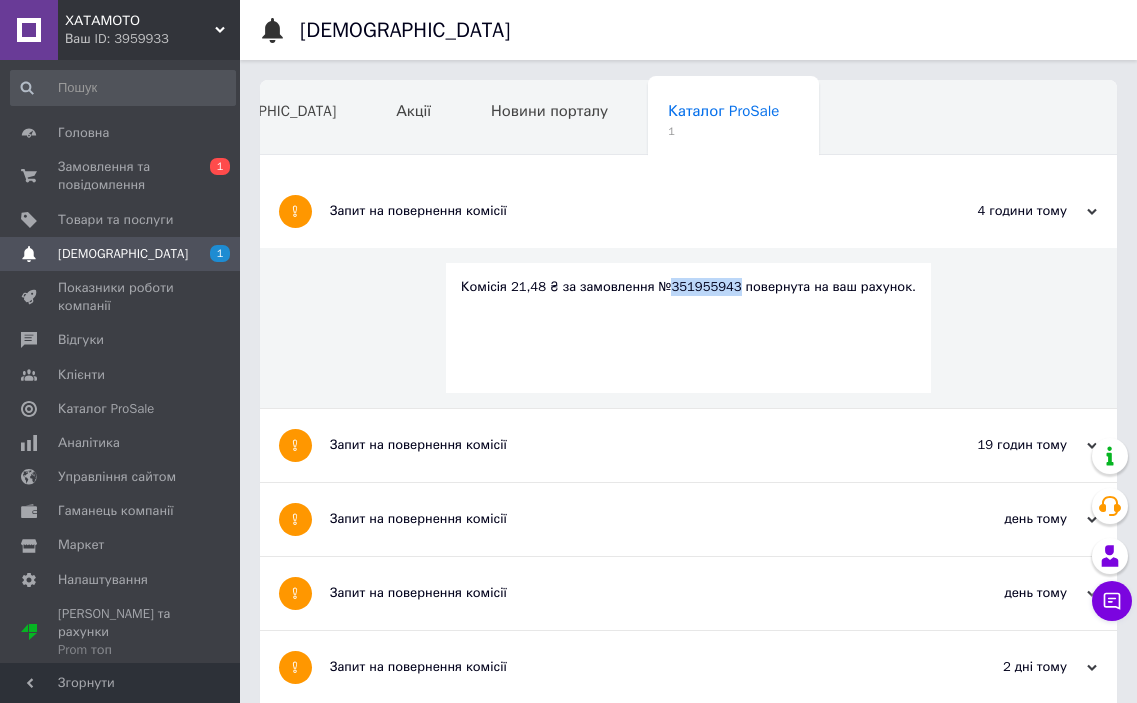 drag, startPoint x: 735, startPoint y: 290, endPoint x: 674, endPoint y: 291, distance: 61.008198 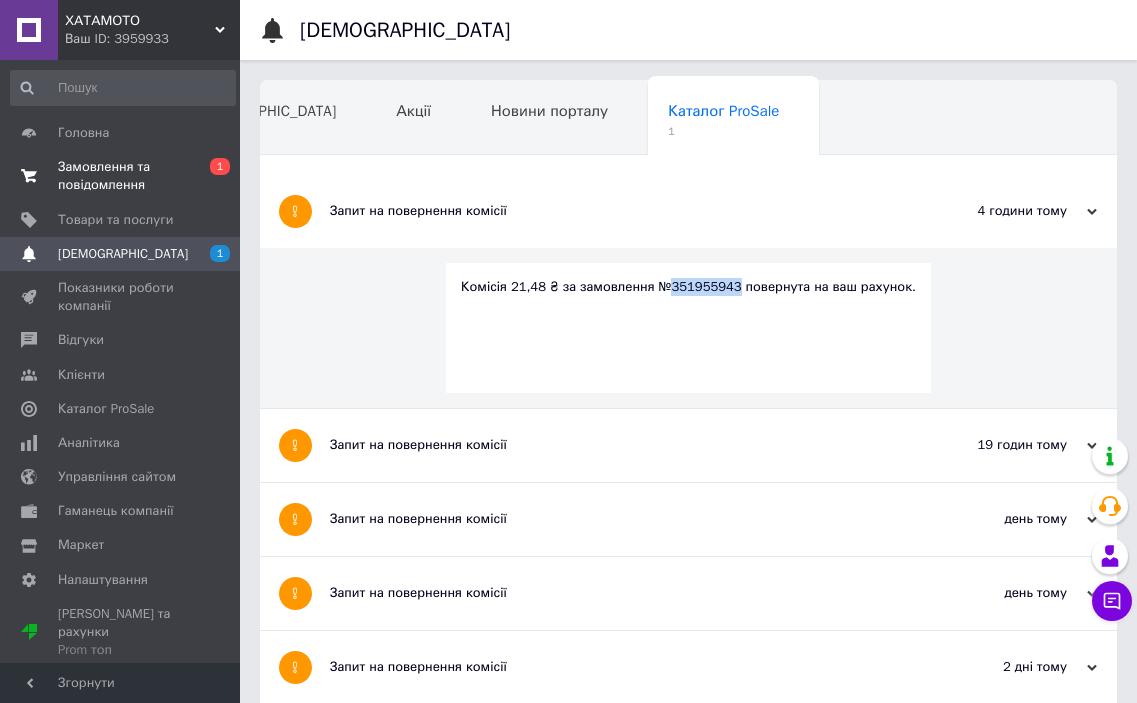 click on "Замовлення та повідомлення" at bounding box center [121, 176] 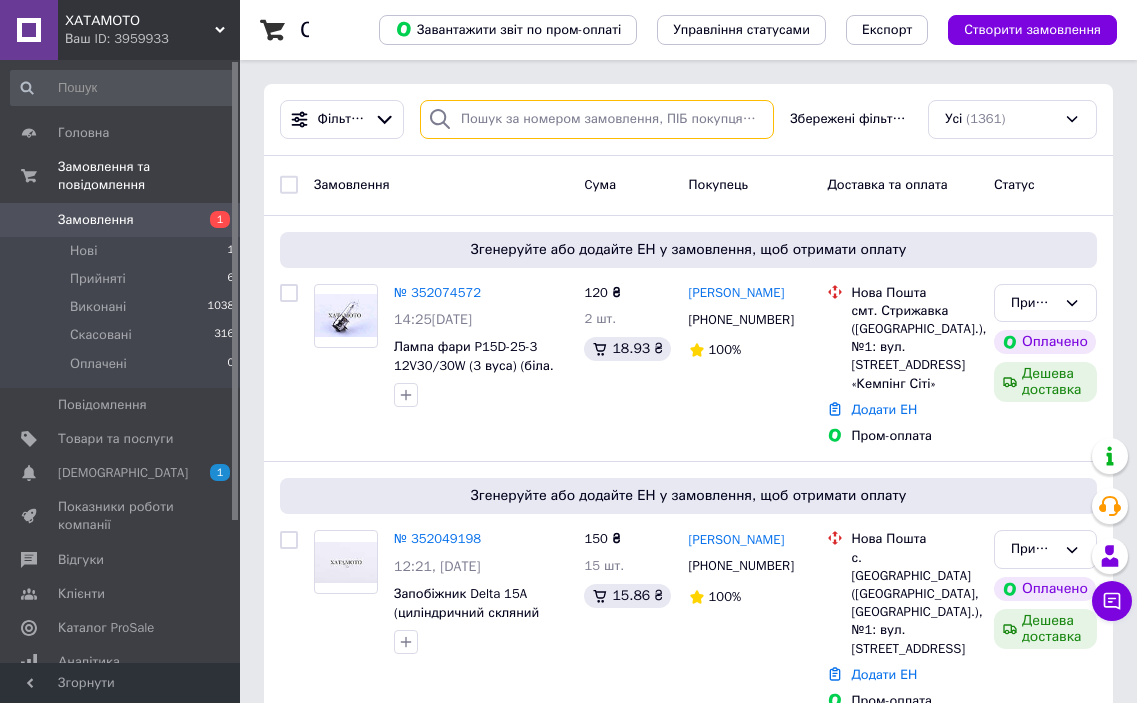 click at bounding box center [597, 119] 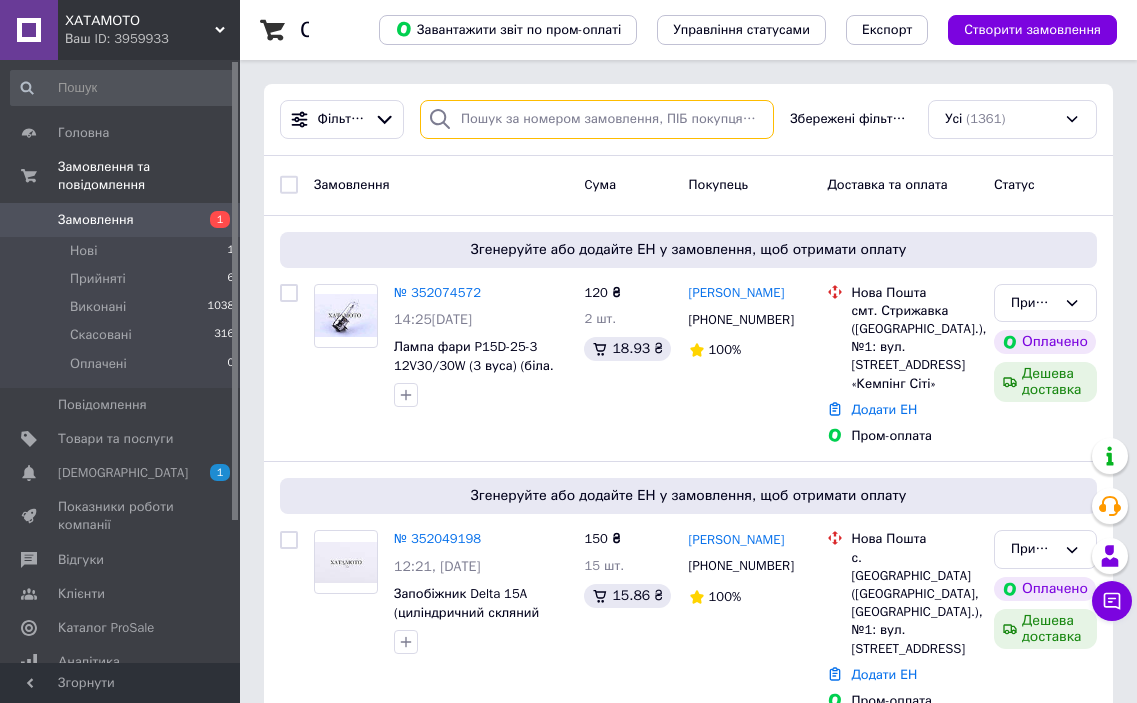 paste on "351955943" 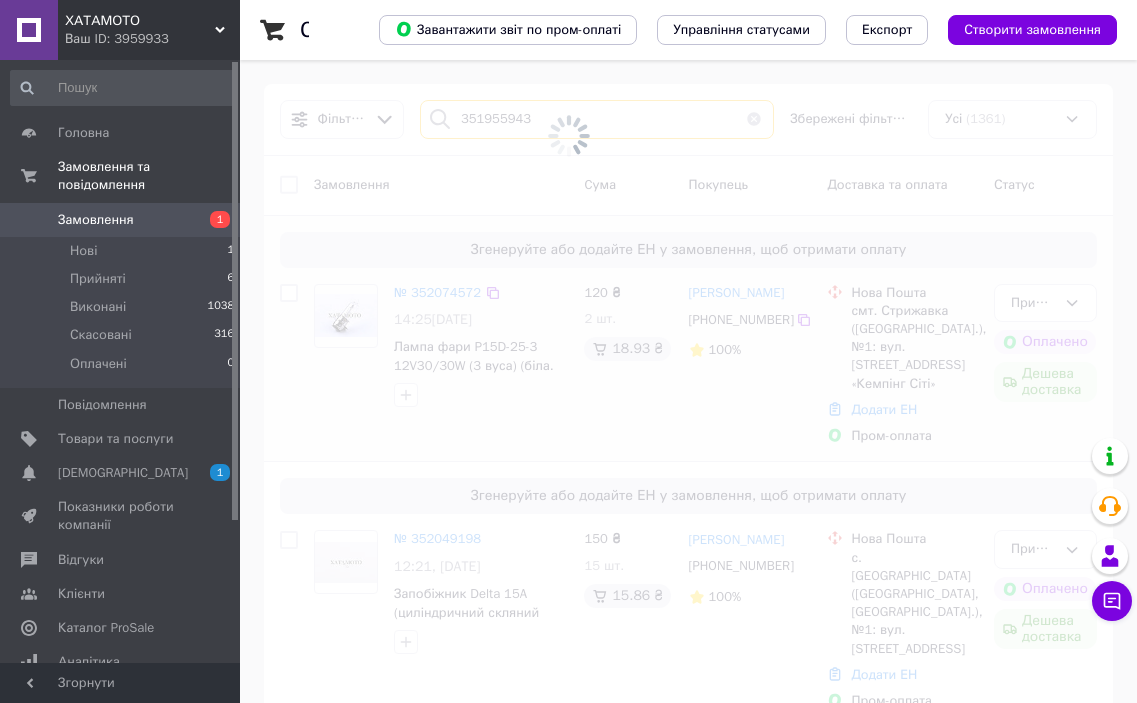 type on "351955943" 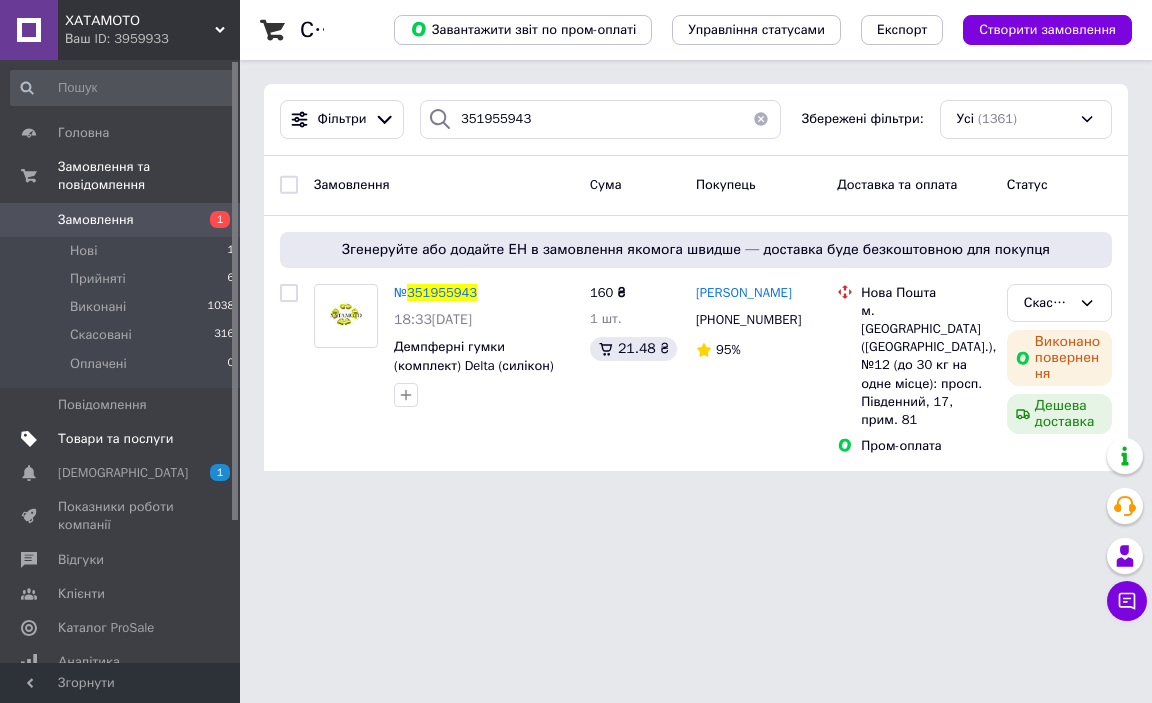 click on "Товари та послуги" at bounding box center [115, 439] 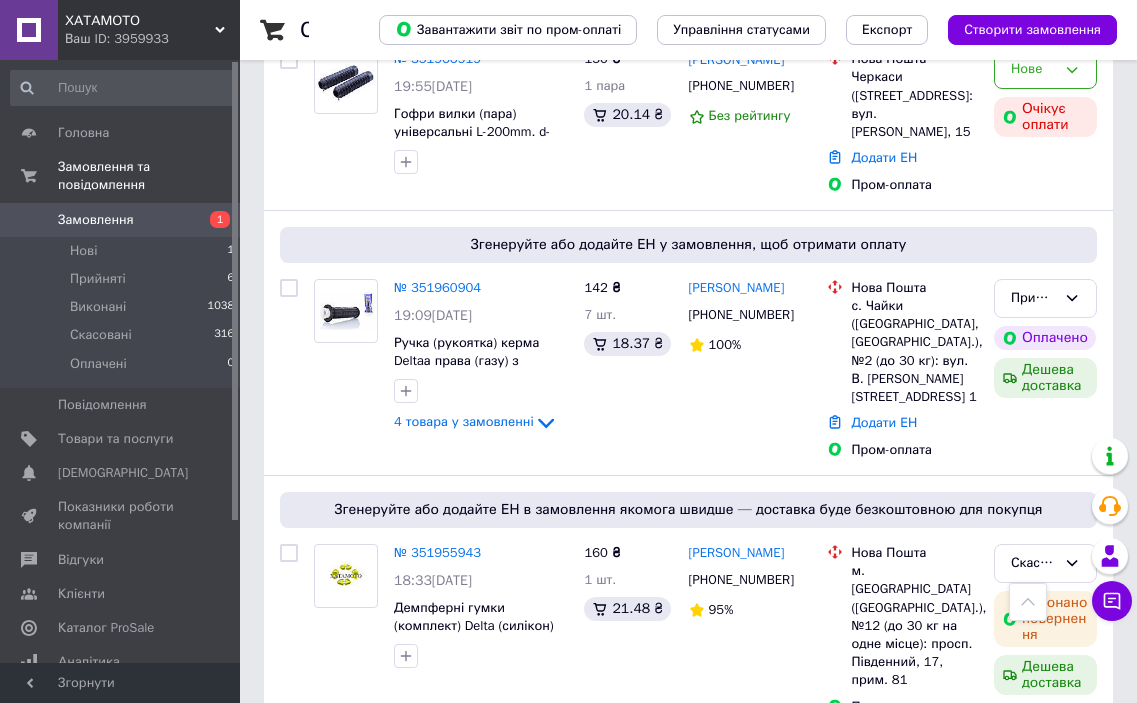 scroll, scrollTop: 1400, scrollLeft: 0, axis: vertical 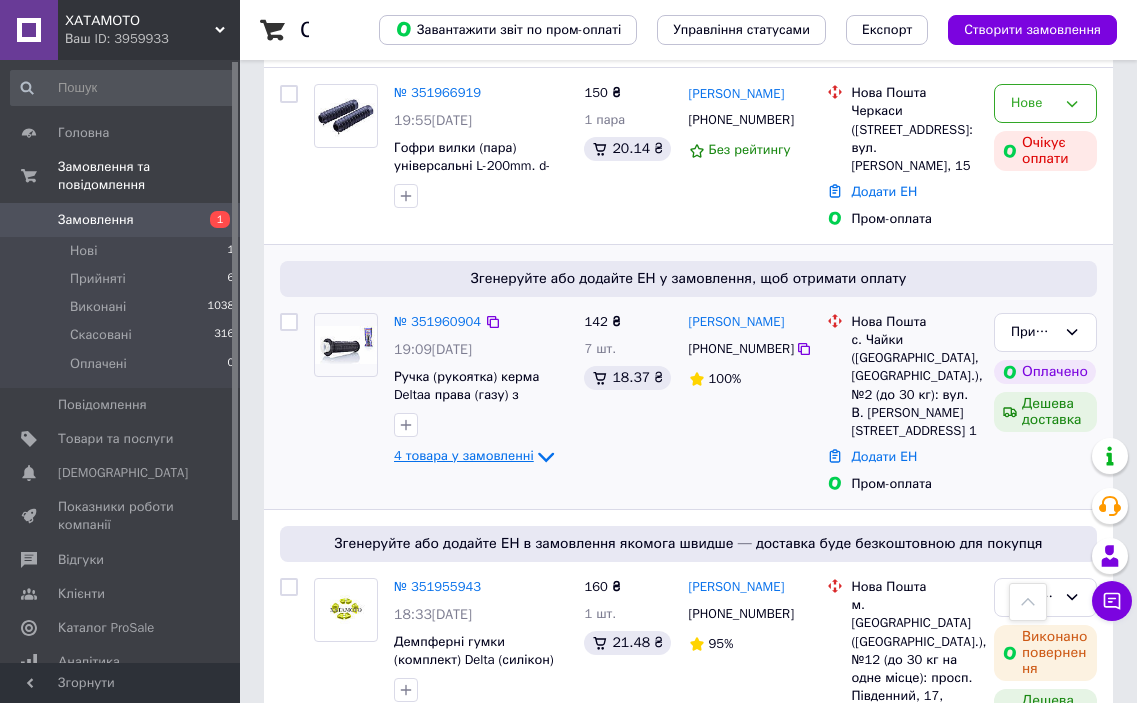 click 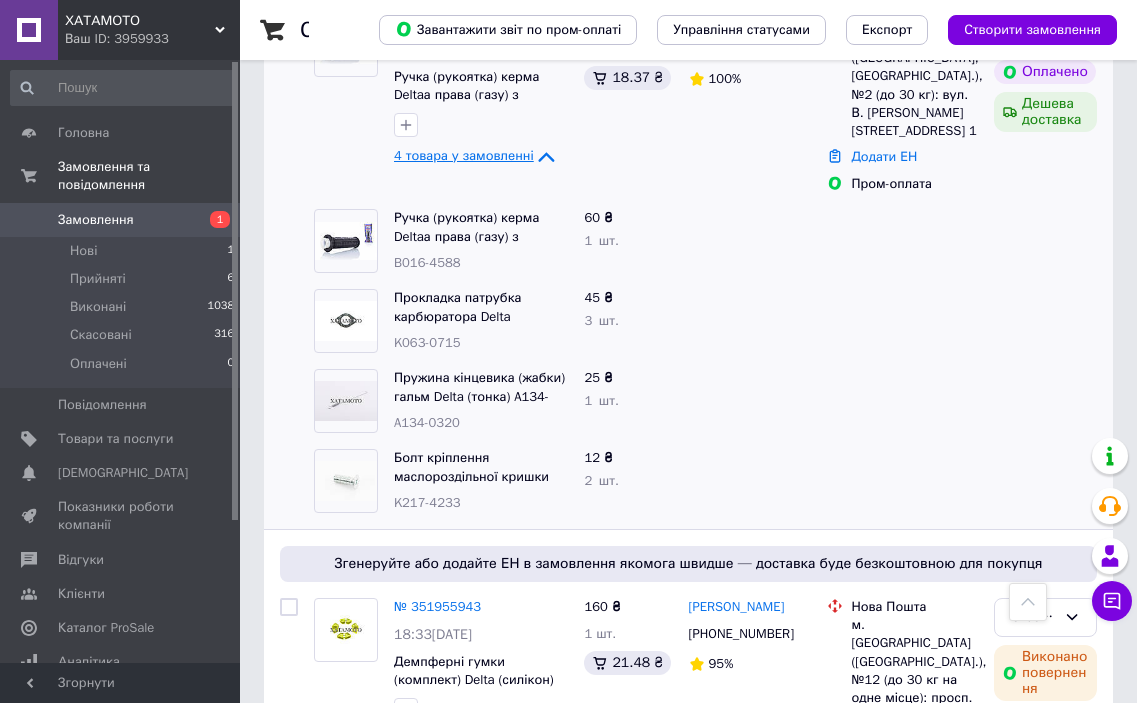 scroll, scrollTop: 1600, scrollLeft: 0, axis: vertical 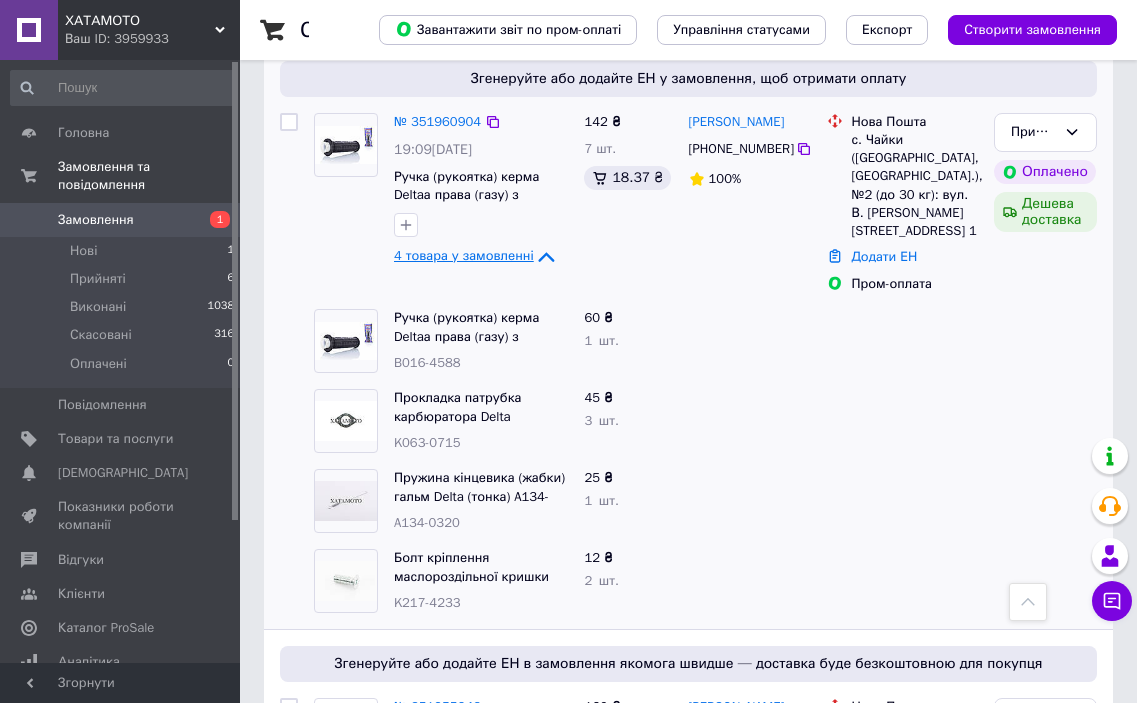 click at bounding box center [902, 501] 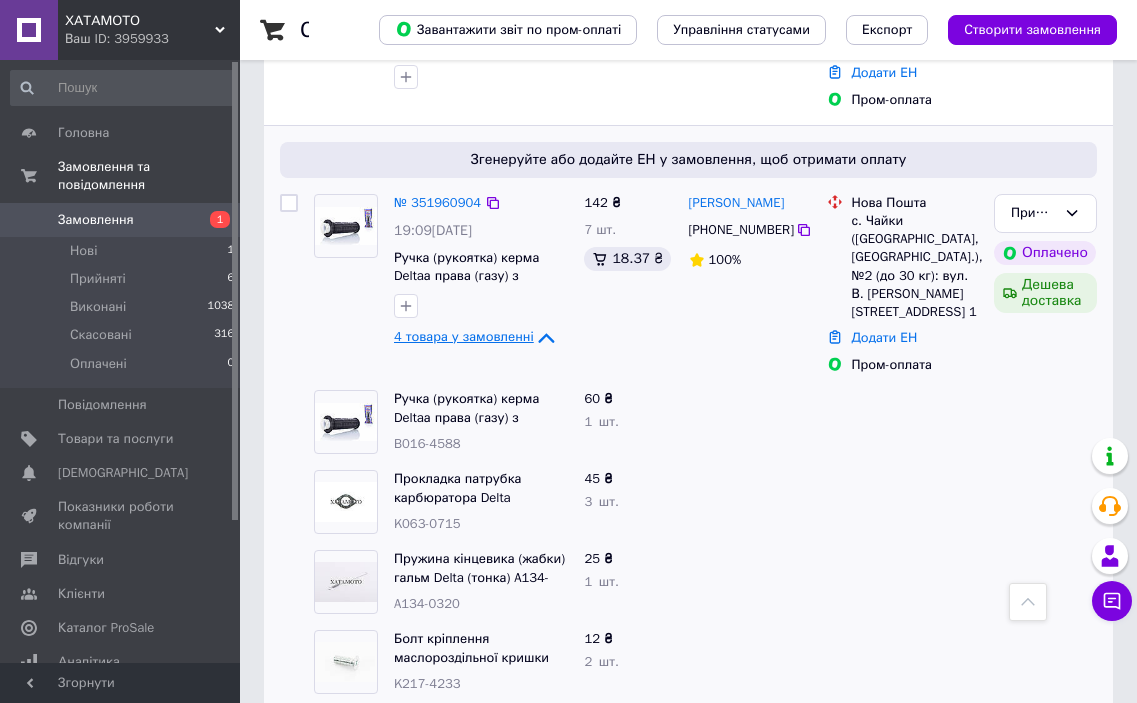 scroll, scrollTop: 1500, scrollLeft: 0, axis: vertical 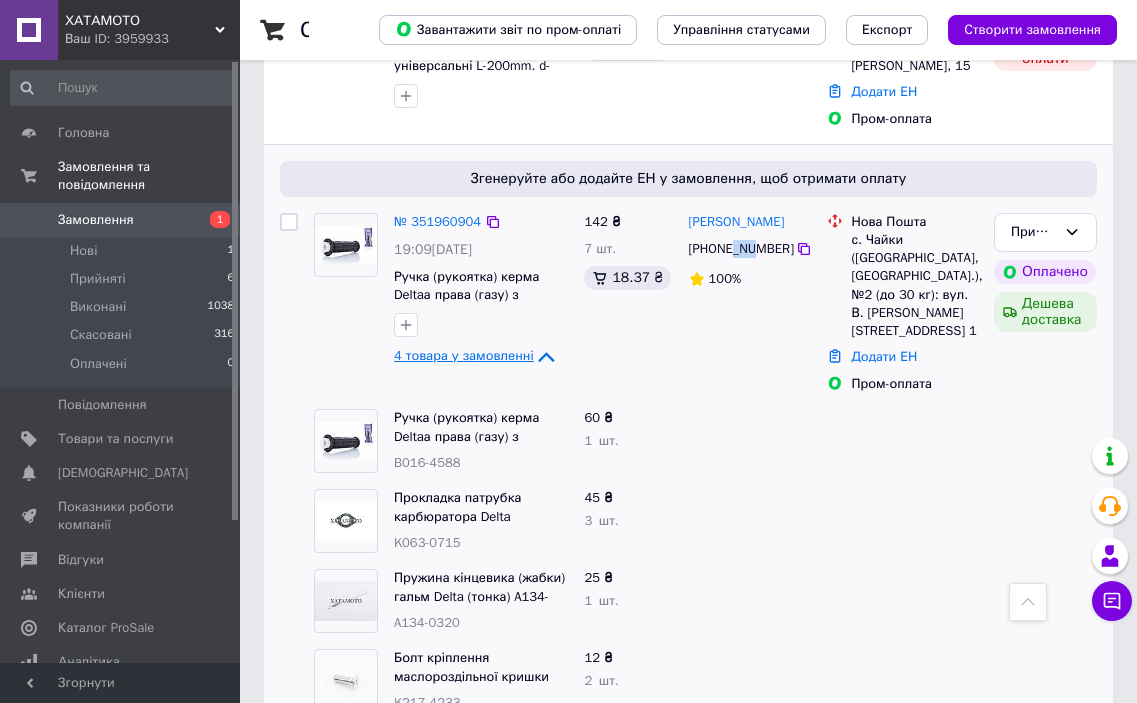 drag, startPoint x: 735, startPoint y: 223, endPoint x: 754, endPoint y: 245, distance: 29.068884 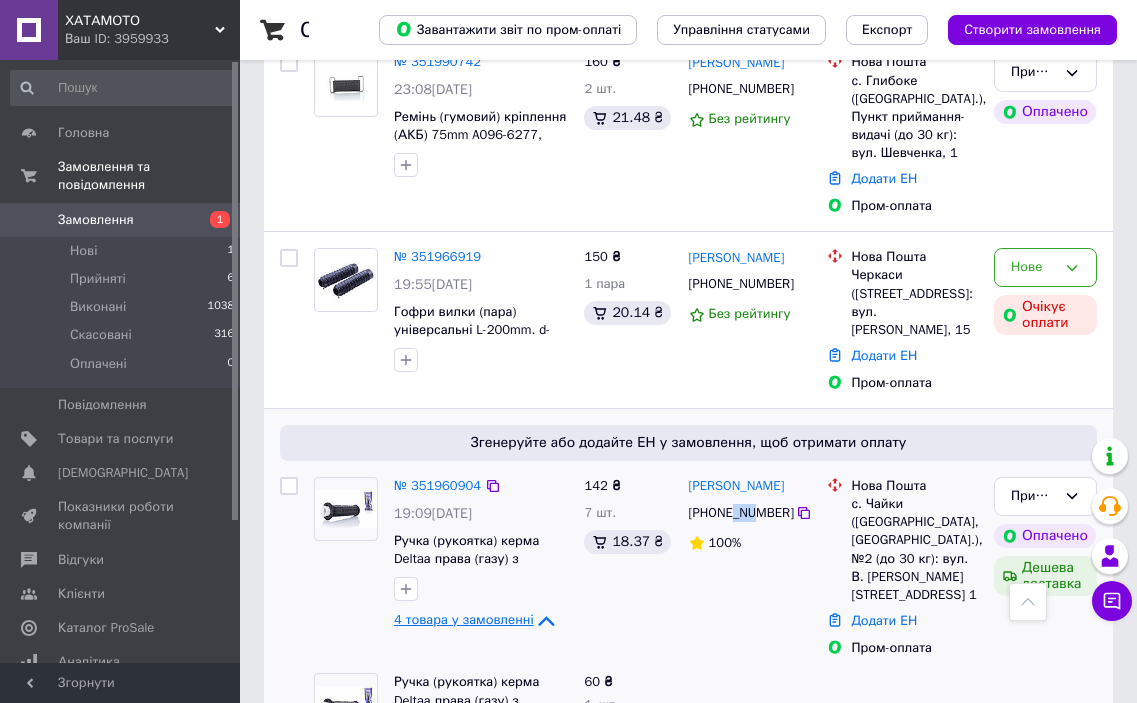 scroll, scrollTop: 1200, scrollLeft: 0, axis: vertical 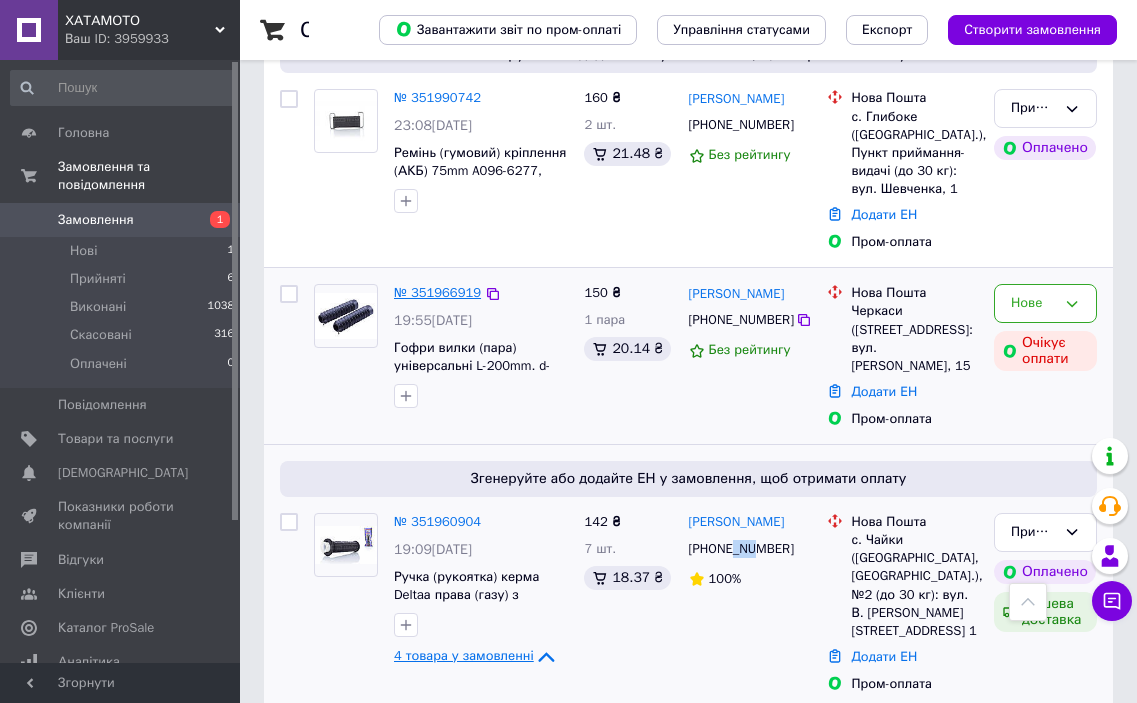 click on "№ 351966919" at bounding box center (437, 292) 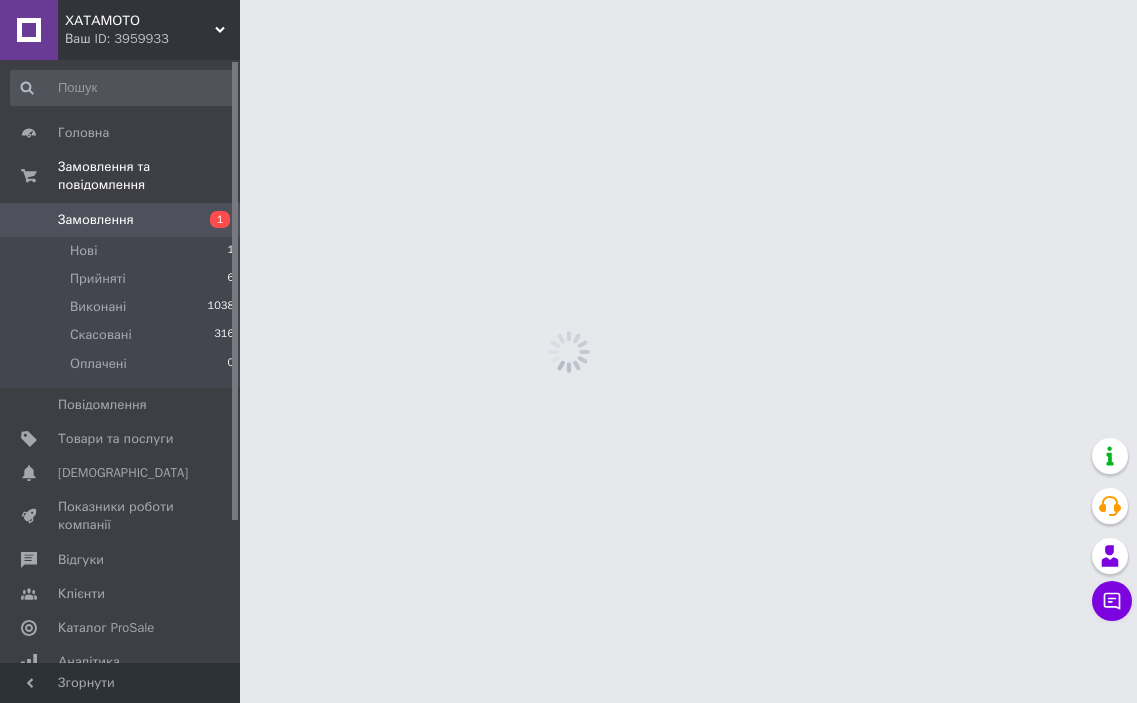 scroll, scrollTop: 0, scrollLeft: 0, axis: both 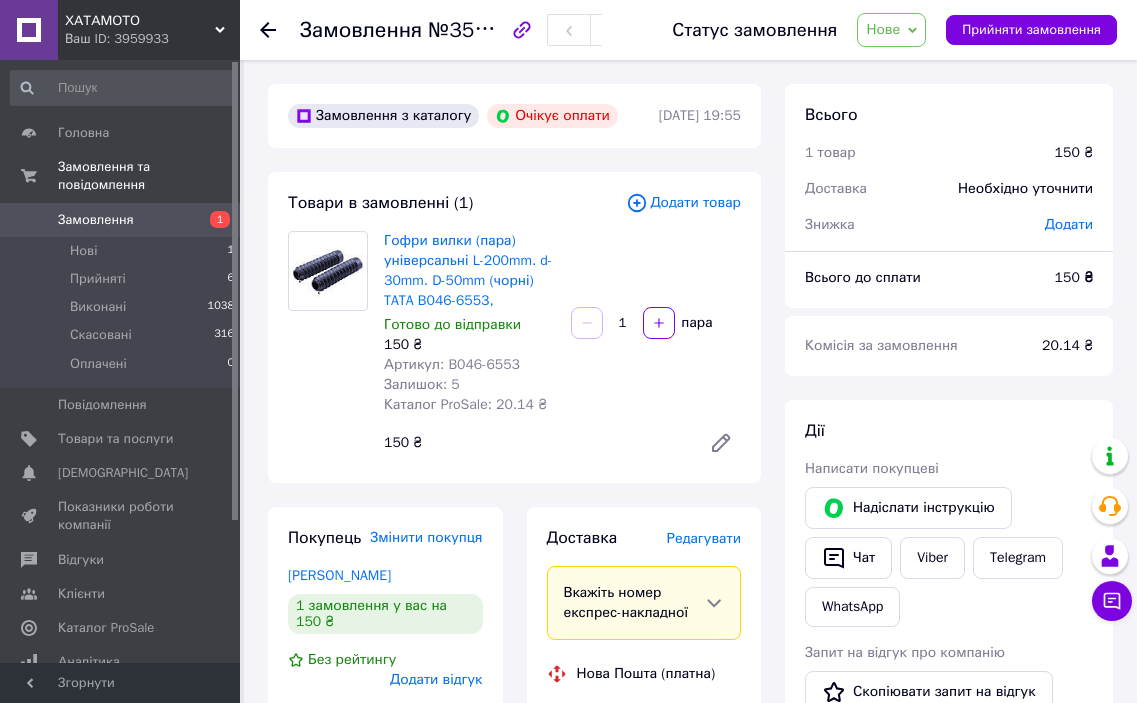 click on "Замовлення" at bounding box center (96, 220) 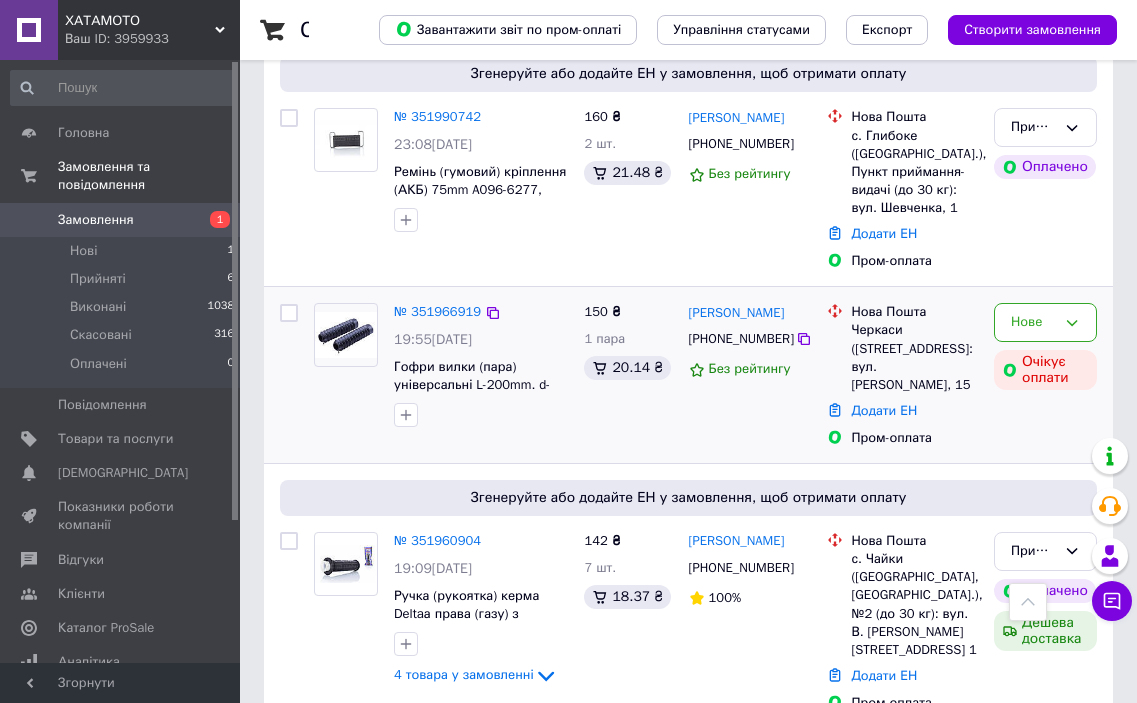 scroll, scrollTop: 1200, scrollLeft: 0, axis: vertical 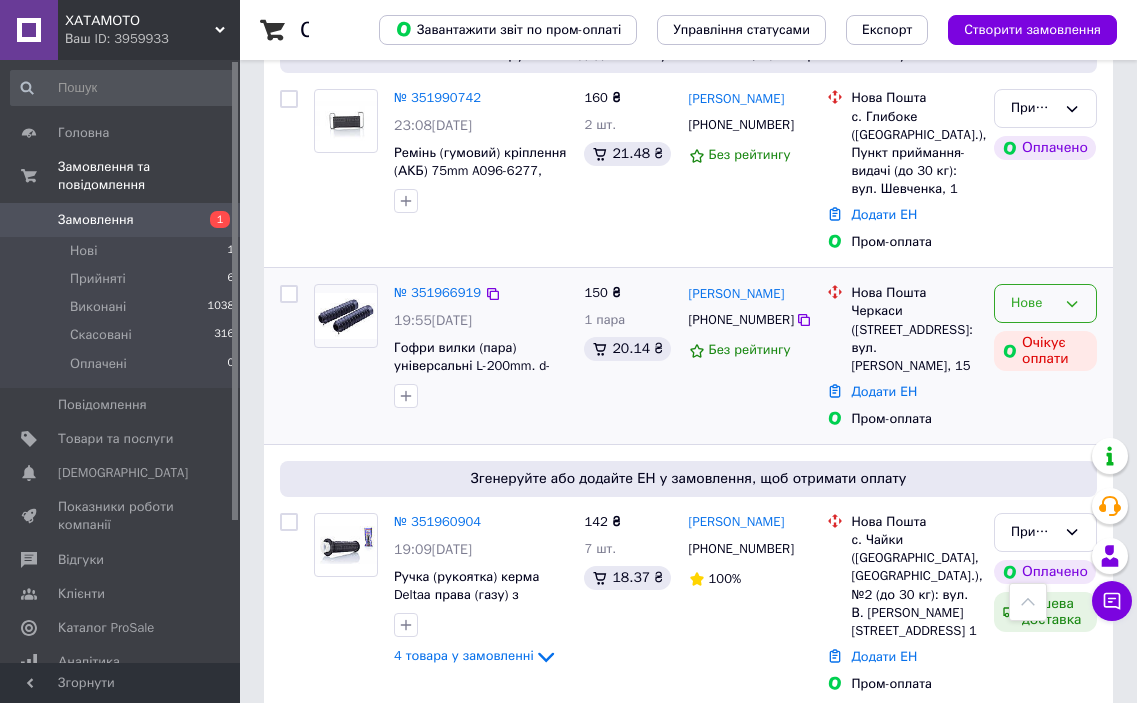 click on "Нове" at bounding box center (1033, 303) 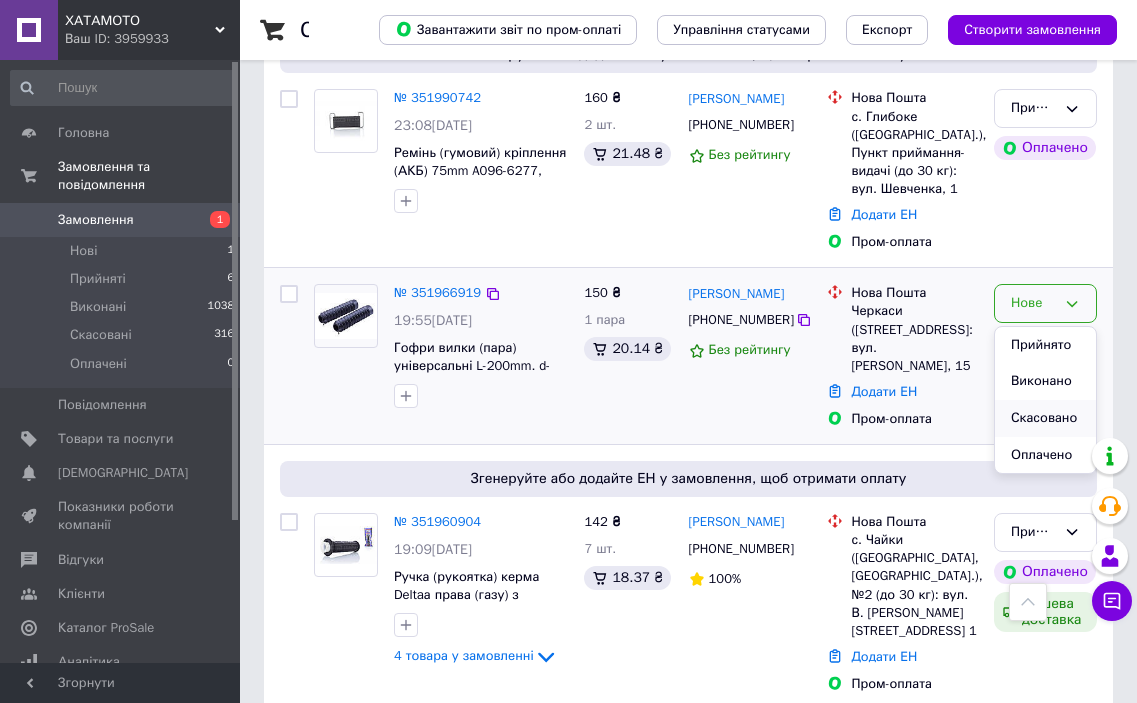 click on "Скасовано" at bounding box center [1045, 418] 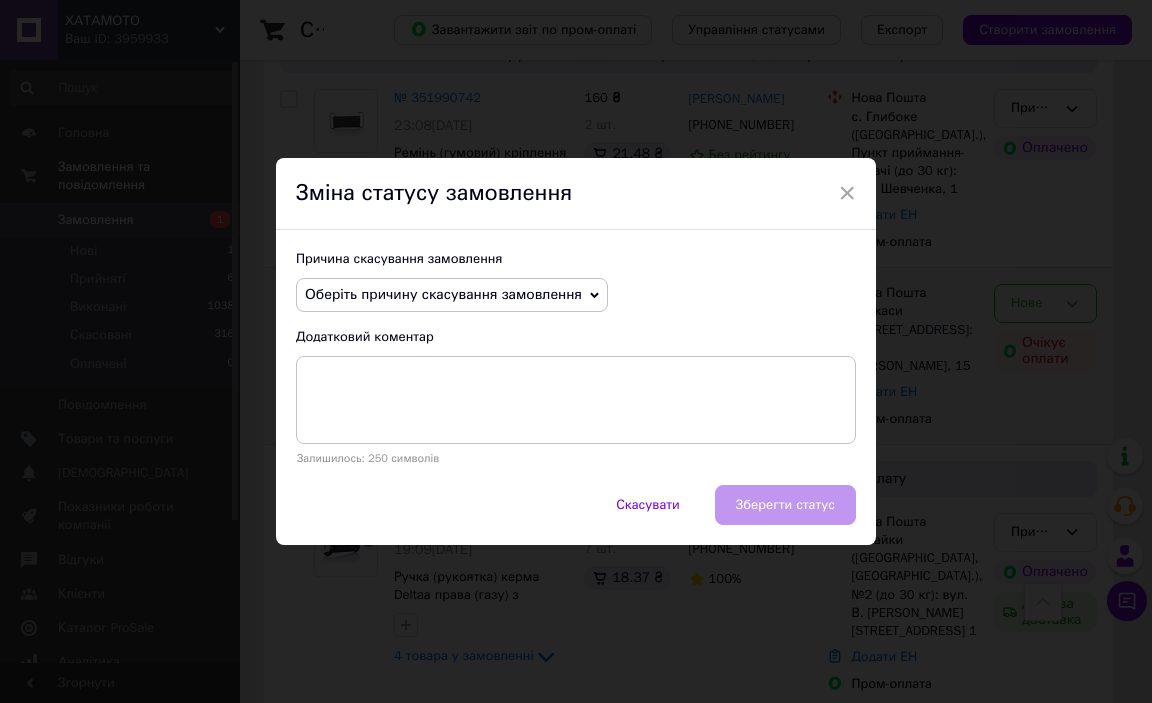 click on "Оберіть причину скасування замовлення" at bounding box center (443, 294) 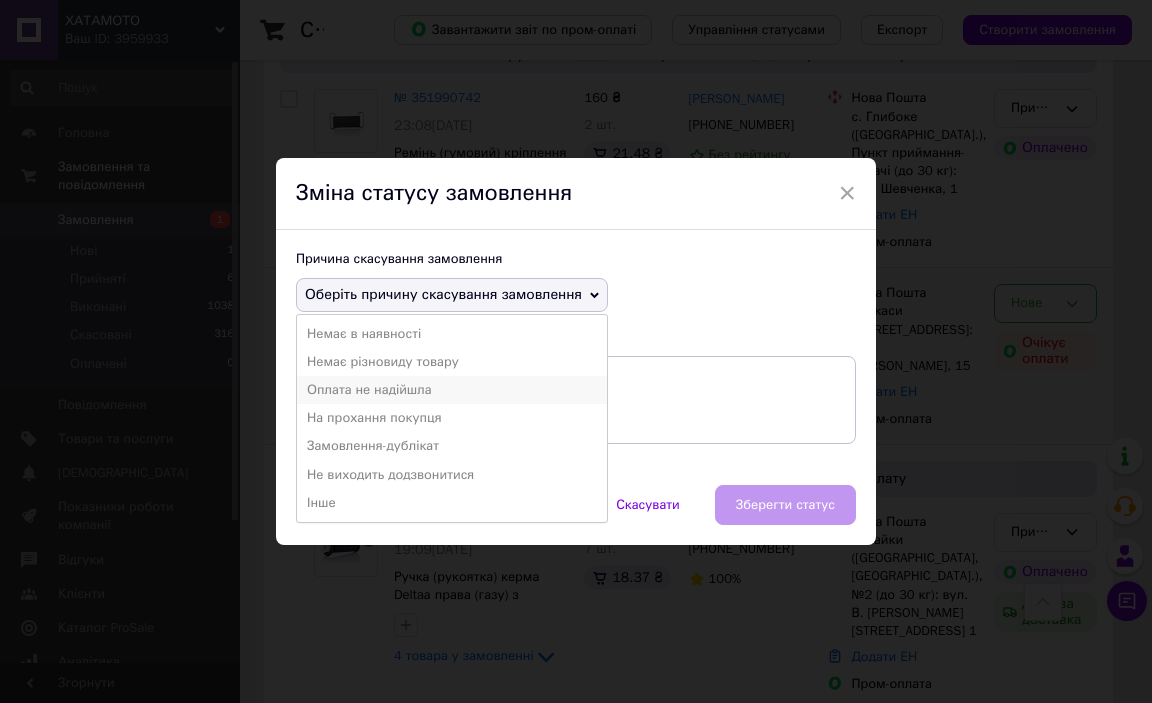 click on "Оплата не надійшла" at bounding box center (452, 390) 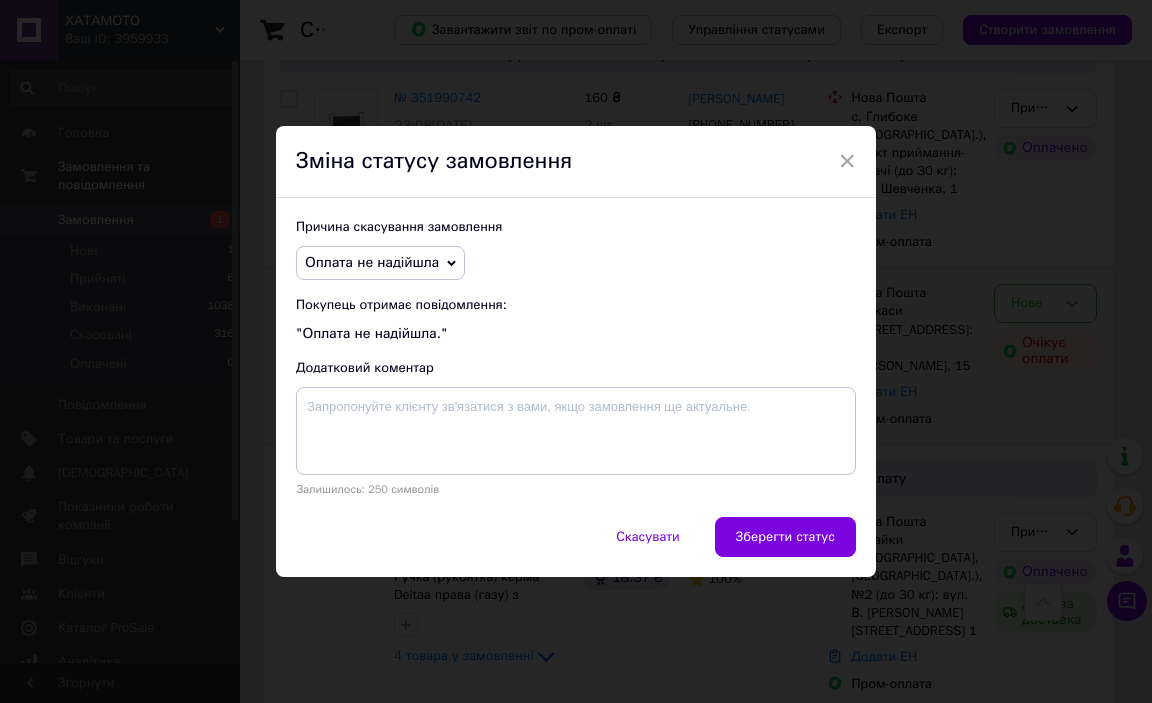 click on "Зберегти статус" at bounding box center (785, 537) 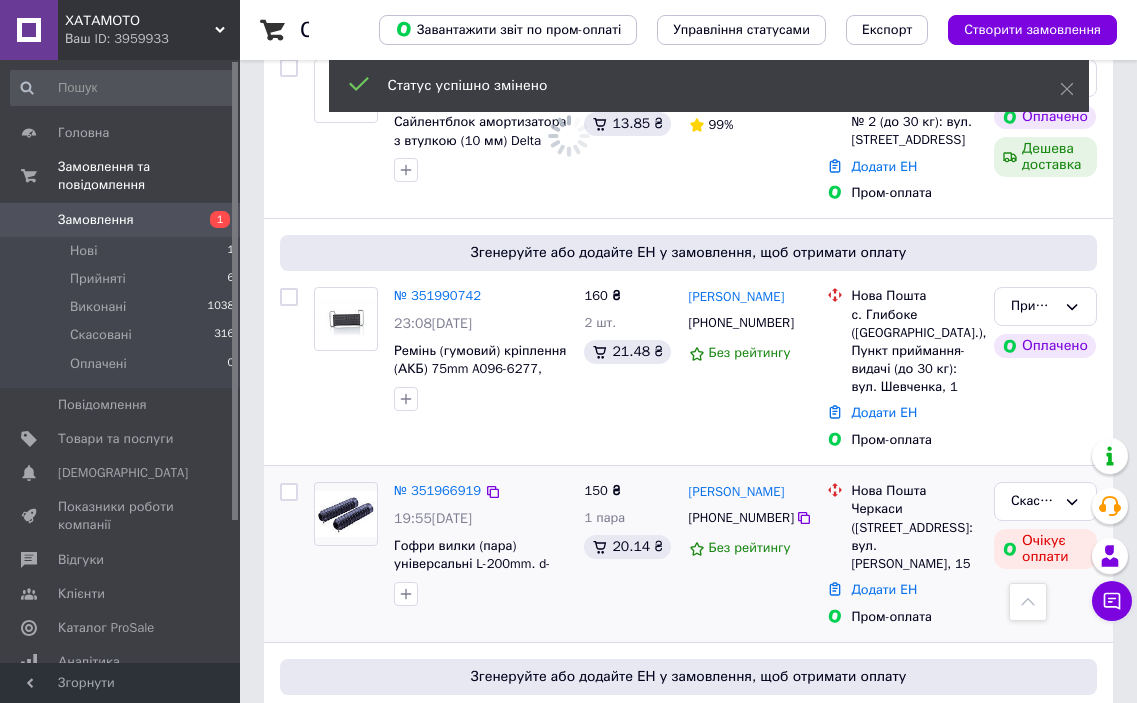 scroll, scrollTop: 1000, scrollLeft: 0, axis: vertical 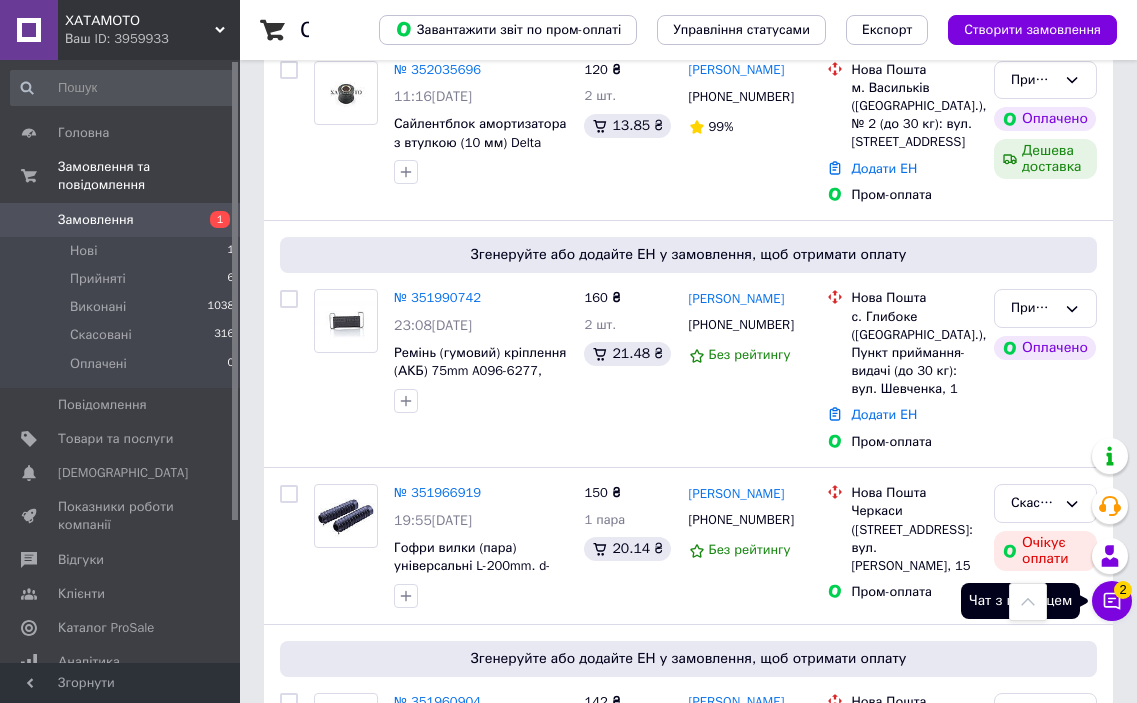 click 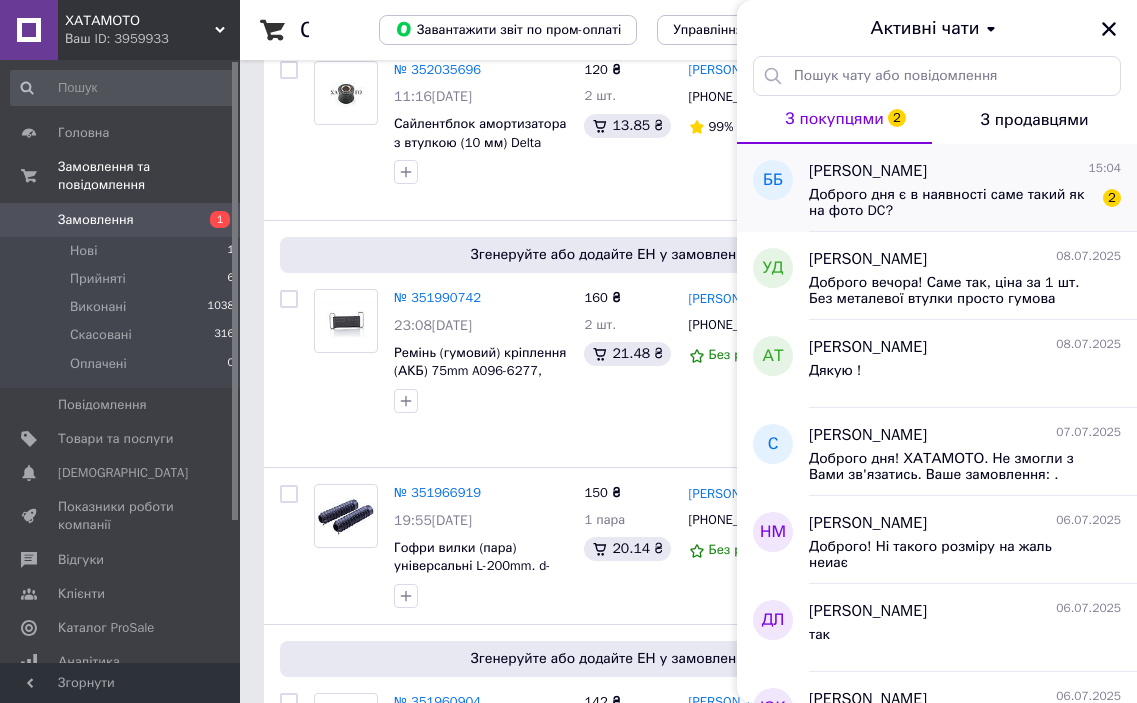 click on "Доброго дня є в наявності саме такий як на фото DC?" at bounding box center [951, 203] 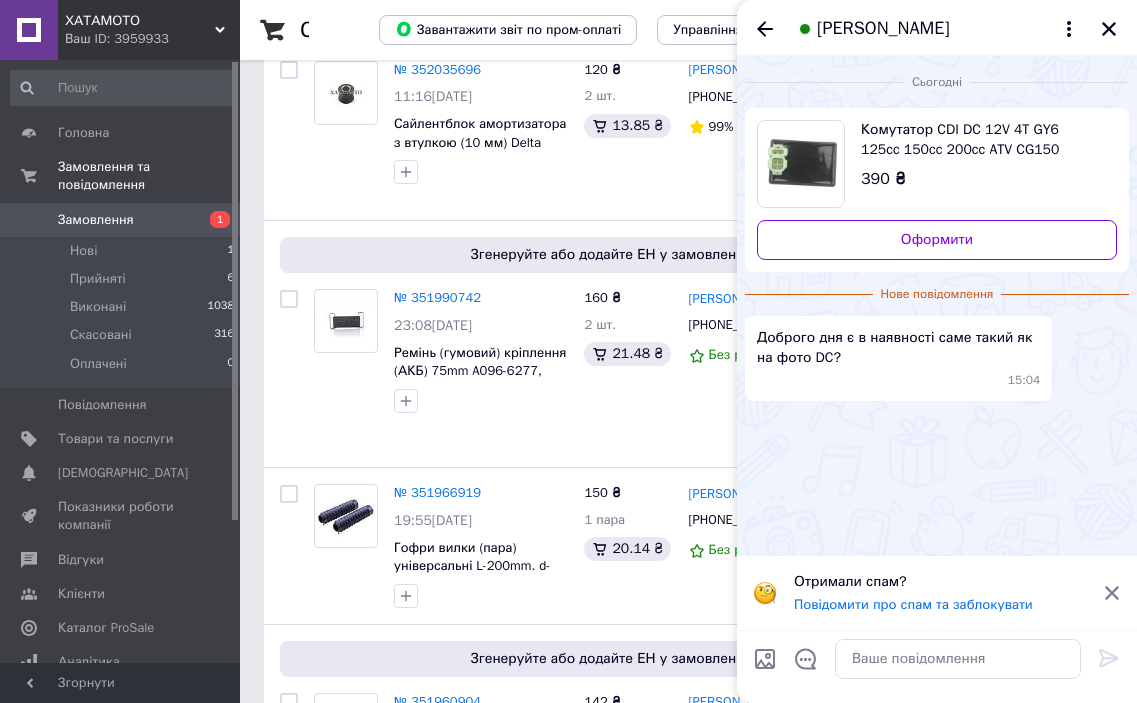 click on "Комутатор CDI  DC 12V 4T GY6 125cc 150cc 200cc ATV  CG150 CG200	A171-6494," at bounding box center (981, 140) 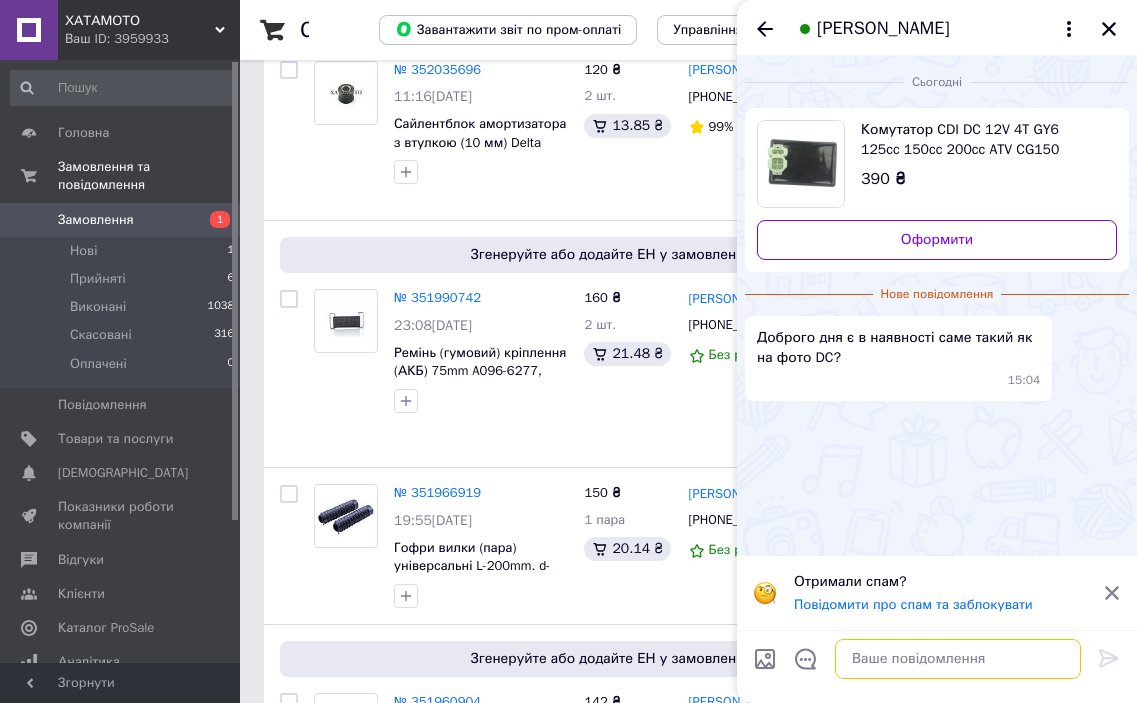 click at bounding box center (958, 659) 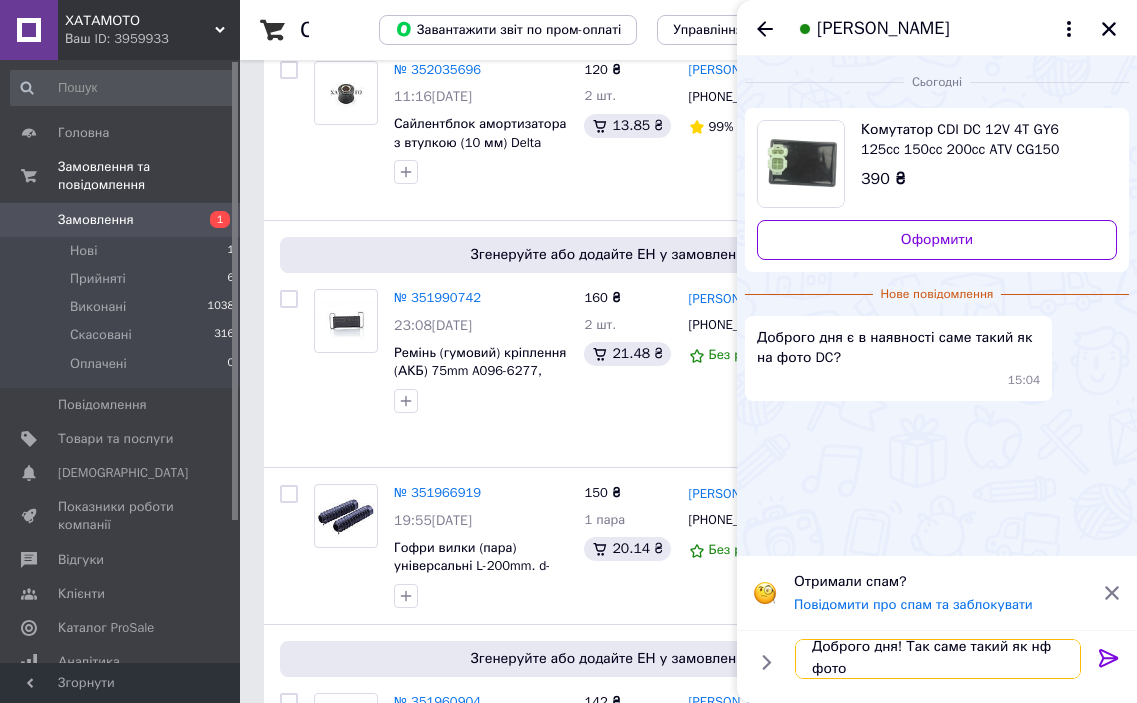 scroll, scrollTop: 2, scrollLeft: 0, axis: vertical 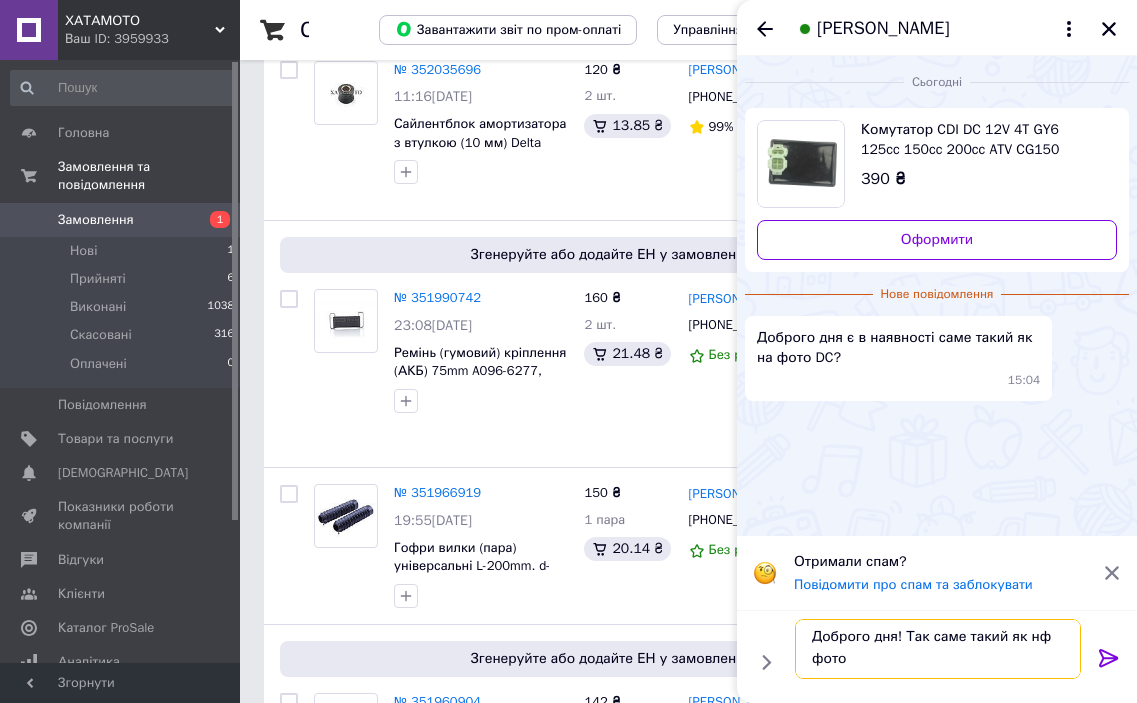click on "Доброго дня! Так саме такий як нф фото" at bounding box center [938, 649] 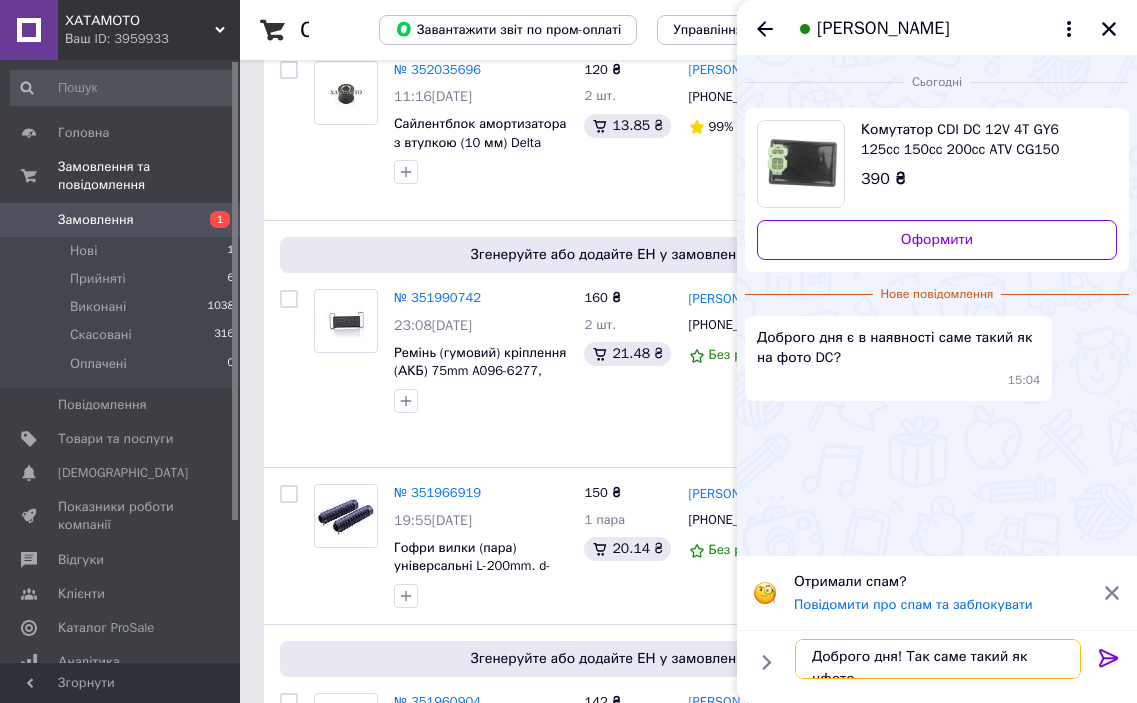 scroll, scrollTop: 0, scrollLeft: 0, axis: both 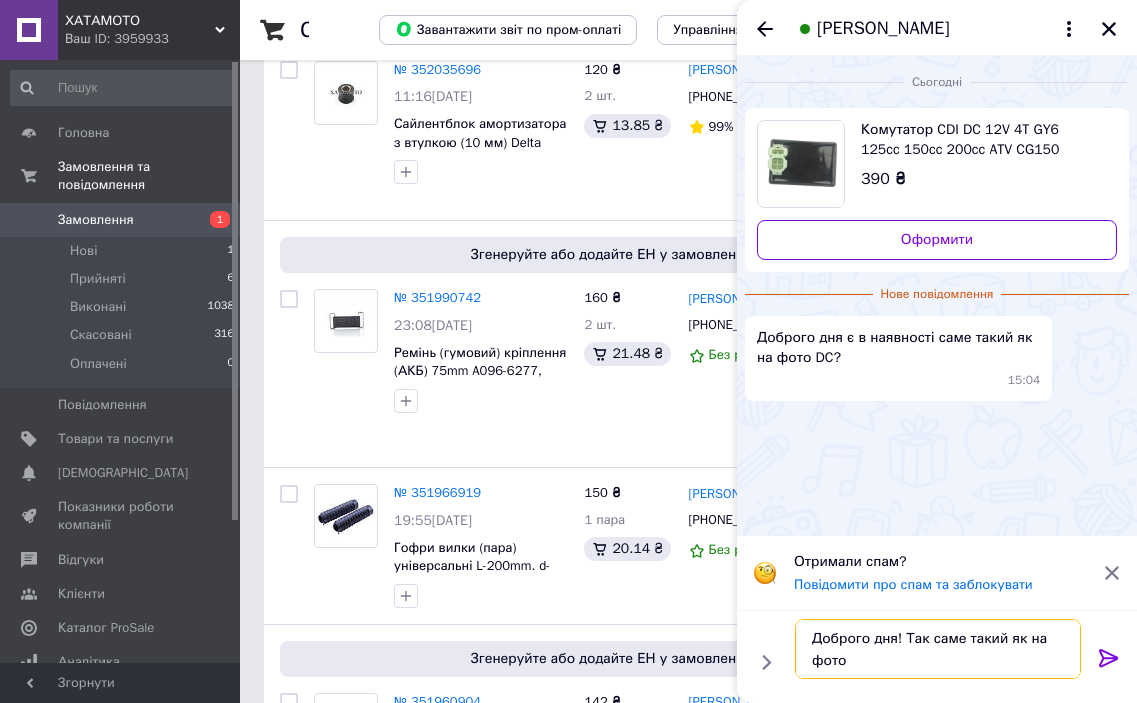 click on "Доброго дня! Так саме такий як на фото" at bounding box center (938, 649) 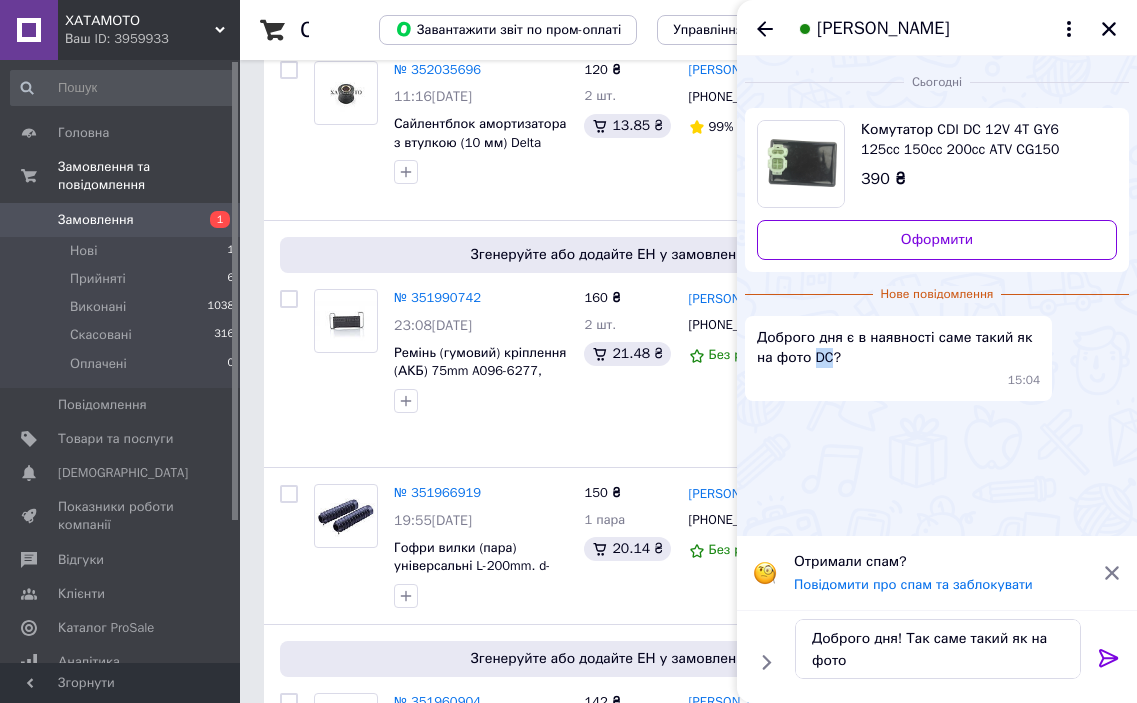 drag, startPoint x: 810, startPoint y: 358, endPoint x: 796, endPoint y: 358, distance: 14 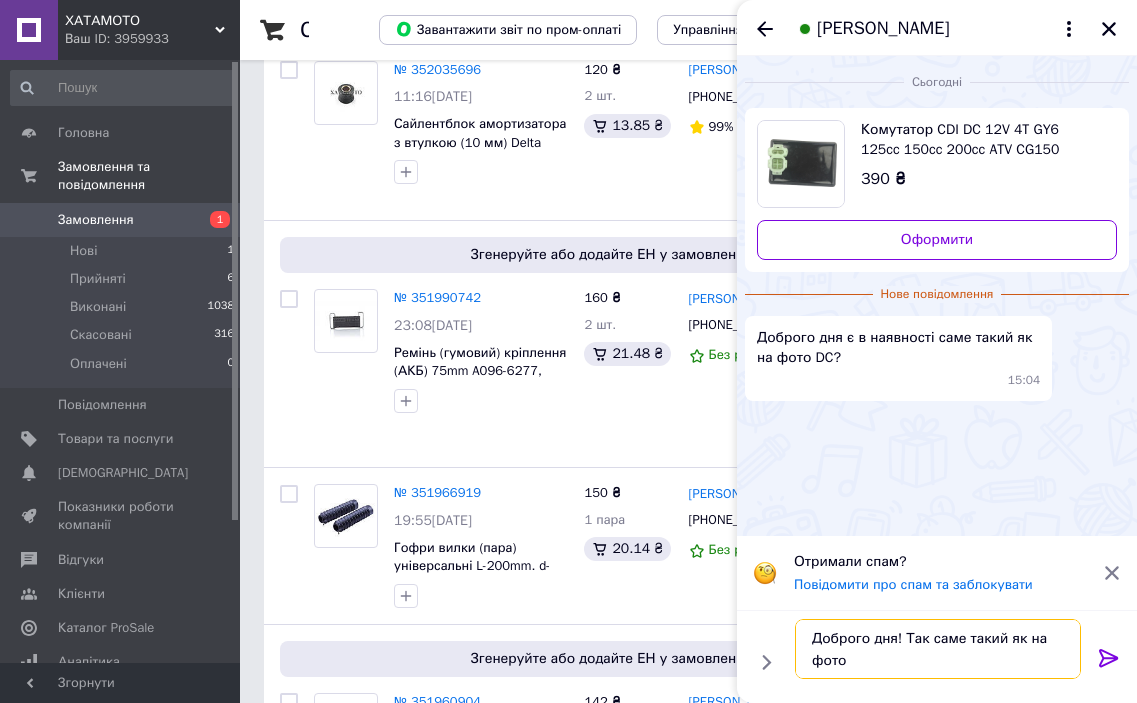 click on "Доброго дня! Так саме такий як на фото" at bounding box center (938, 649) 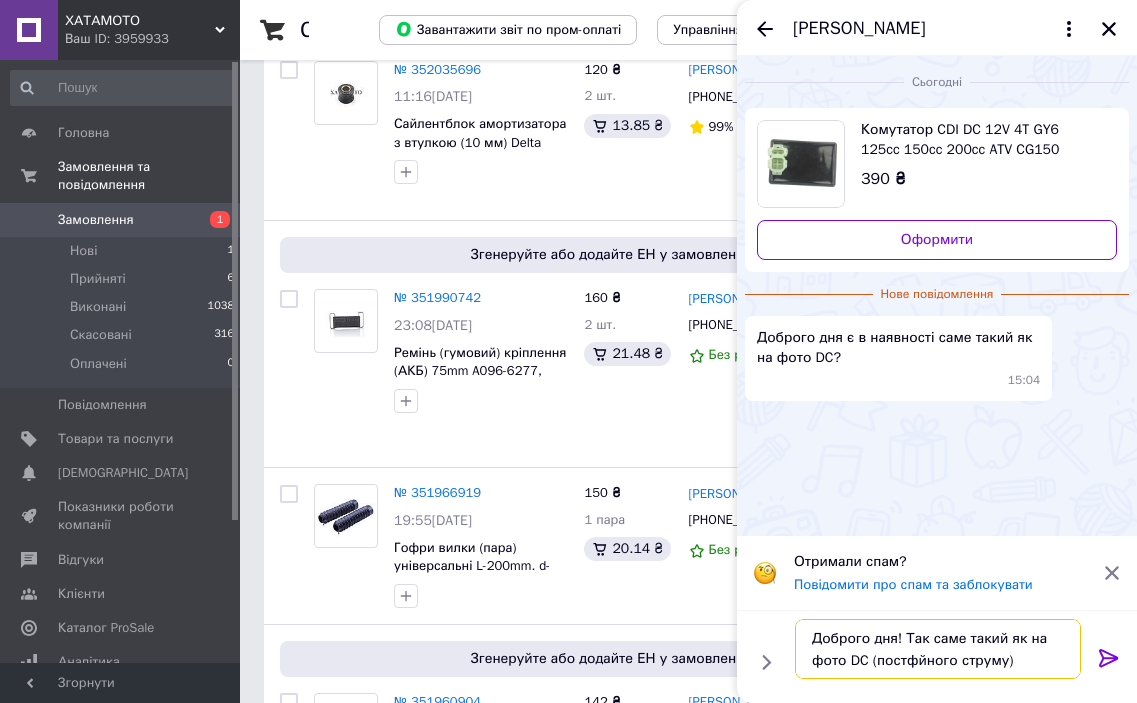 click on "Доброго дня! Так саме такий як на фото DC (постфйного струму)" at bounding box center [938, 649] 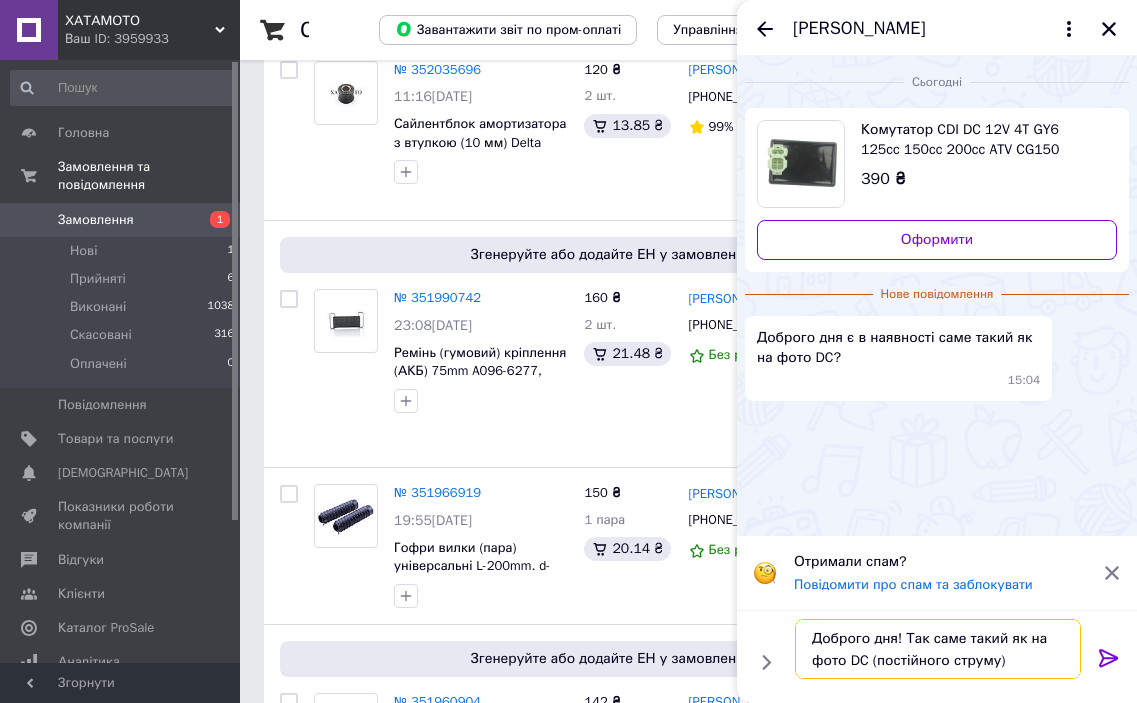 click on "Доброго дня! Так саме такий як на фото DC (постійного струму)" at bounding box center (938, 649) 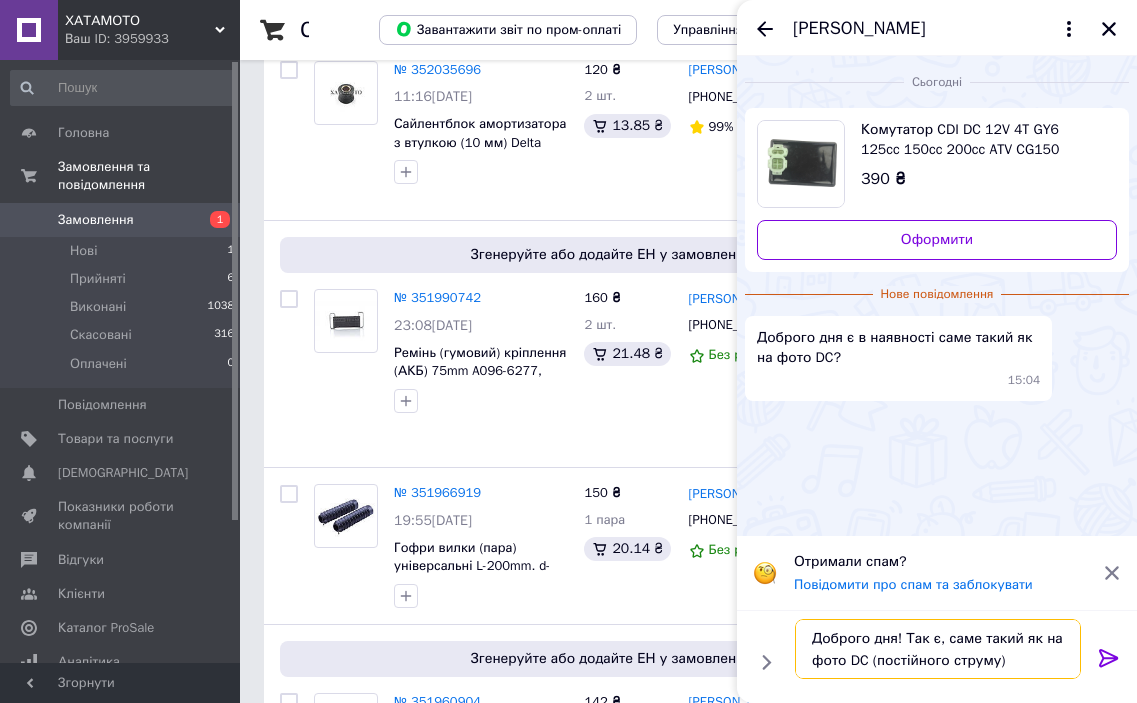 click on "Доброго дня! Так є, саме такий як на фото DC (постійного струму)" at bounding box center [938, 649] 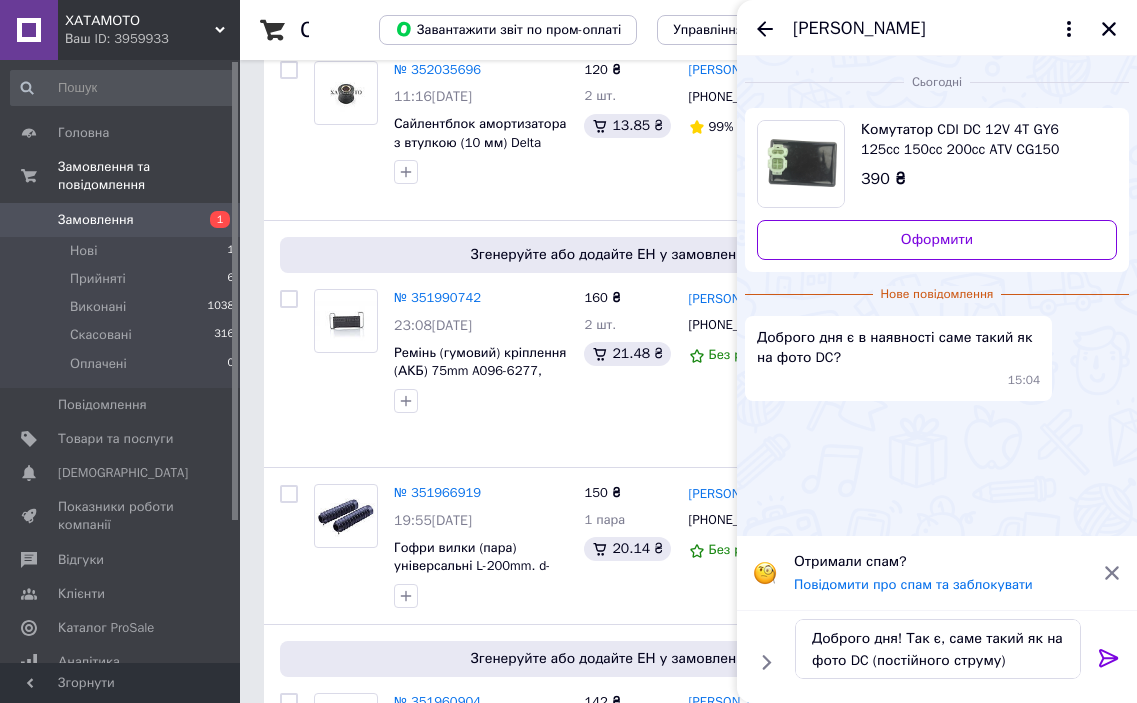 click 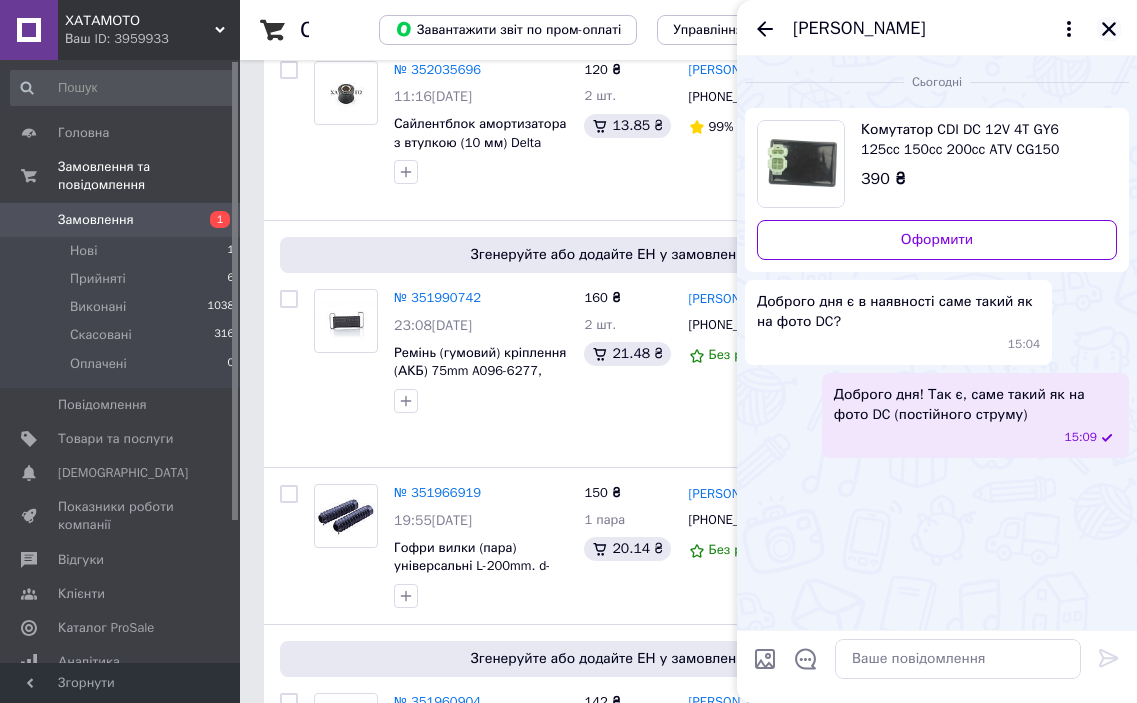 click 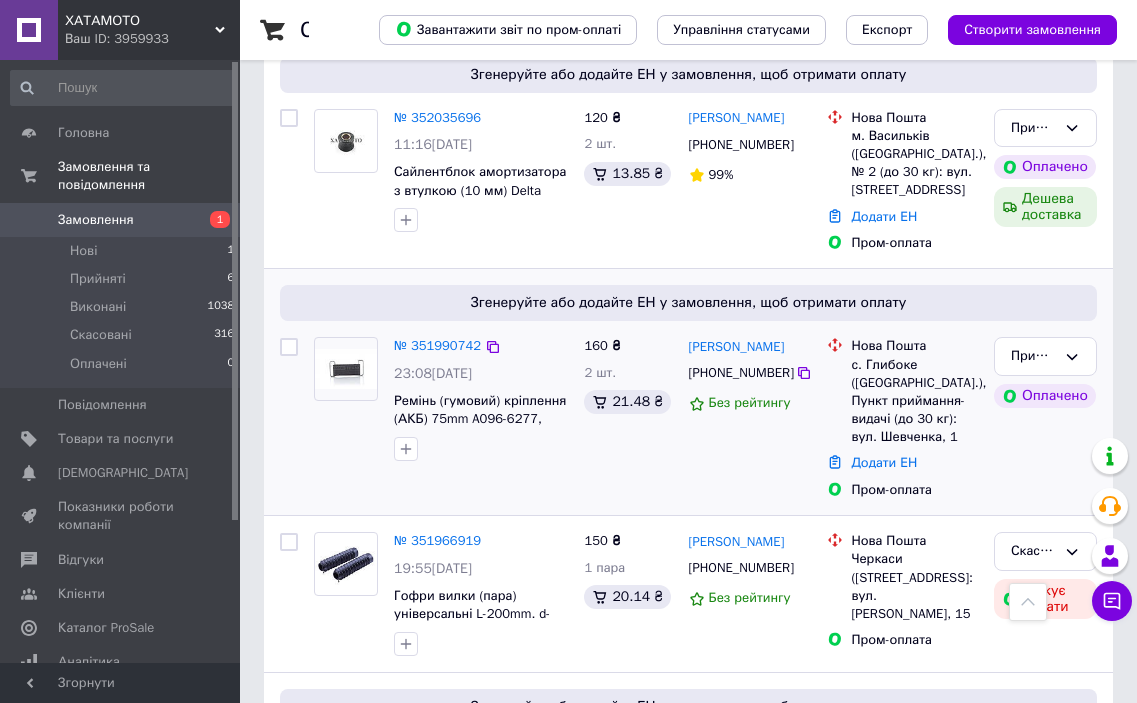 scroll, scrollTop: 1000, scrollLeft: 0, axis: vertical 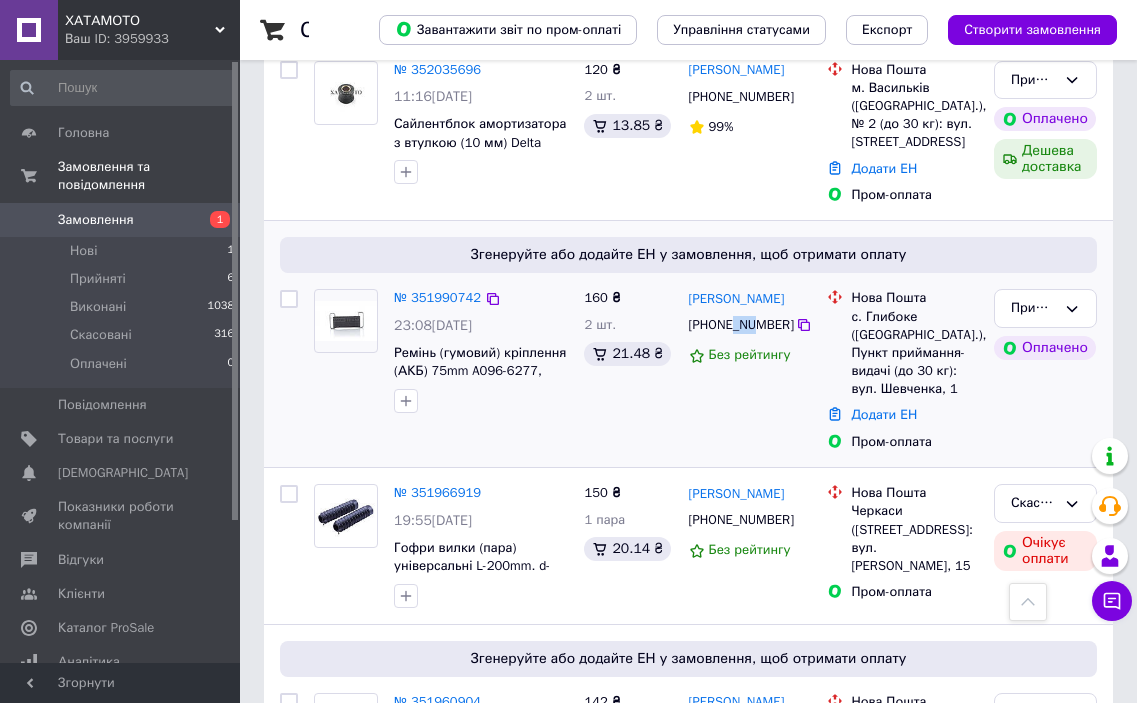 drag, startPoint x: 733, startPoint y: 324, endPoint x: 753, endPoint y: 324, distance: 20 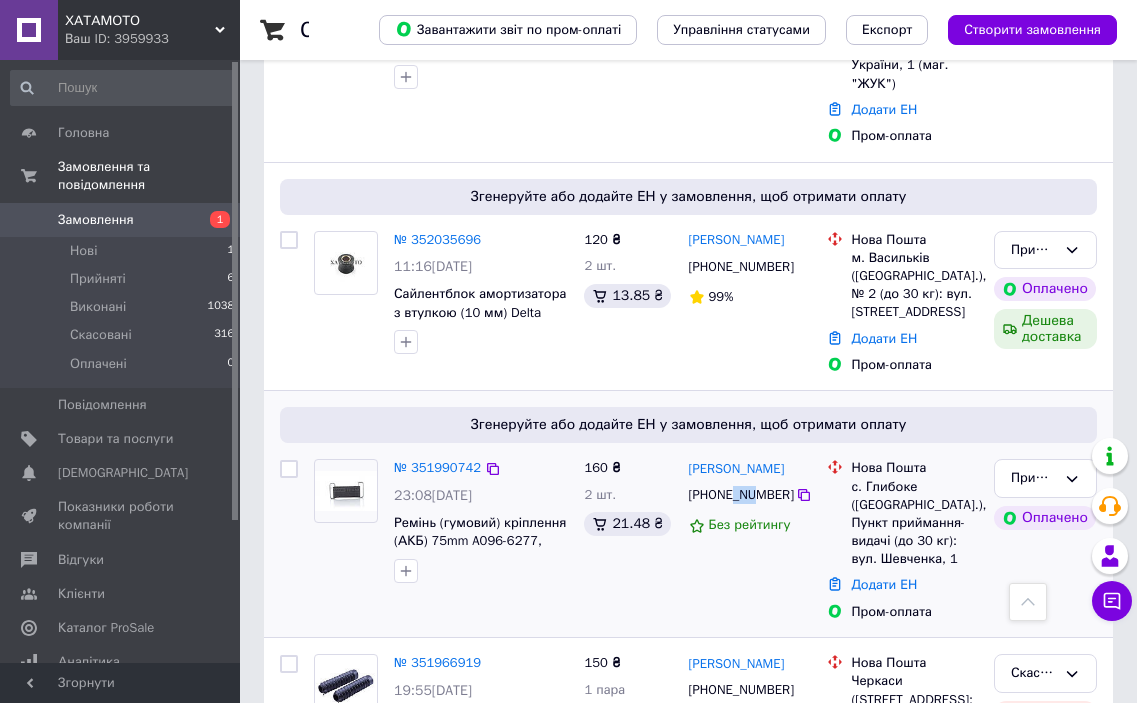 scroll, scrollTop: 800, scrollLeft: 0, axis: vertical 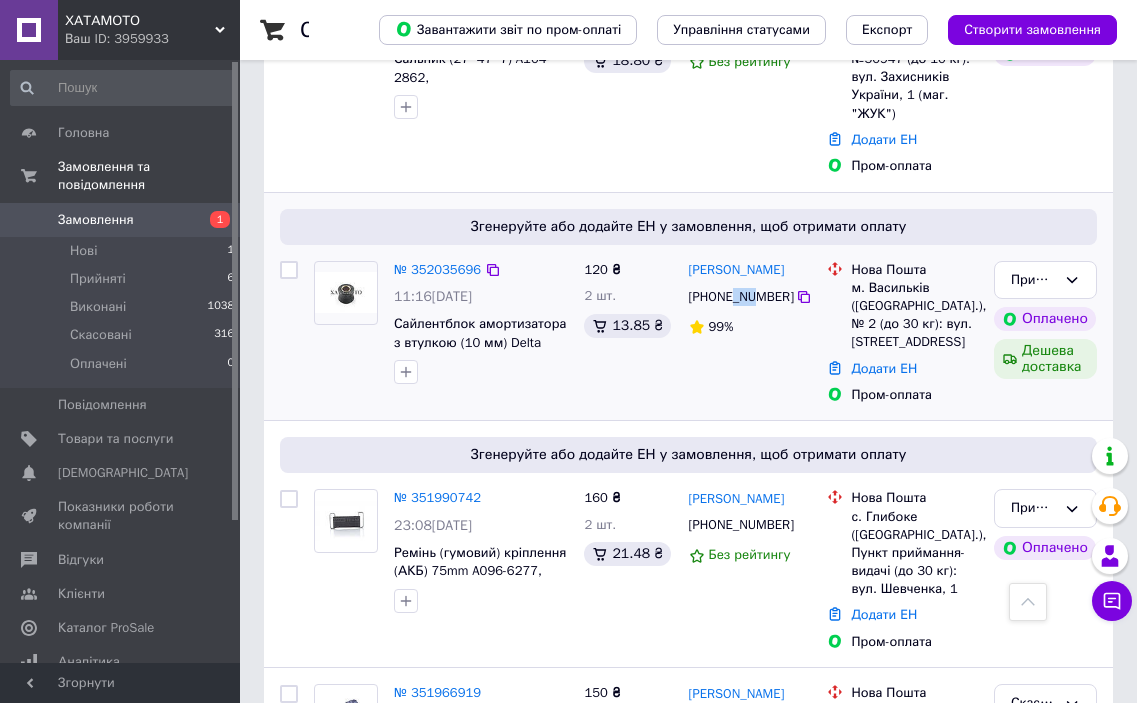 drag, startPoint x: 732, startPoint y: 296, endPoint x: 752, endPoint y: 299, distance: 20.22375 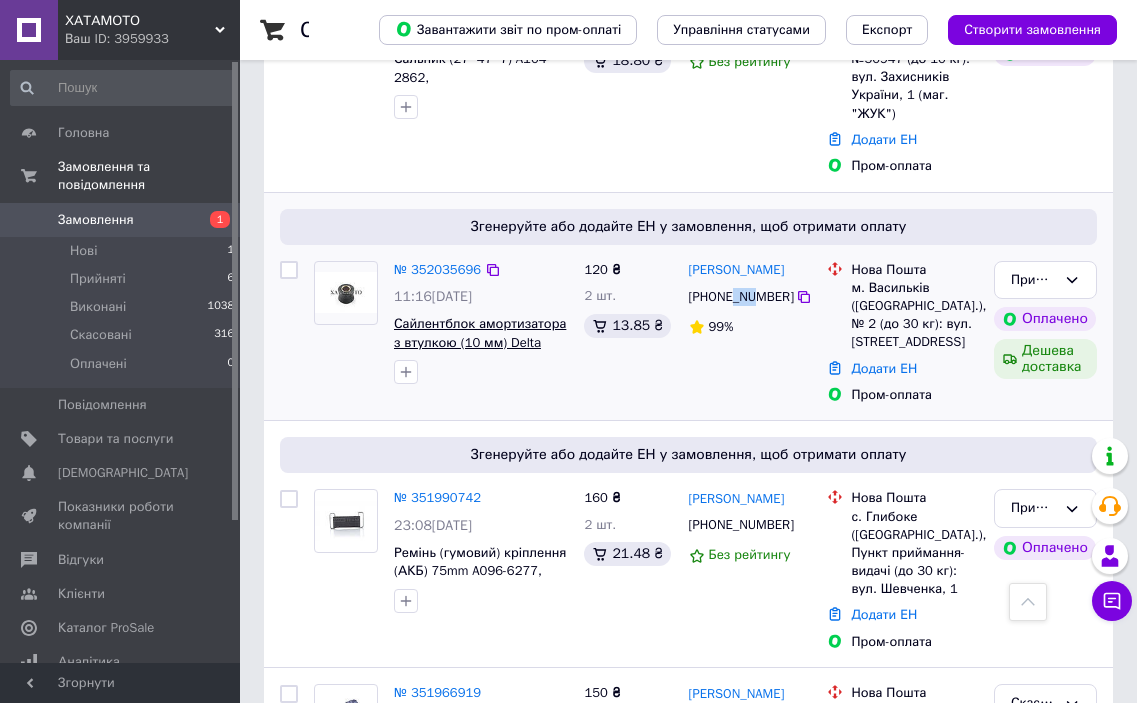 click on "Сайлентблок амортизатора з втулкою (10 мм)  Delta  (1шт)  KYMCO     A029-0527," at bounding box center (480, 342) 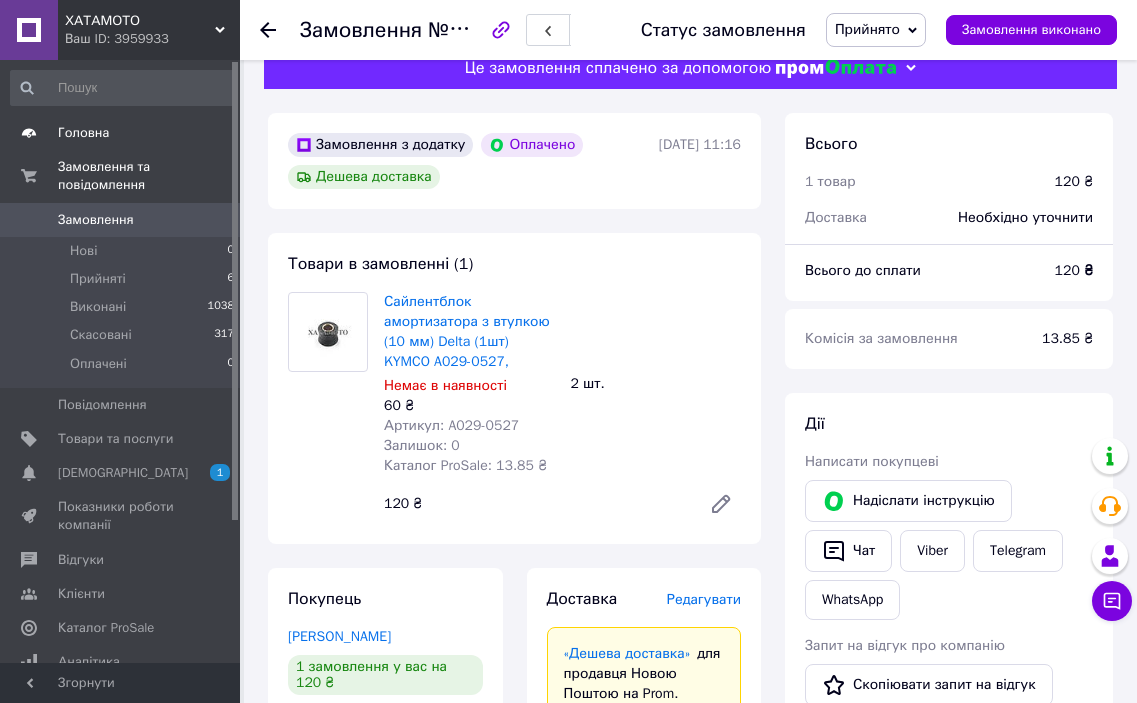 scroll, scrollTop: 0, scrollLeft: 0, axis: both 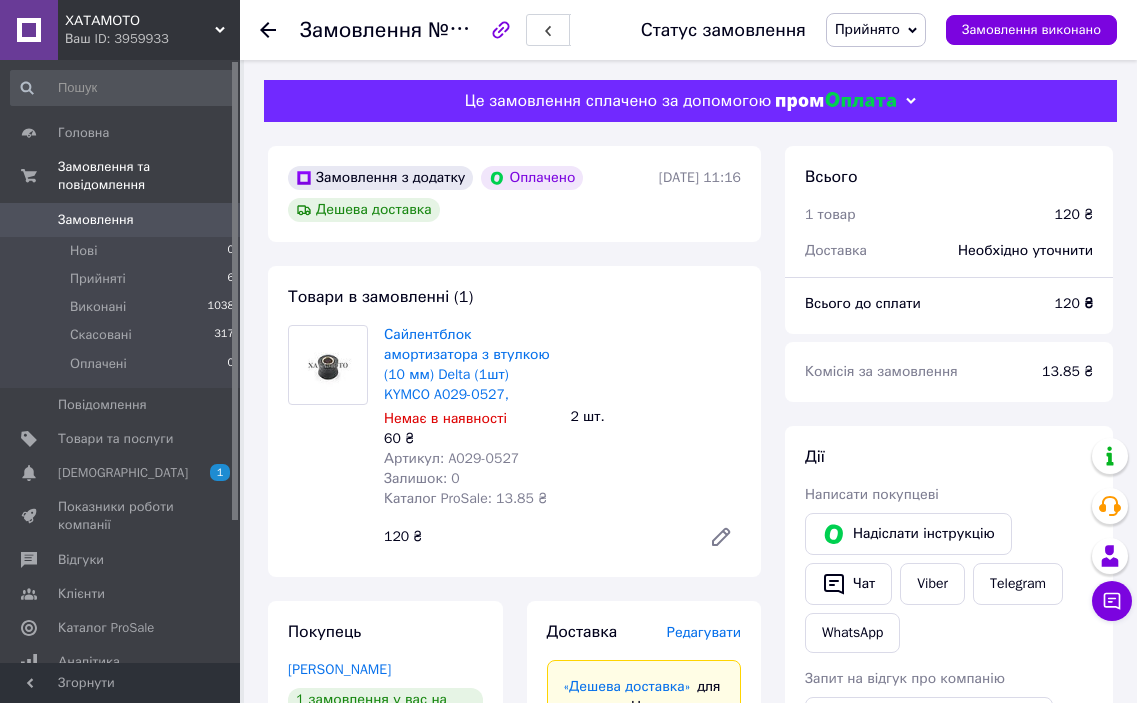 click on "Замовлення" at bounding box center (96, 220) 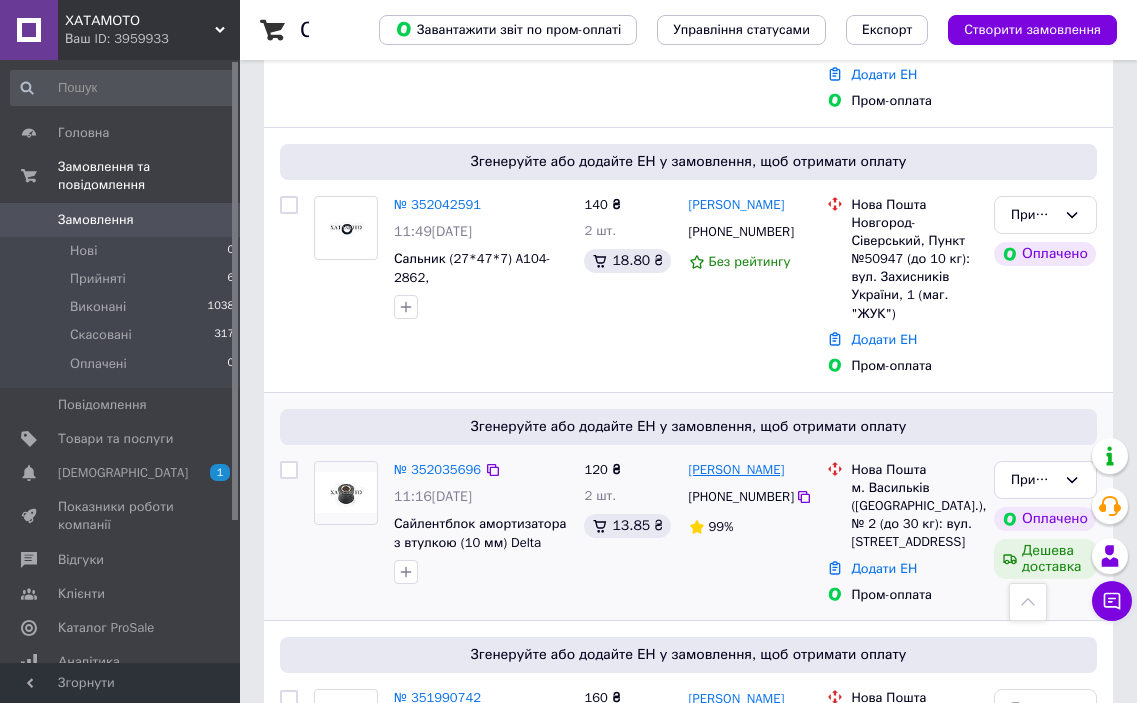 scroll, scrollTop: 500, scrollLeft: 0, axis: vertical 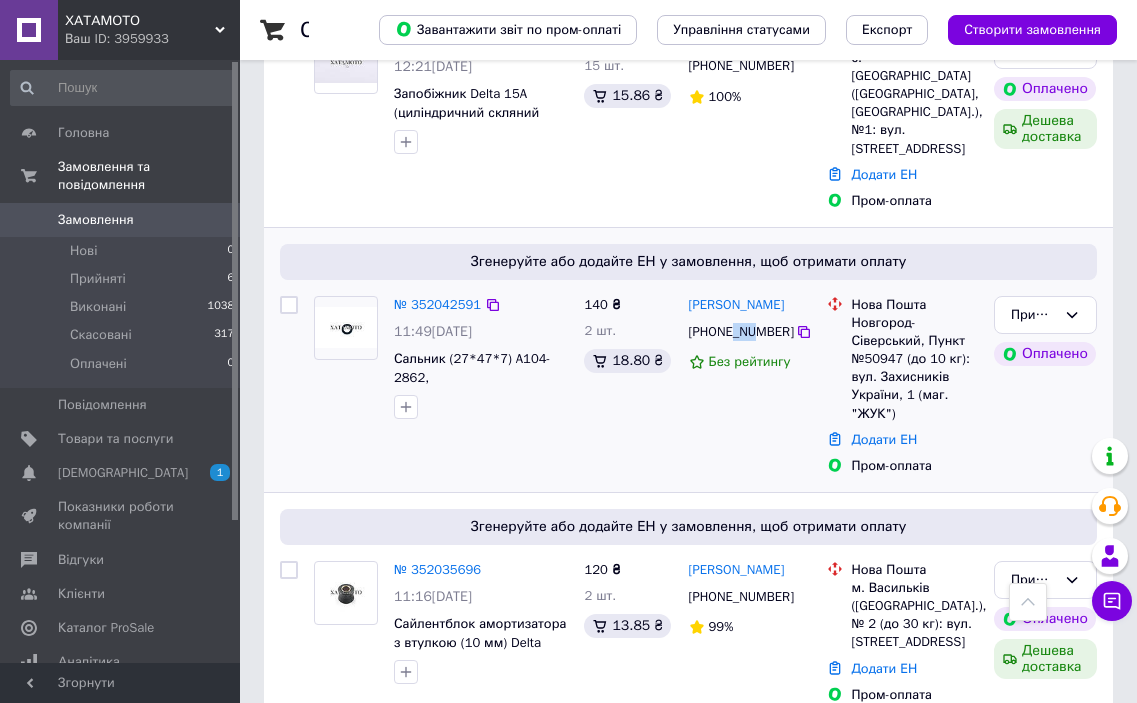 drag, startPoint x: 731, startPoint y: 334, endPoint x: 751, endPoint y: 330, distance: 20.396078 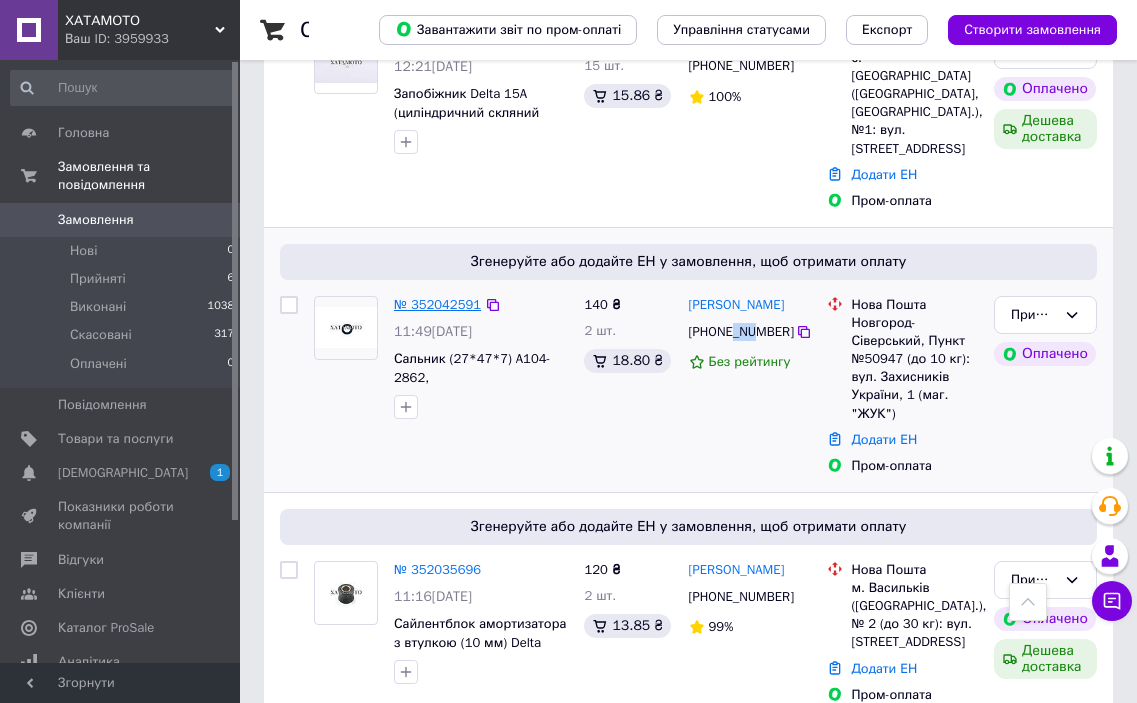 click on "№ 352042591" at bounding box center [437, 304] 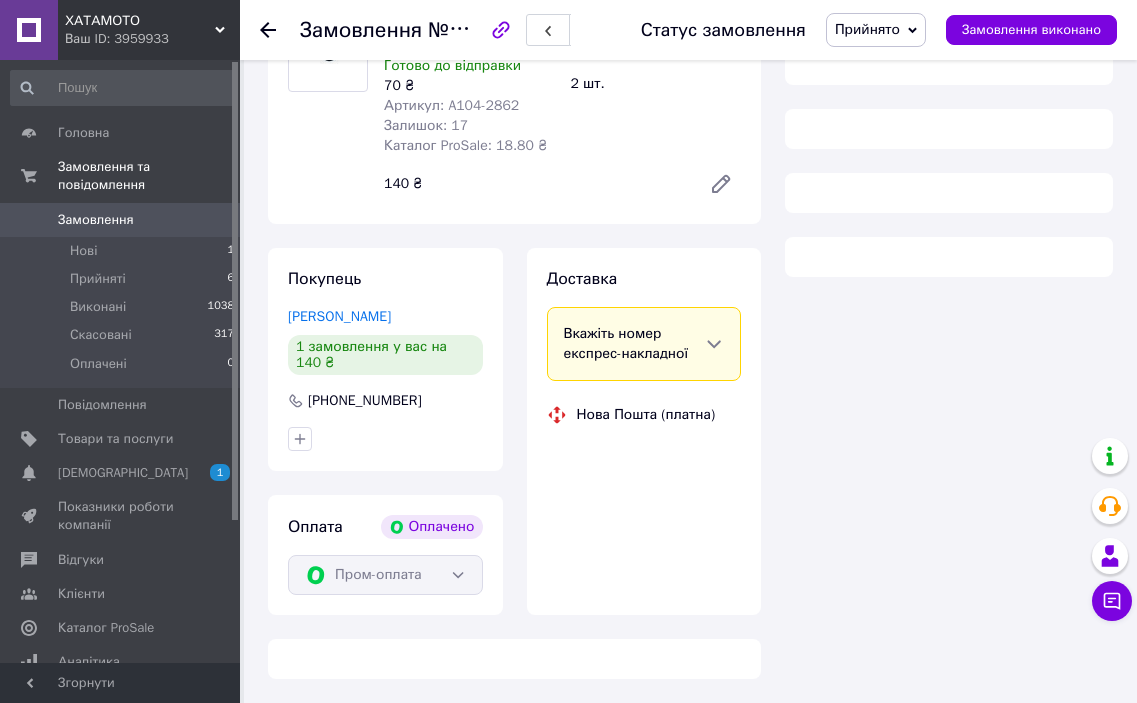 scroll, scrollTop: 500, scrollLeft: 0, axis: vertical 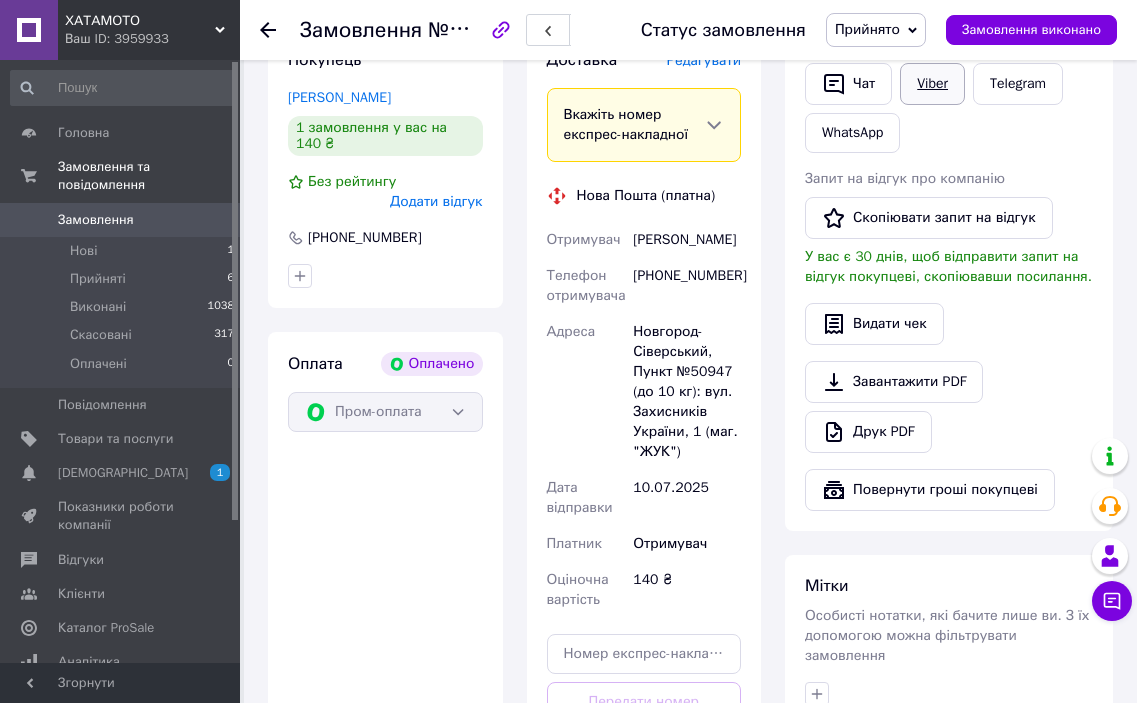 click on "Viber" at bounding box center [932, 84] 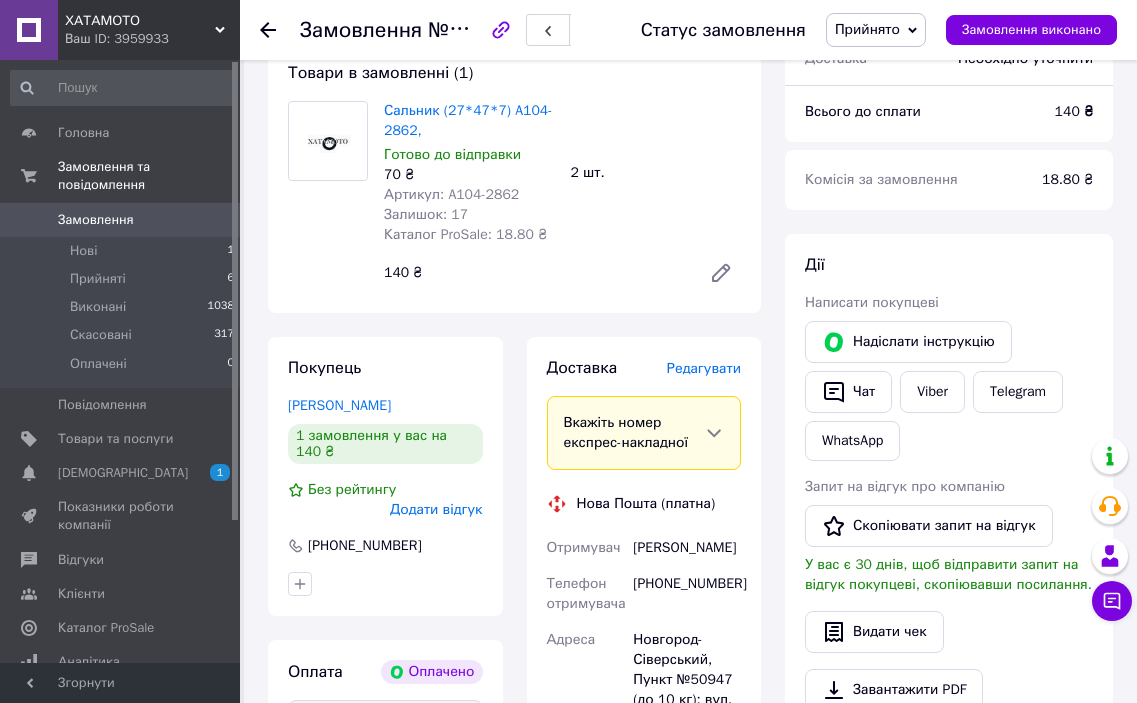scroll, scrollTop: 200, scrollLeft: 0, axis: vertical 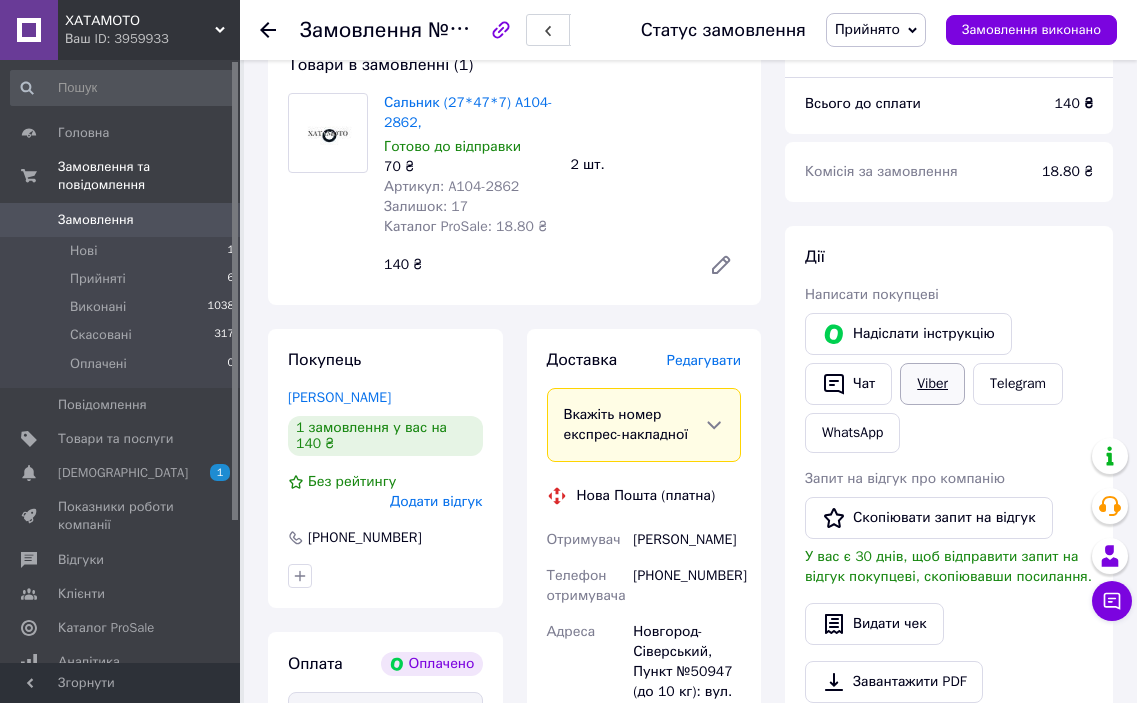 click on "Viber" at bounding box center (932, 384) 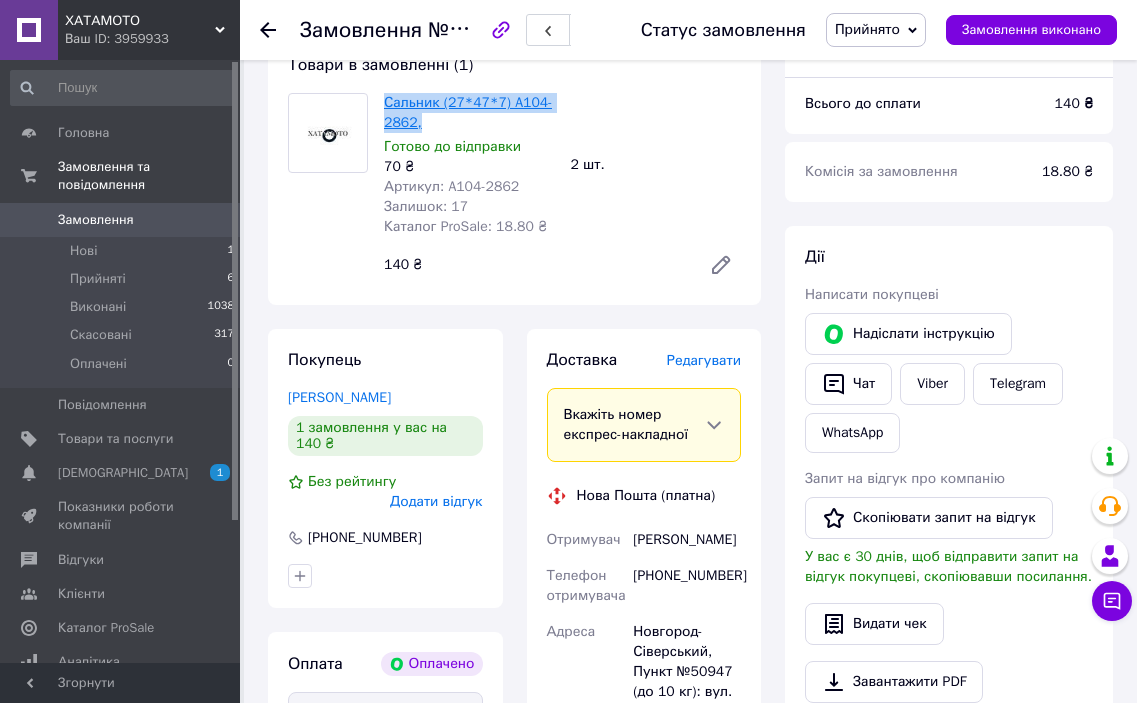 drag, startPoint x: 434, startPoint y: 128, endPoint x: 388, endPoint y: 102, distance: 52.83938 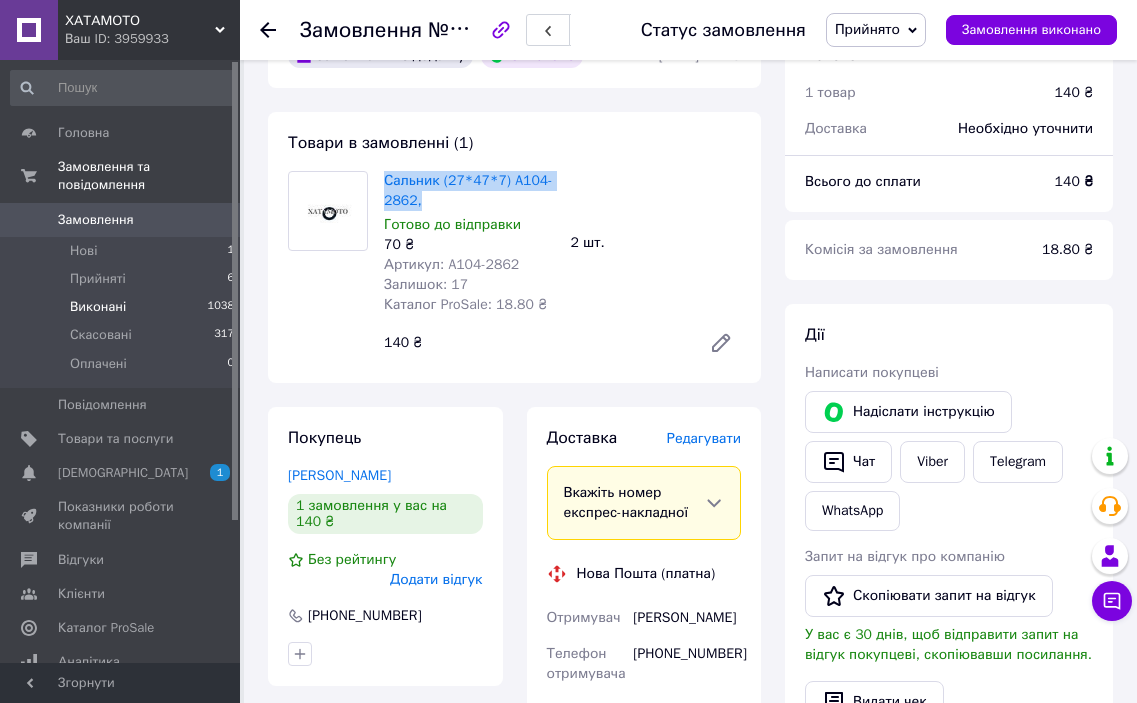 scroll, scrollTop: 0, scrollLeft: 0, axis: both 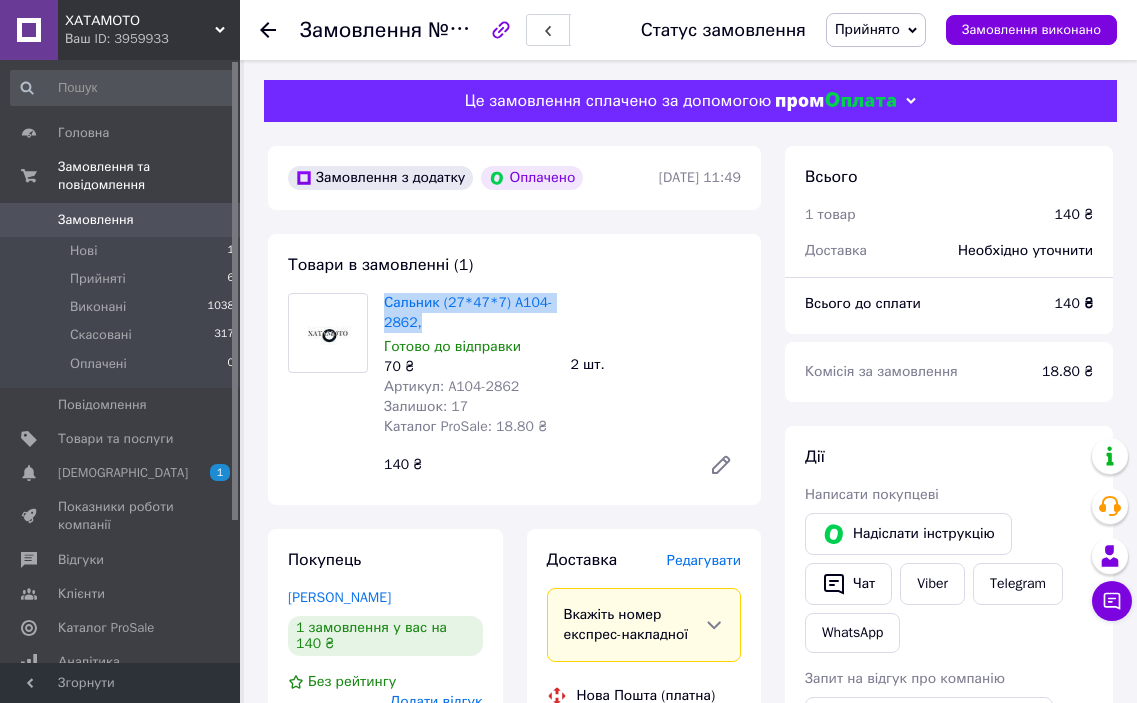 click on "Замовлення" at bounding box center (96, 220) 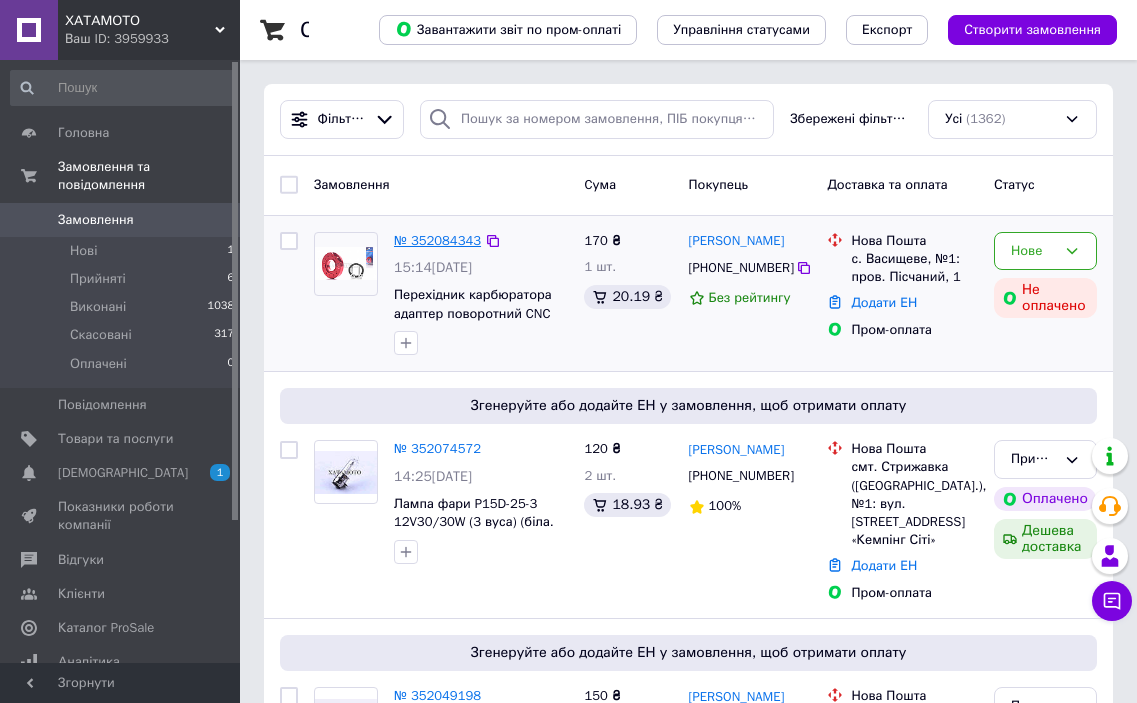 click on "№ 352084343" at bounding box center [437, 240] 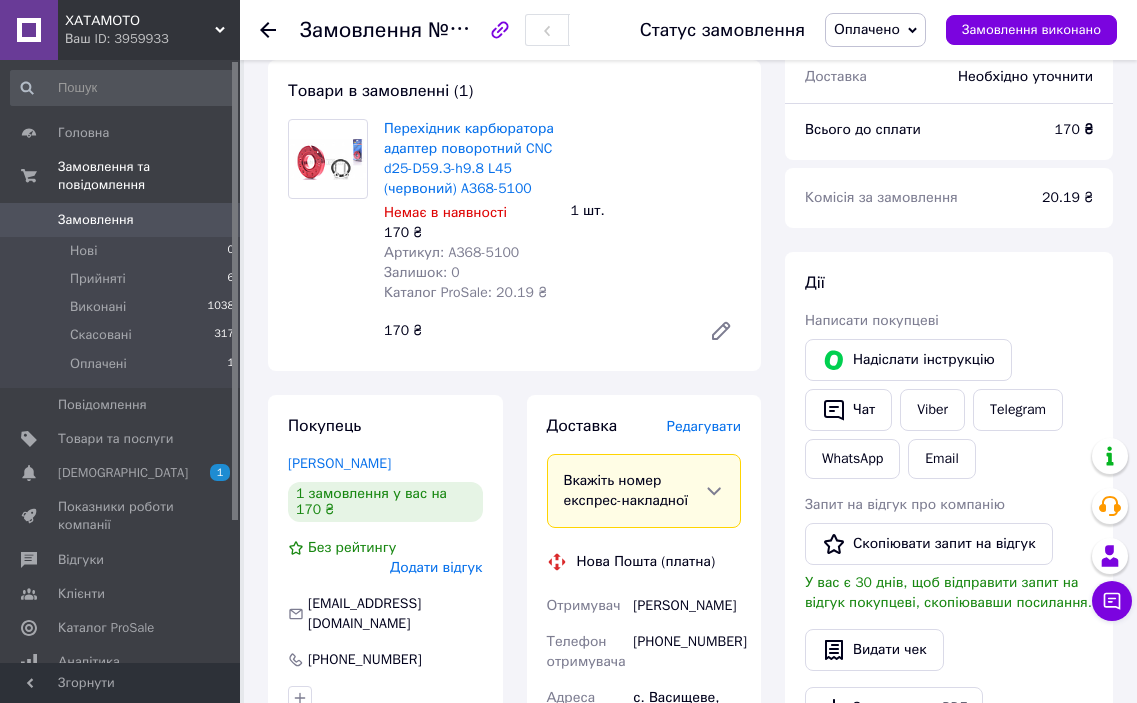 scroll, scrollTop: 0, scrollLeft: 0, axis: both 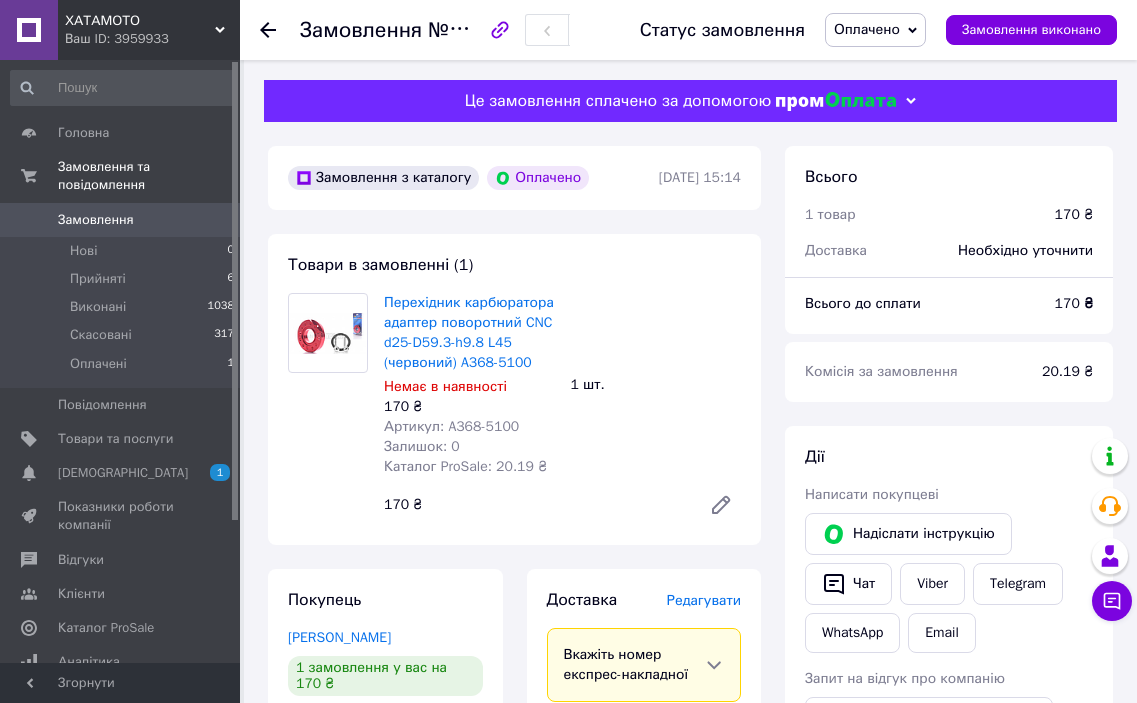 click on "Замовлення" at bounding box center [96, 220] 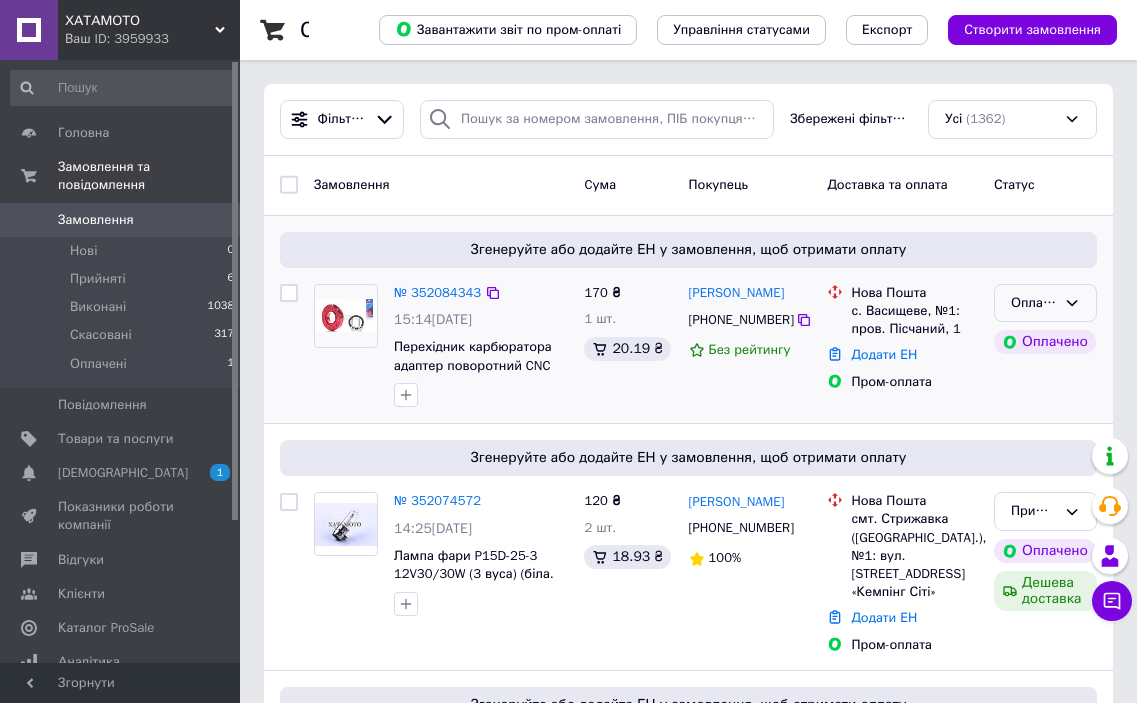 click on "Оплачено" at bounding box center (1045, 303) 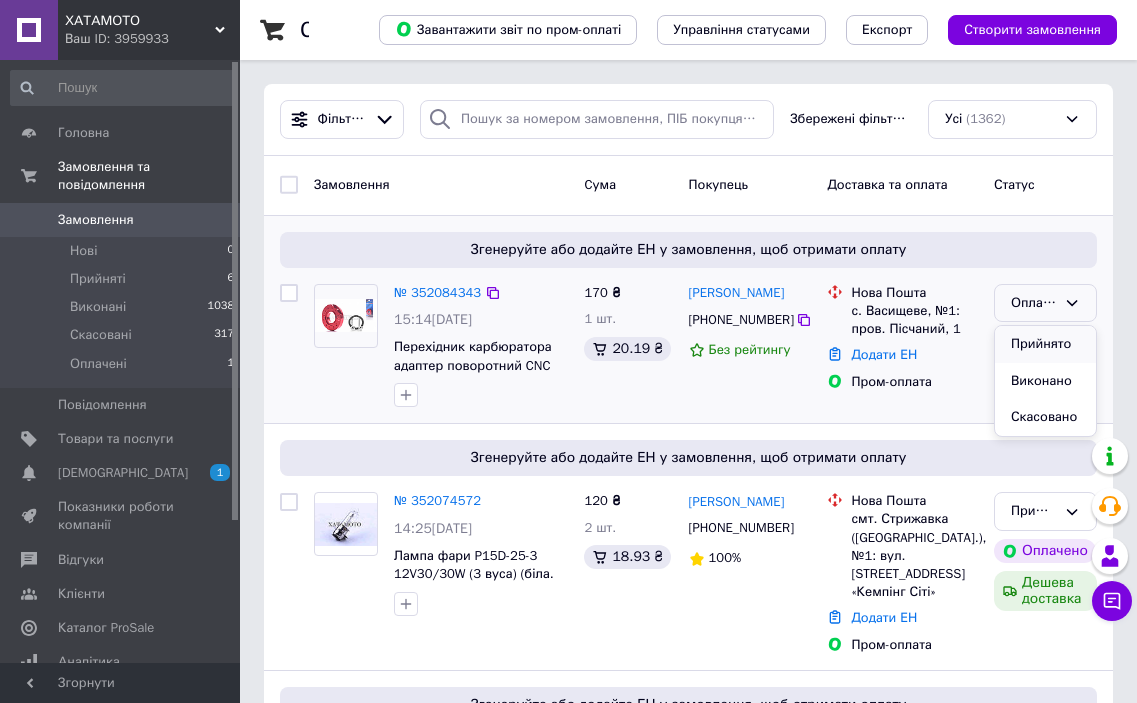 click on "Прийнято" at bounding box center [1045, 344] 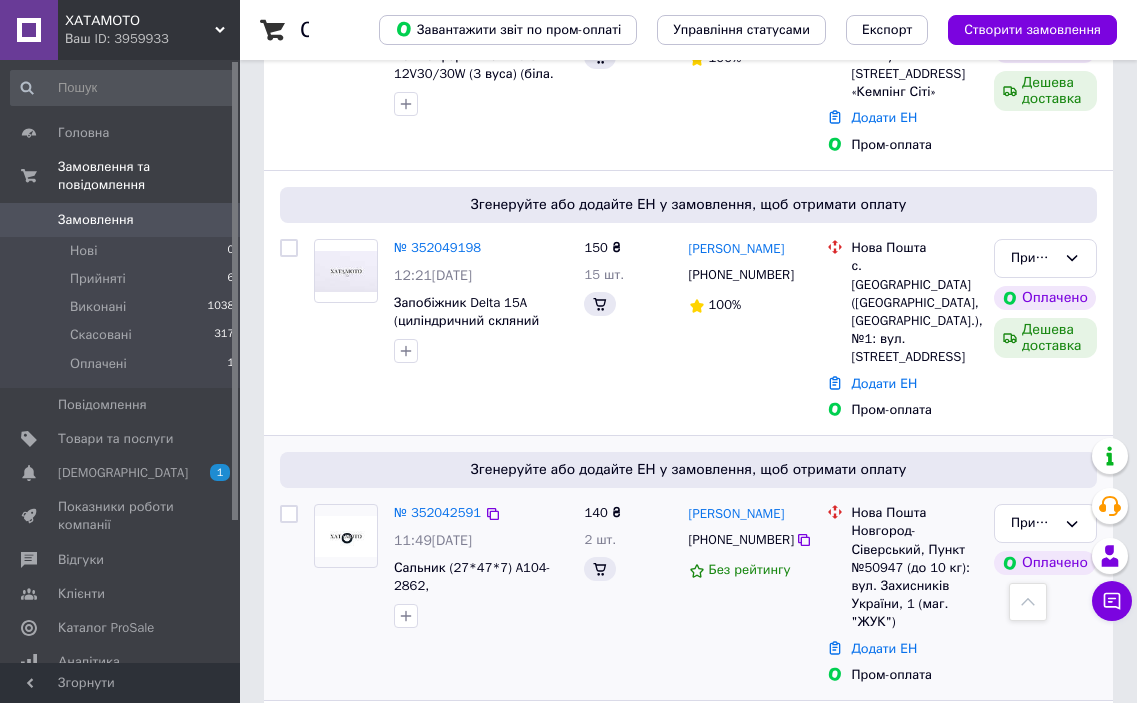 scroll, scrollTop: 400, scrollLeft: 0, axis: vertical 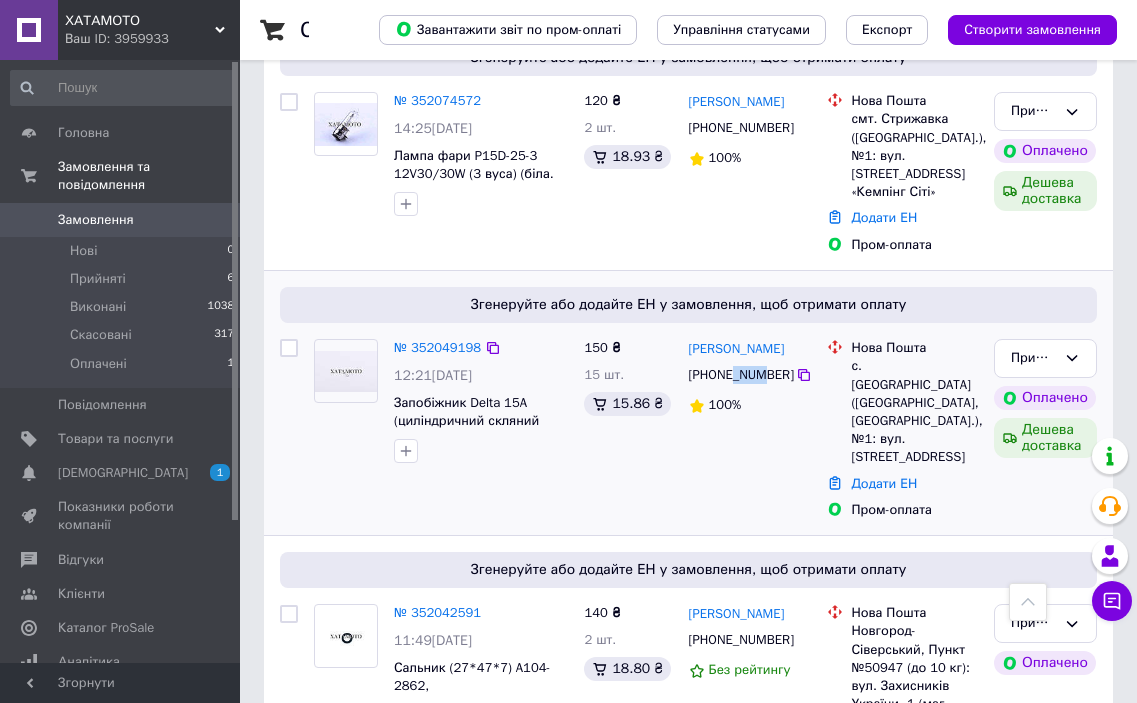 drag, startPoint x: 733, startPoint y: 372, endPoint x: 760, endPoint y: 373, distance: 27.018513 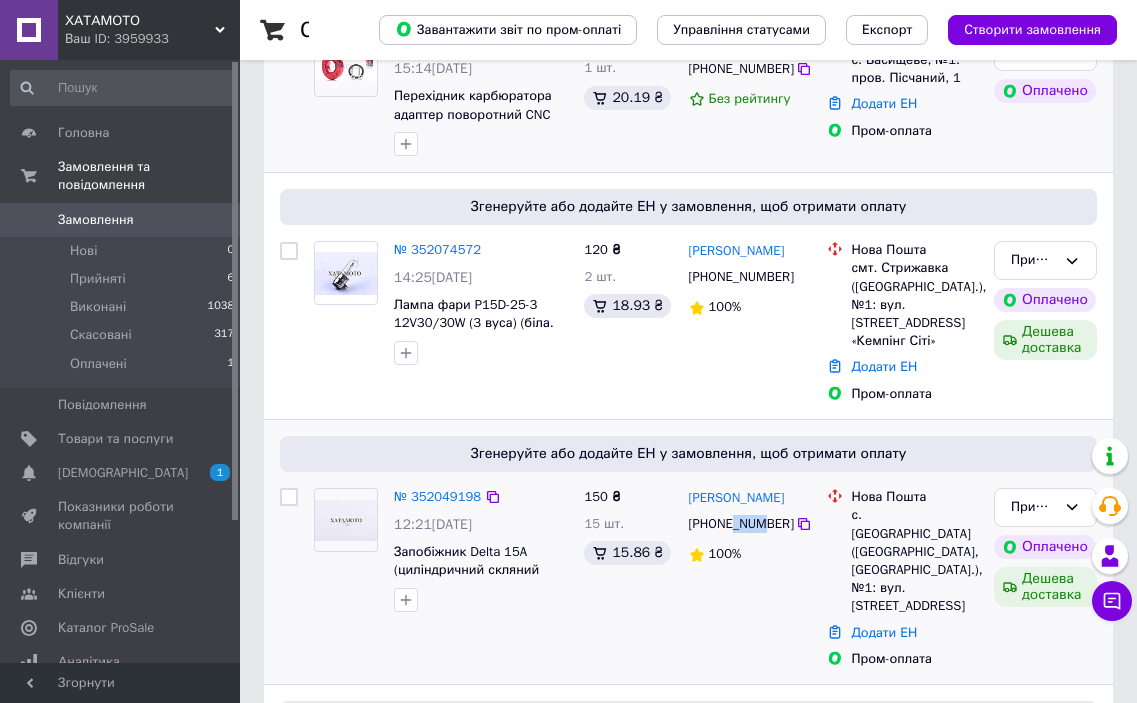 scroll, scrollTop: 300, scrollLeft: 0, axis: vertical 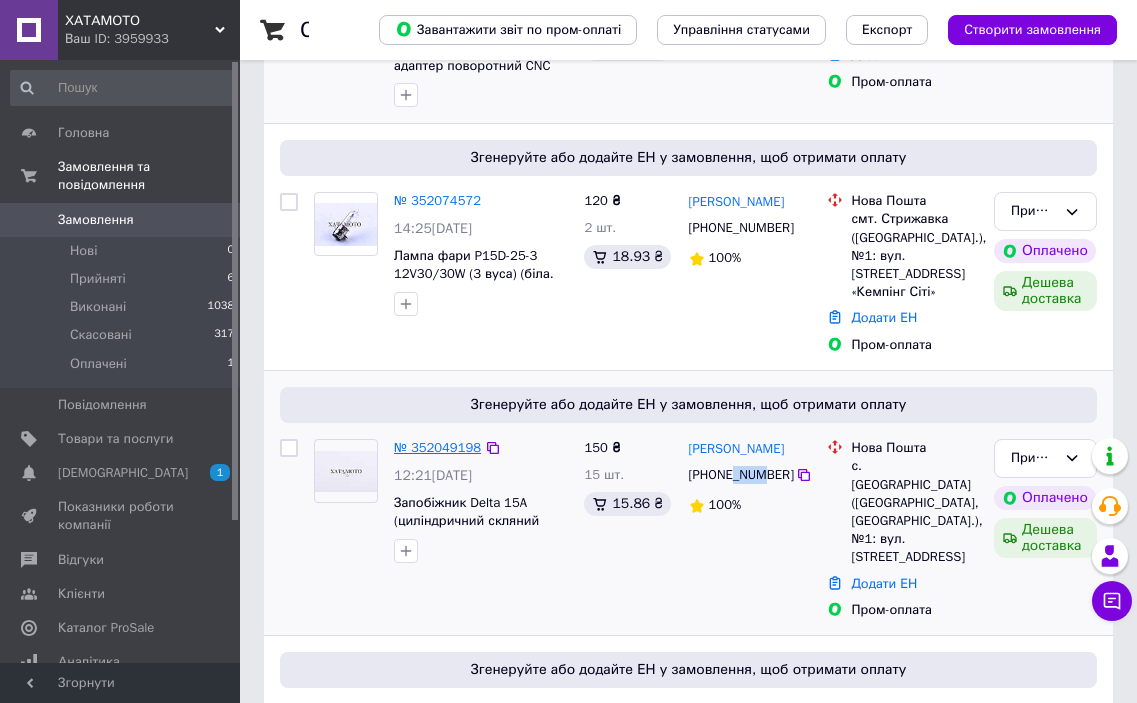 click on "№ 352049198" at bounding box center [437, 447] 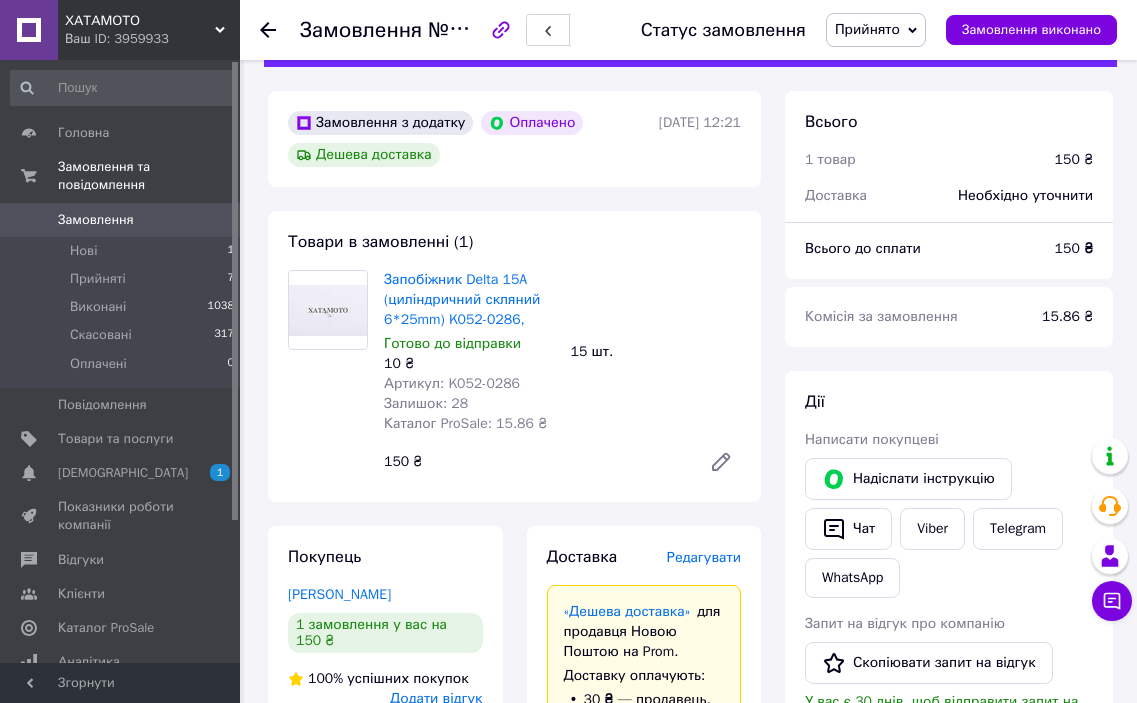 scroll, scrollTop: 100, scrollLeft: 0, axis: vertical 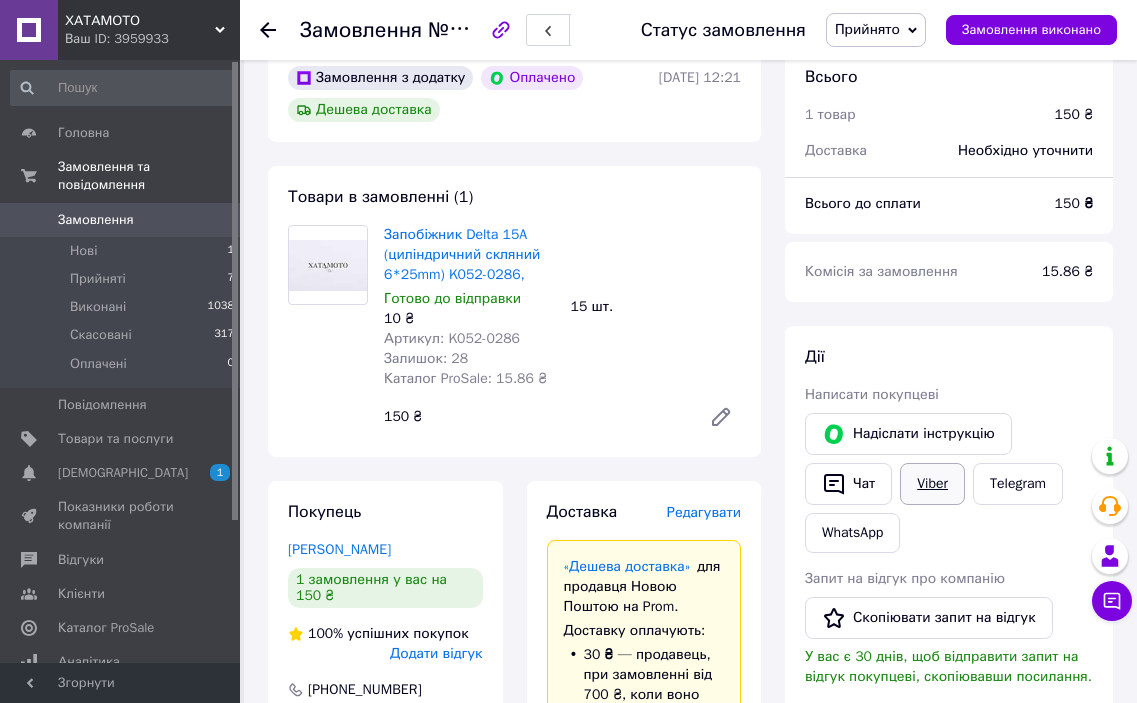 click on "Viber" at bounding box center (932, 484) 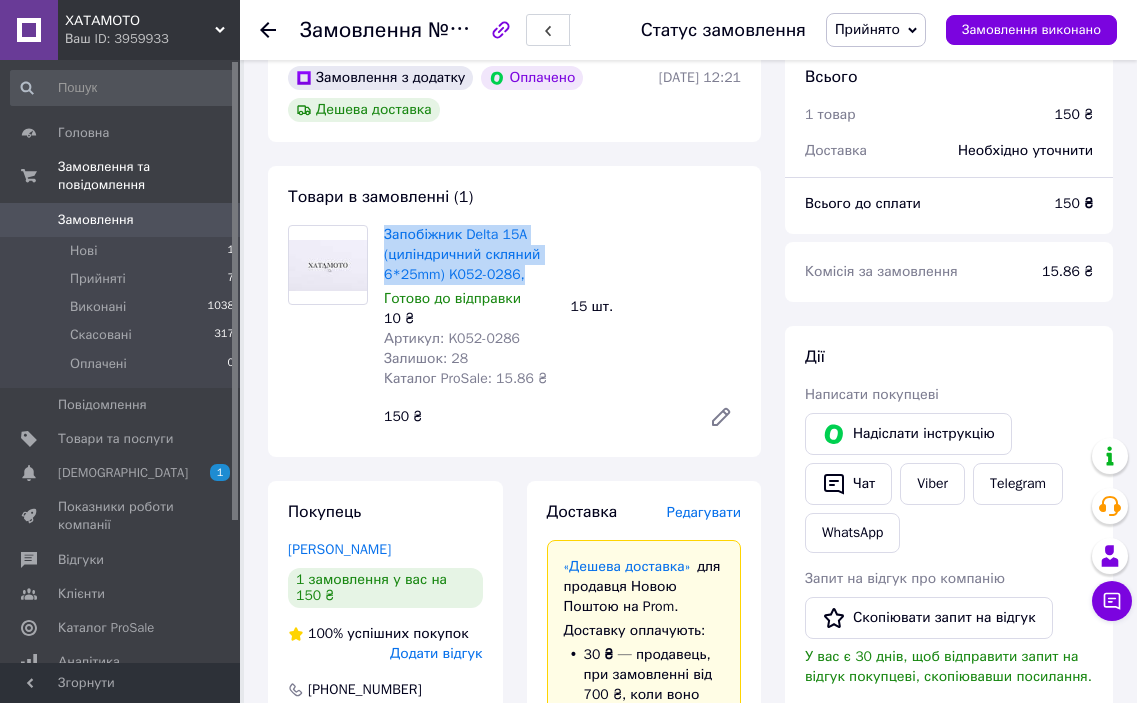 drag, startPoint x: 529, startPoint y: 271, endPoint x: 380, endPoint y: 243, distance: 151.60805 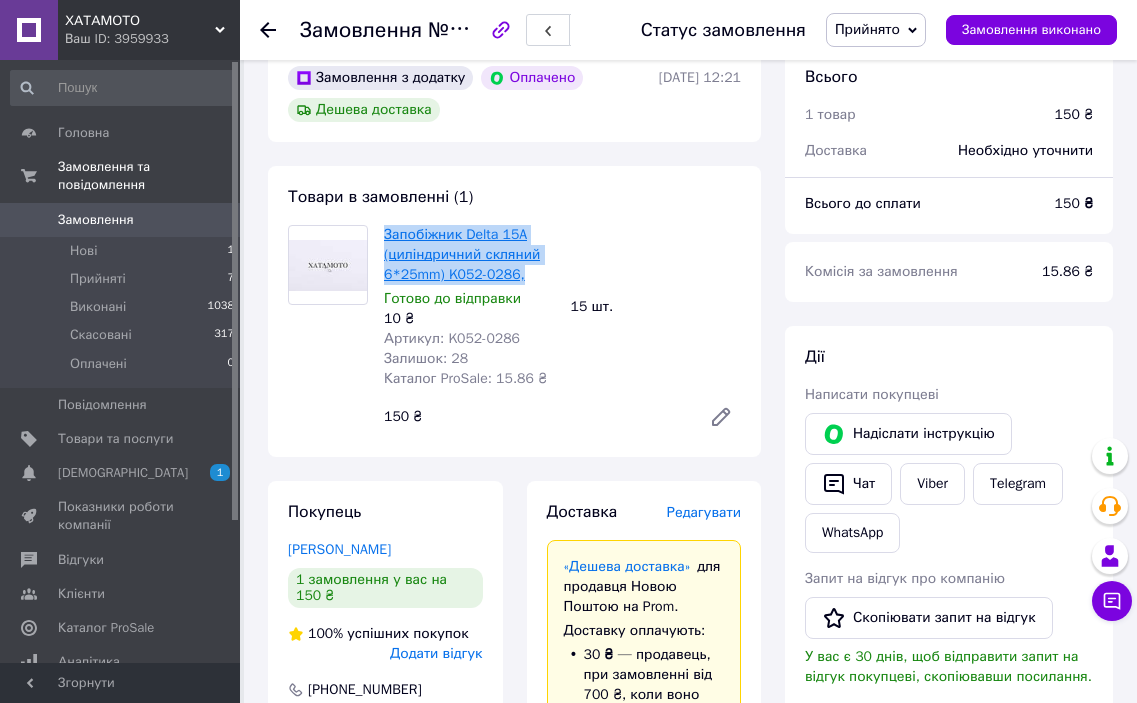 copy on "Запобіжник Delta 15A   (циліндричний скляний 6*25mm)	K052-0286," 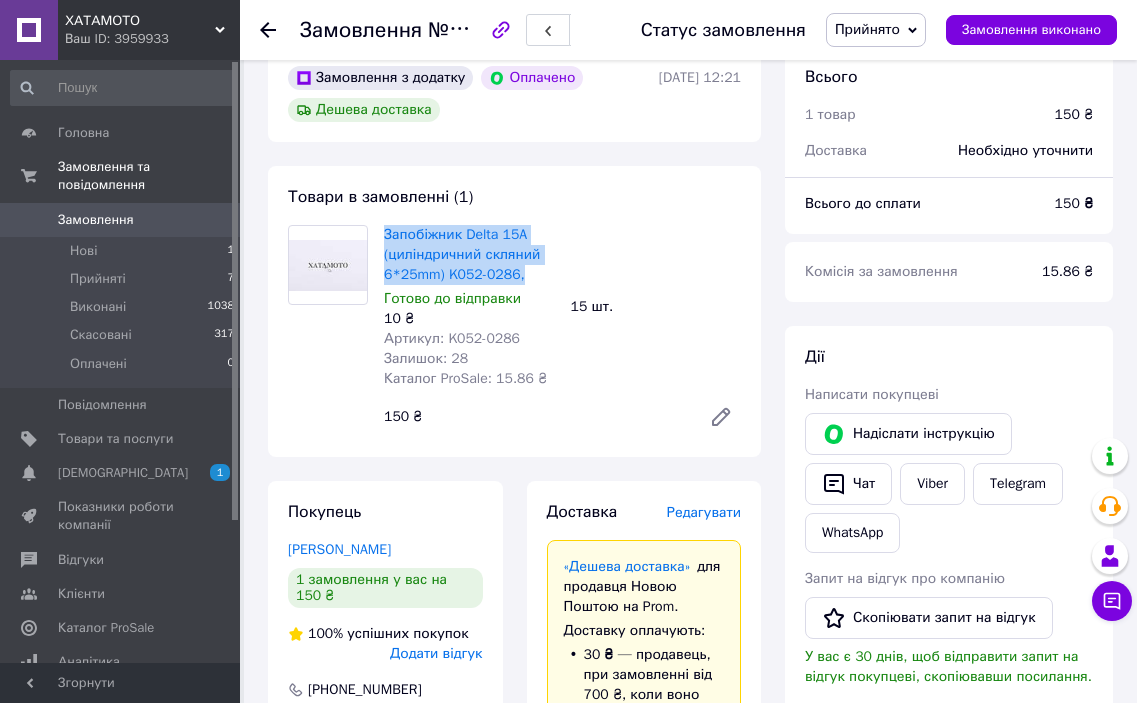click on "Замовлення" at bounding box center (96, 220) 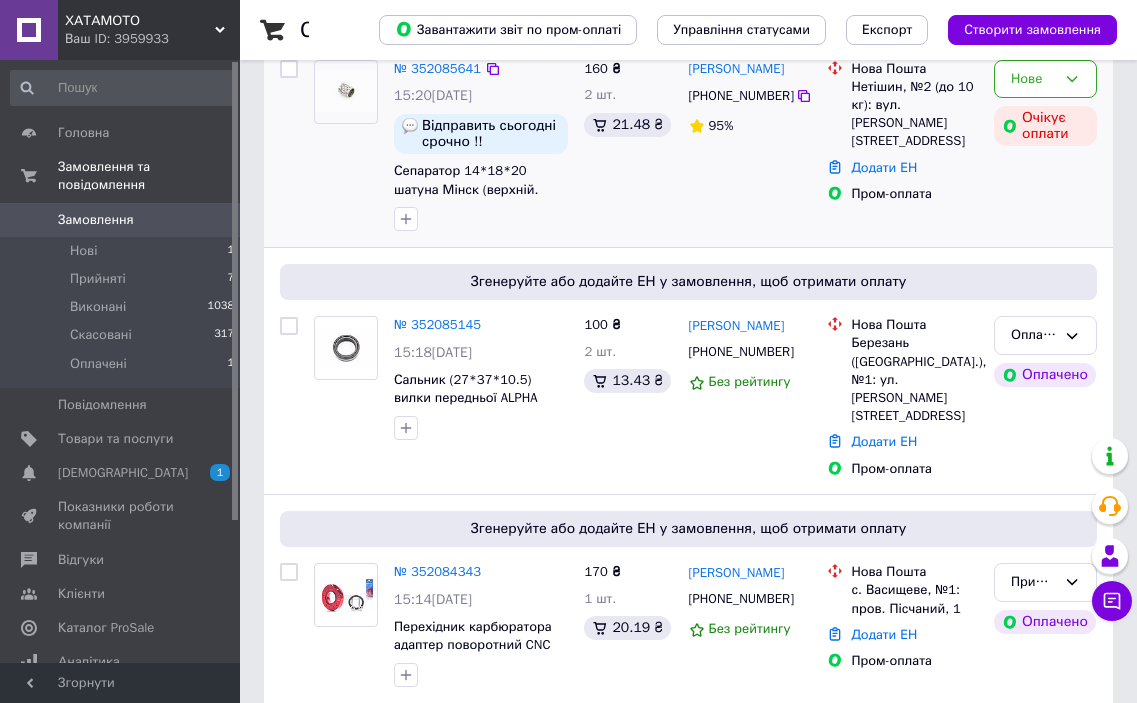scroll, scrollTop: 300, scrollLeft: 0, axis: vertical 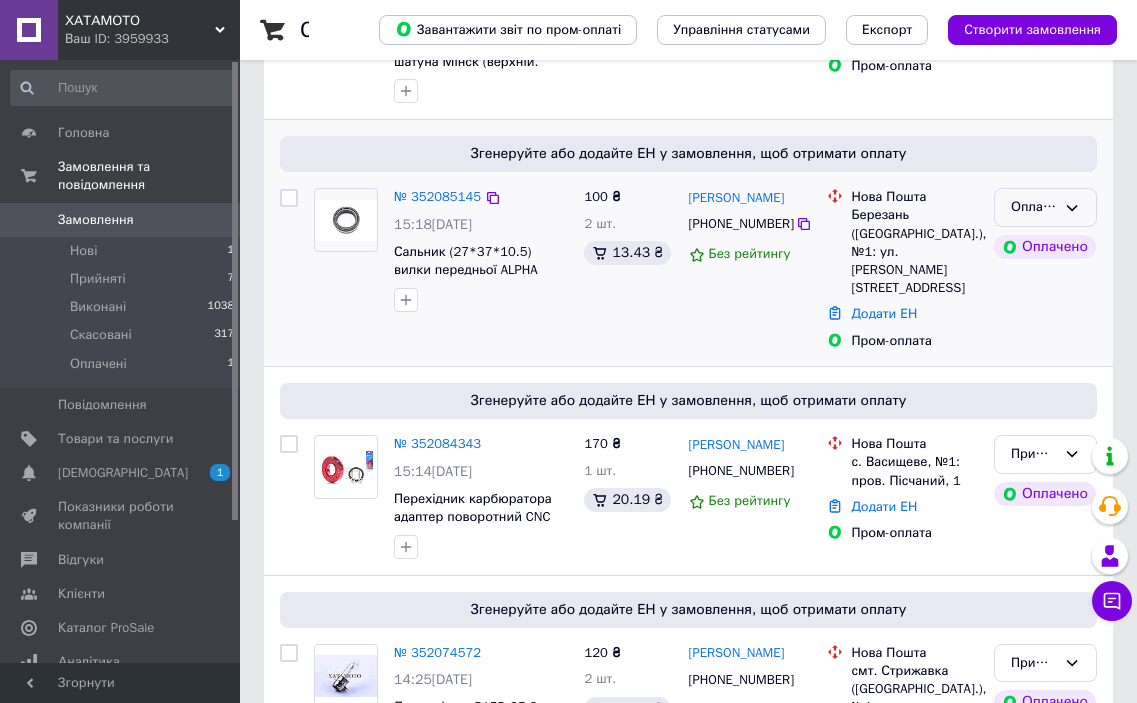 click 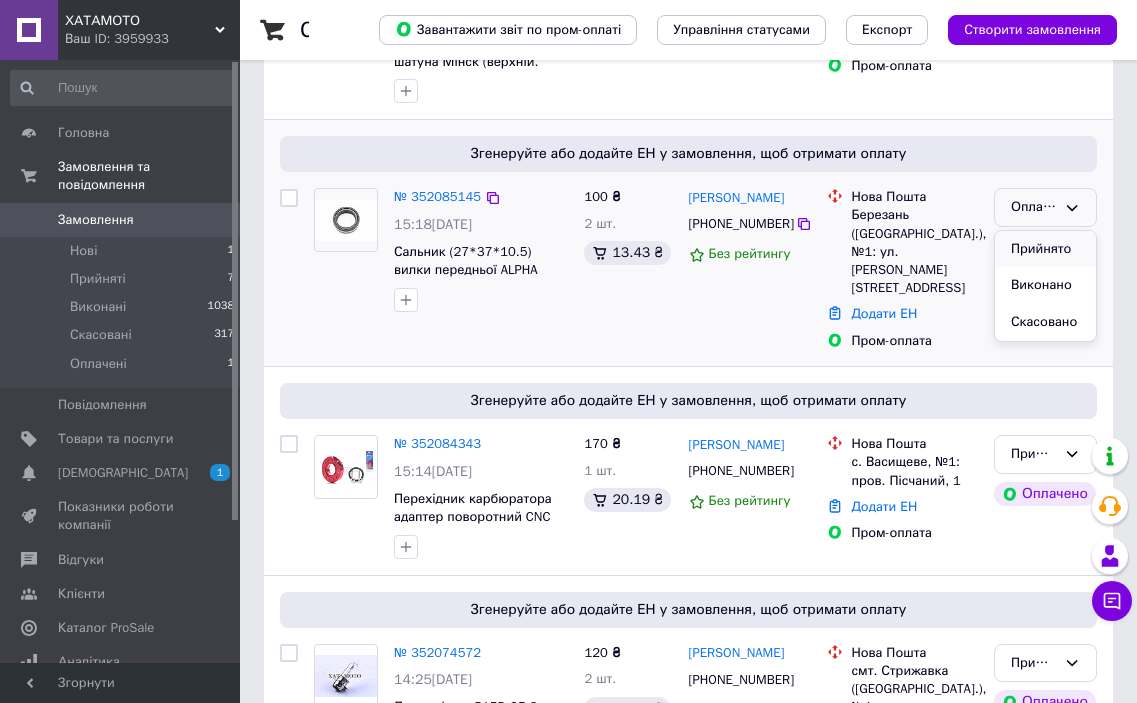 click on "Прийнято" at bounding box center (1045, 249) 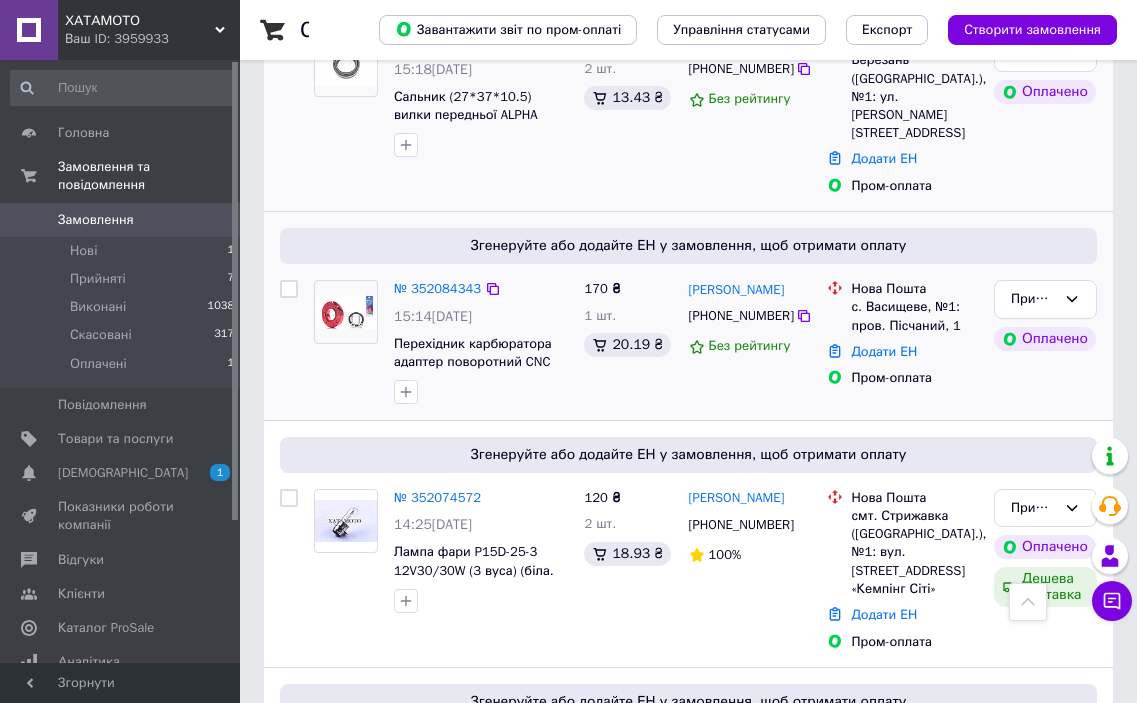 scroll, scrollTop: 500, scrollLeft: 0, axis: vertical 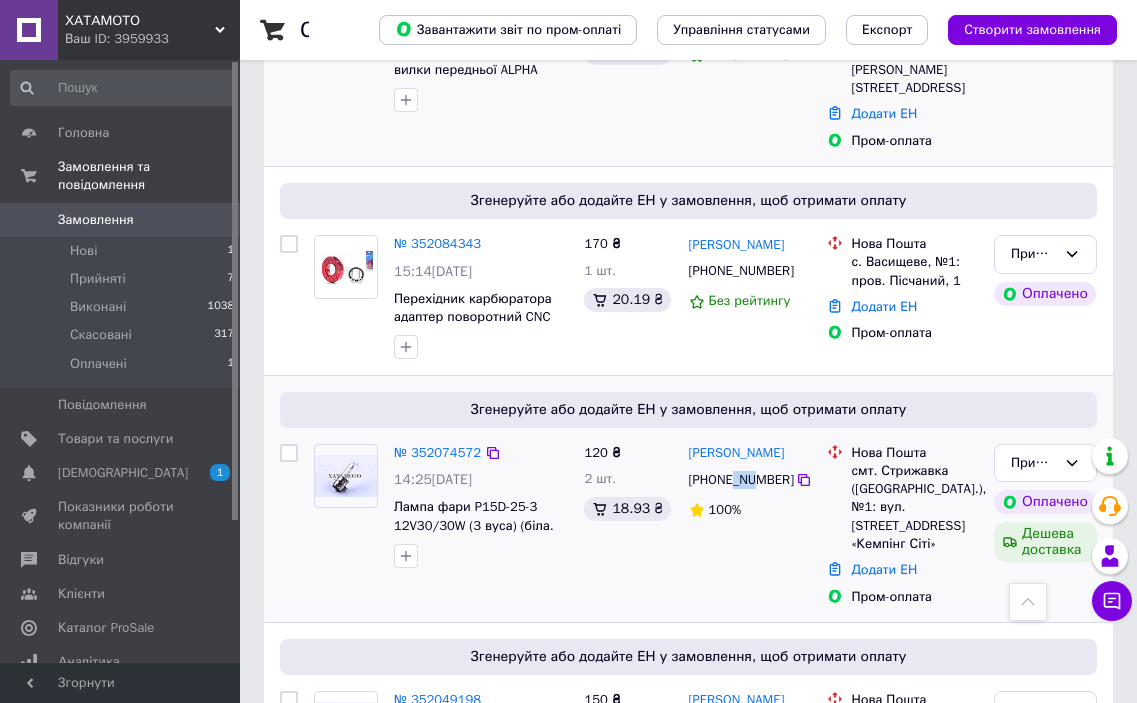 drag, startPoint x: 730, startPoint y: 442, endPoint x: 767, endPoint y: 527, distance: 92.70383 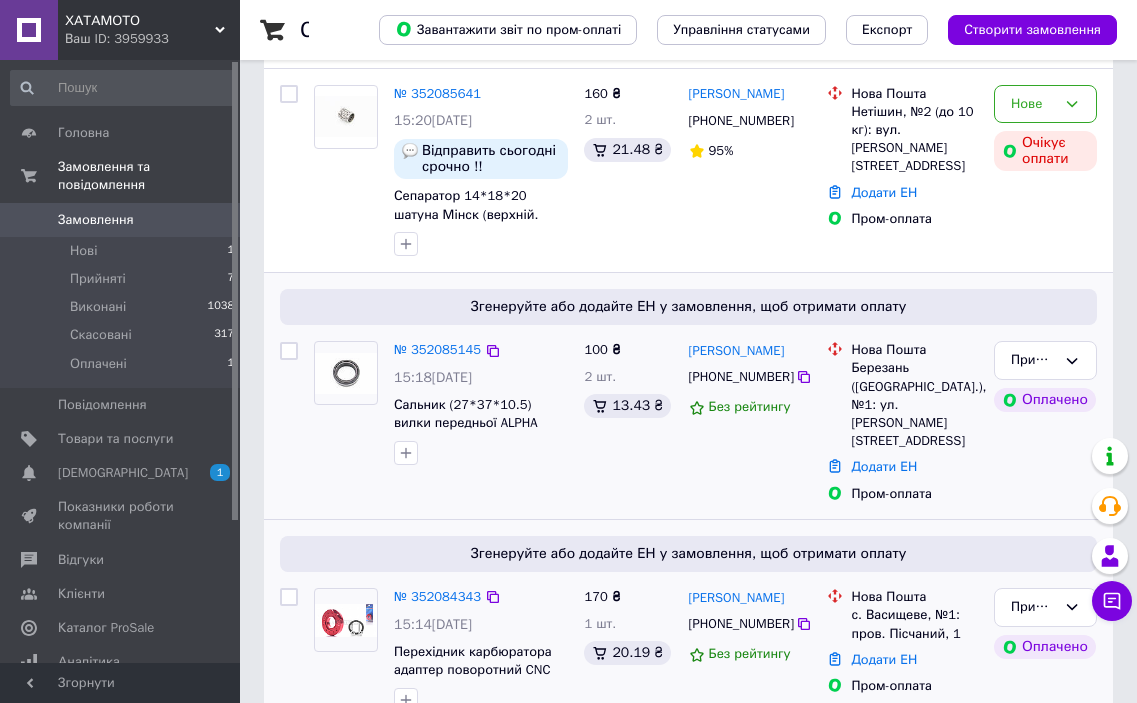 scroll, scrollTop: 100, scrollLeft: 0, axis: vertical 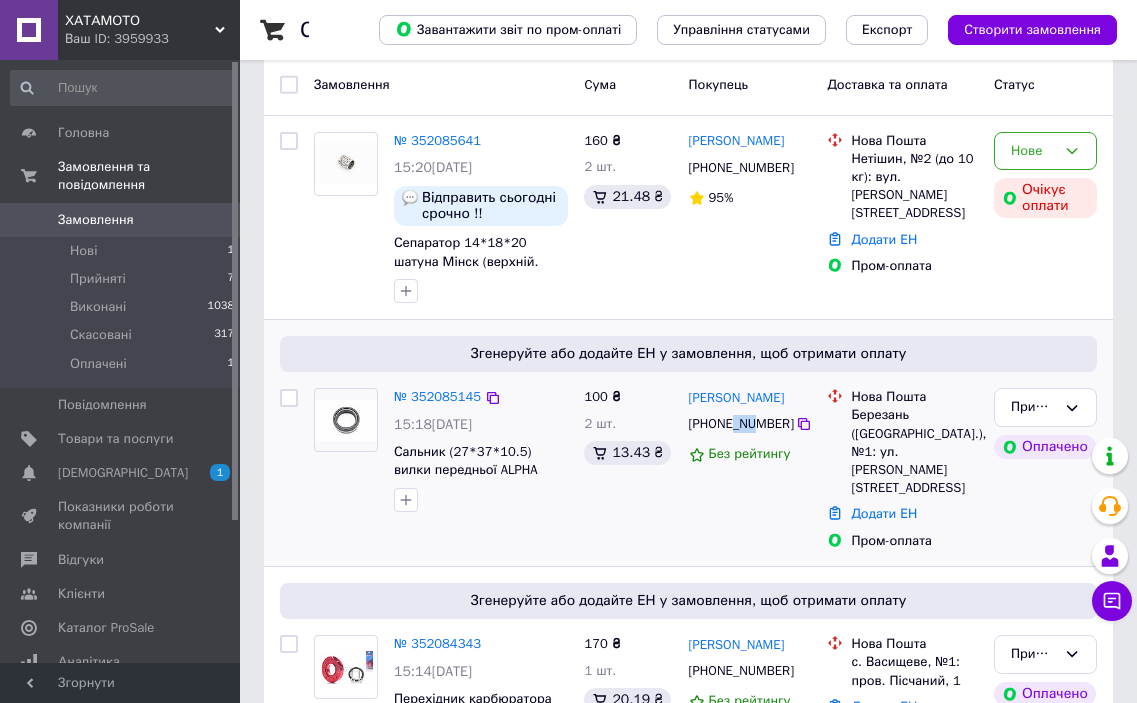 drag, startPoint x: 732, startPoint y: 425, endPoint x: 755, endPoint y: 422, distance: 23.194826 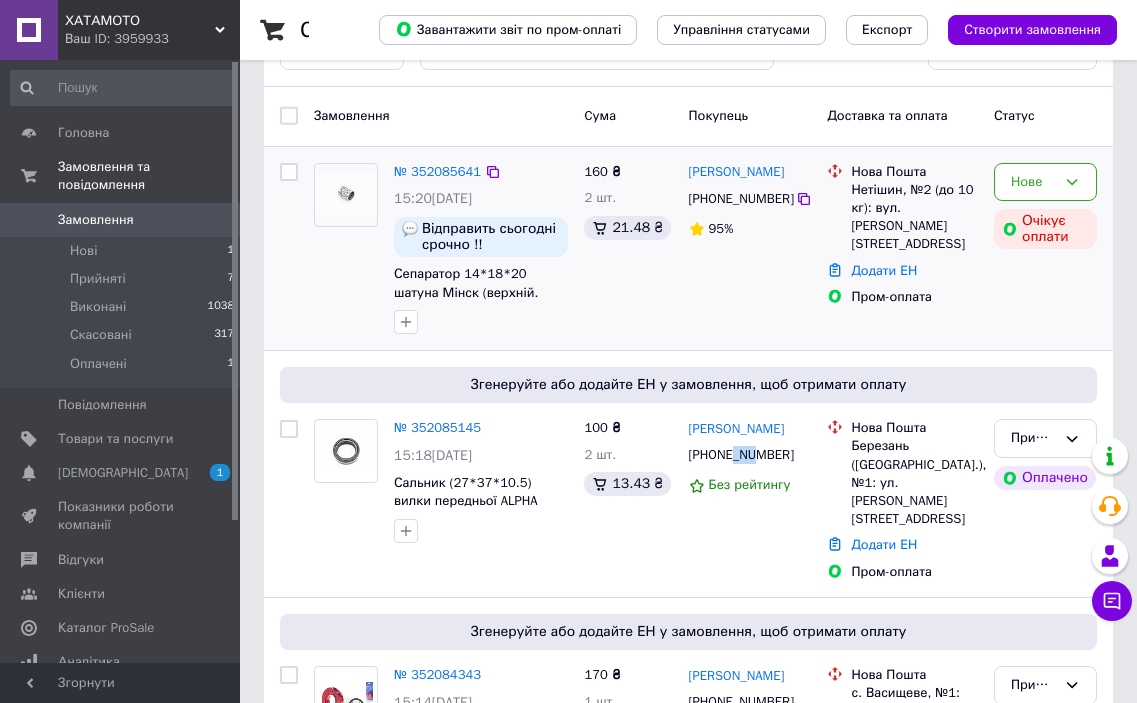 scroll, scrollTop: 100, scrollLeft: 0, axis: vertical 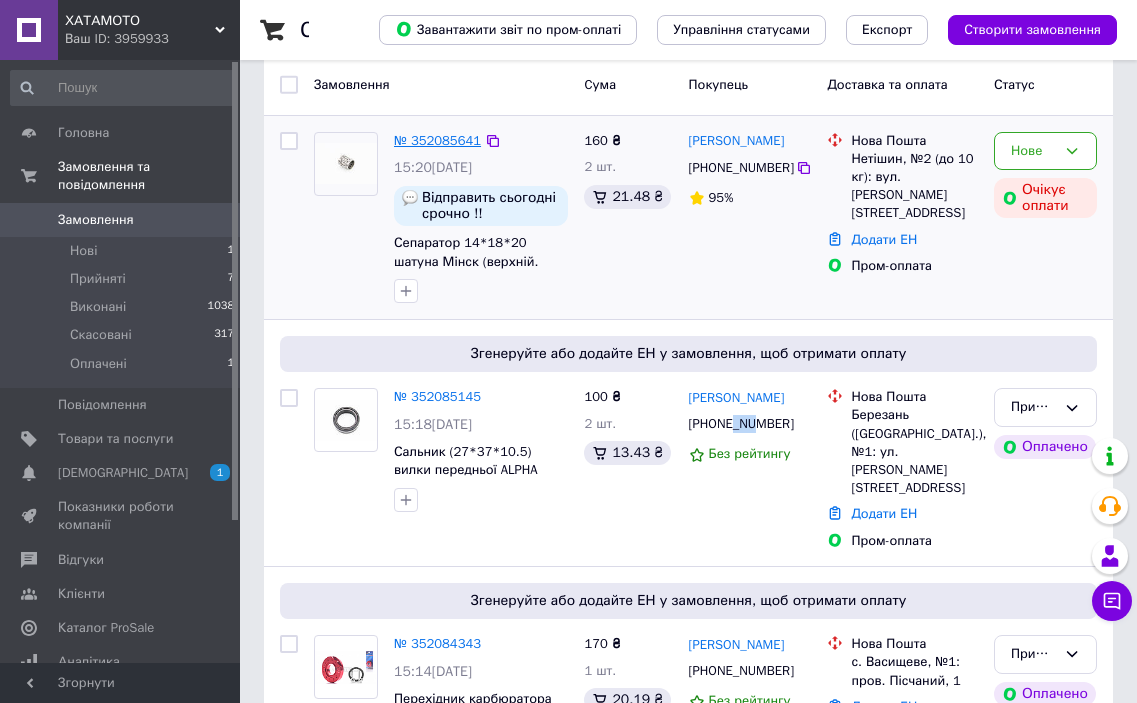 click on "№ 352085641" at bounding box center [437, 140] 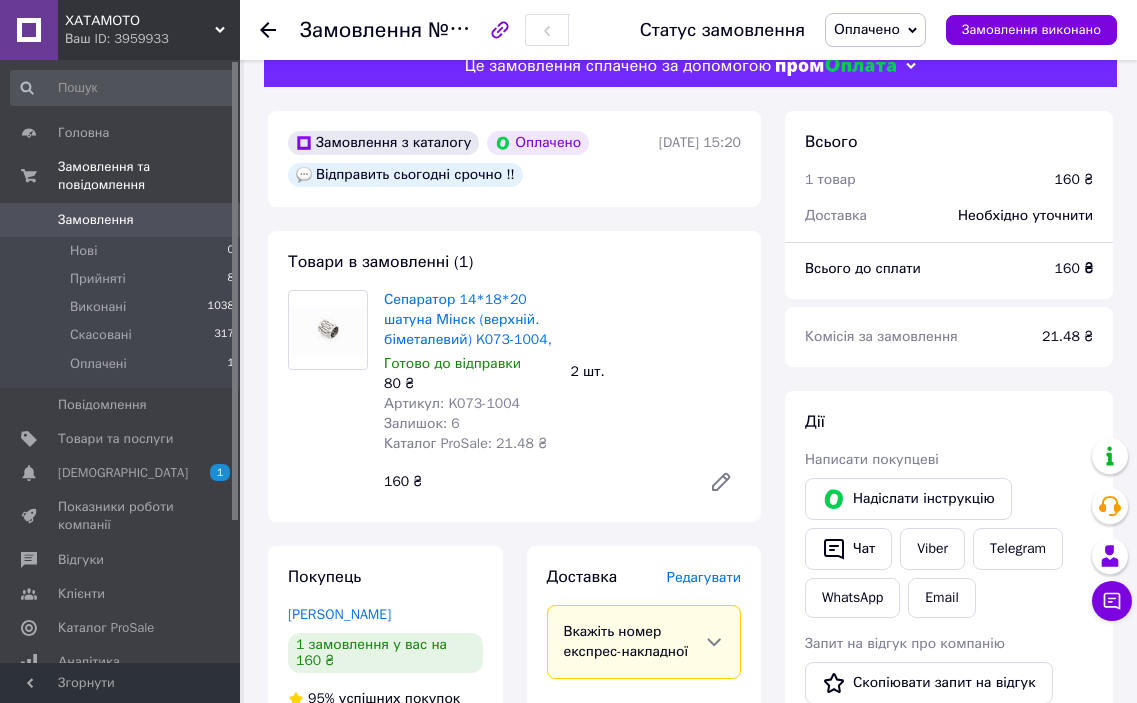 scroll, scrollTop: 0, scrollLeft: 0, axis: both 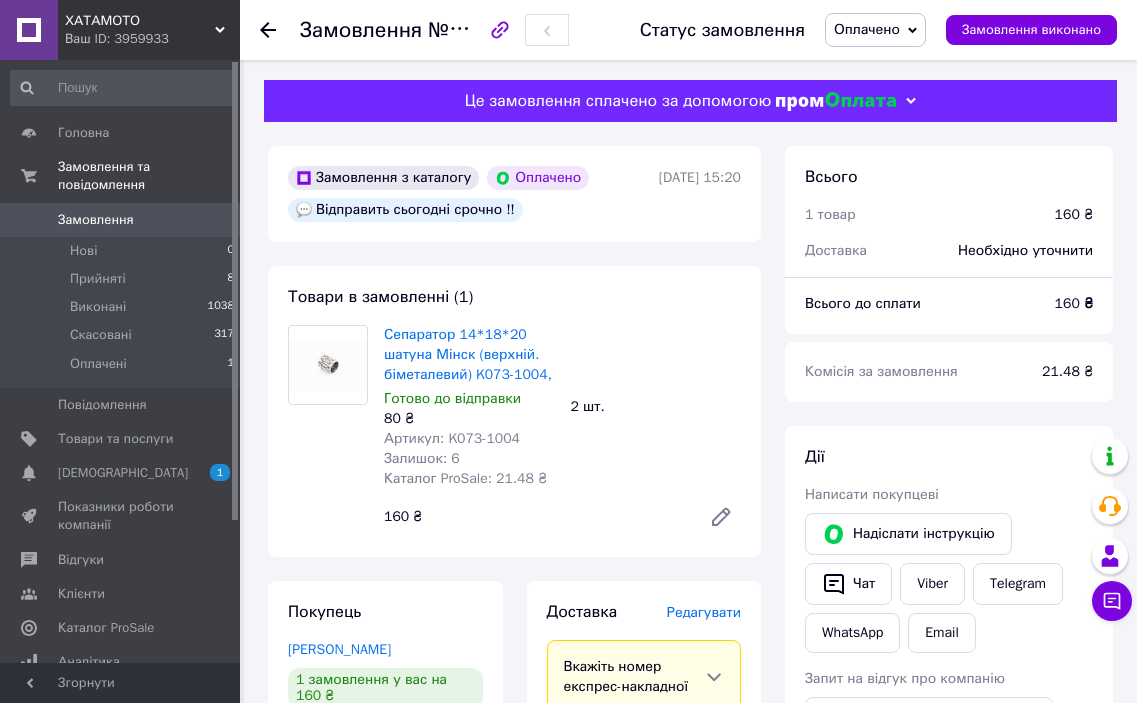 click on "Замовлення" at bounding box center [96, 220] 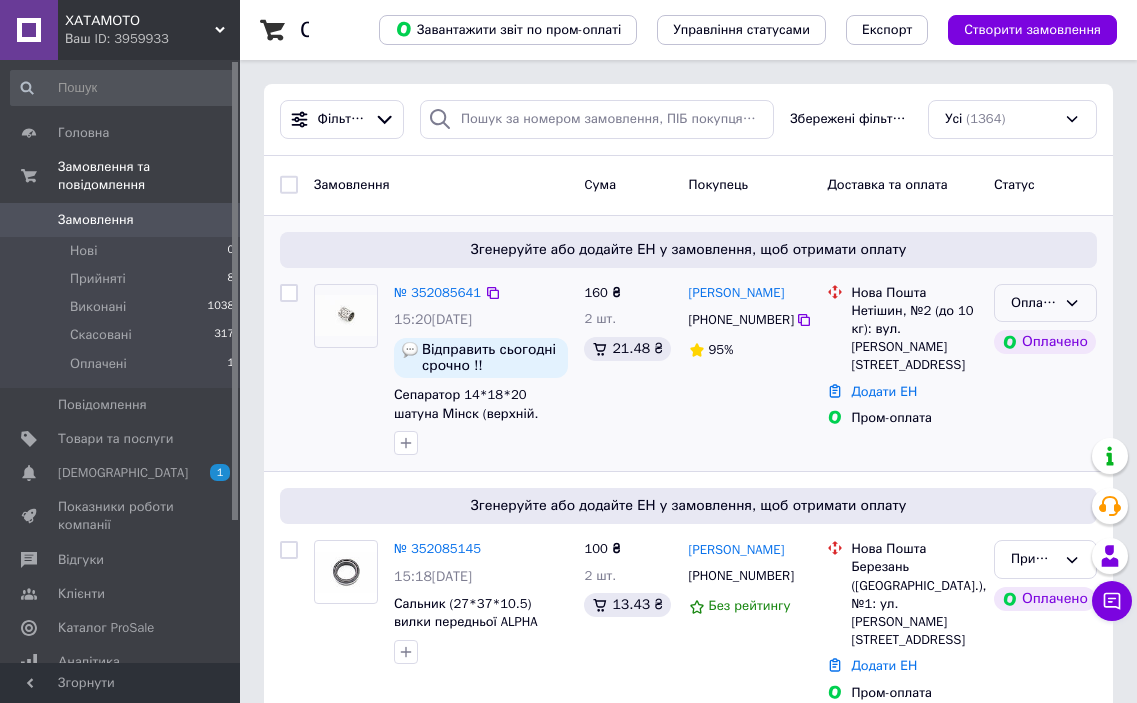click on "Оплачено" at bounding box center [1045, 303] 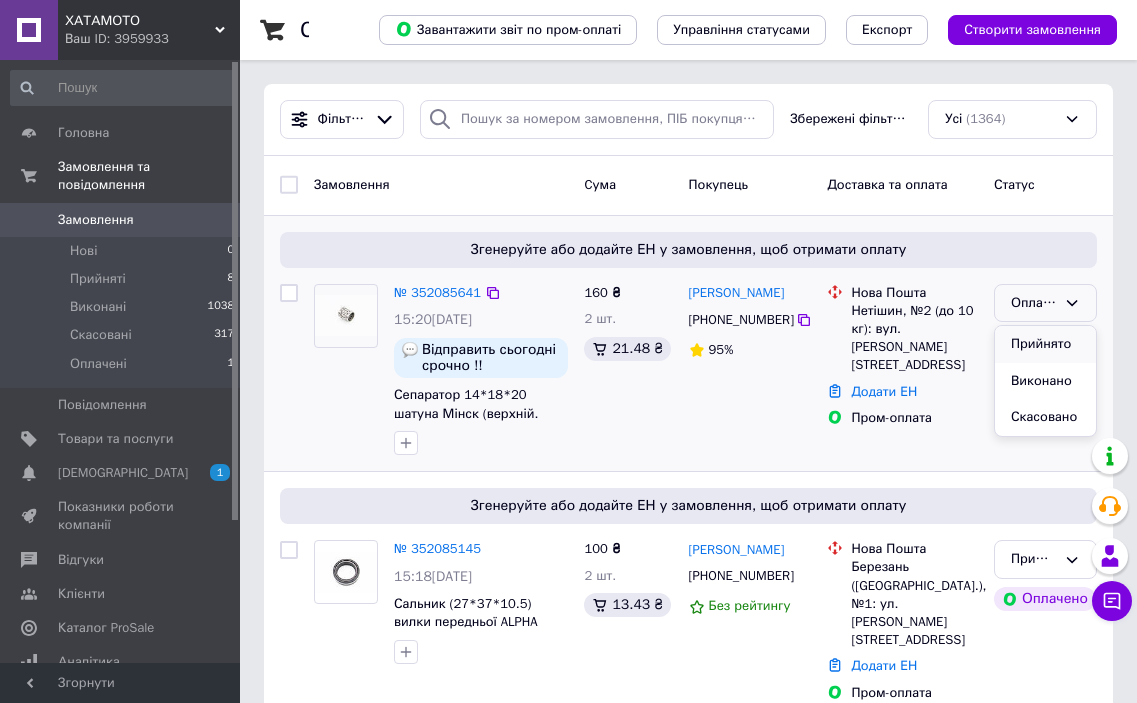 click on "Прийнято" at bounding box center (1045, 344) 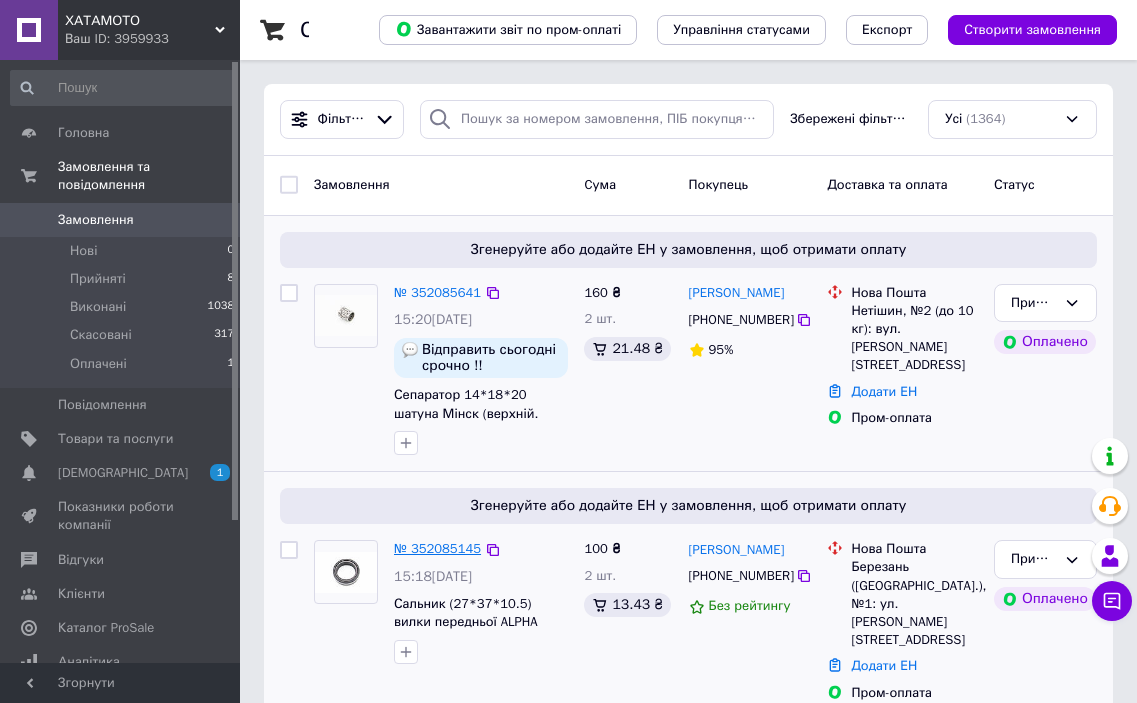 click on "№ 352085145" at bounding box center [437, 548] 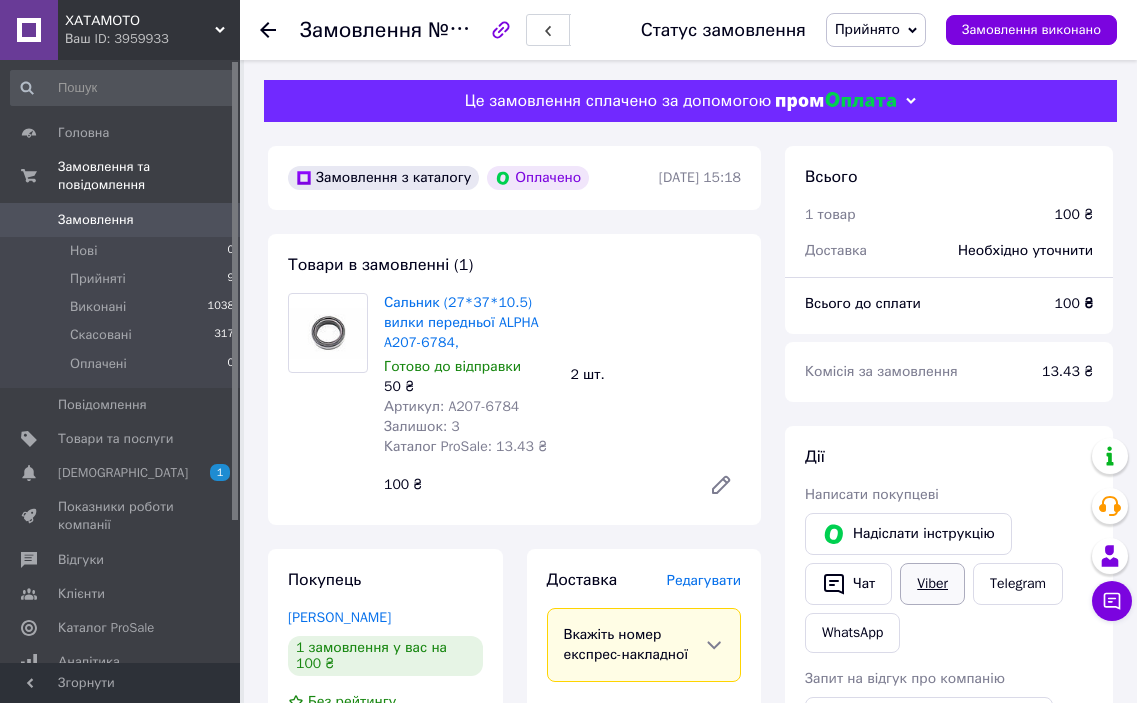 click on "Viber" at bounding box center [932, 584] 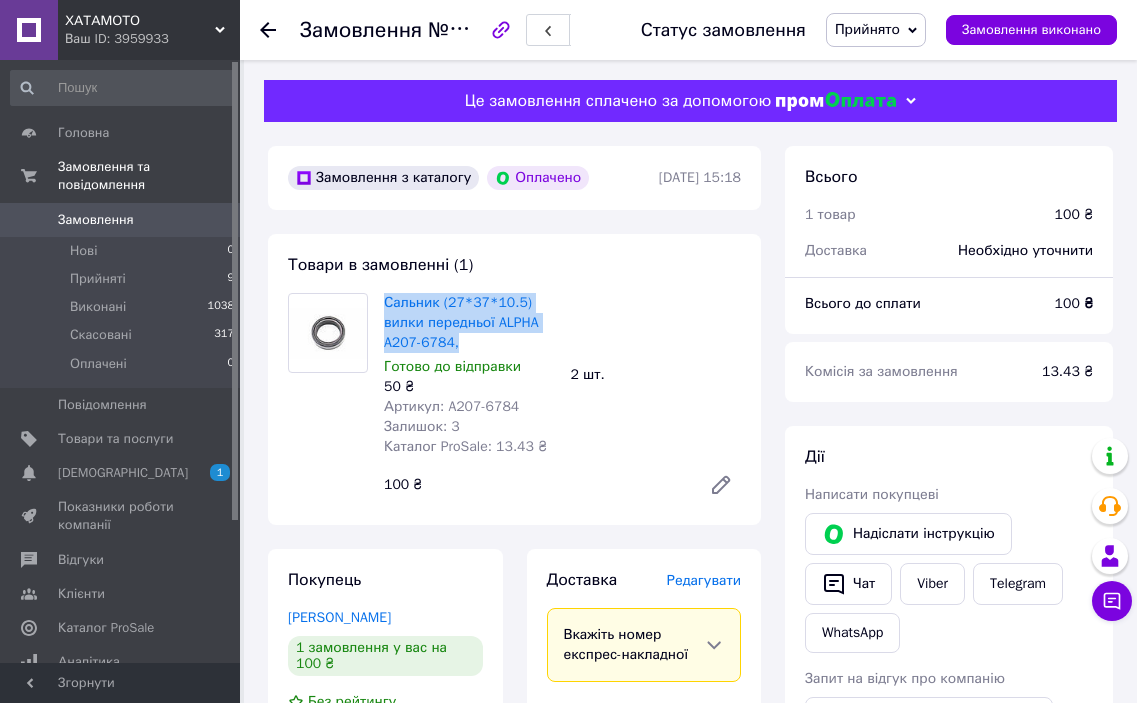 drag, startPoint x: 471, startPoint y: 347, endPoint x: 382, endPoint y: 305, distance: 98.4124 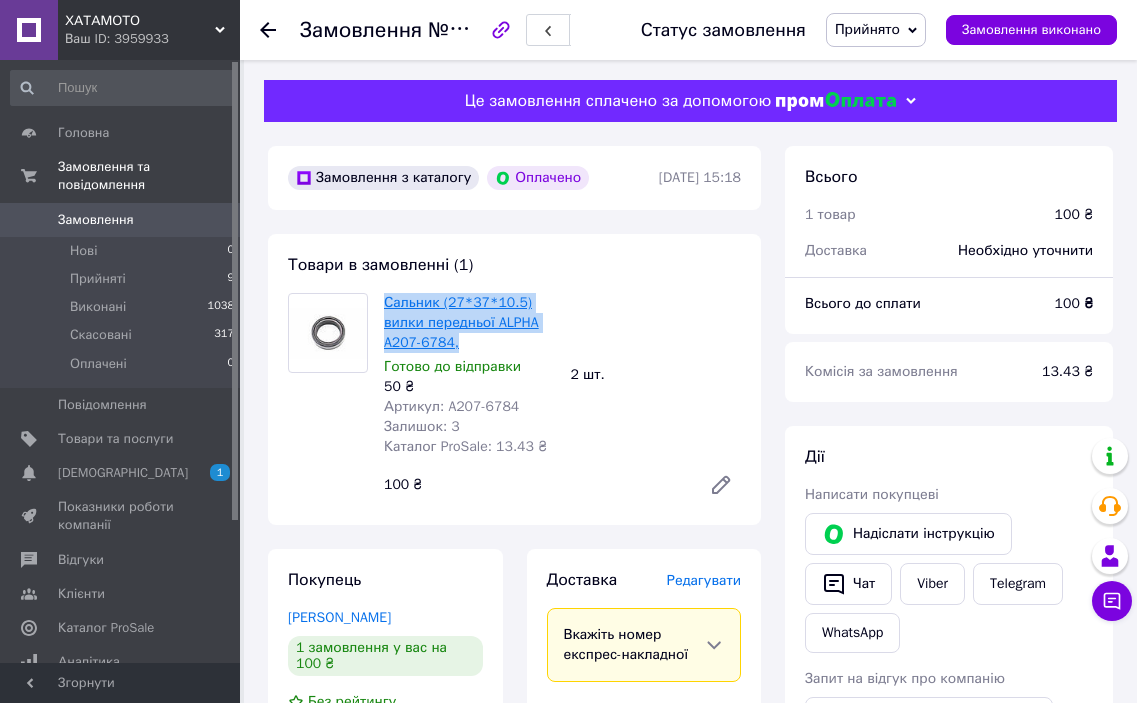 copy on "Сальник (27*37*10.5) вилки передньої  ALPHA	A207-6784," 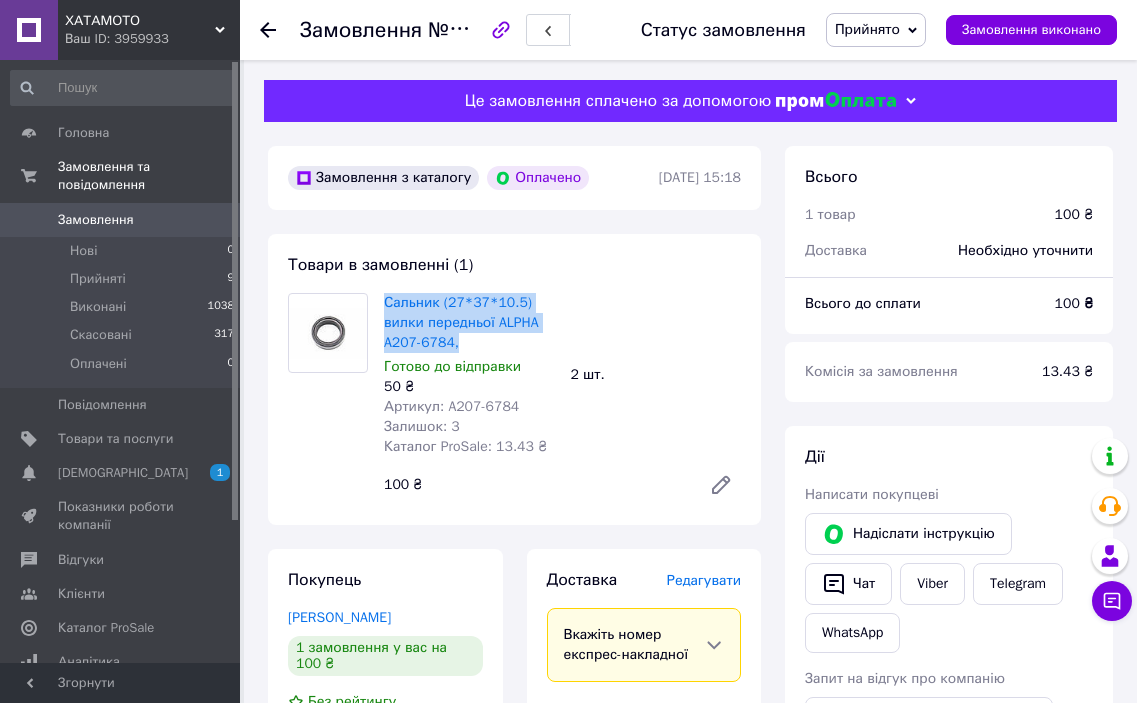 click on "Замовлення" at bounding box center (96, 220) 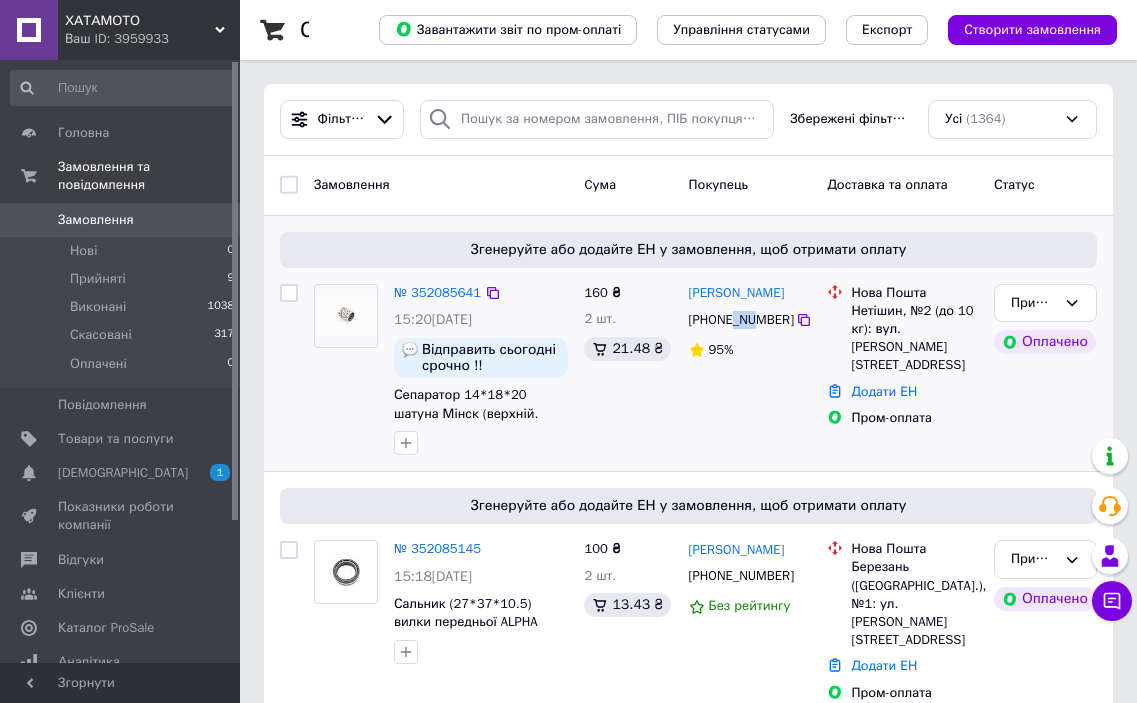 drag, startPoint x: 734, startPoint y: 322, endPoint x: 755, endPoint y: 320, distance: 21.095022 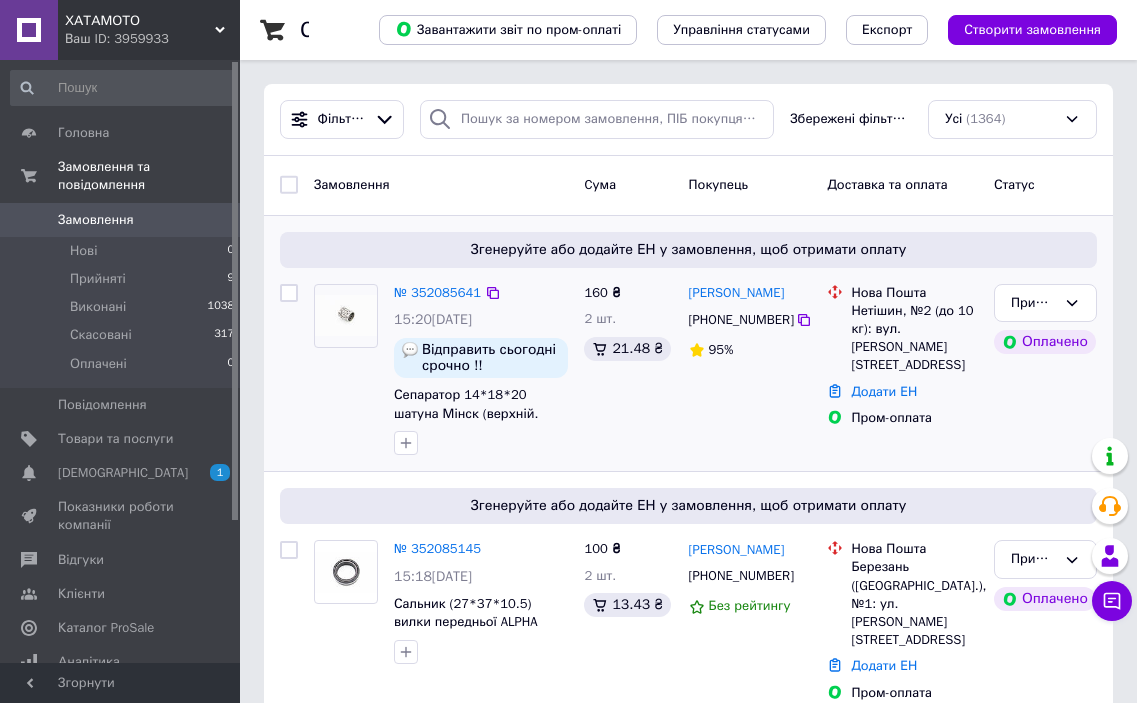 click on "Петро зощук +380688758239 95%" at bounding box center (750, 370) 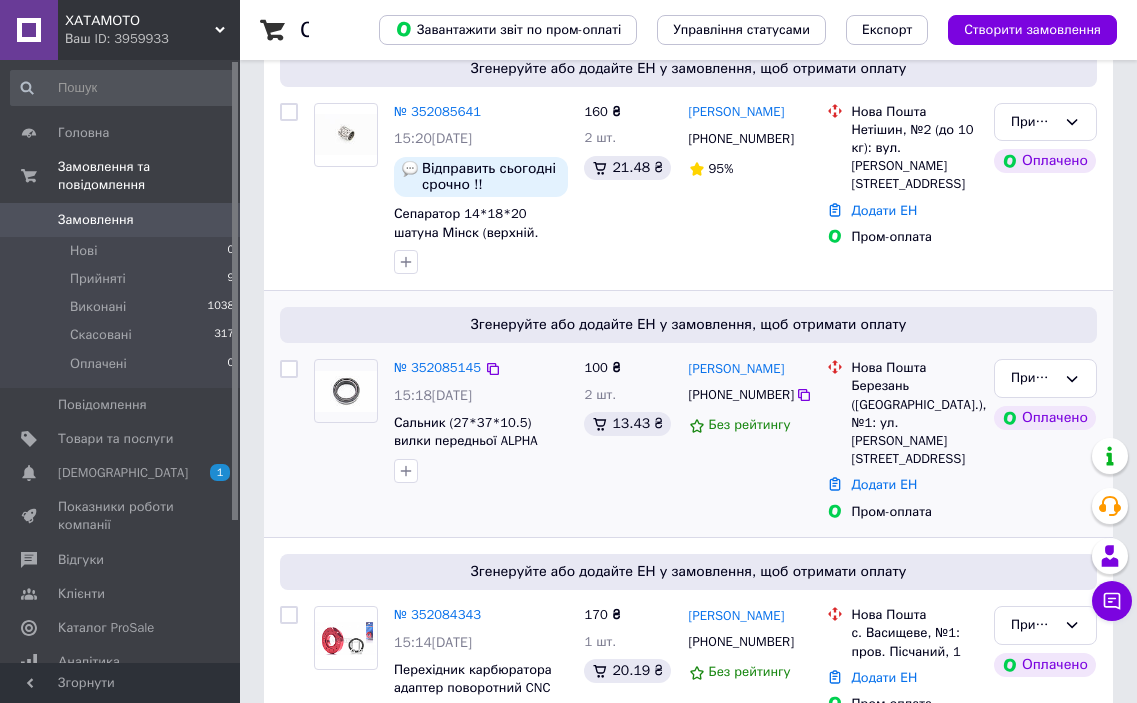scroll, scrollTop: 0, scrollLeft: 0, axis: both 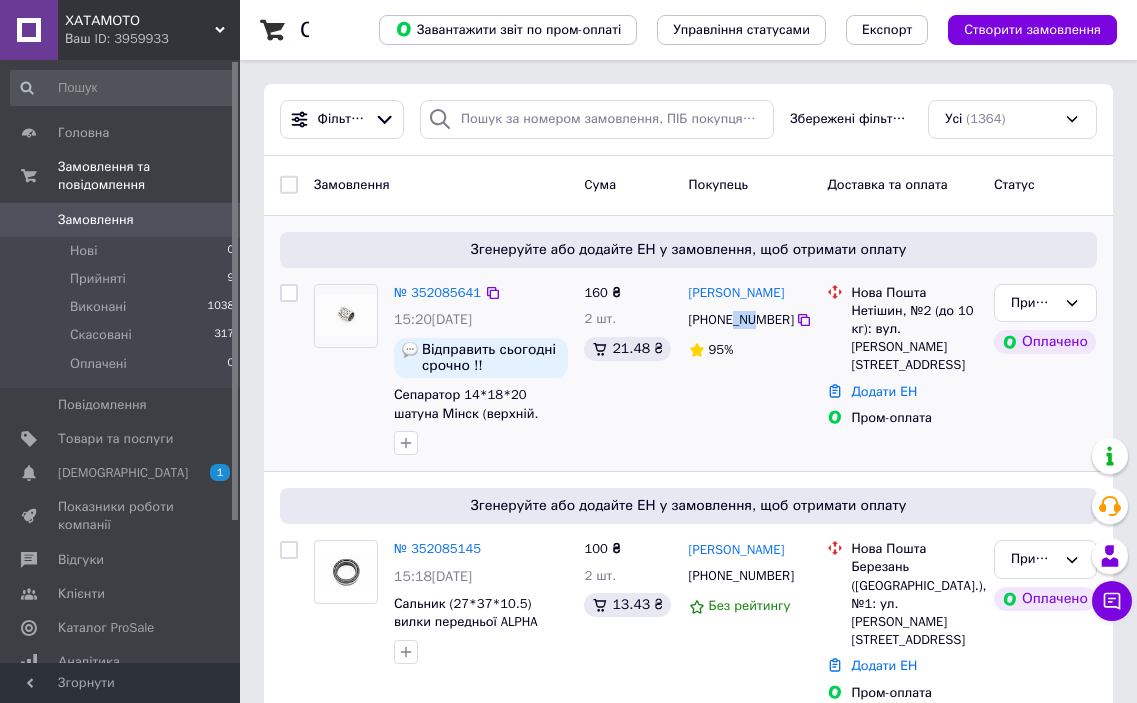 drag, startPoint x: 732, startPoint y: 322, endPoint x: 754, endPoint y: 322, distance: 22 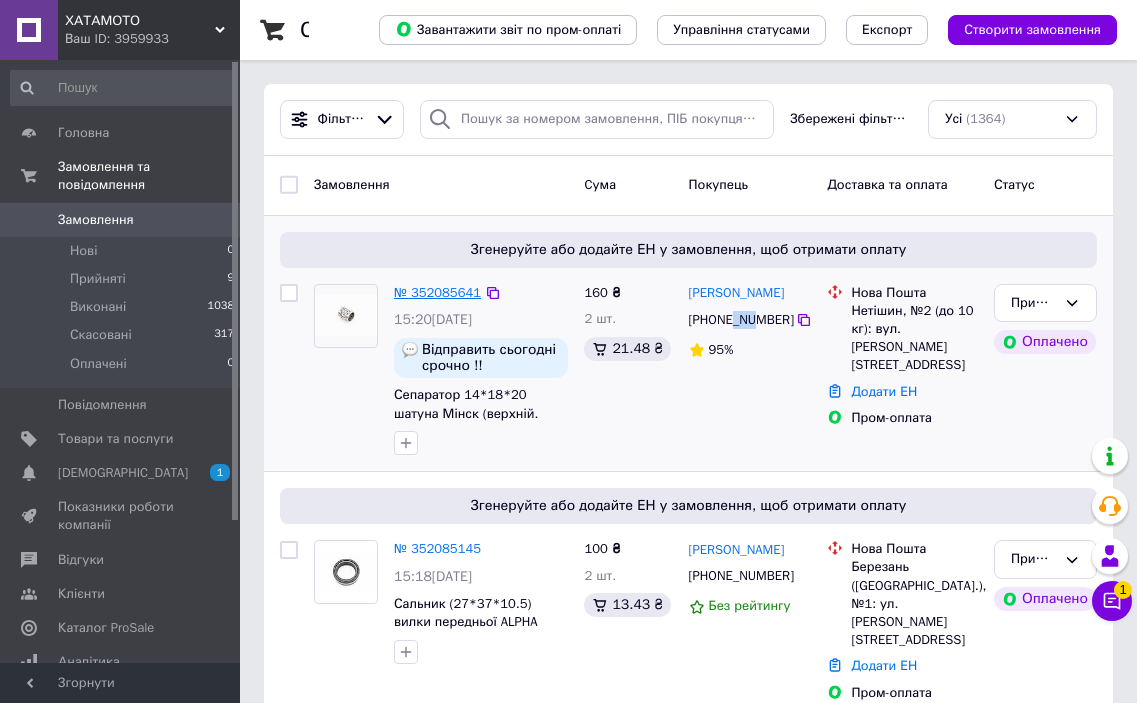 click on "№ 352085641" at bounding box center [437, 292] 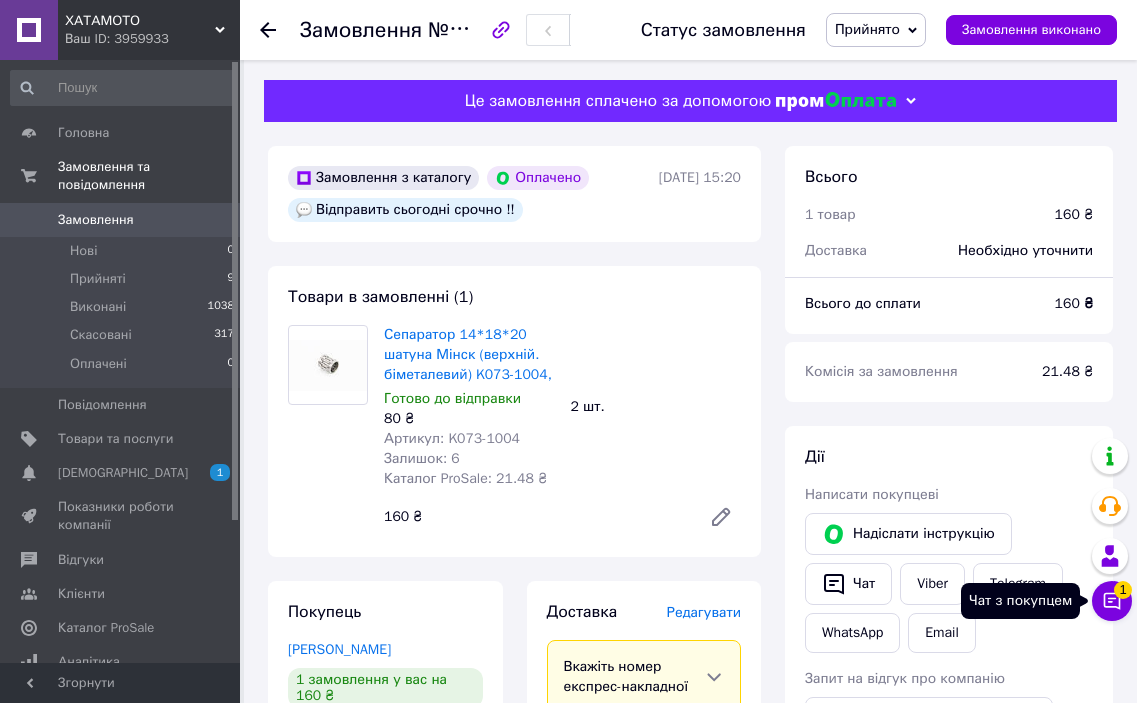 click on "Чат з покупцем 1" at bounding box center [1112, 601] 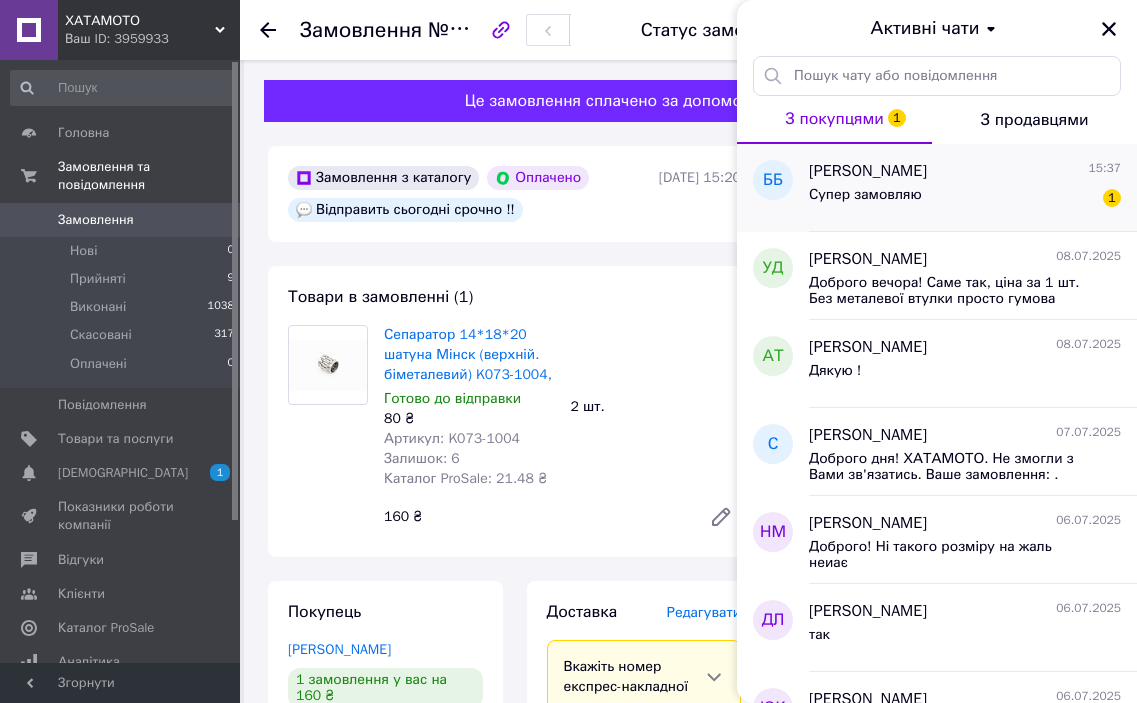 click on "Супер замовляю 1" at bounding box center (965, 199) 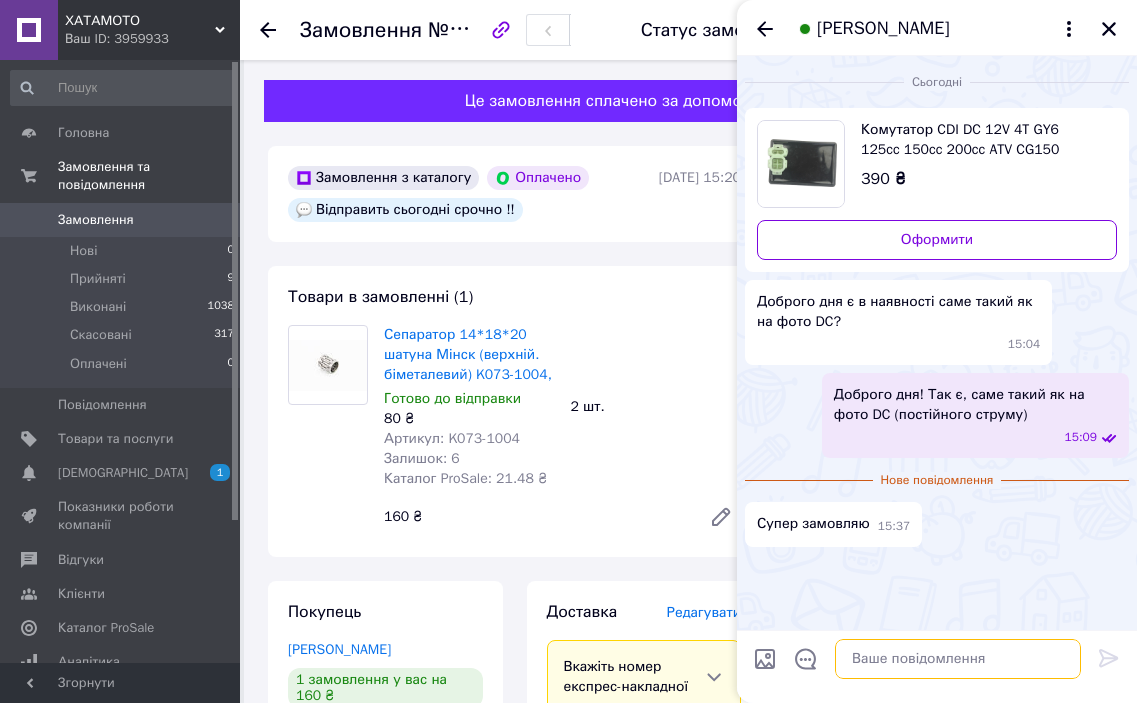 click at bounding box center (958, 659) 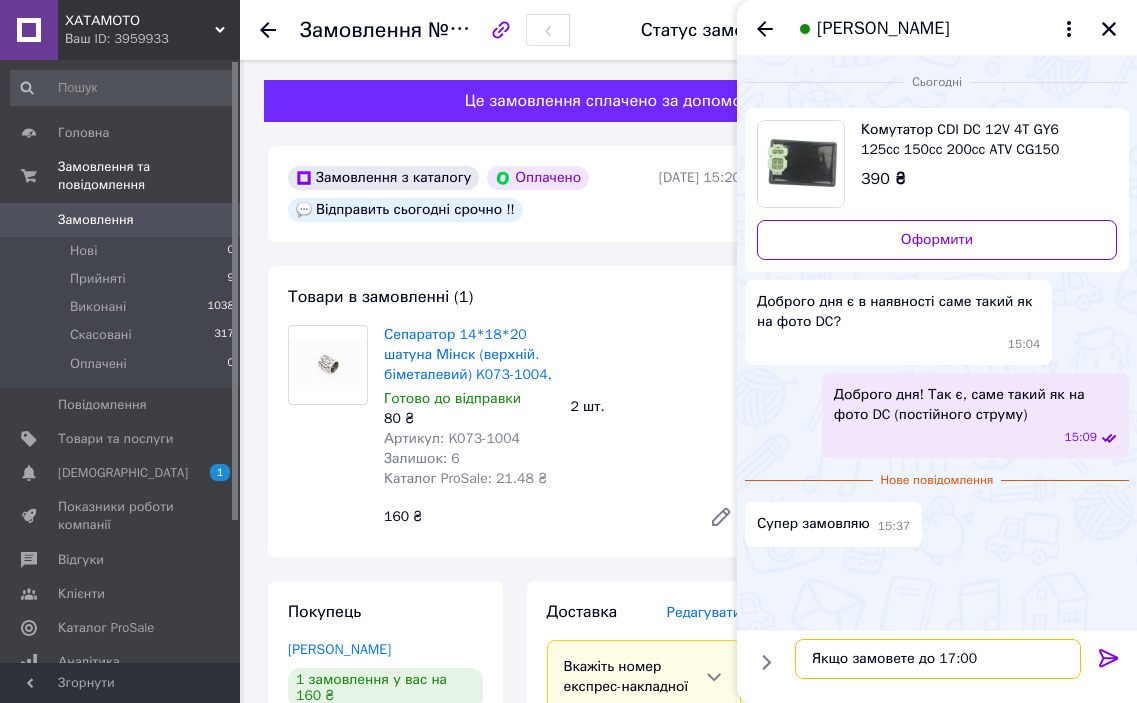 click on "Якщо замовете до 17:00" at bounding box center (938, 659) 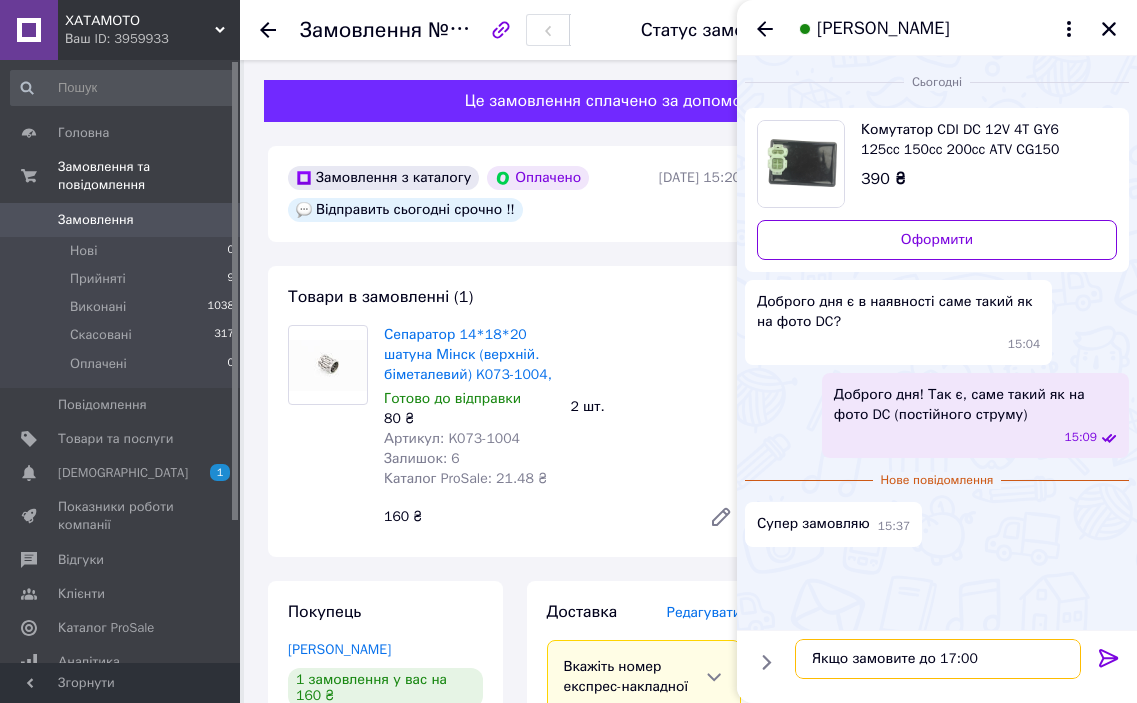 click on "Якщо замовите до 17:00" at bounding box center (938, 659) 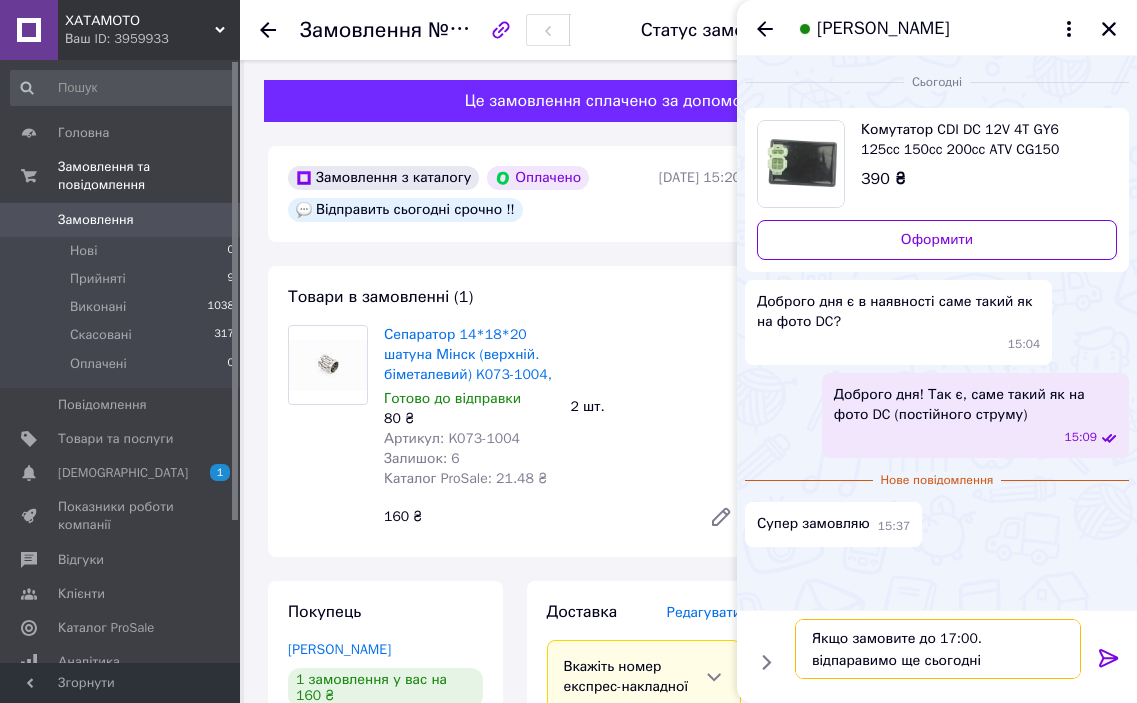 click on "Якщо замовите до 17:00. відпаравимо ще сьогодні" at bounding box center (938, 649) 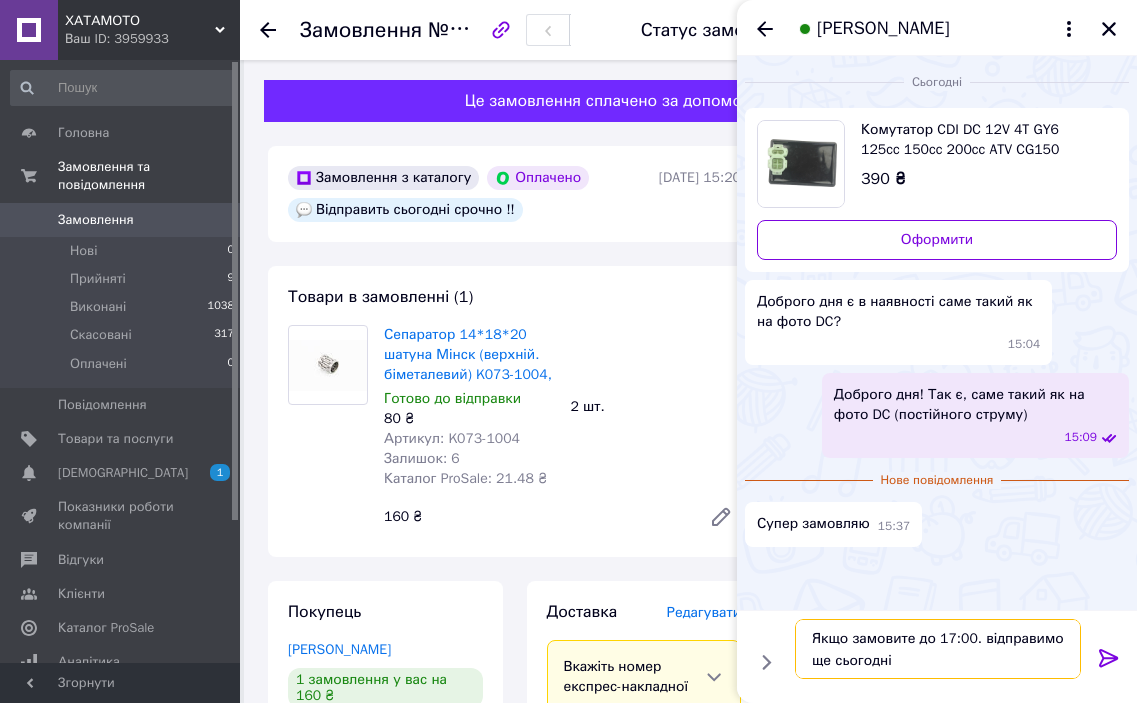 click on "Якщо замовите до 17:00. відправимо ще сьогодні" at bounding box center [938, 649] 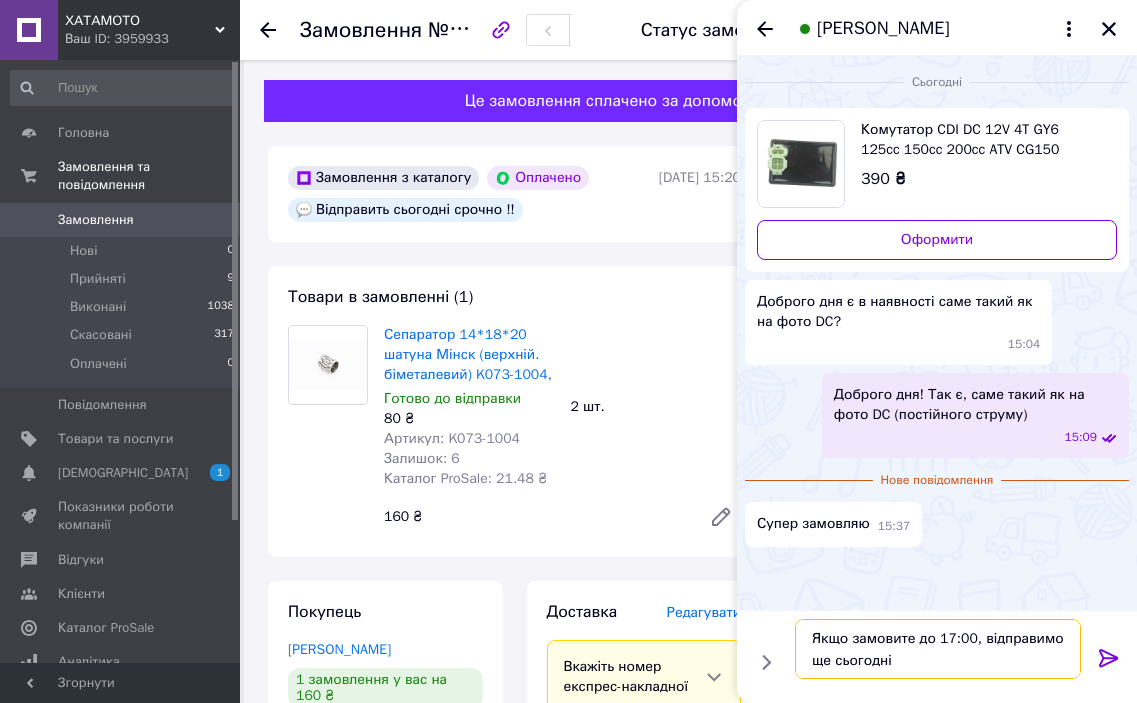 click on "Якщо замовите до 17:00, відправимо ще сьогодні" at bounding box center (938, 649) 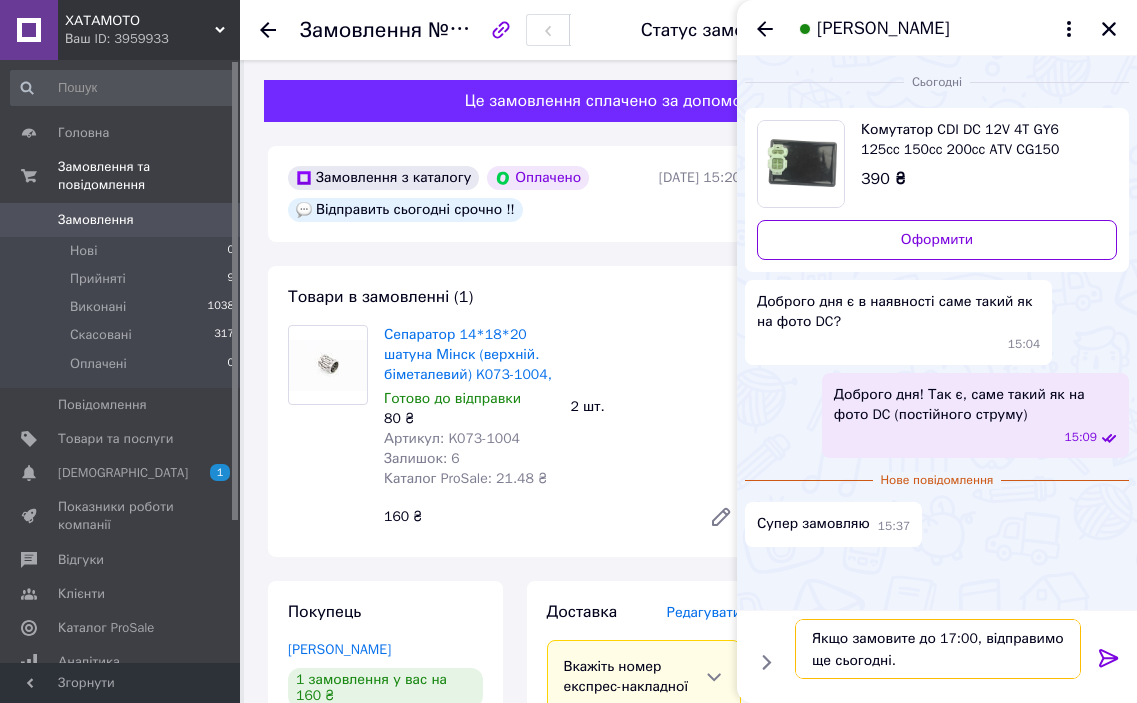 type on "Якщо замовите до 17:00, відправимо ще сьогодні." 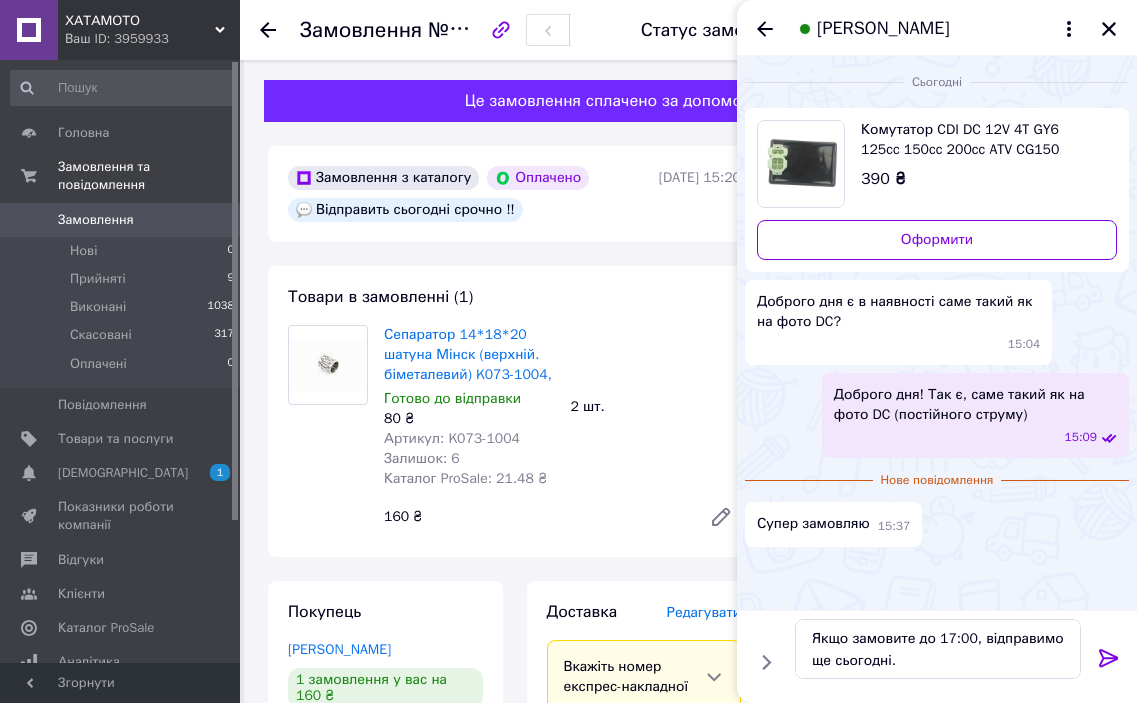 click 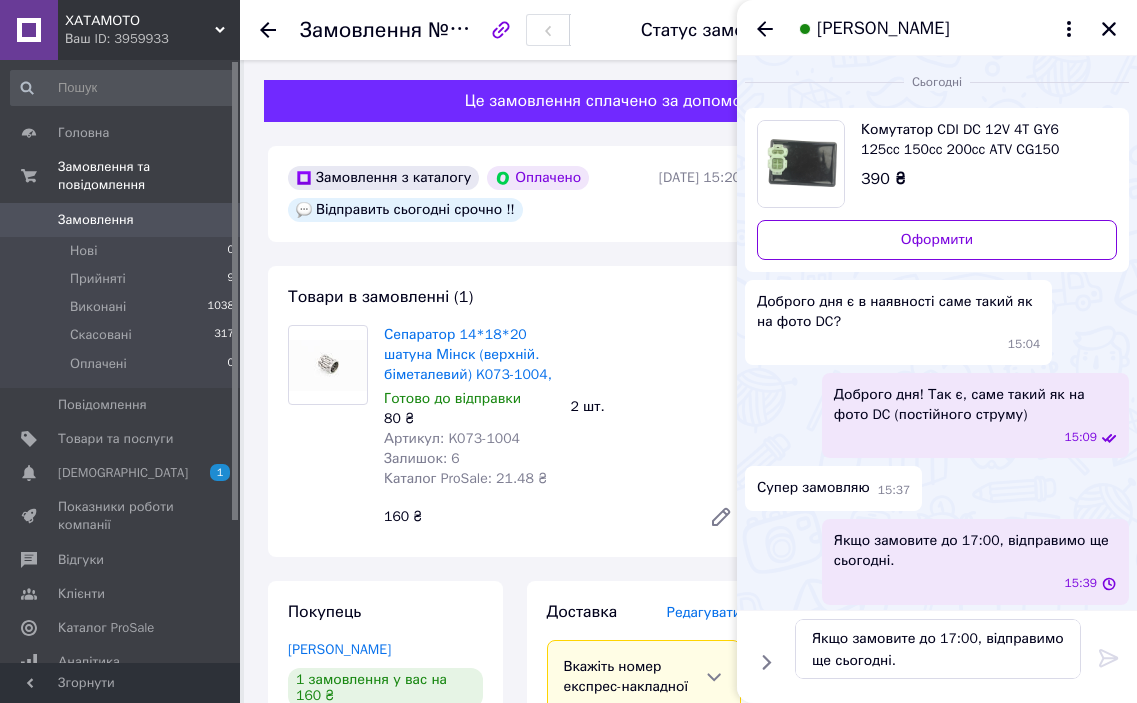 type 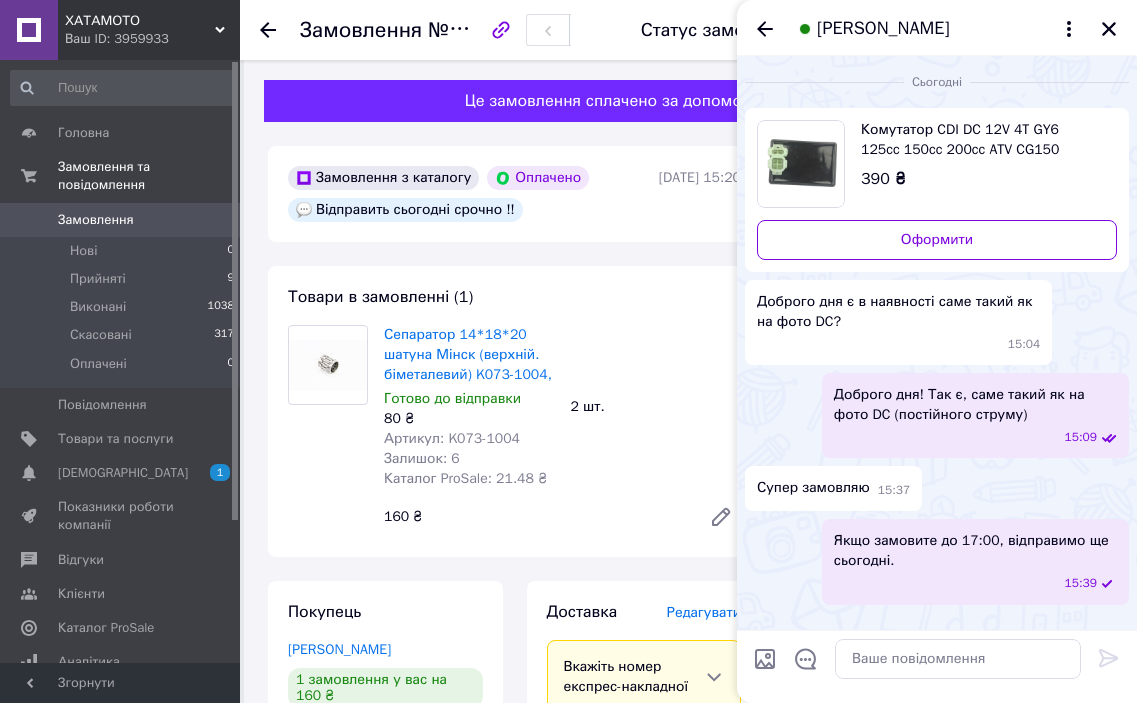 click on "Товари в замовленні (1) Сепаратор 14*18*20 шатуна Мінск (верхній. біметалевий)      K073-1004, Готово до відправки 80 ₴ Артикул: K073-1004 Залишок: 6 Каталог ProSale: 21.48 ₴  2 шт. 160 ₴" at bounding box center (514, 411) 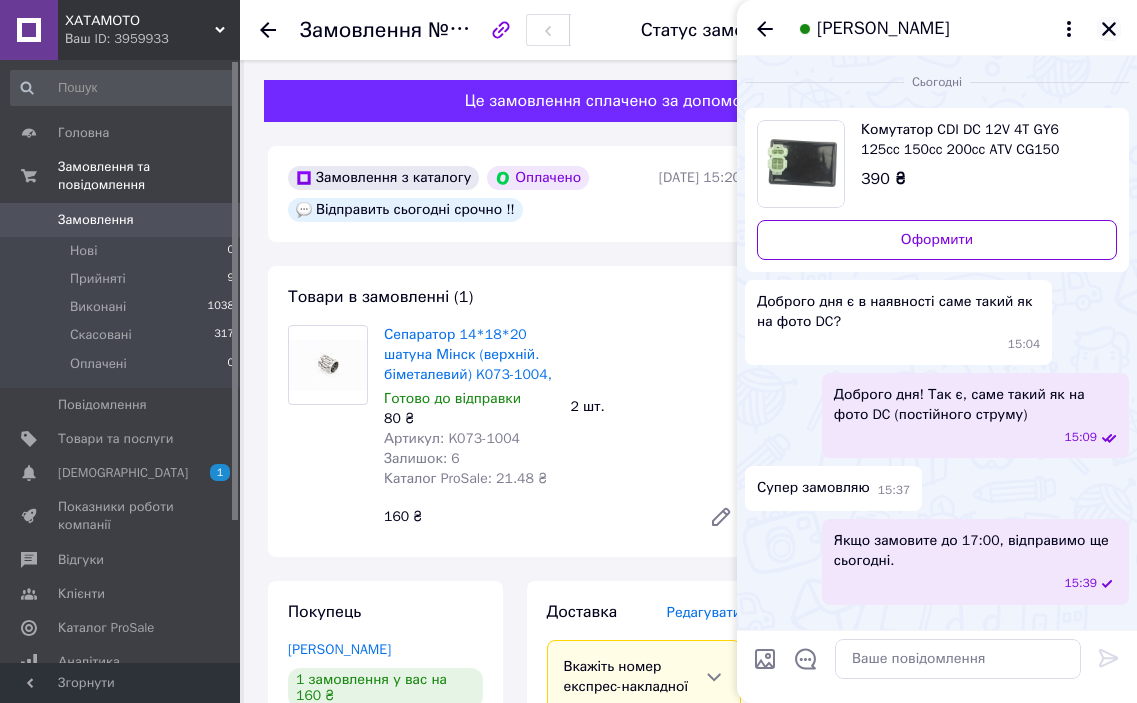 click 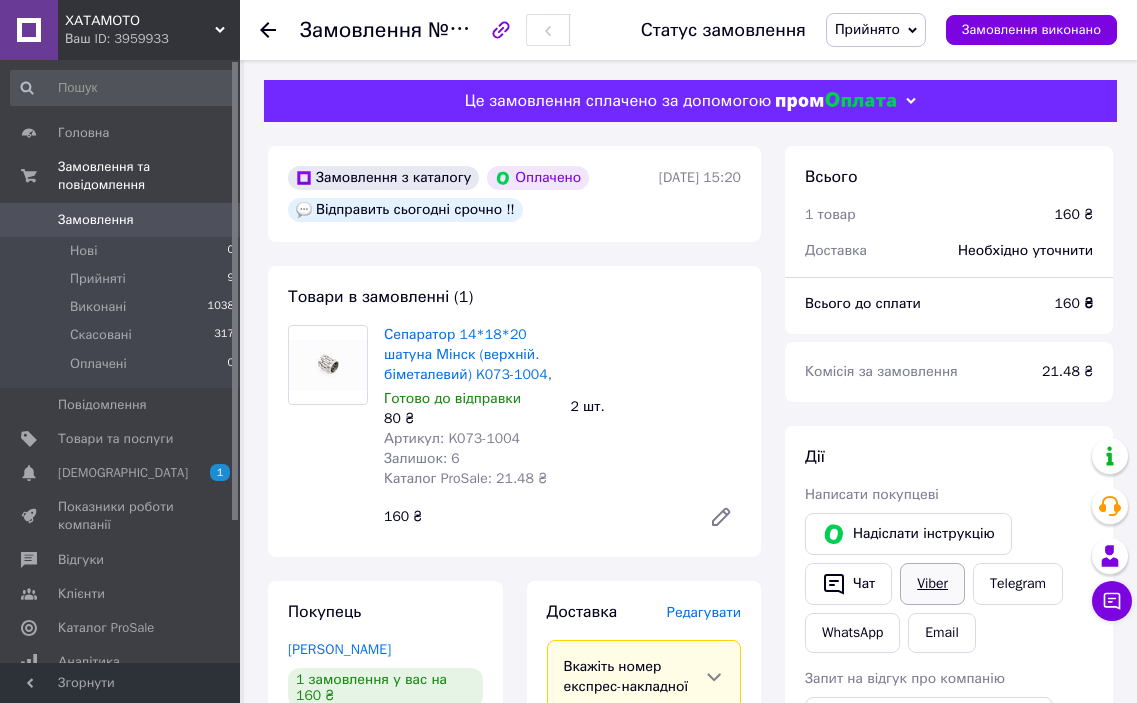 click on "Viber" at bounding box center (932, 584) 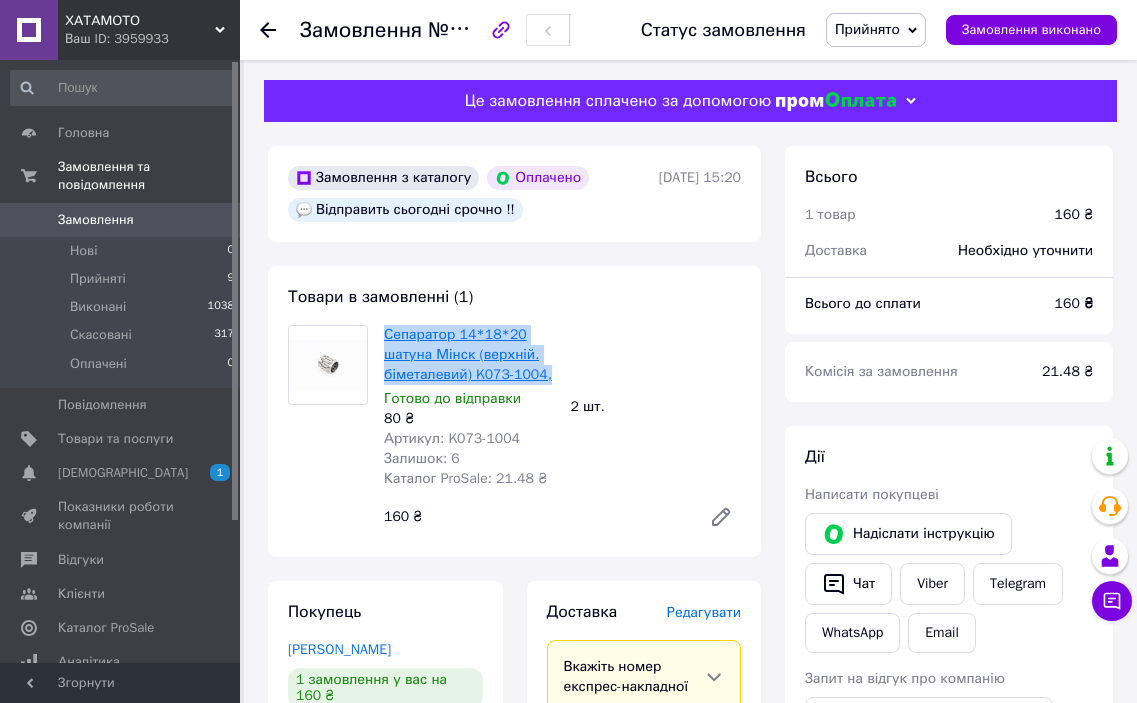 drag, startPoint x: 548, startPoint y: 376, endPoint x: 386, endPoint y: 341, distance: 165.73775 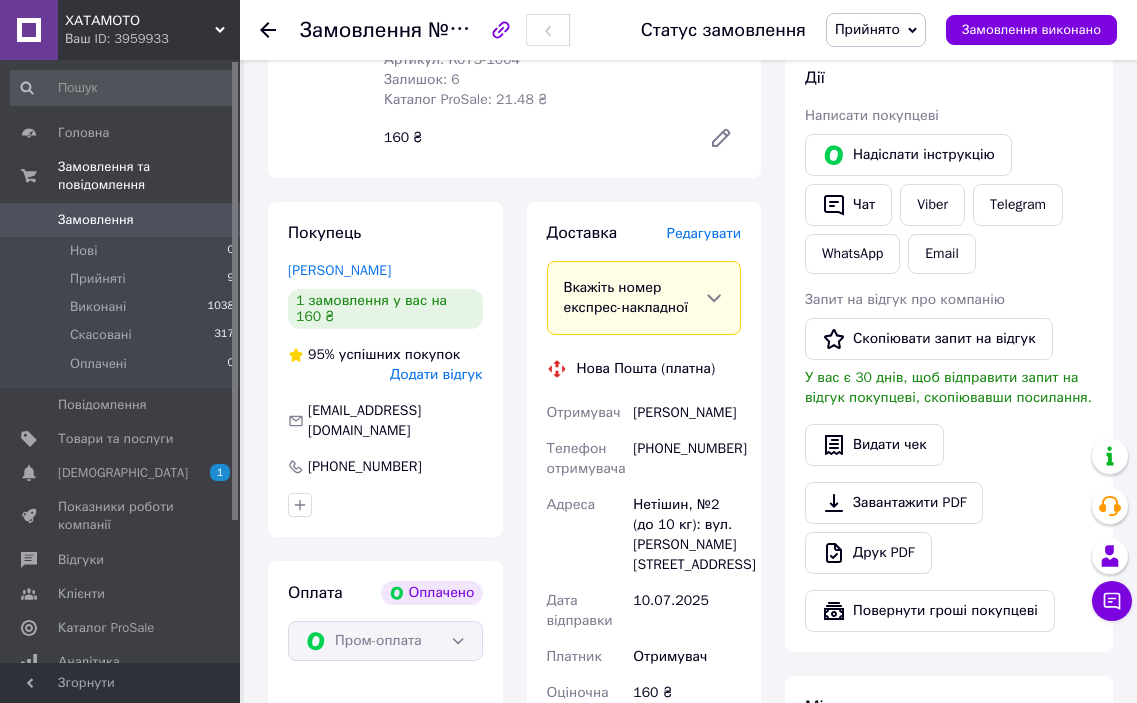 scroll, scrollTop: 100, scrollLeft: 0, axis: vertical 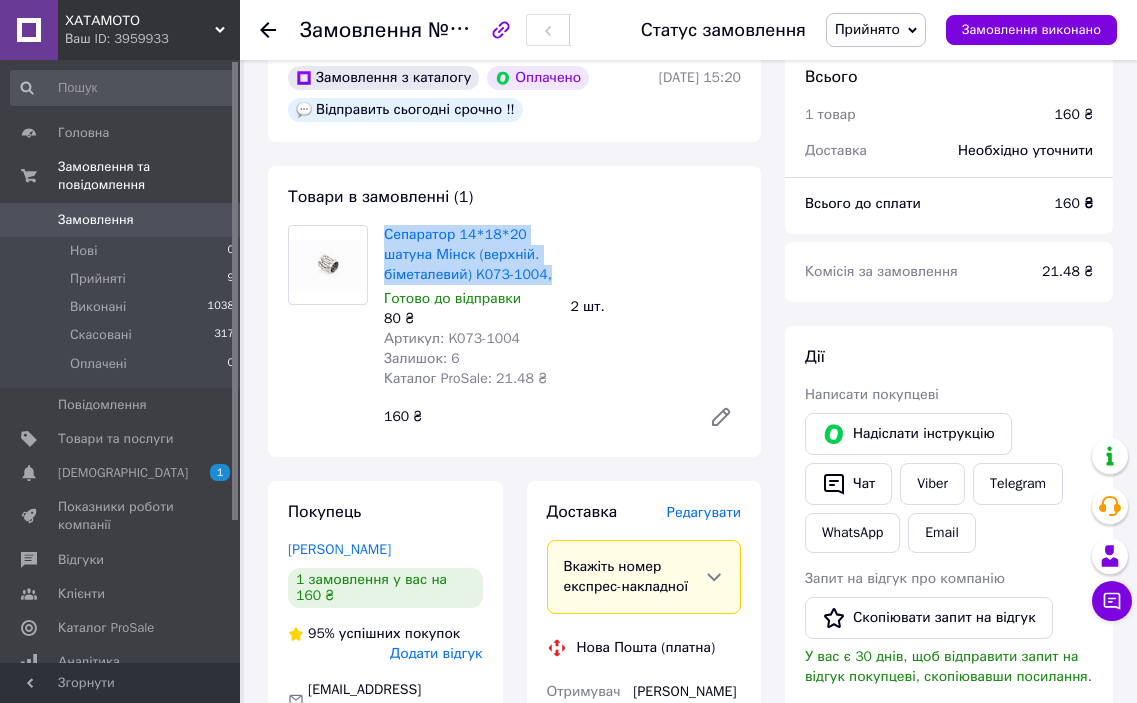 click on "Замовлення" at bounding box center [96, 220] 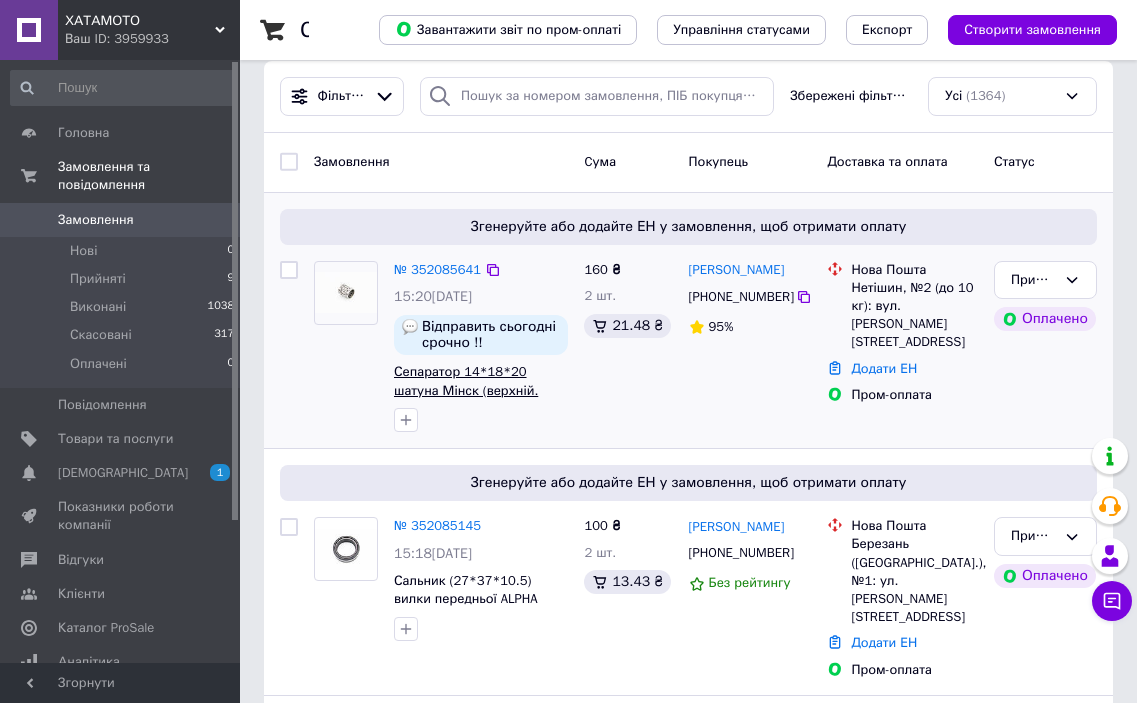 scroll, scrollTop: 0, scrollLeft: 0, axis: both 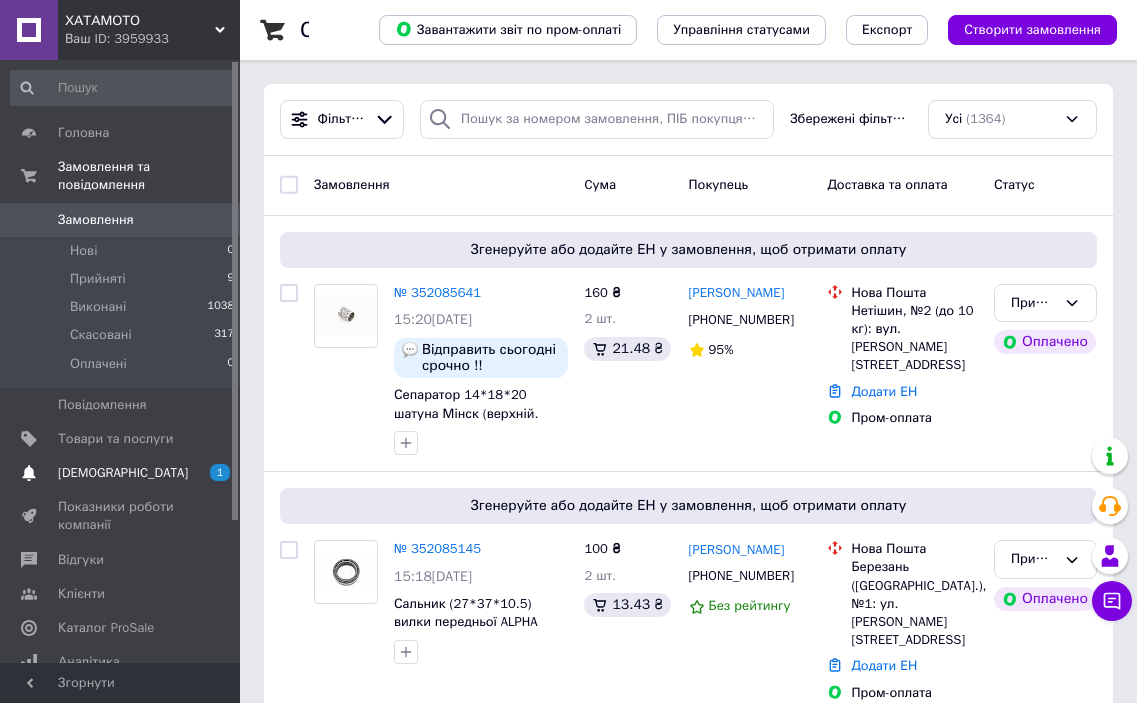click on "[DEMOGRAPHIC_DATA]" at bounding box center [123, 473] 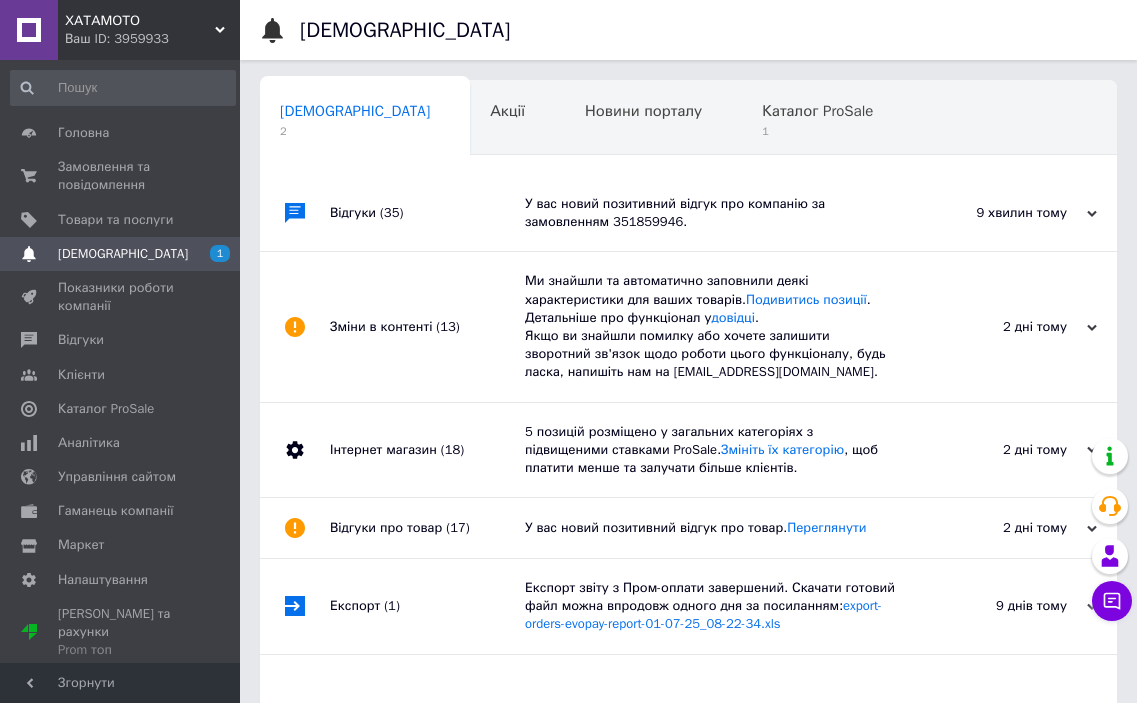 scroll, scrollTop: 0, scrollLeft: 10, axis: horizontal 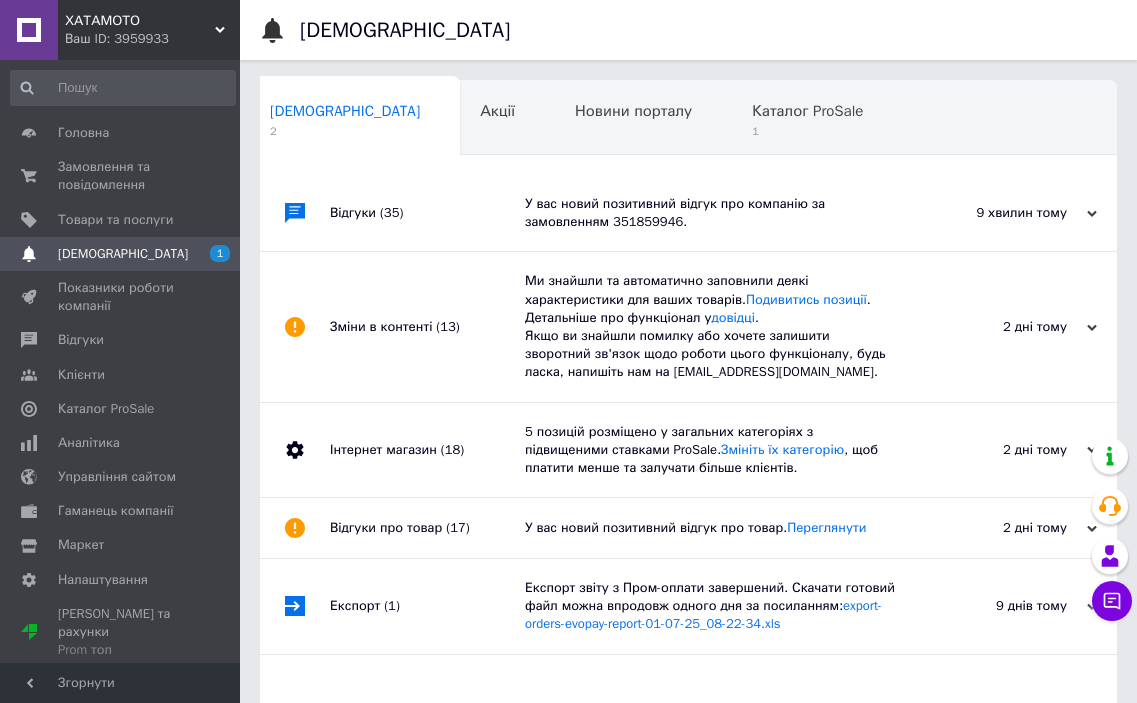 click on "У вас новий позитивний відгук про компанію за замовленням 351859946." at bounding box center (711, 213) 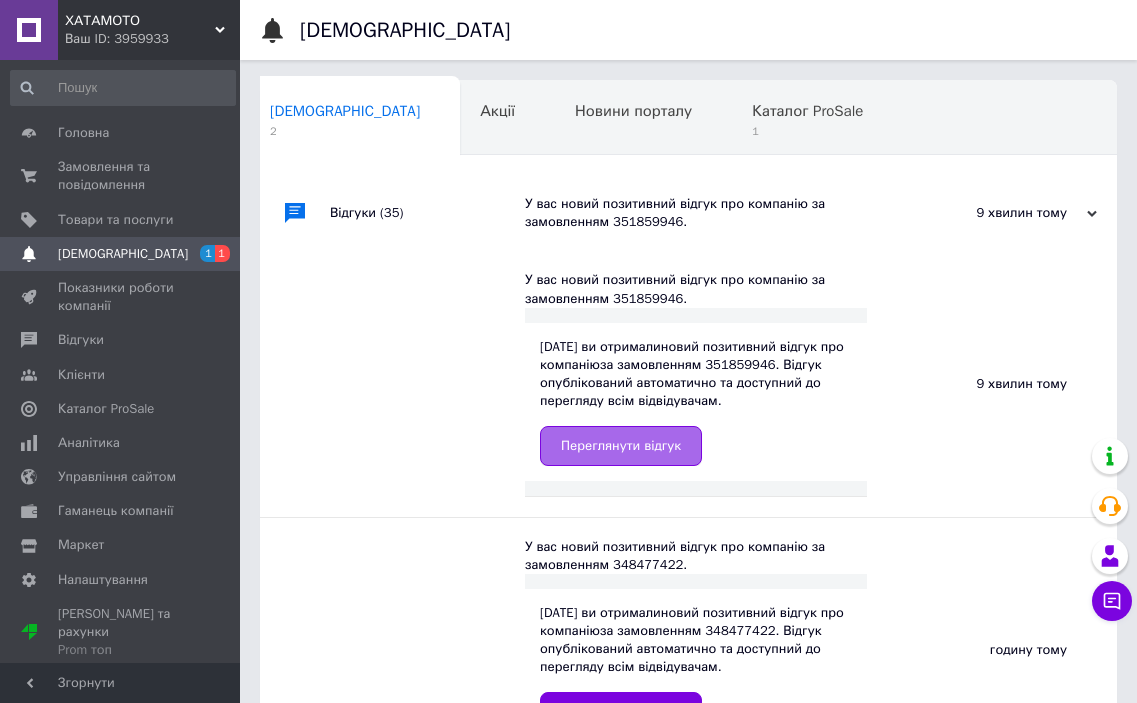 click on "Переглянути відгук" at bounding box center (621, 446) 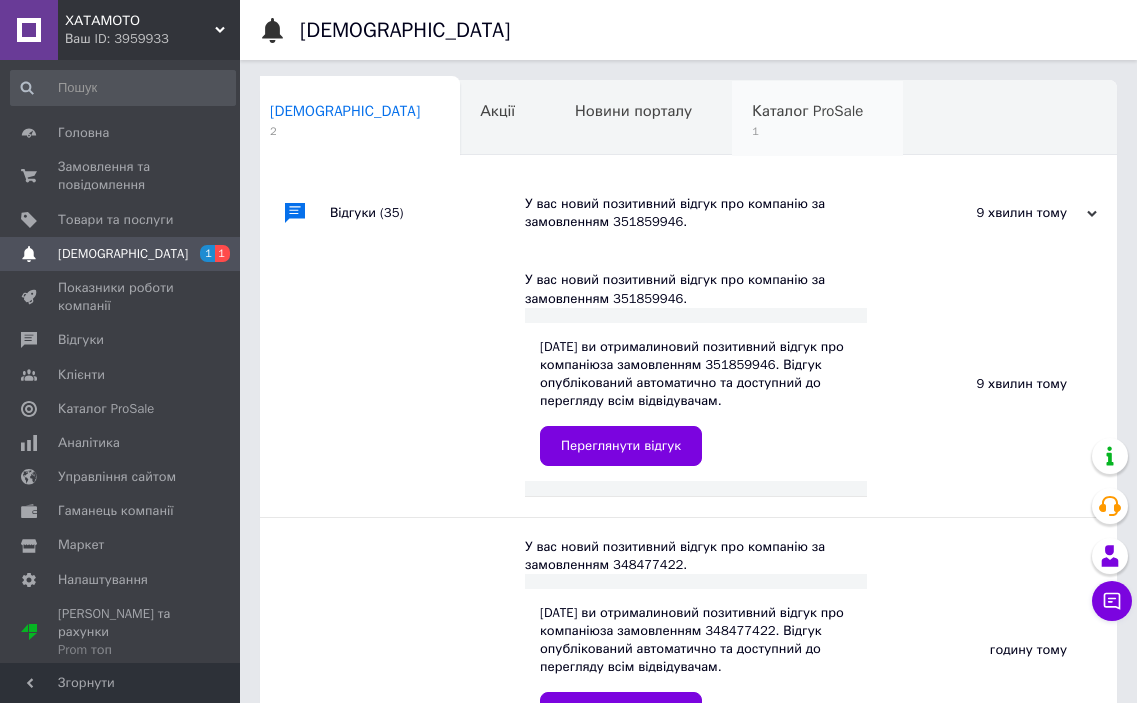 click on "Каталог ProSale 1" at bounding box center [817, 119] 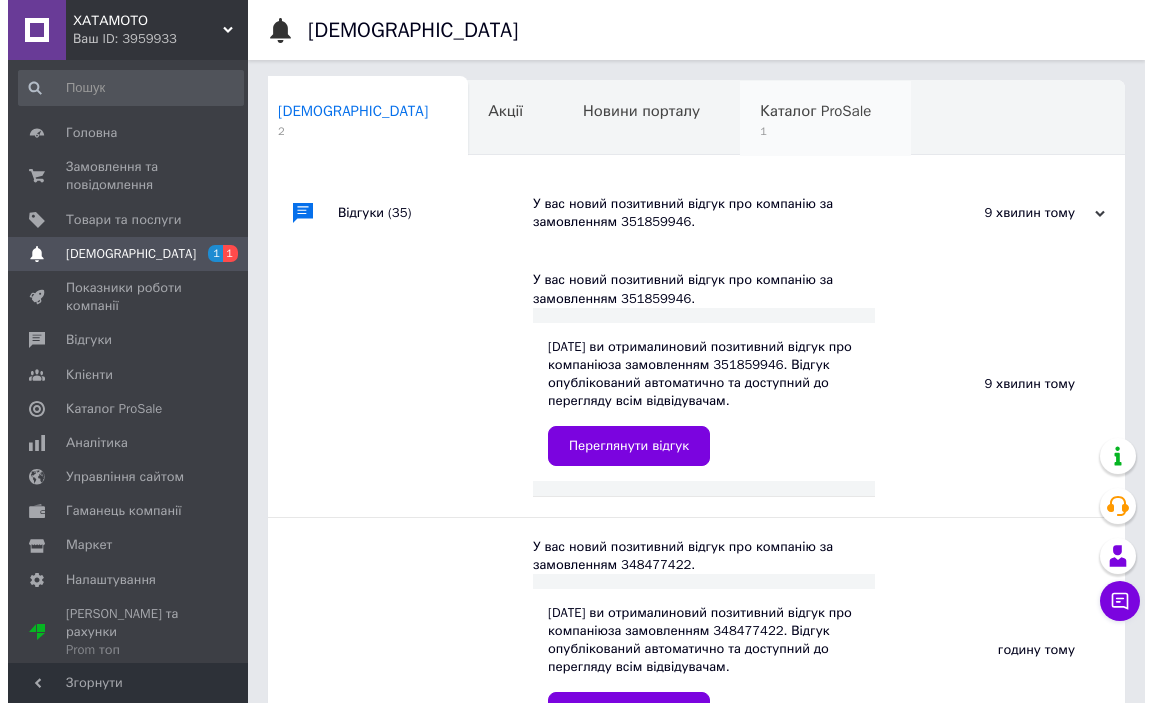 scroll, scrollTop: 0, scrollLeft: 94, axis: horizontal 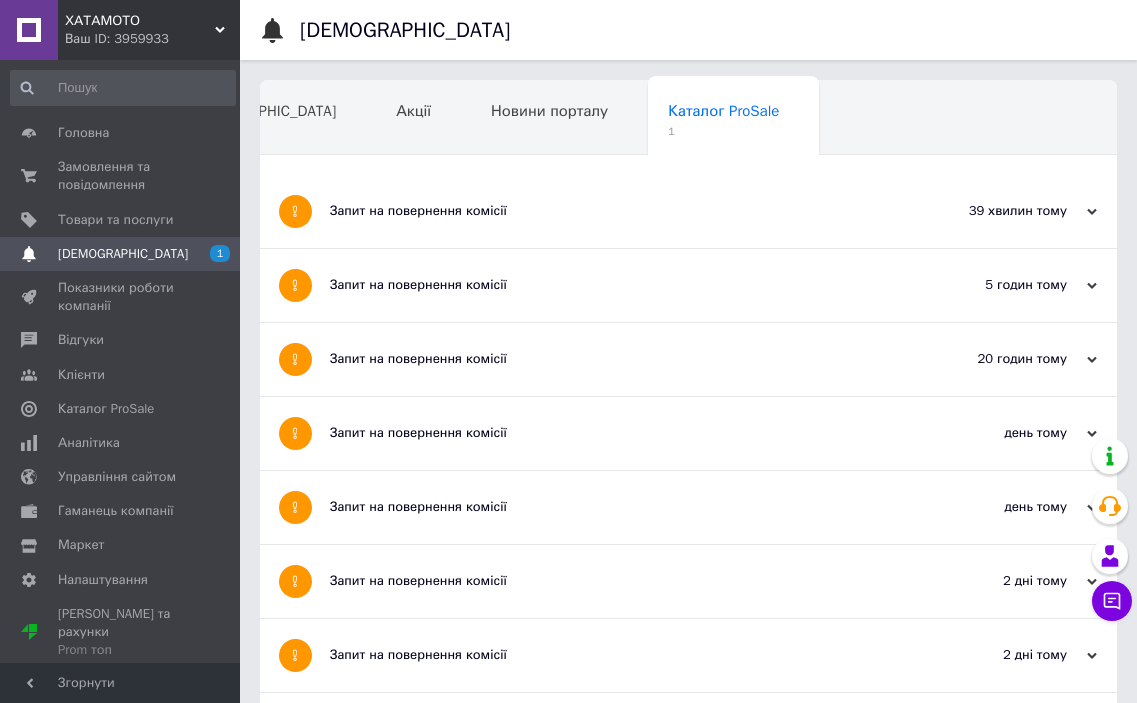 click on "Запит на повернення комісії" at bounding box center (613, 211) 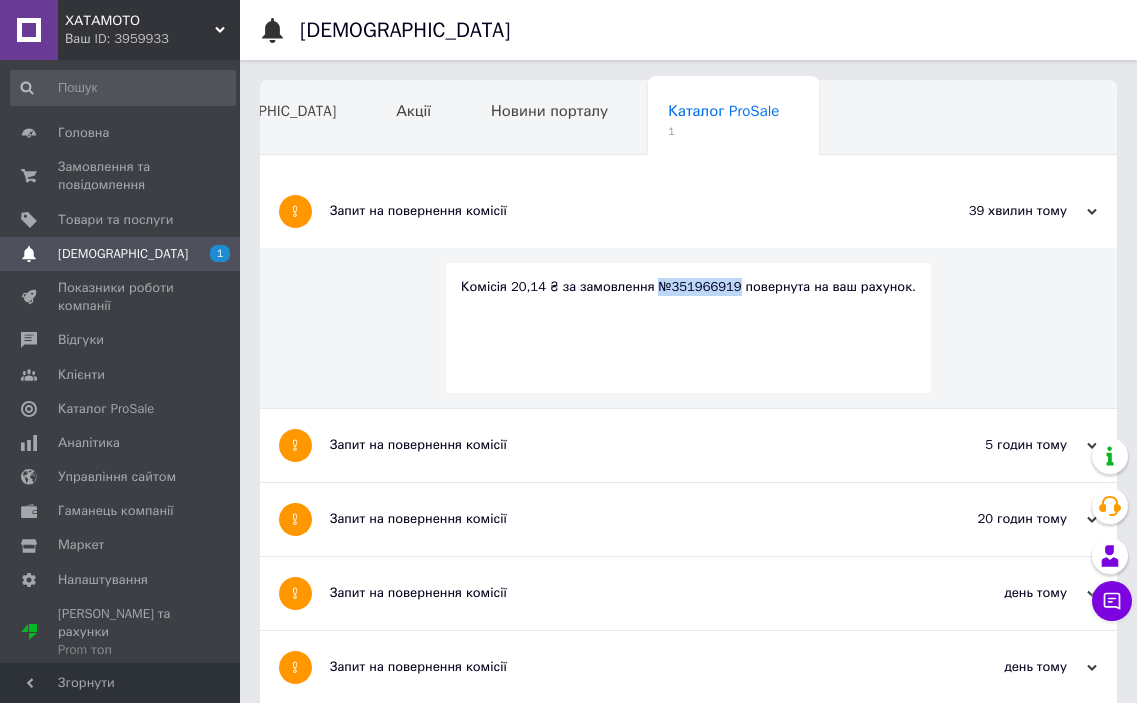 drag, startPoint x: 734, startPoint y: 284, endPoint x: 660, endPoint y: 290, distance: 74.24284 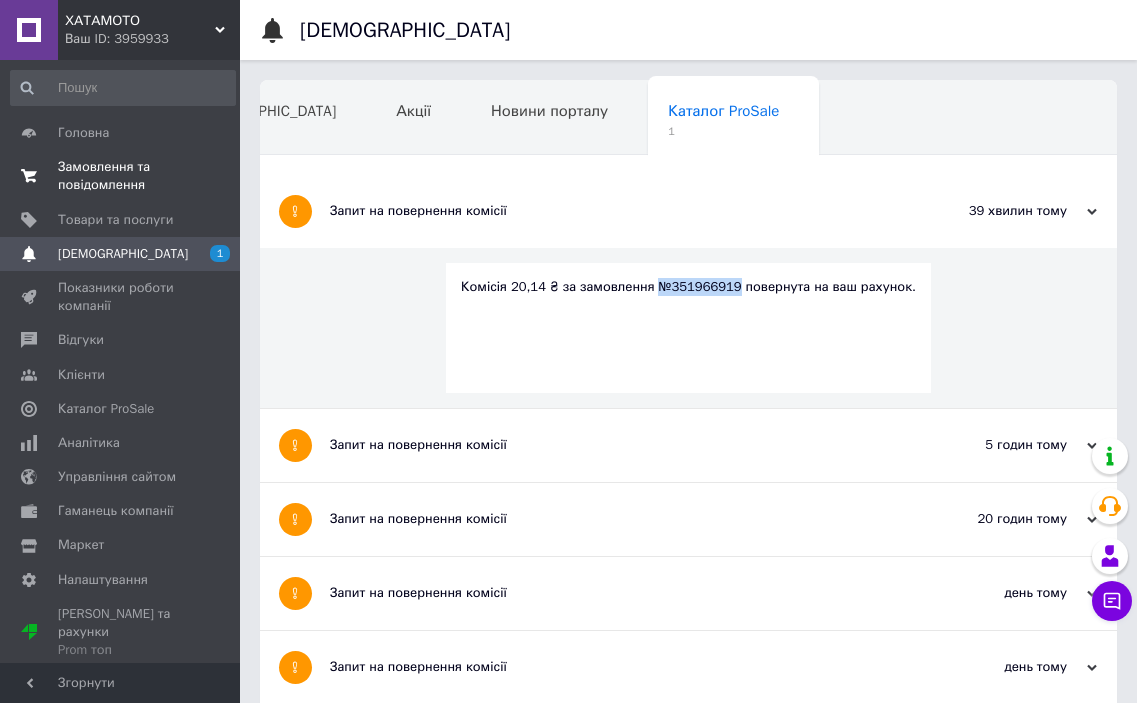 click on "Замовлення та повідомлення" at bounding box center (121, 176) 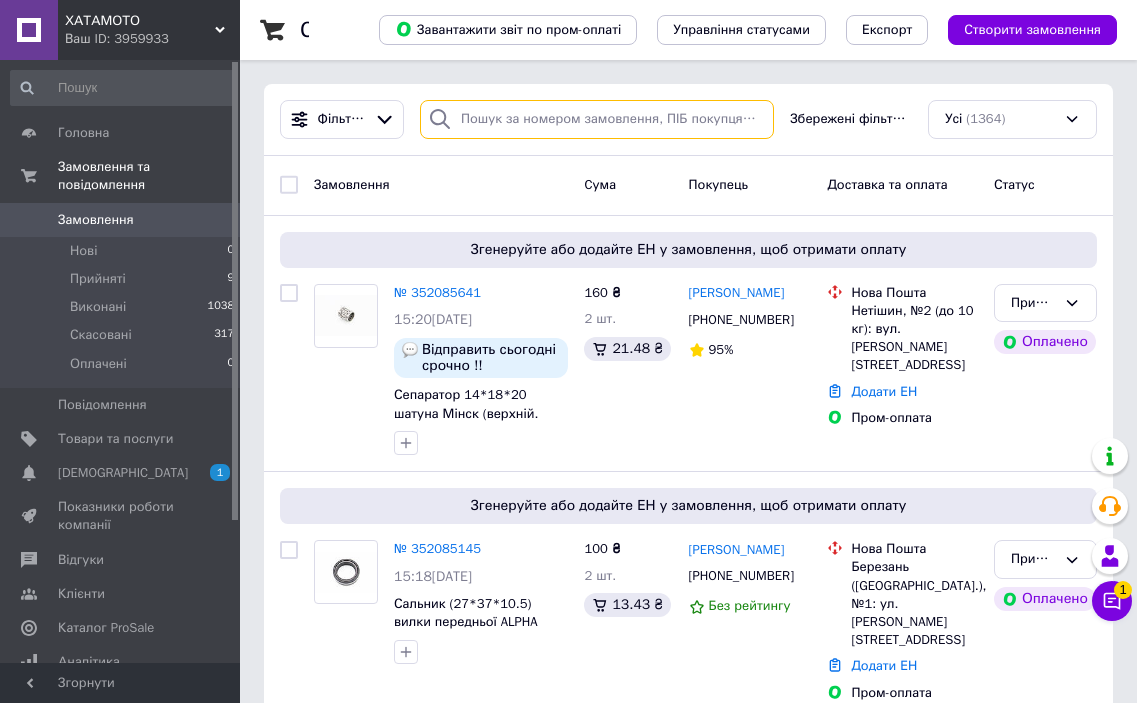 click at bounding box center [597, 119] 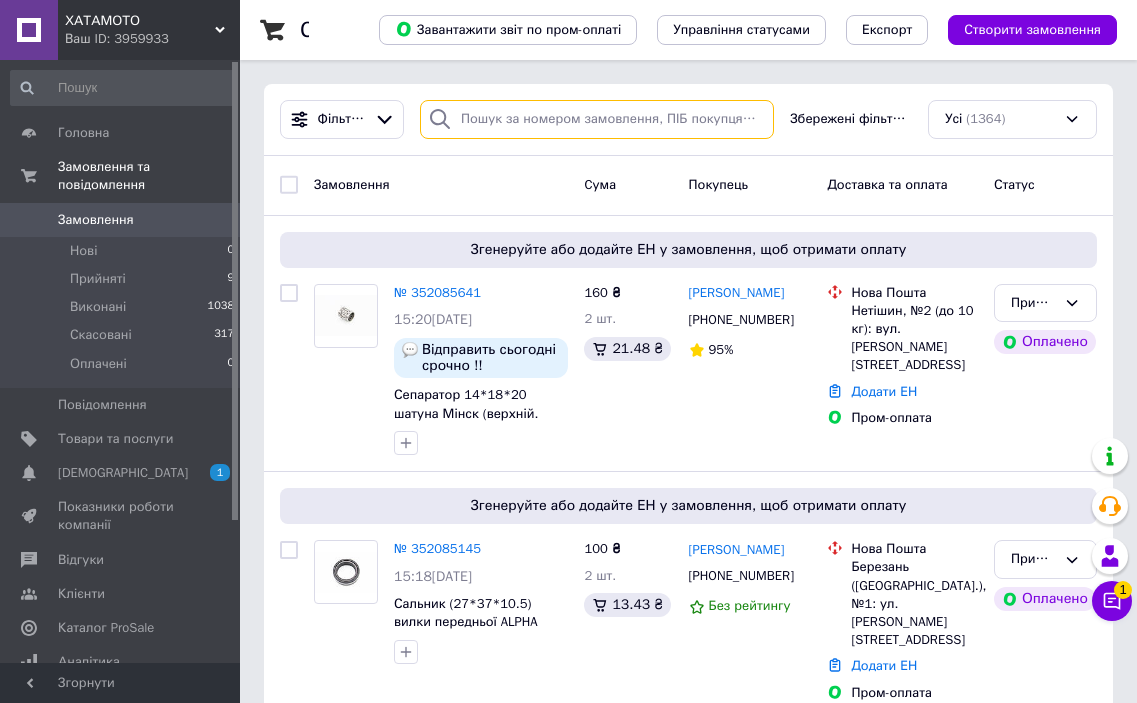 paste on "№351966919" 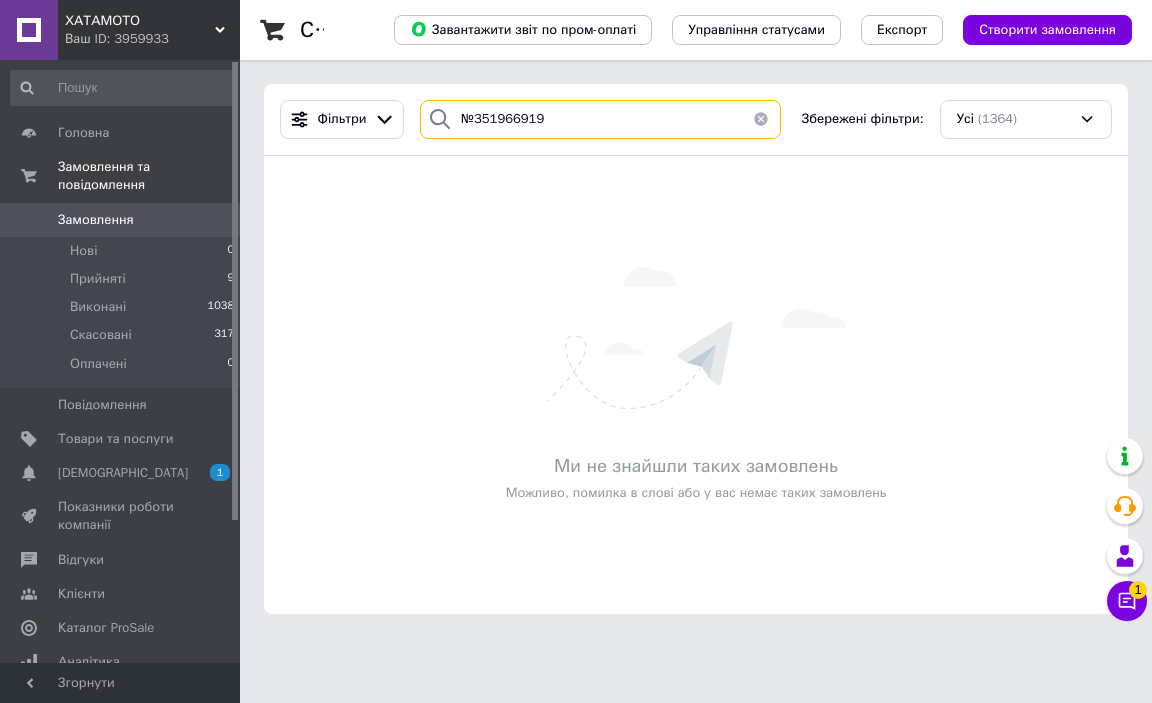 drag, startPoint x: 475, startPoint y: 118, endPoint x: 404, endPoint y: 115, distance: 71.063354 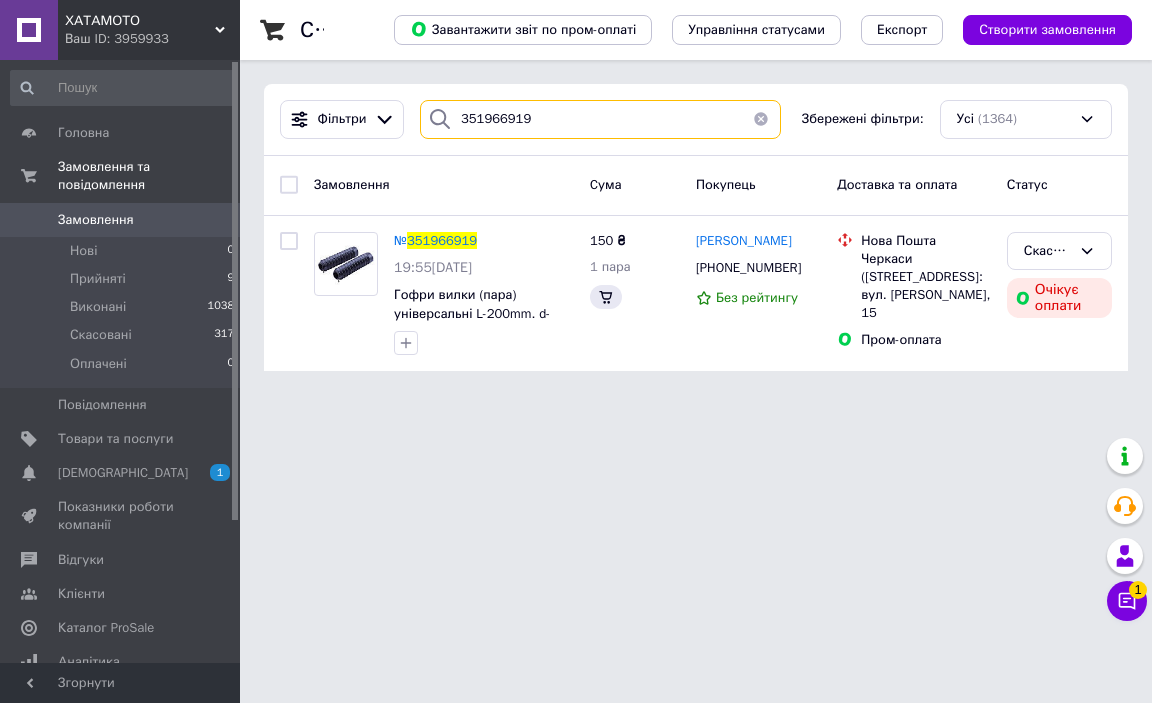 click on "351966919" at bounding box center [600, 119] 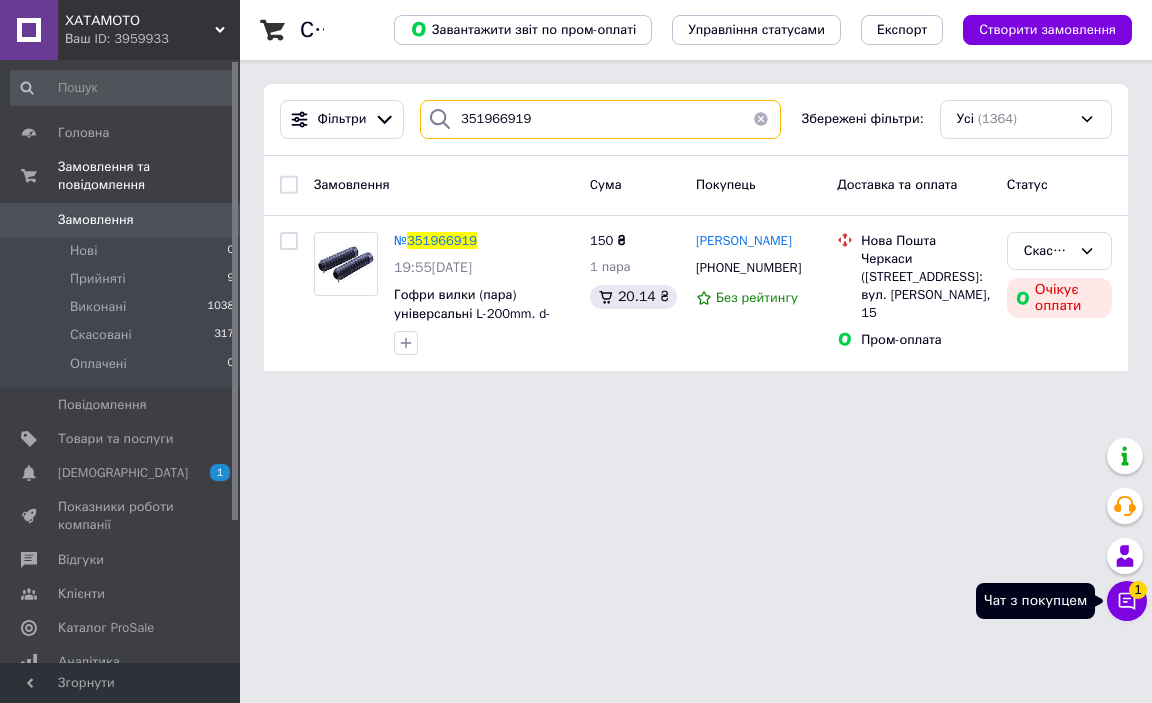type on "351966919" 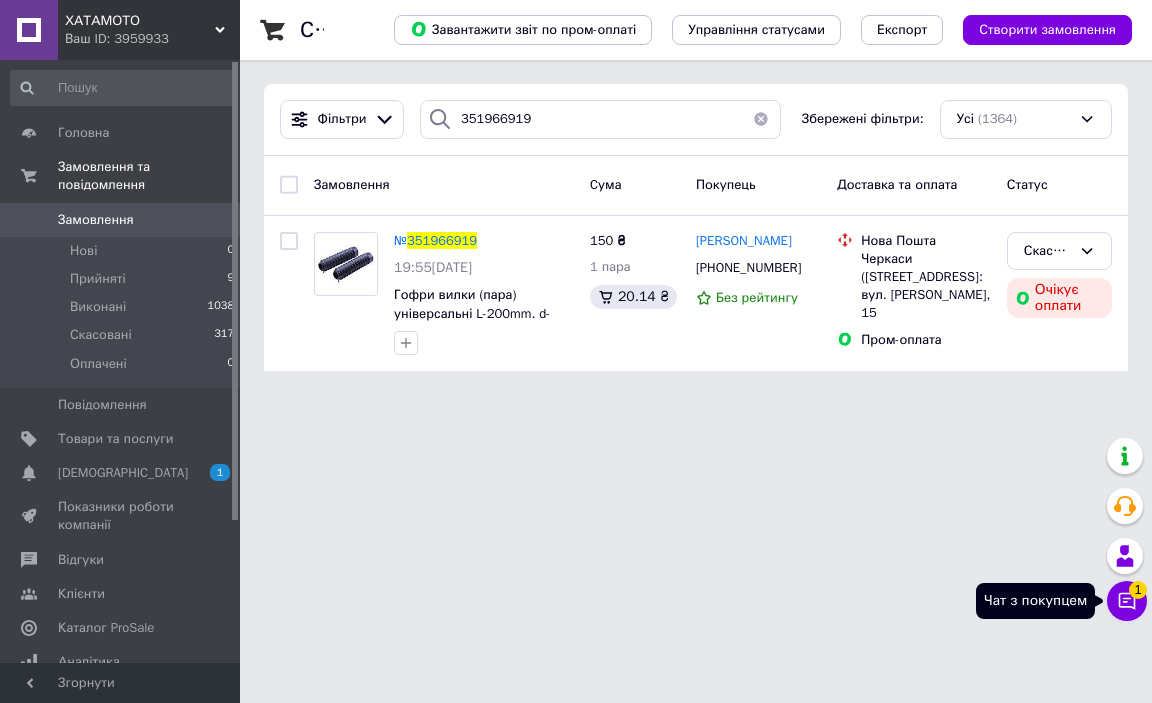 click on "1" at bounding box center [1138, 590] 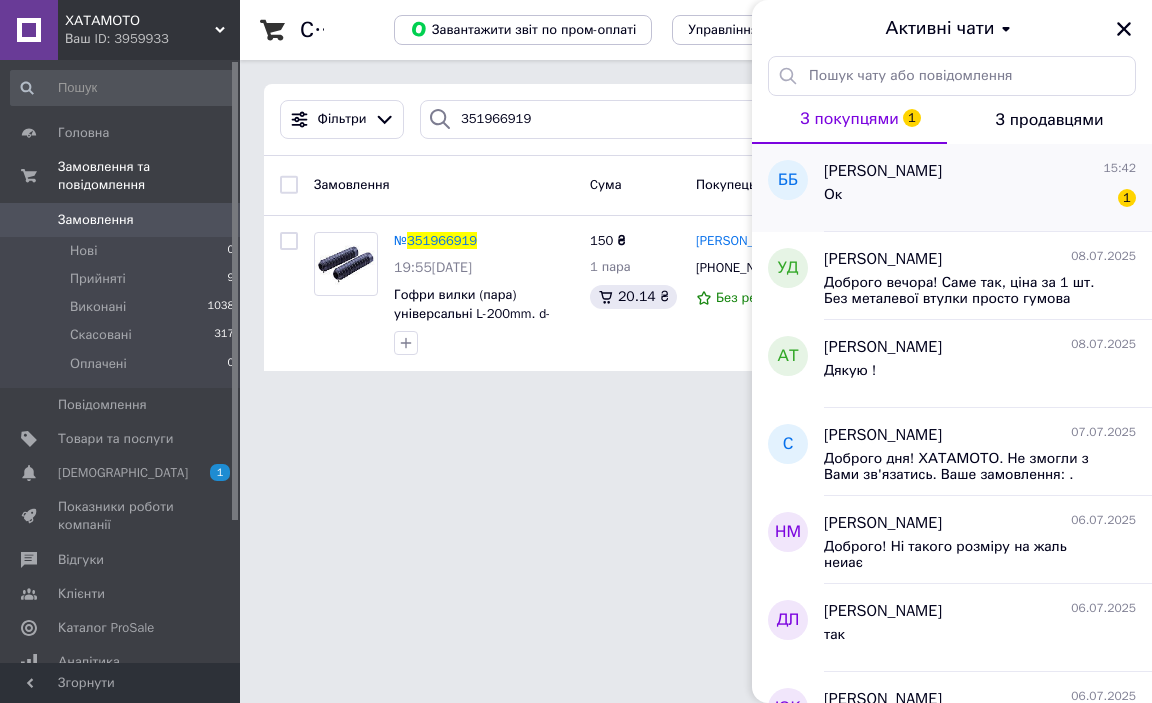 click on "Ок 1" at bounding box center (980, 199) 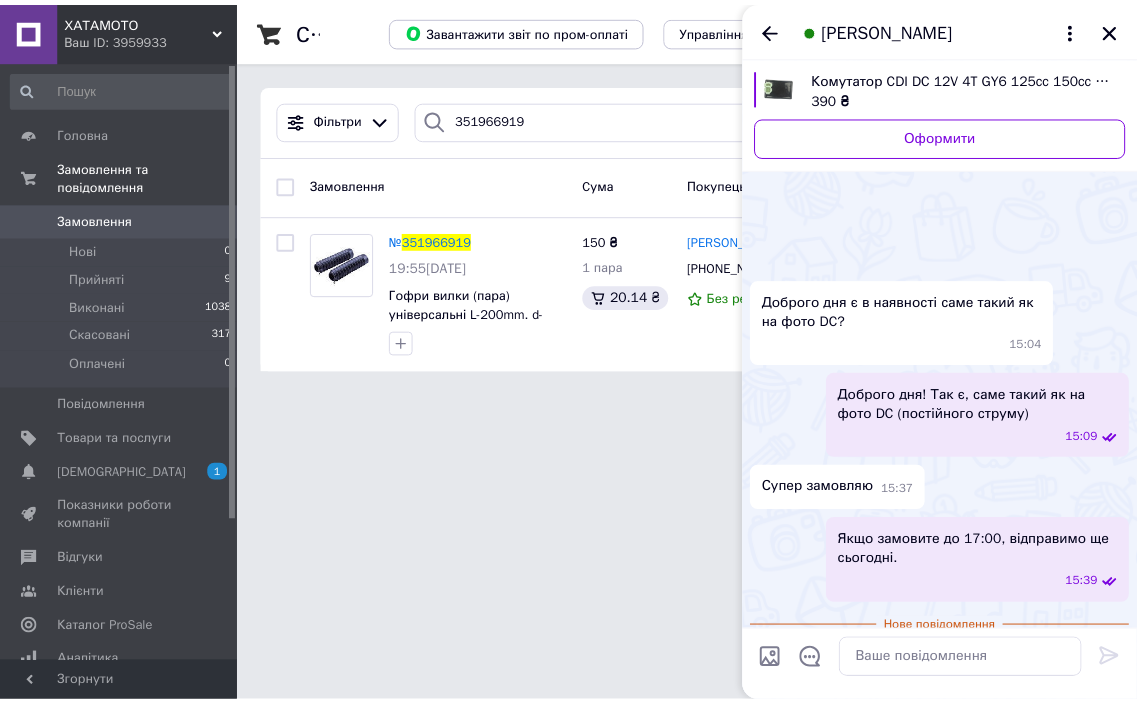 scroll, scrollTop: 72, scrollLeft: 0, axis: vertical 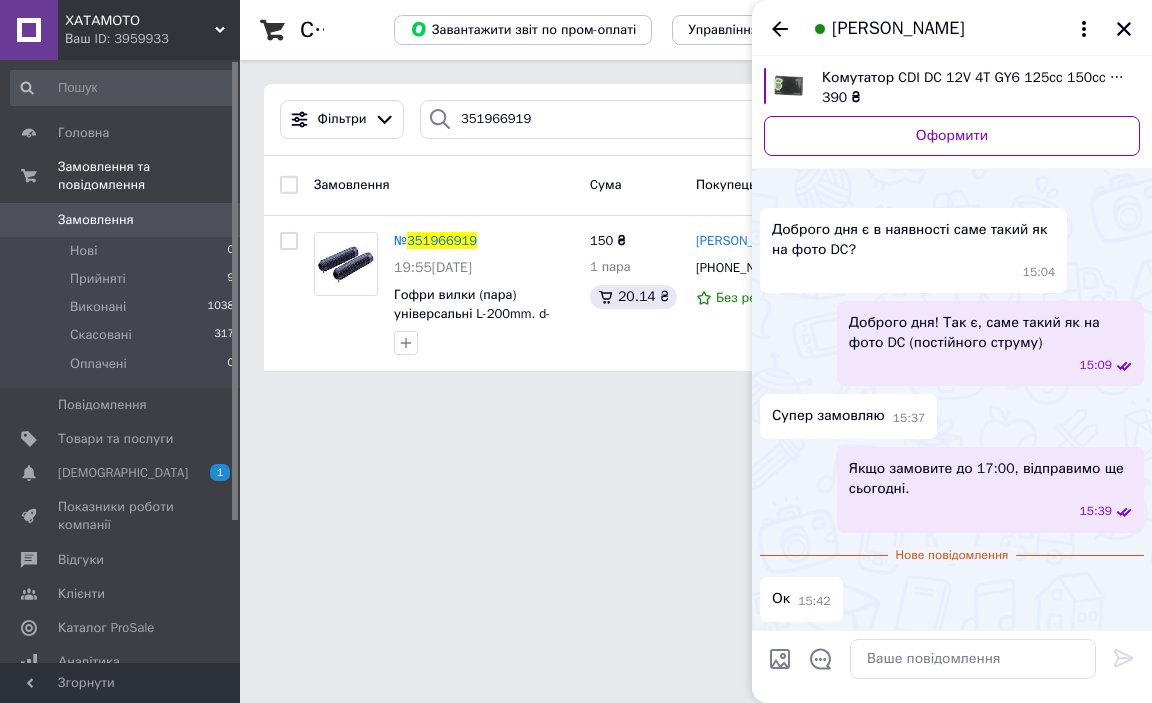 click on "Замовлення" at bounding box center (96, 220) 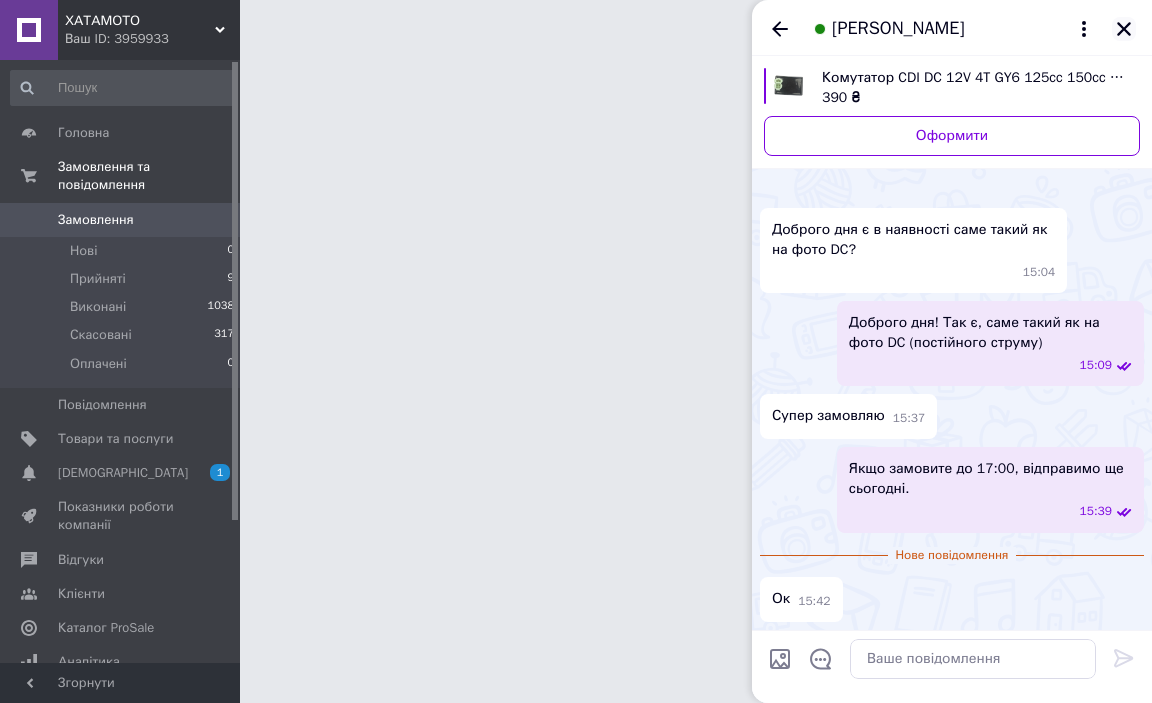 click 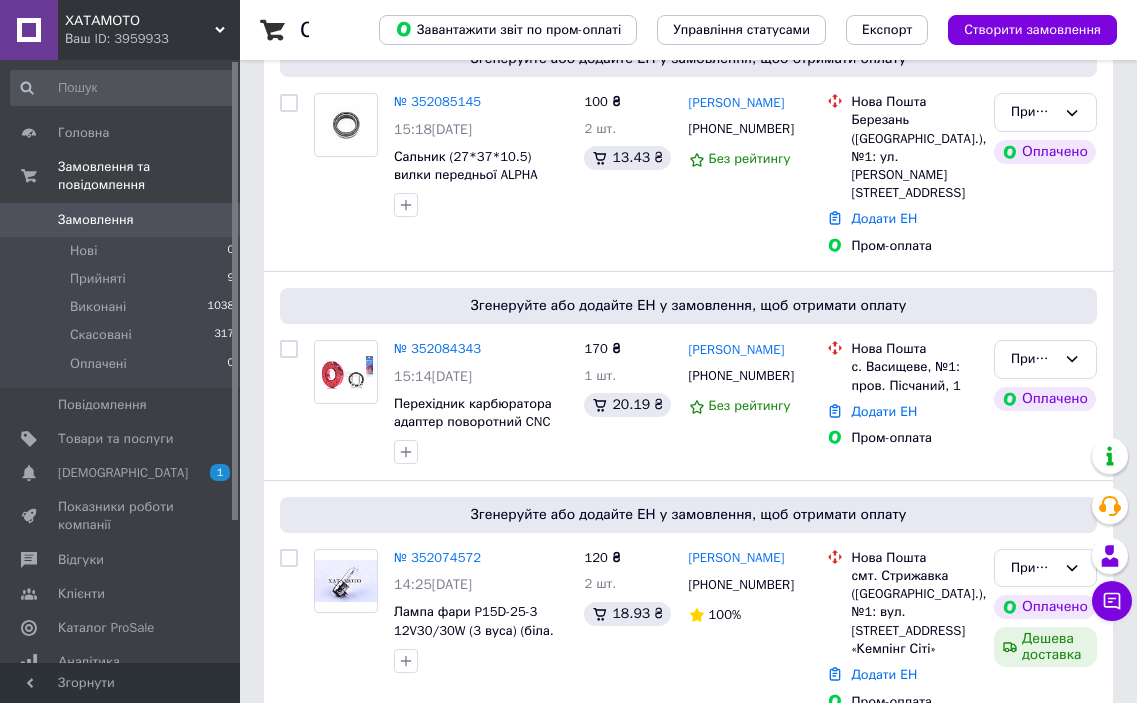 scroll, scrollTop: 500, scrollLeft: 0, axis: vertical 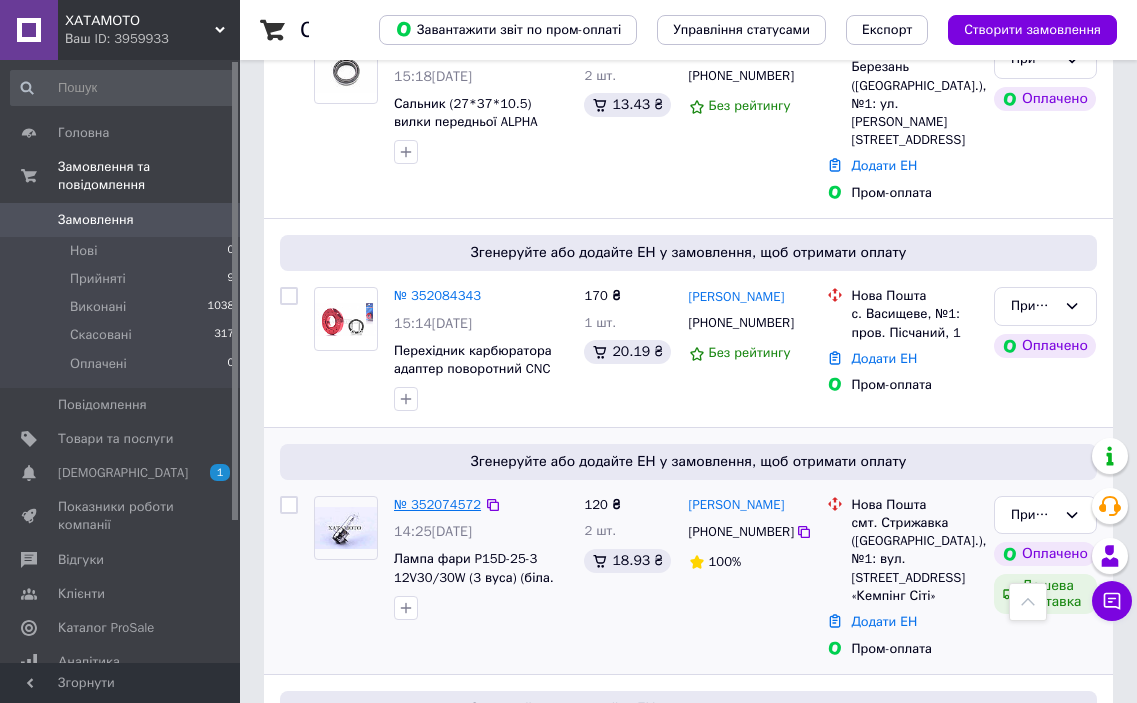 click on "№ 352074572" at bounding box center (437, 504) 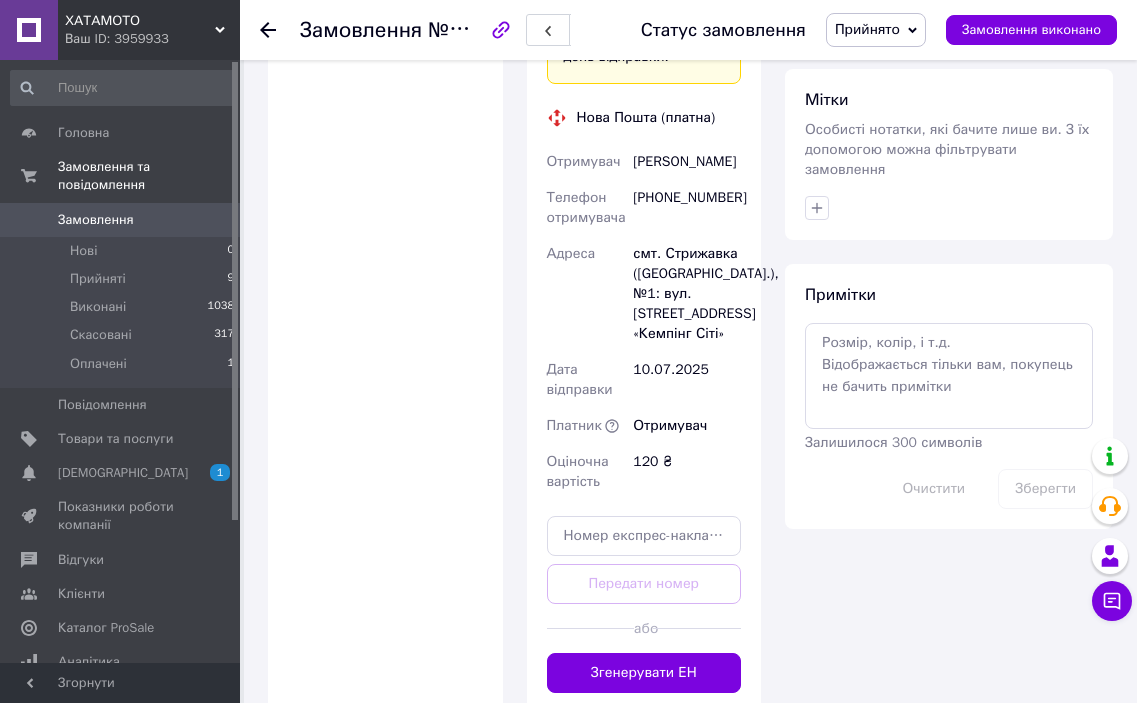 scroll, scrollTop: 1180, scrollLeft: 0, axis: vertical 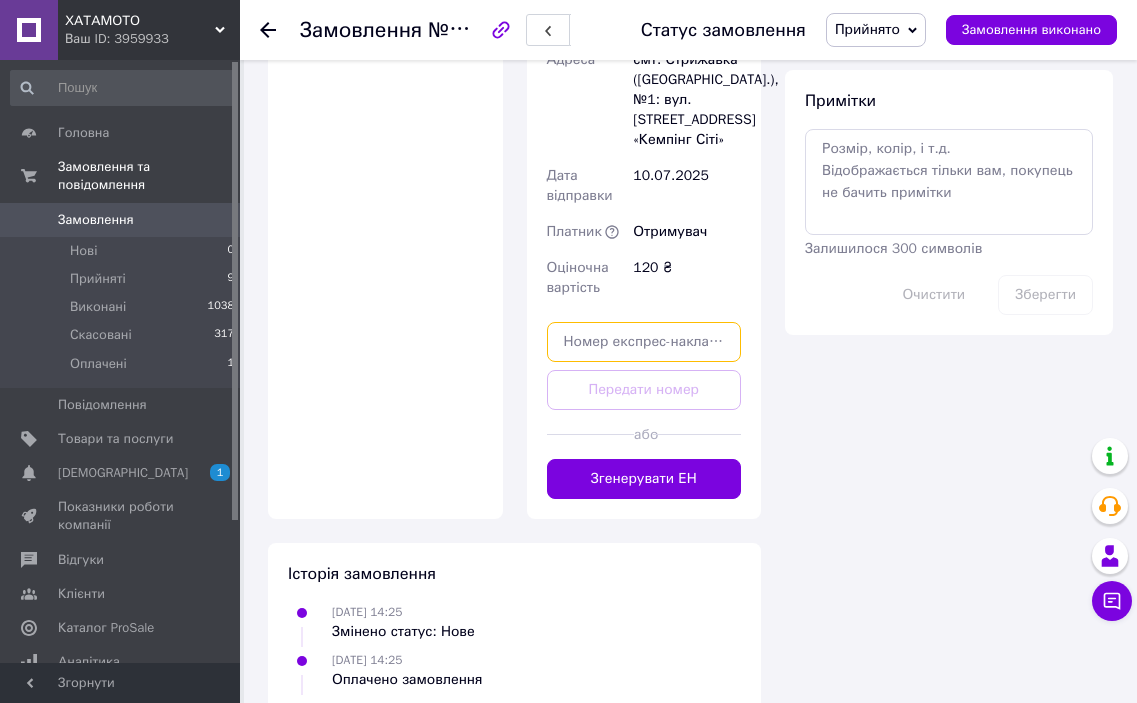 click at bounding box center [644, 342] 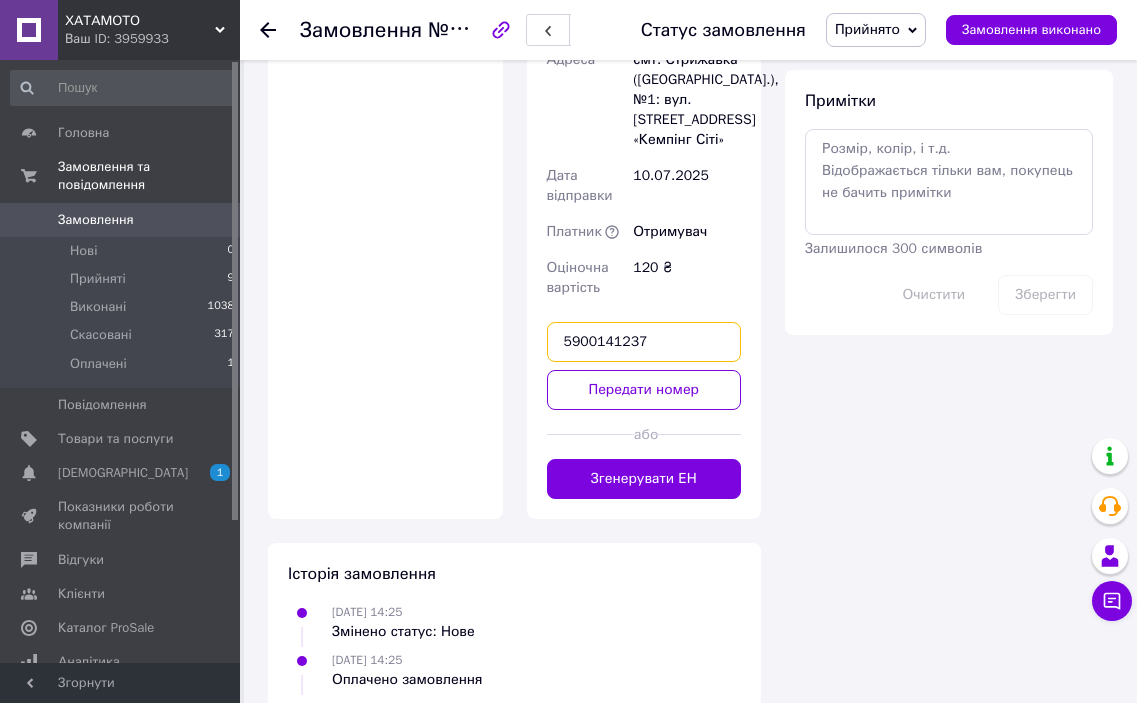 drag, startPoint x: 652, startPoint y: 364, endPoint x: 504, endPoint y: 362, distance: 148.01352 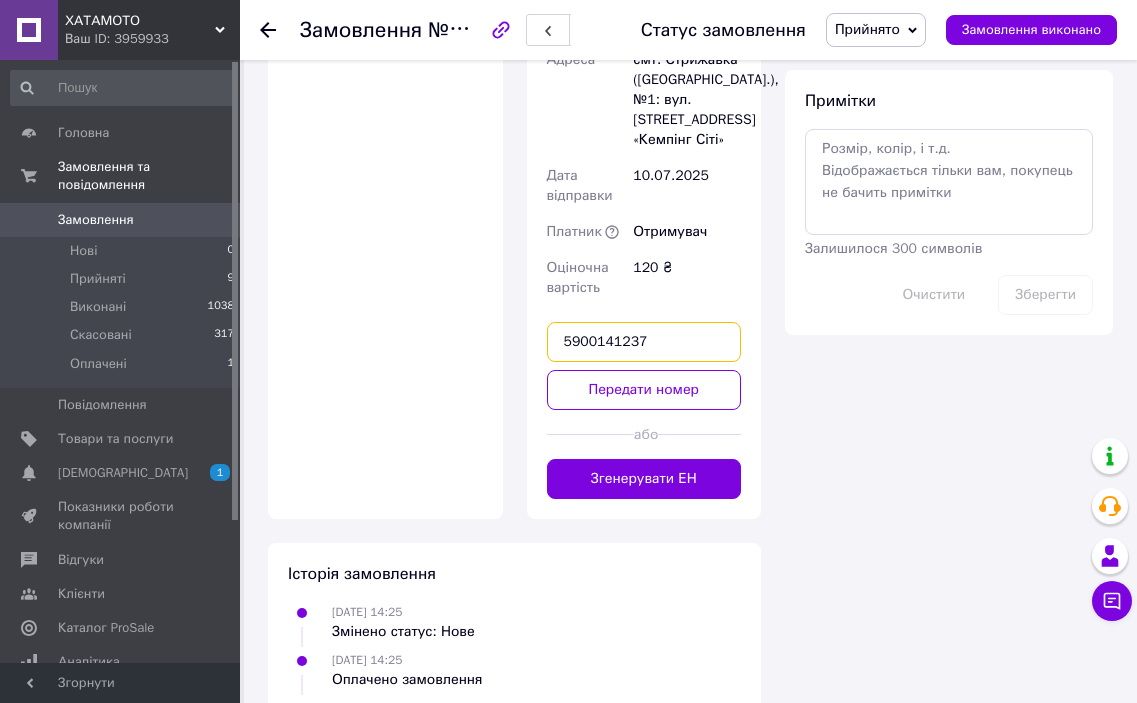 click on "5900141237" at bounding box center (644, 342) 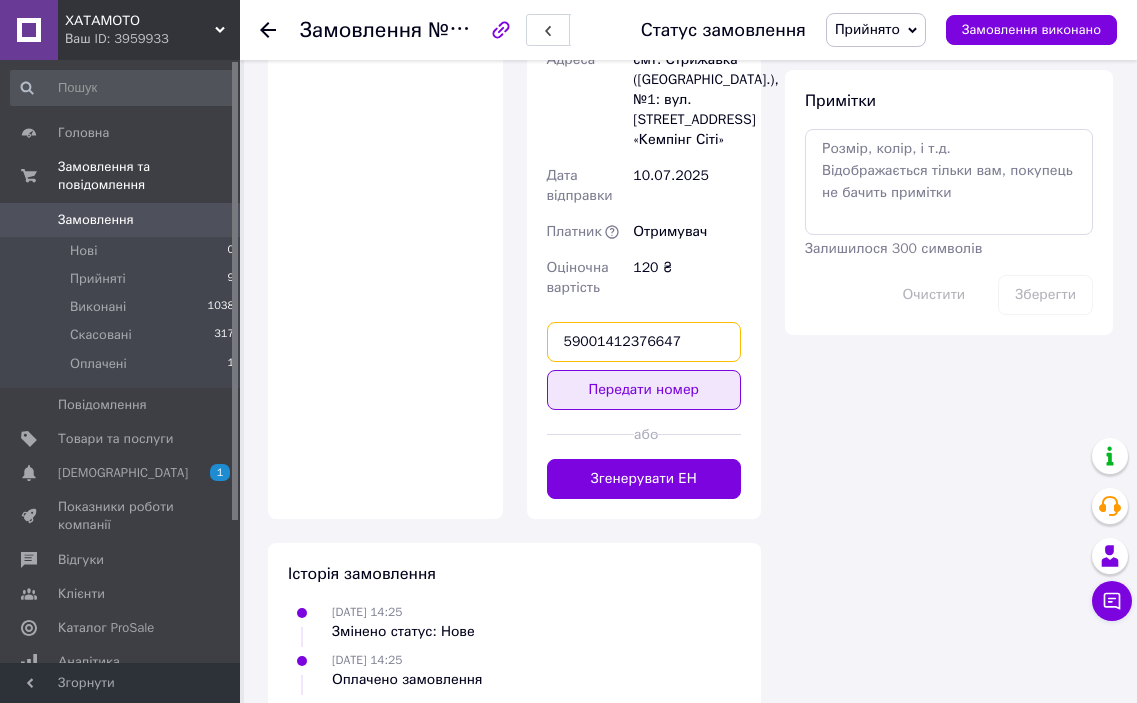type on "59001412376647" 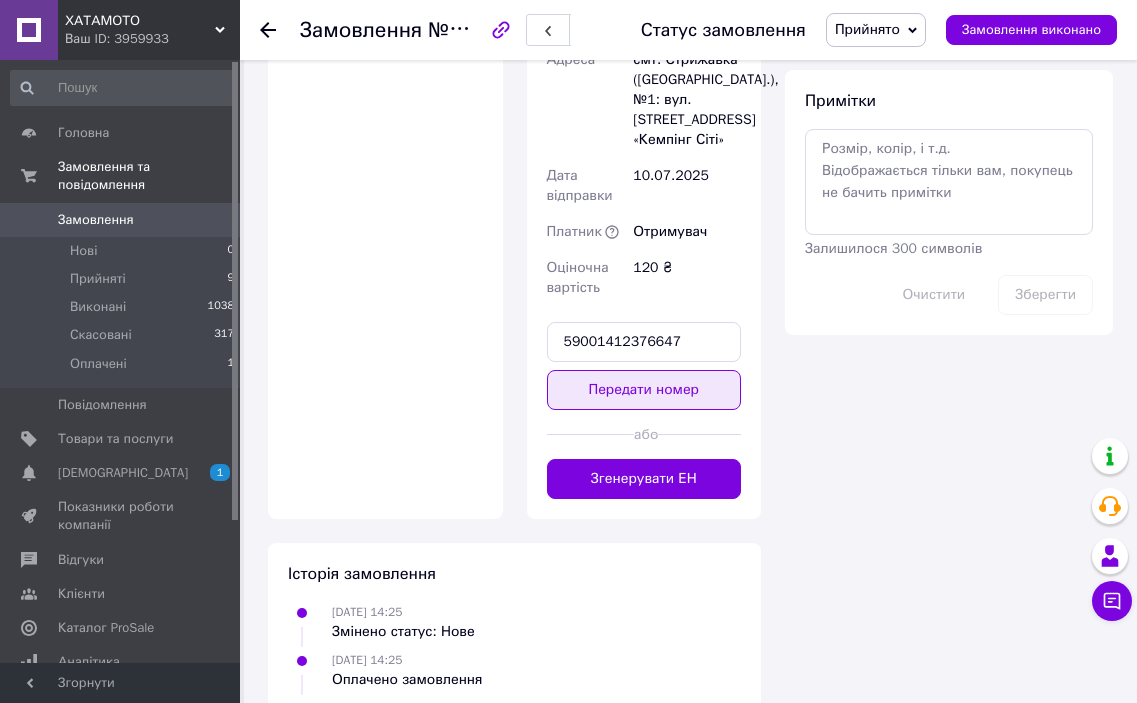 click on "Передати номер" at bounding box center [644, 390] 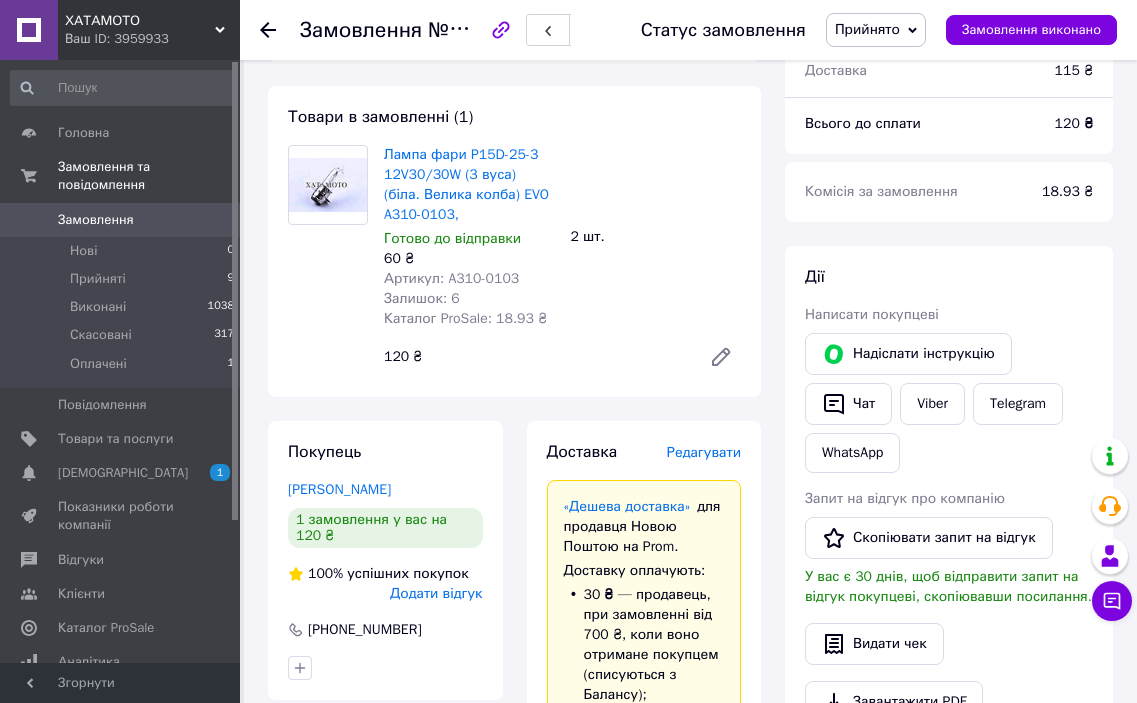 scroll, scrollTop: 0, scrollLeft: 0, axis: both 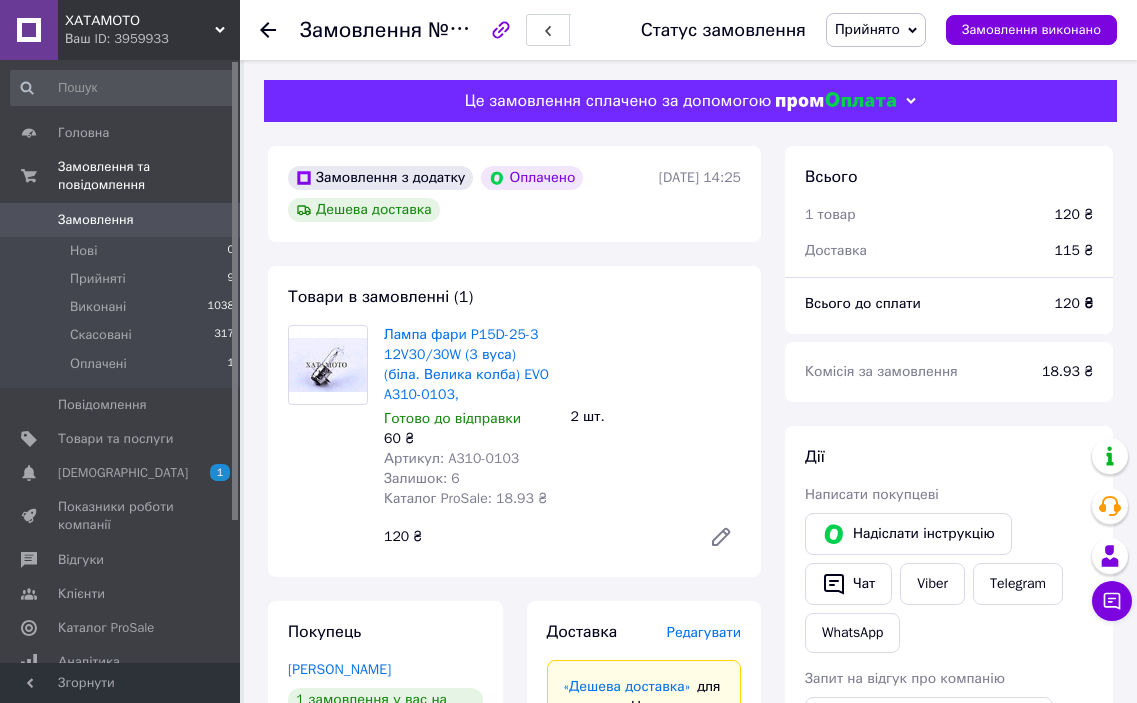click on "Замовлення" at bounding box center [121, 220] 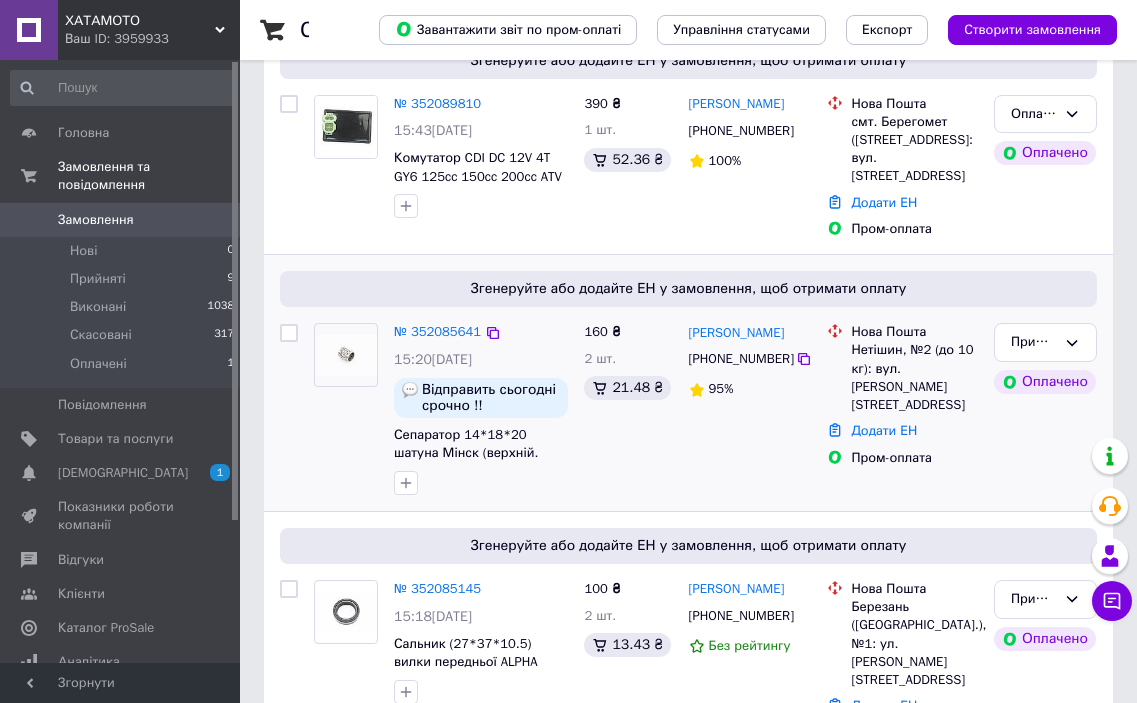 scroll, scrollTop: 200, scrollLeft: 0, axis: vertical 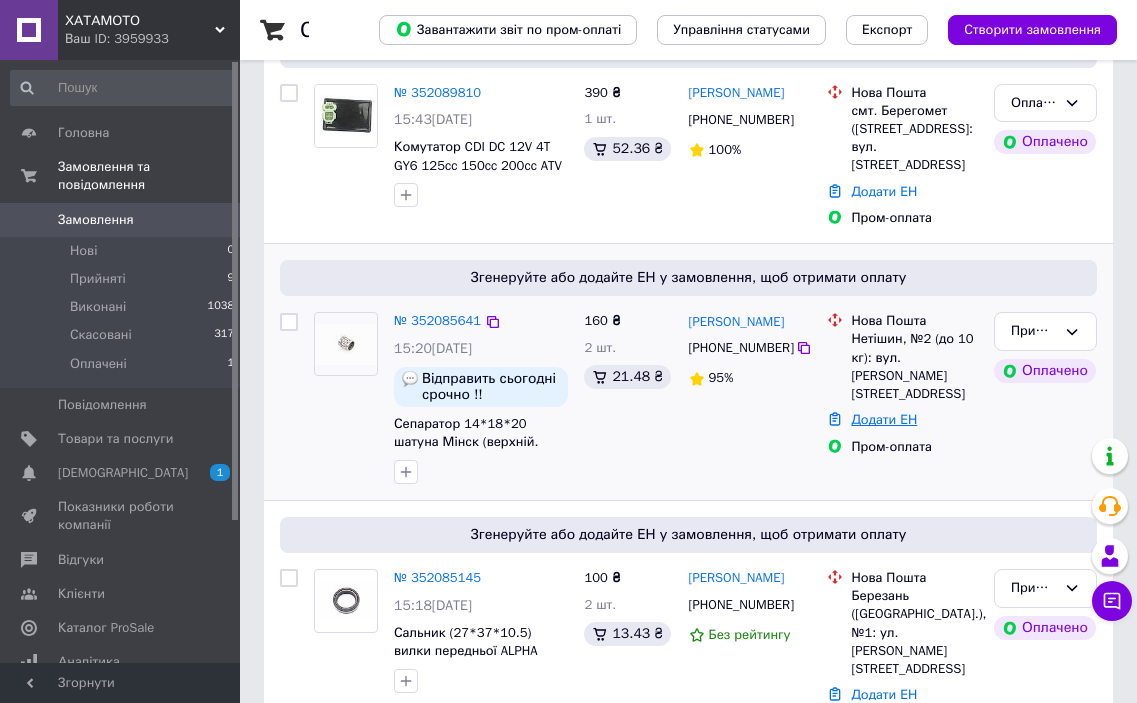 click on "Додати ЕН" at bounding box center [884, 419] 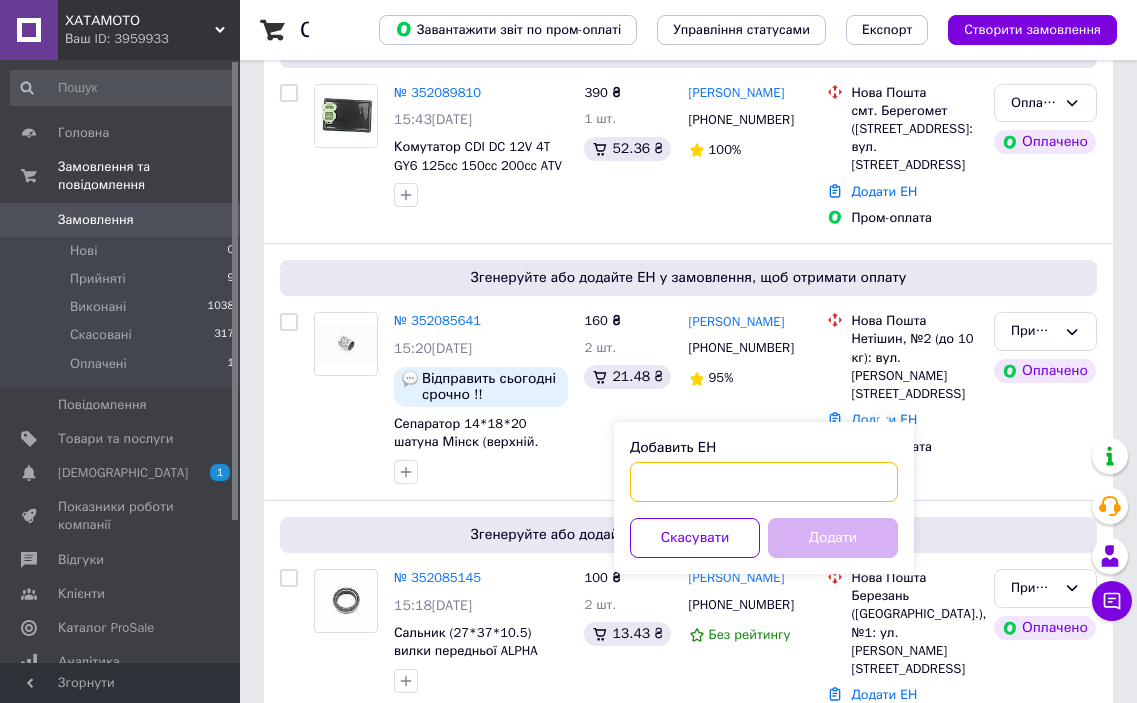 click on "Добавить ЕН" at bounding box center (764, 482) 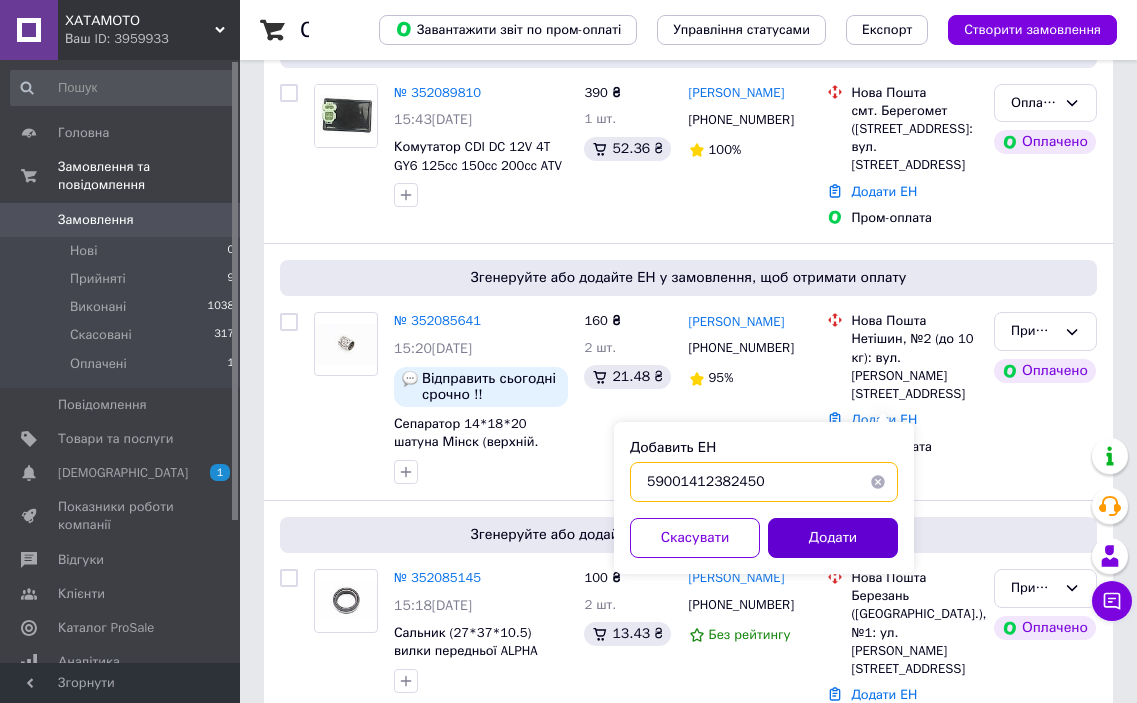 type on "59001412382450" 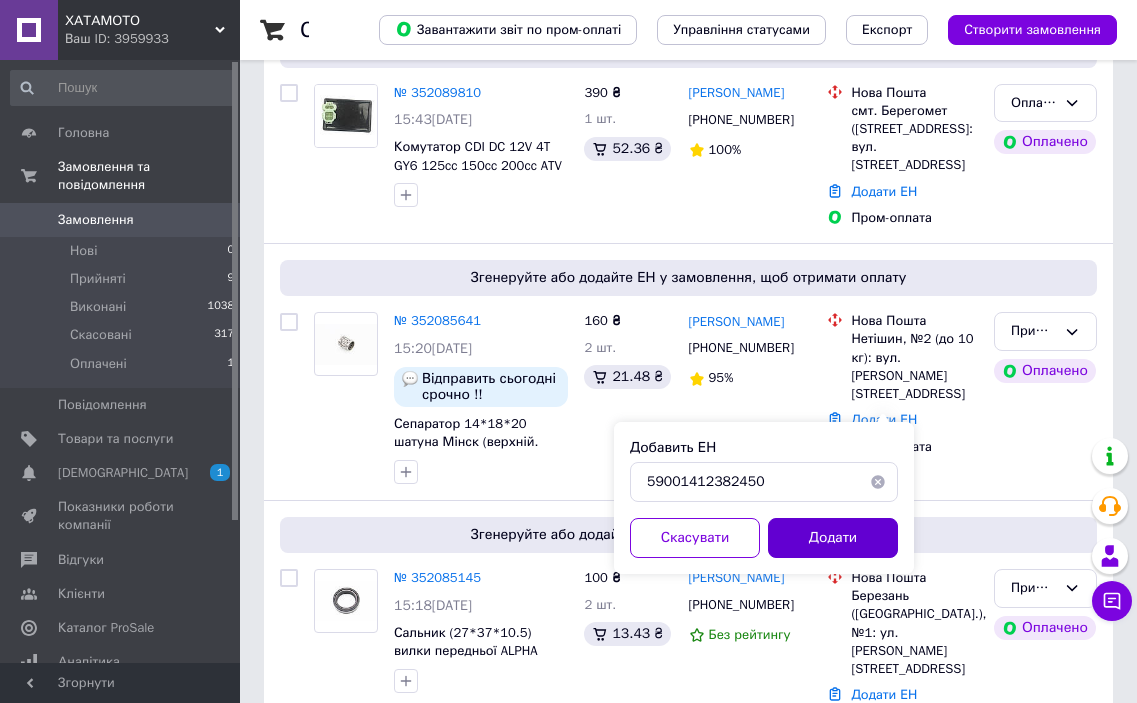 click on "Додати" at bounding box center [833, 538] 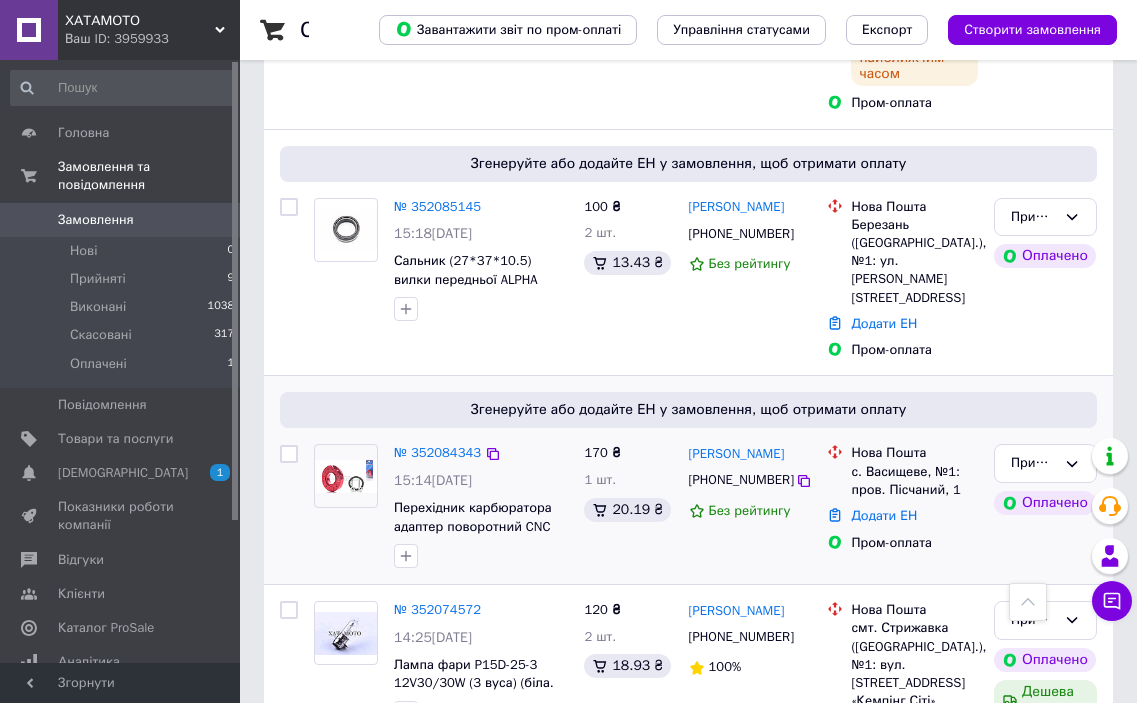 scroll, scrollTop: 700, scrollLeft: 0, axis: vertical 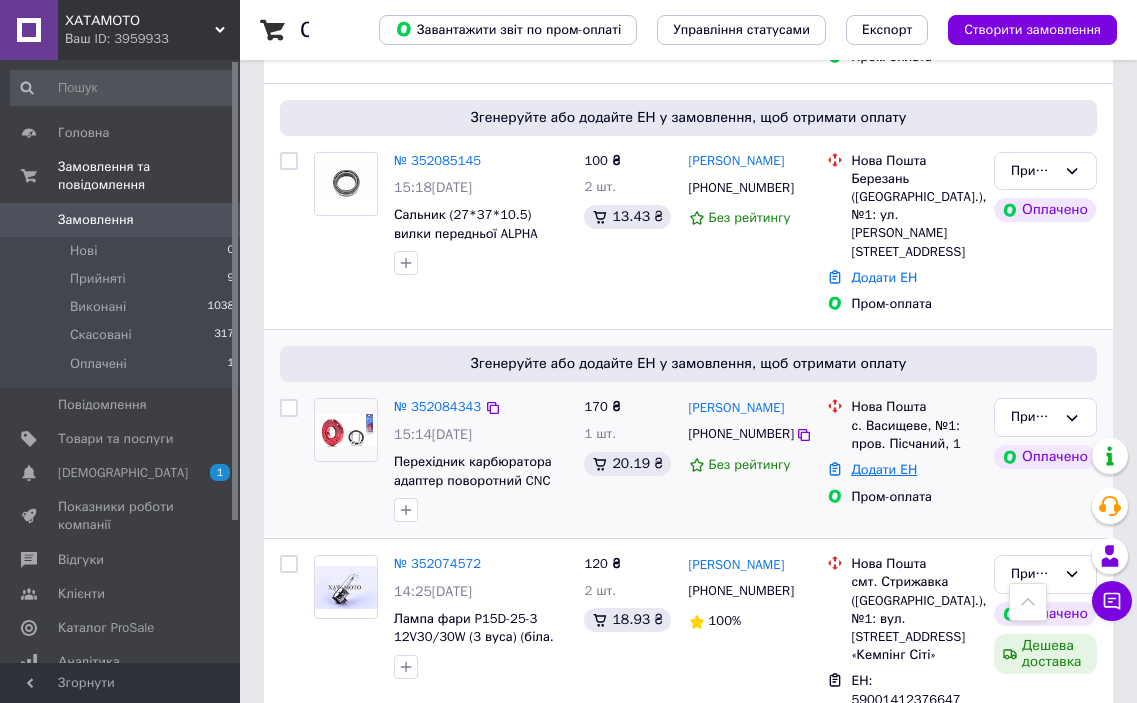 click on "Додати ЕН" at bounding box center [884, 469] 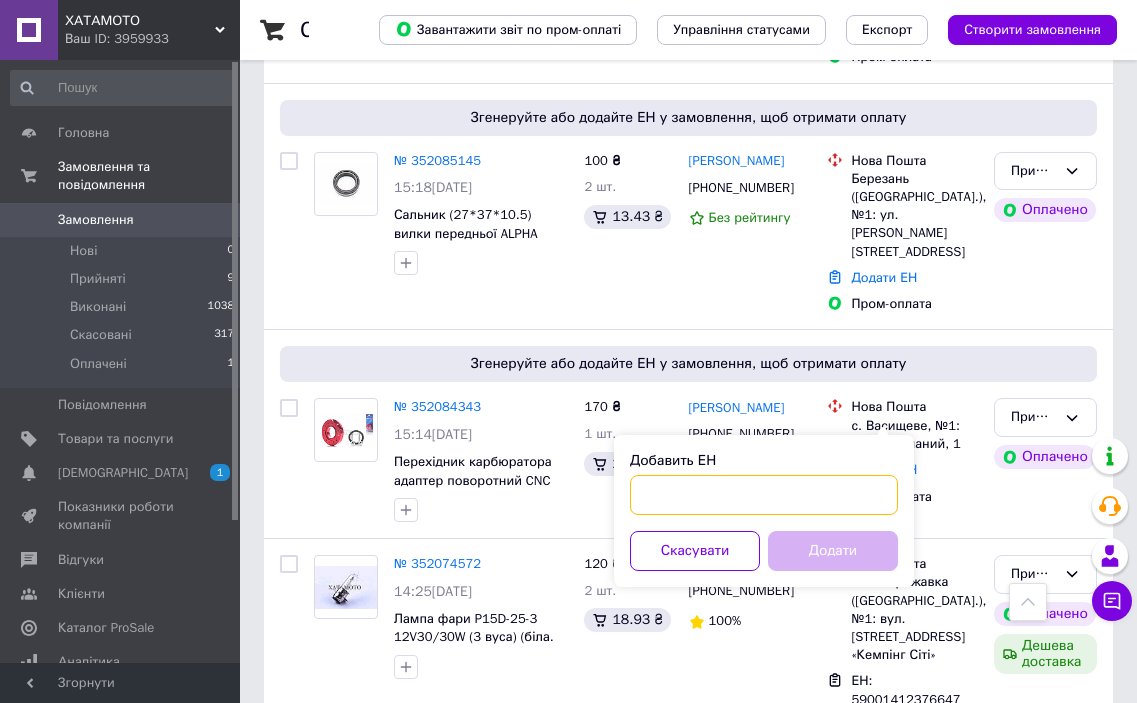 click on "Добавить ЕН" at bounding box center [764, 495] 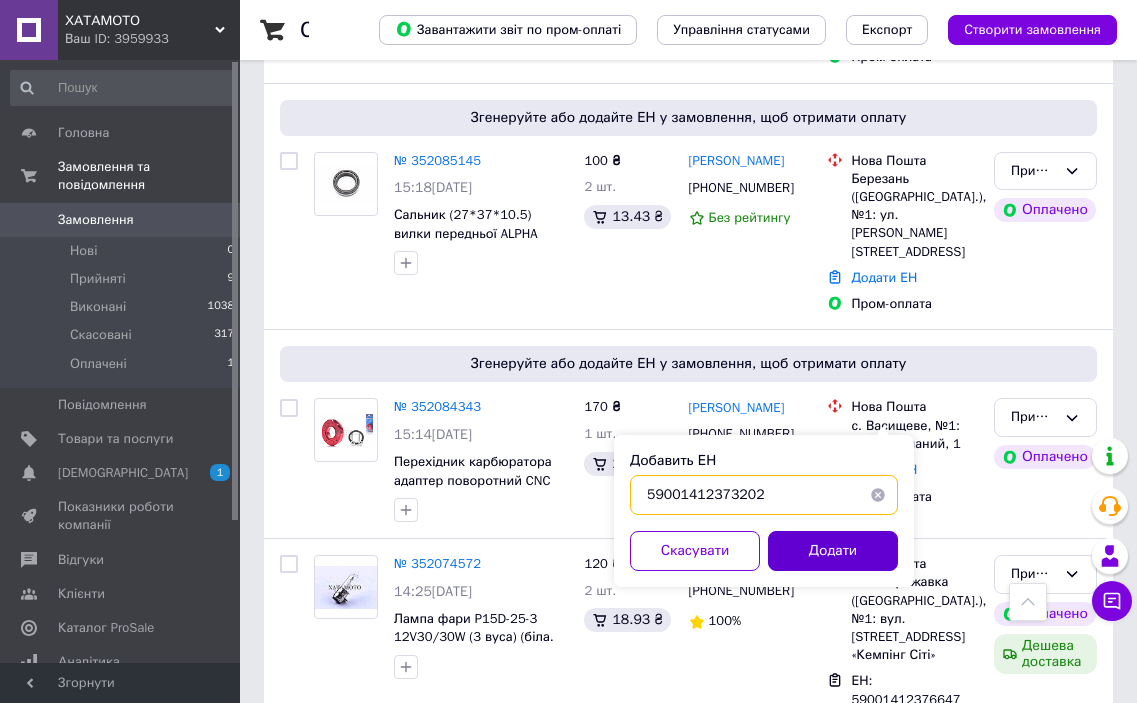 type on "59001412373202" 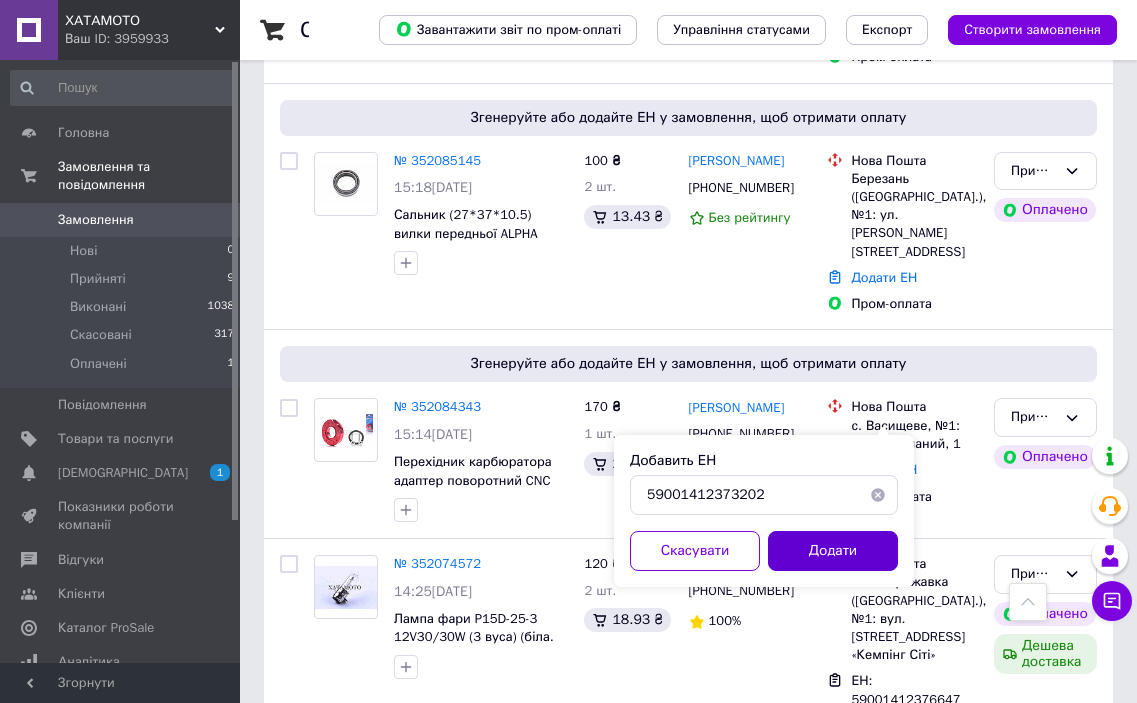 click on "Додати" at bounding box center (833, 551) 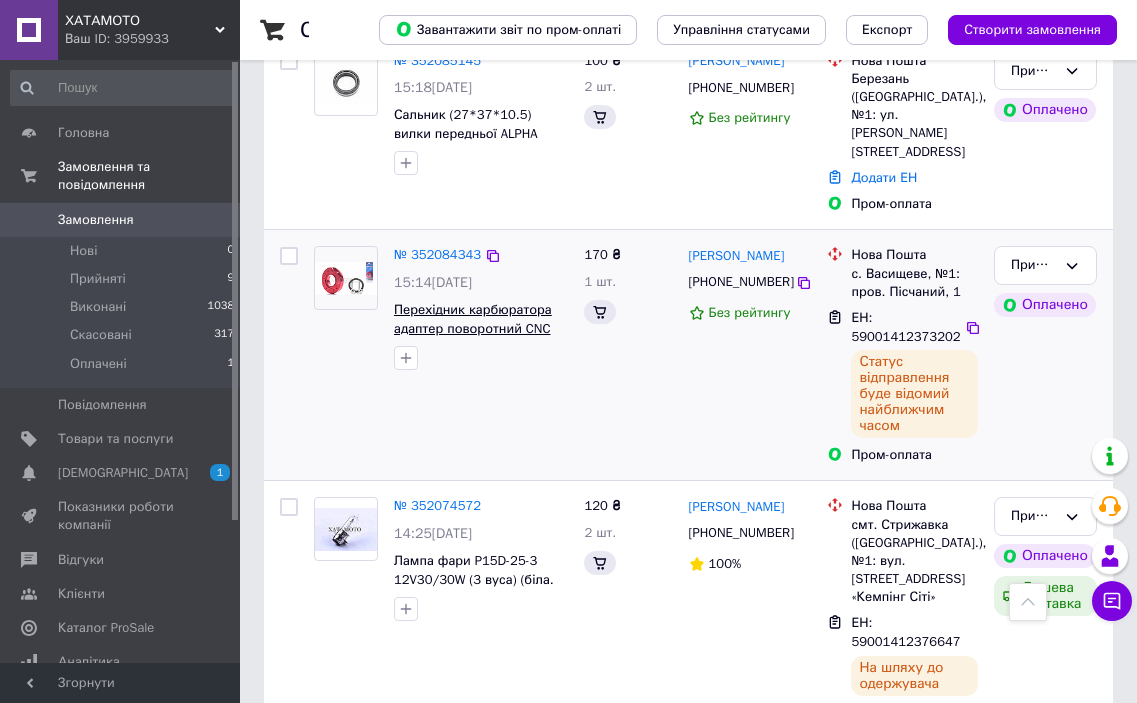 scroll, scrollTop: 648, scrollLeft: 0, axis: vertical 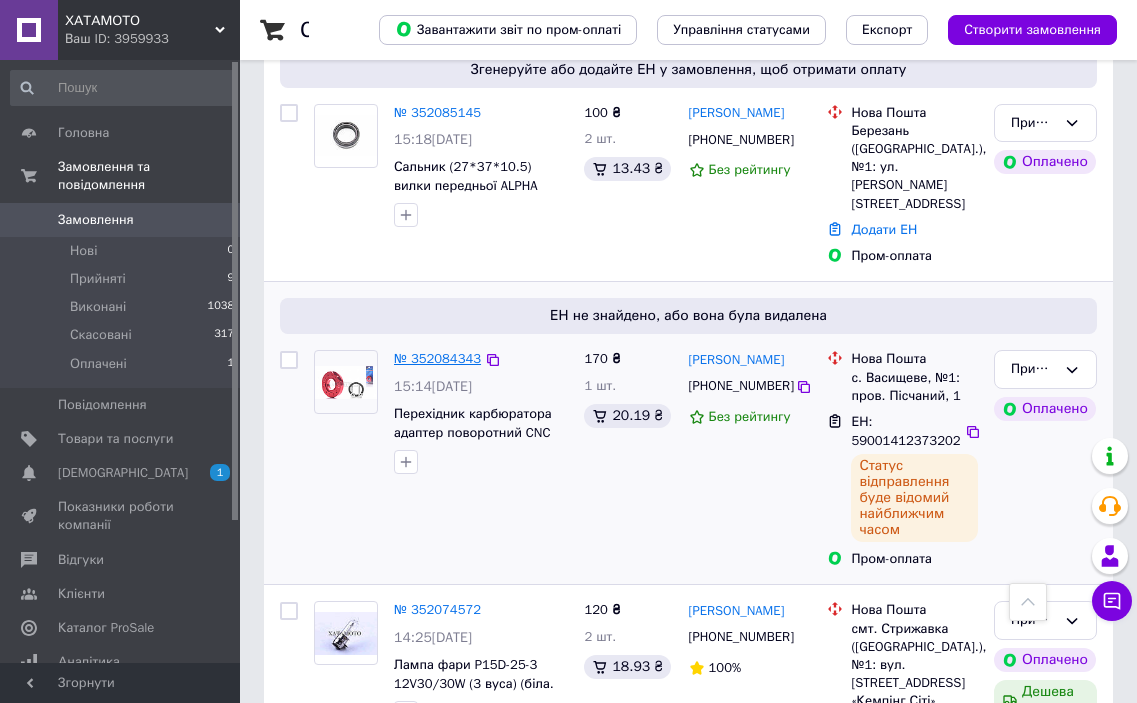 click on "№ 352084343" at bounding box center [437, 358] 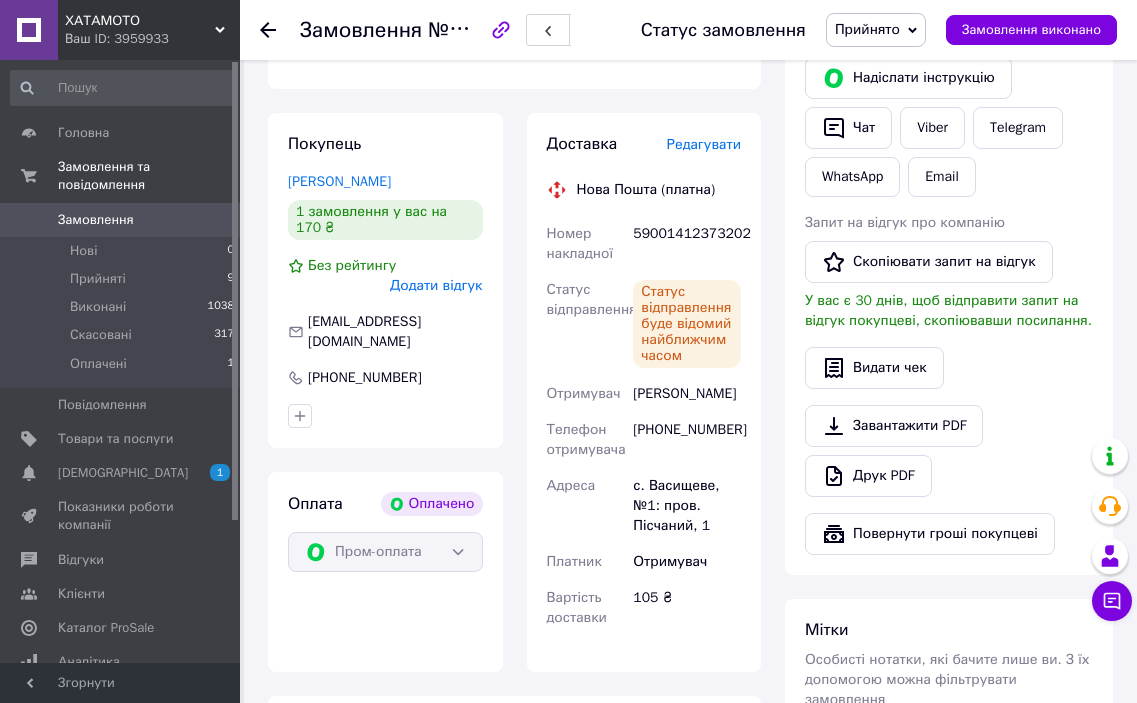 scroll, scrollTop: 448, scrollLeft: 0, axis: vertical 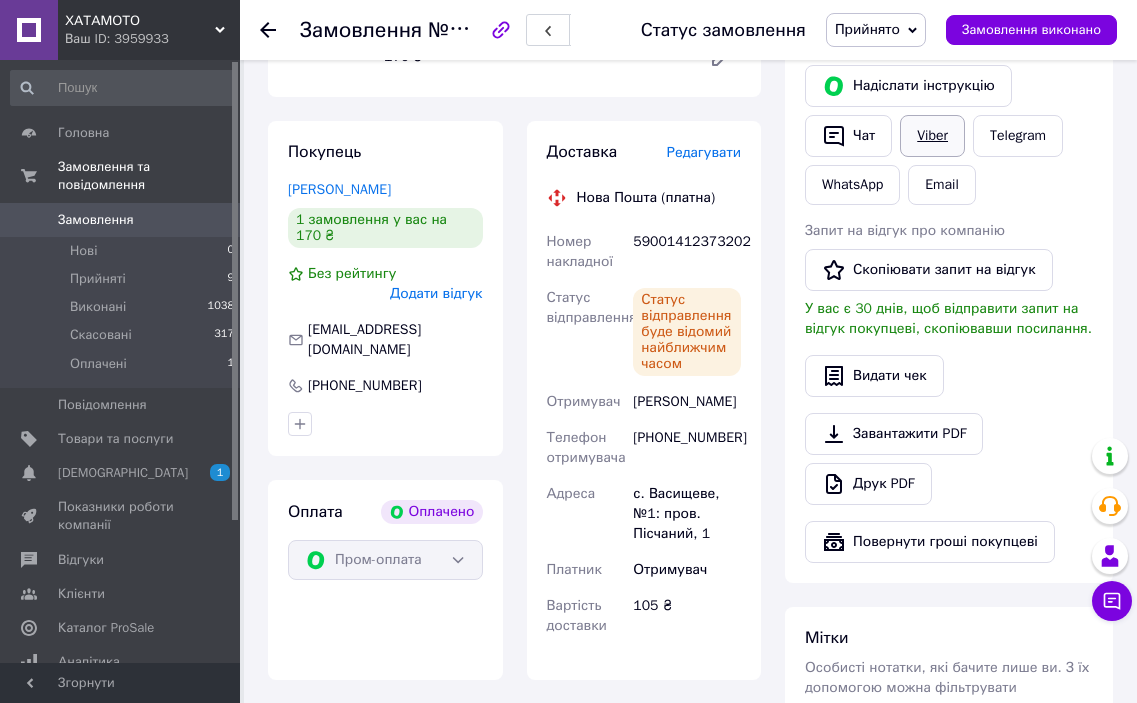 click on "Viber" at bounding box center [932, 136] 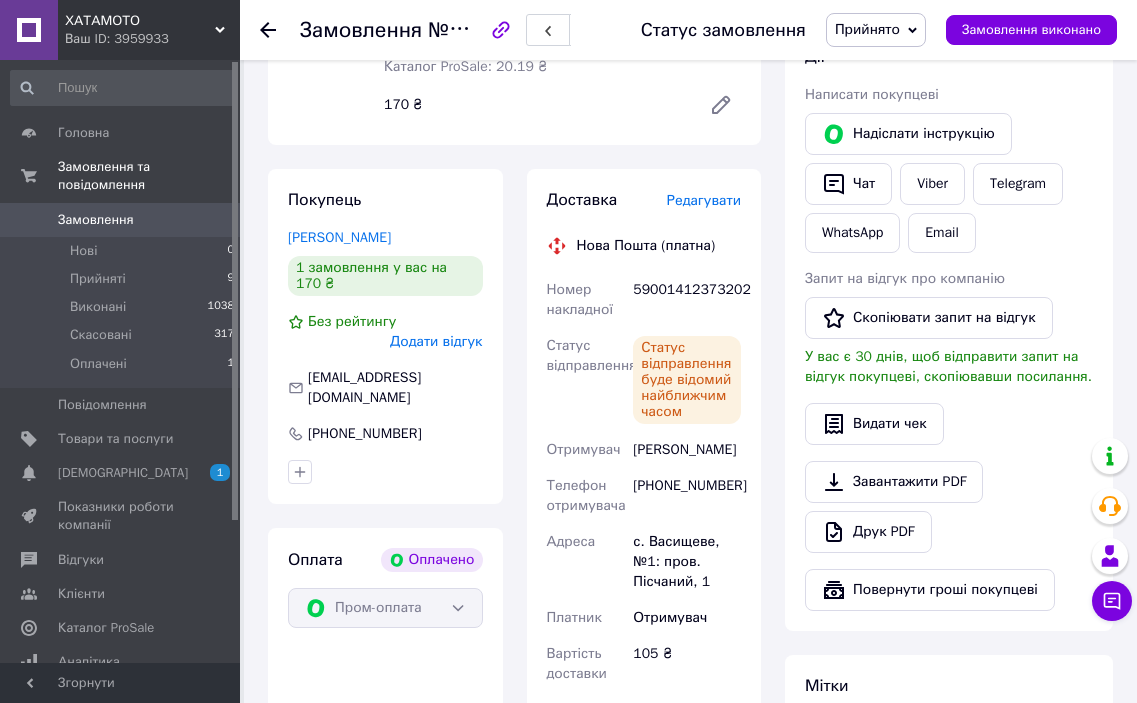 scroll, scrollTop: 600, scrollLeft: 0, axis: vertical 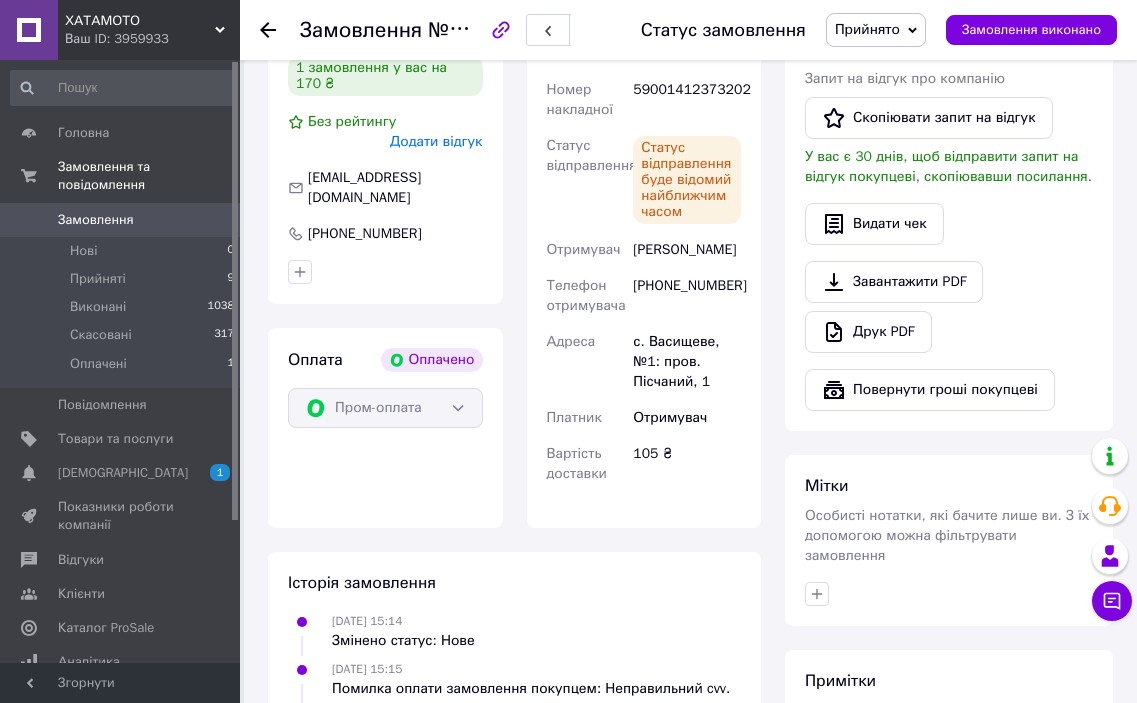 click on "Замовлення" at bounding box center (96, 220) 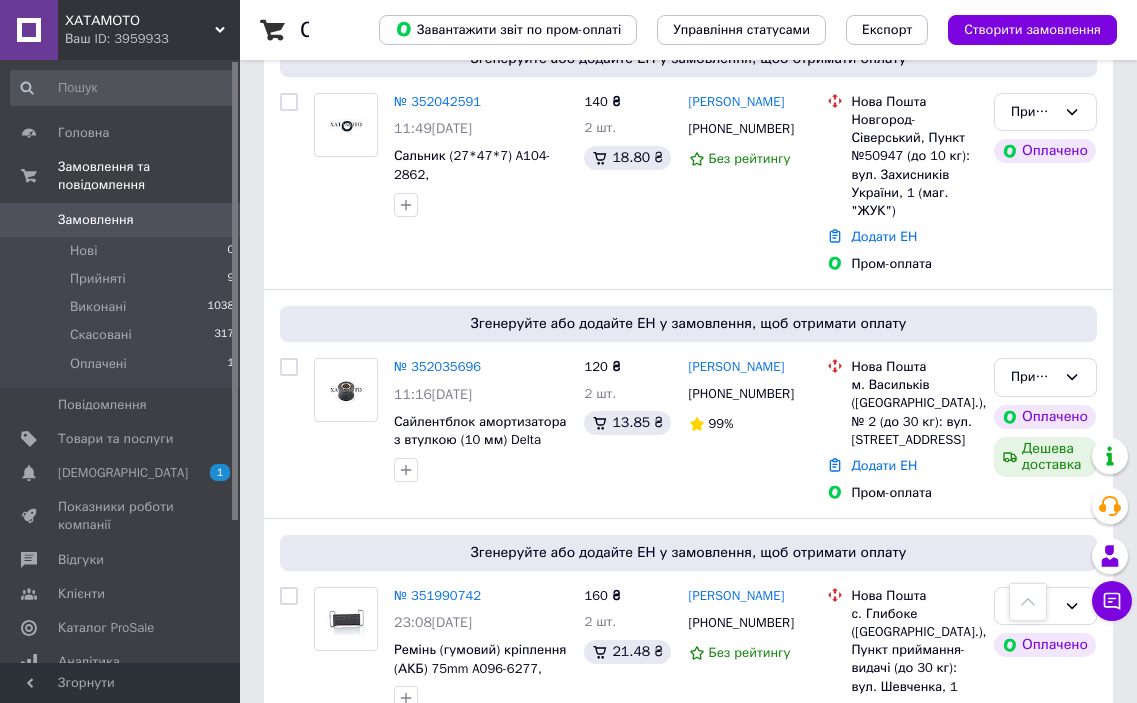 scroll, scrollTop: 1600, scrollLeft: 0, axis: vertical 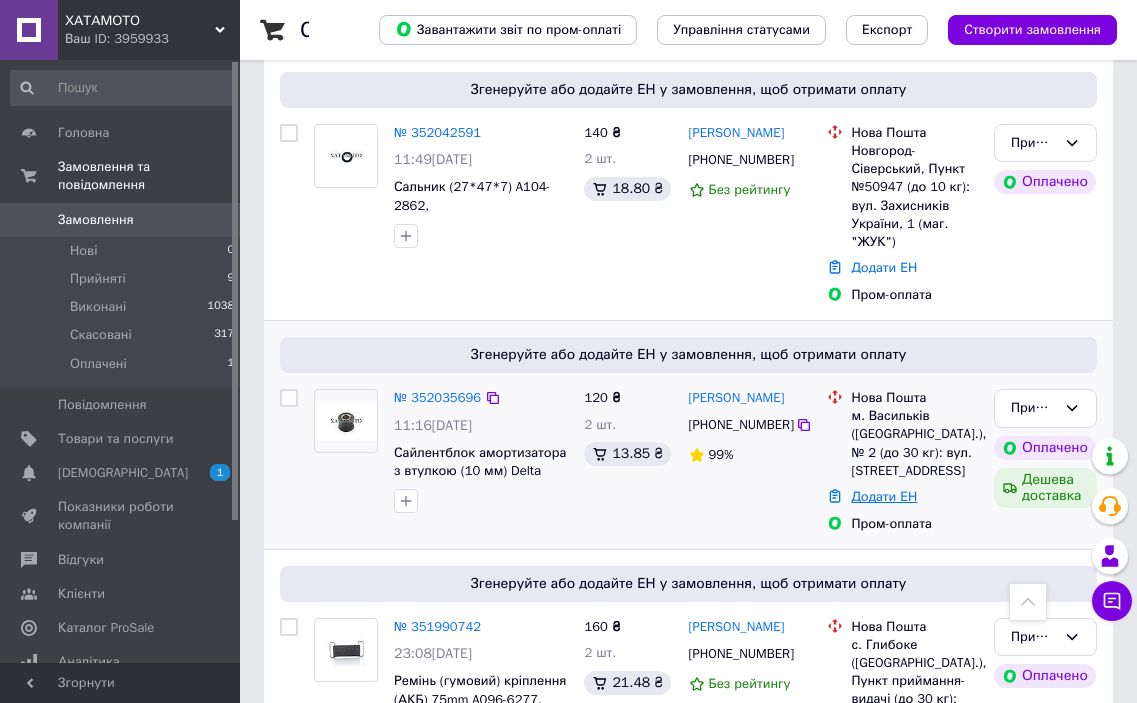 click on "Додати ЕН" at bounding box center (884, 496) 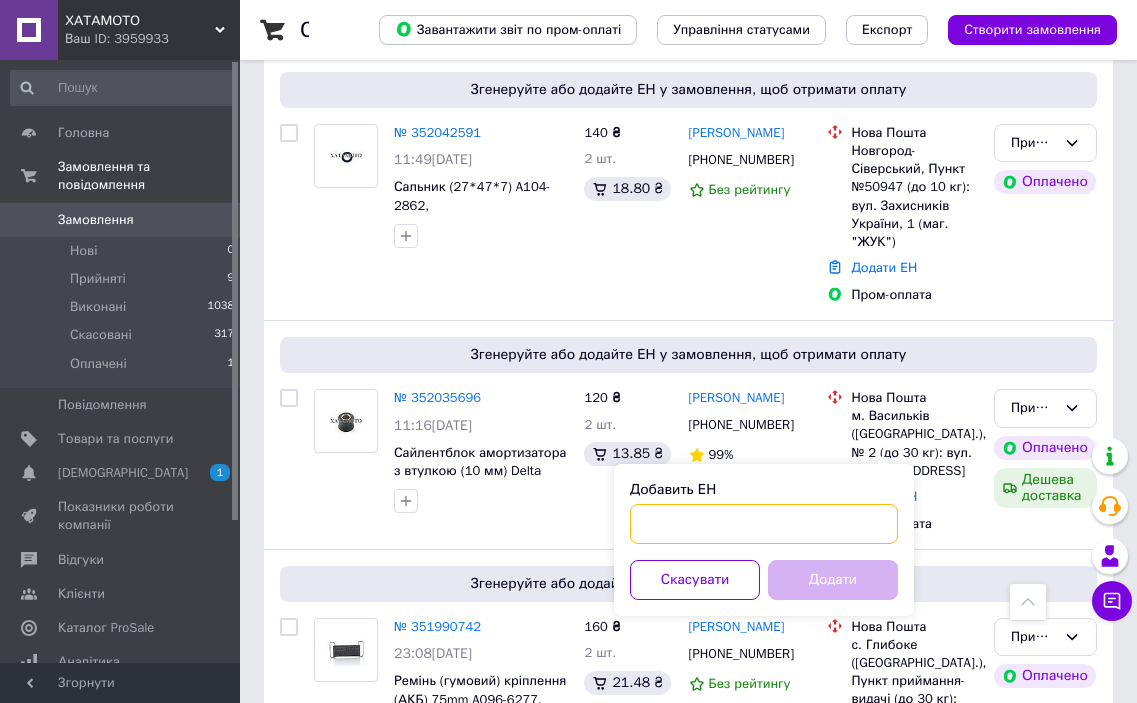 click on "Добавить ЕН" at bounding box center (764, 524) 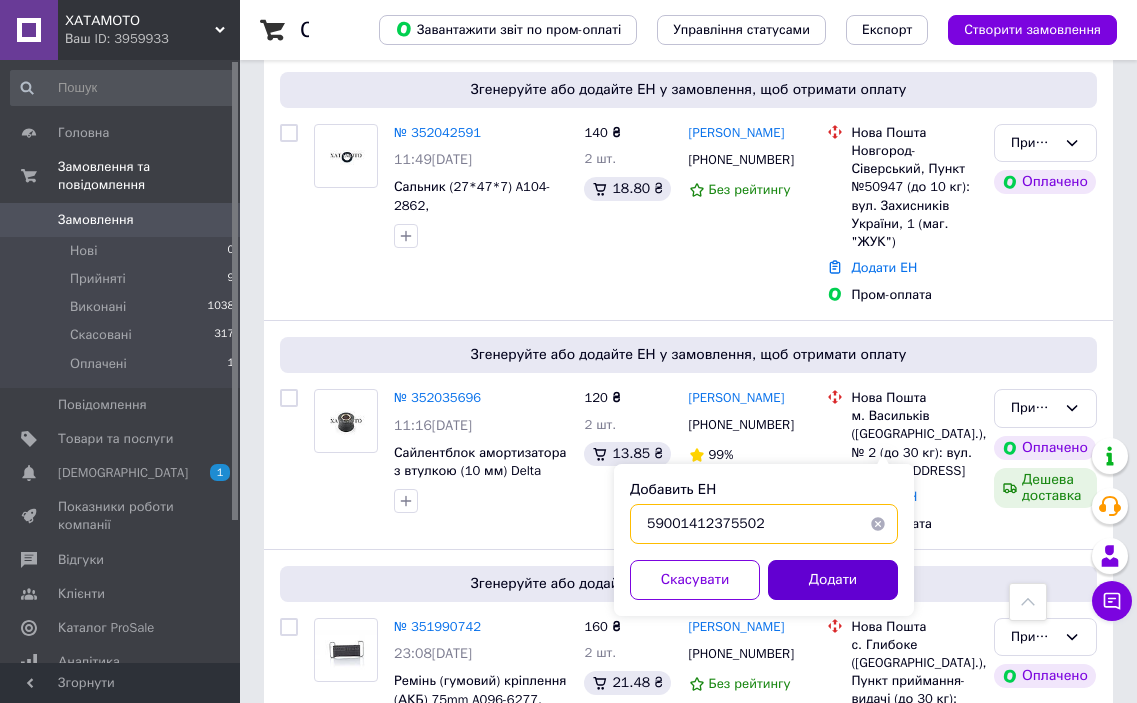 type on "59001412375502" 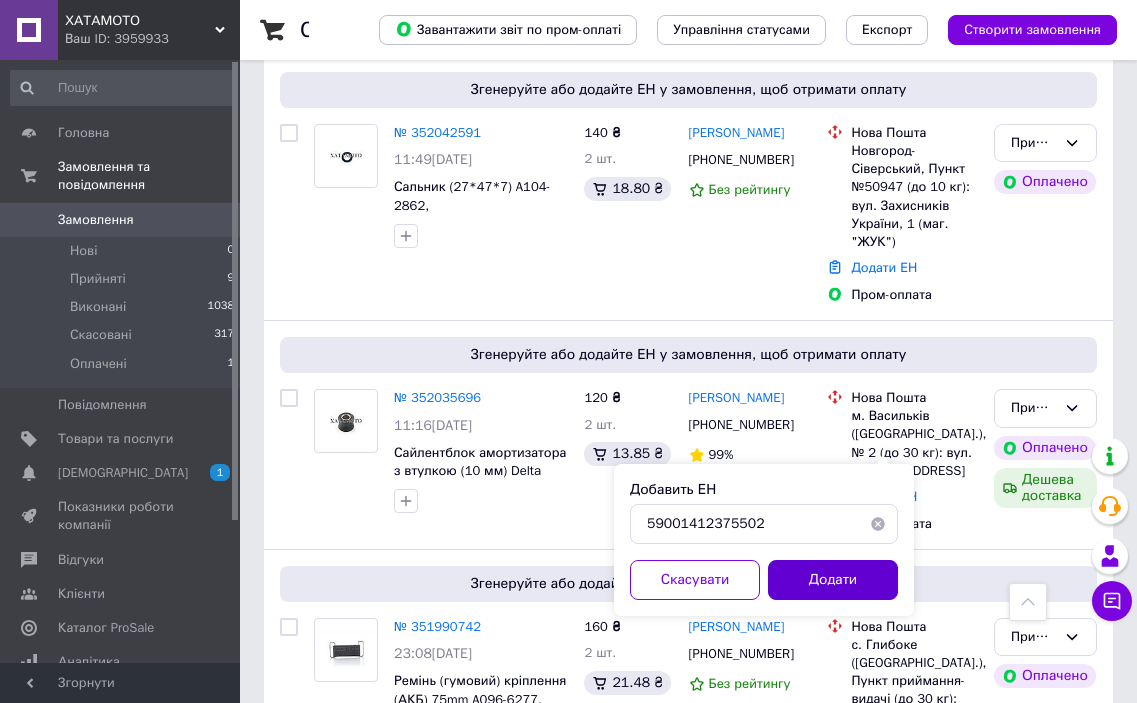 click on "Додати" at bounding box center (833, 580) 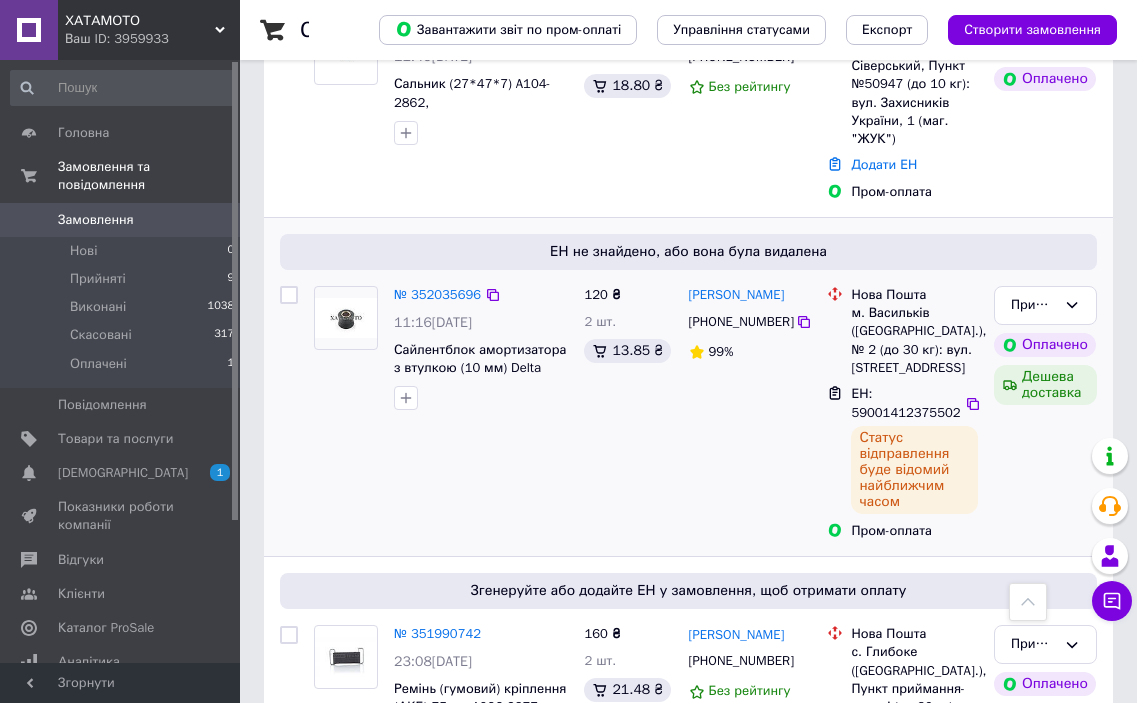 scroll, scrollTop: 1900, scrollLeft: 0, axis: vertical 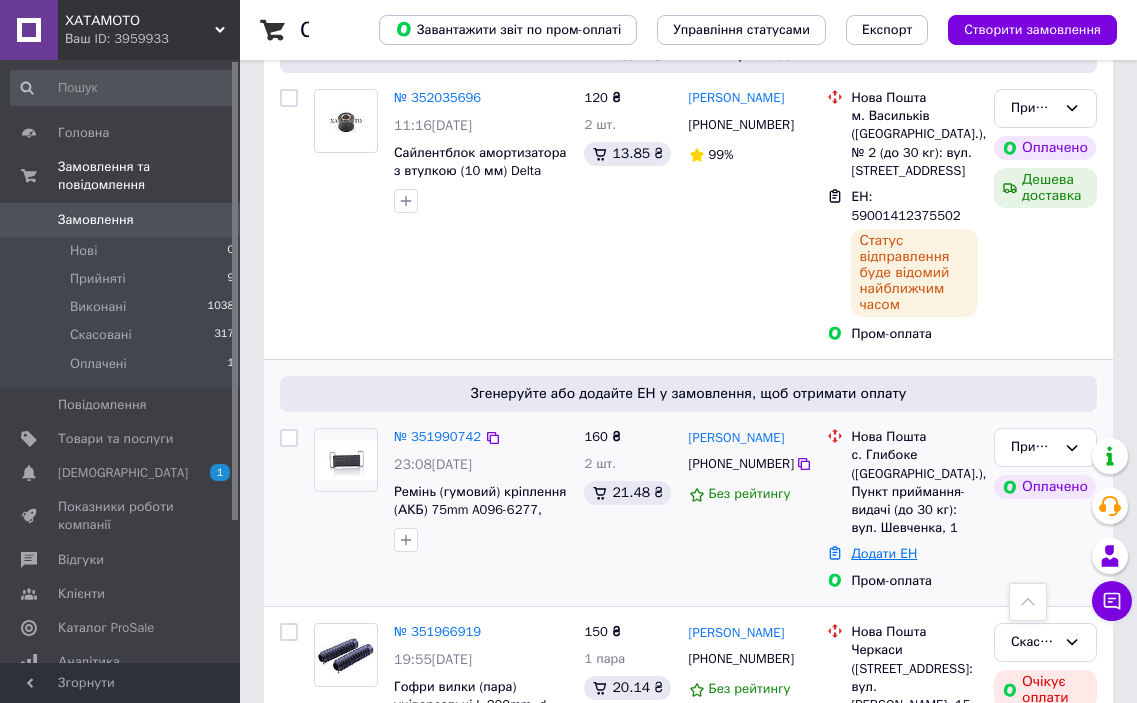 click on "Додати ЕН" at bounding box center [884, 553] 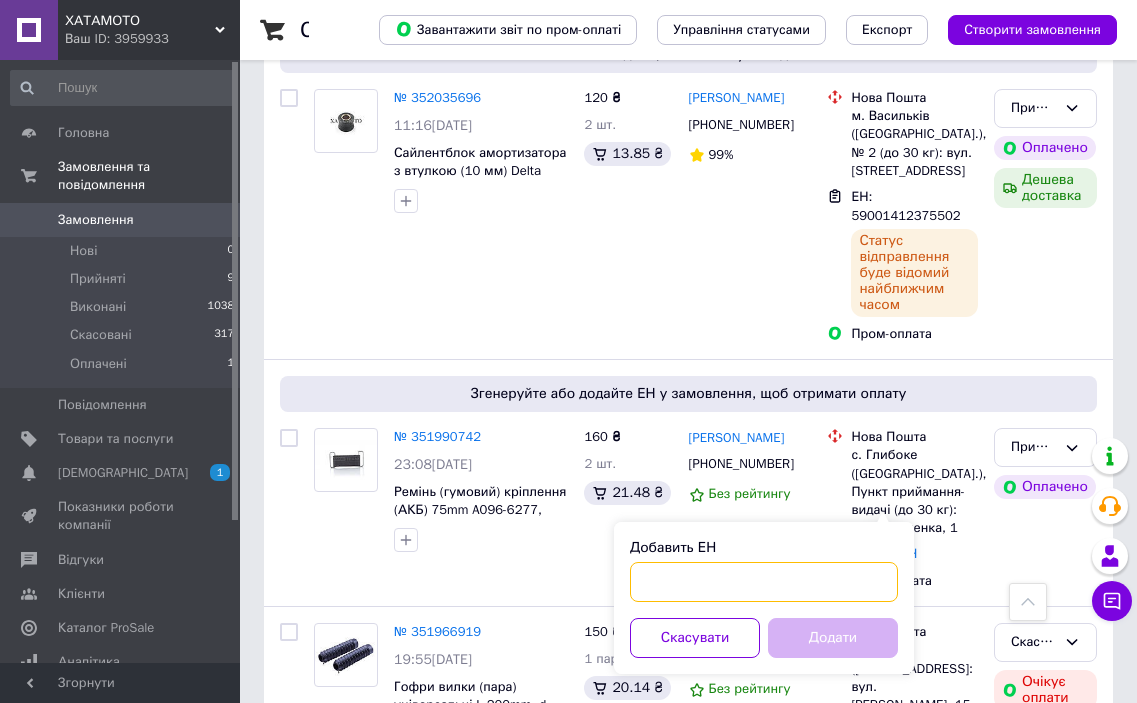click on "Добавить ЕН" at bounding box center (764, 582) 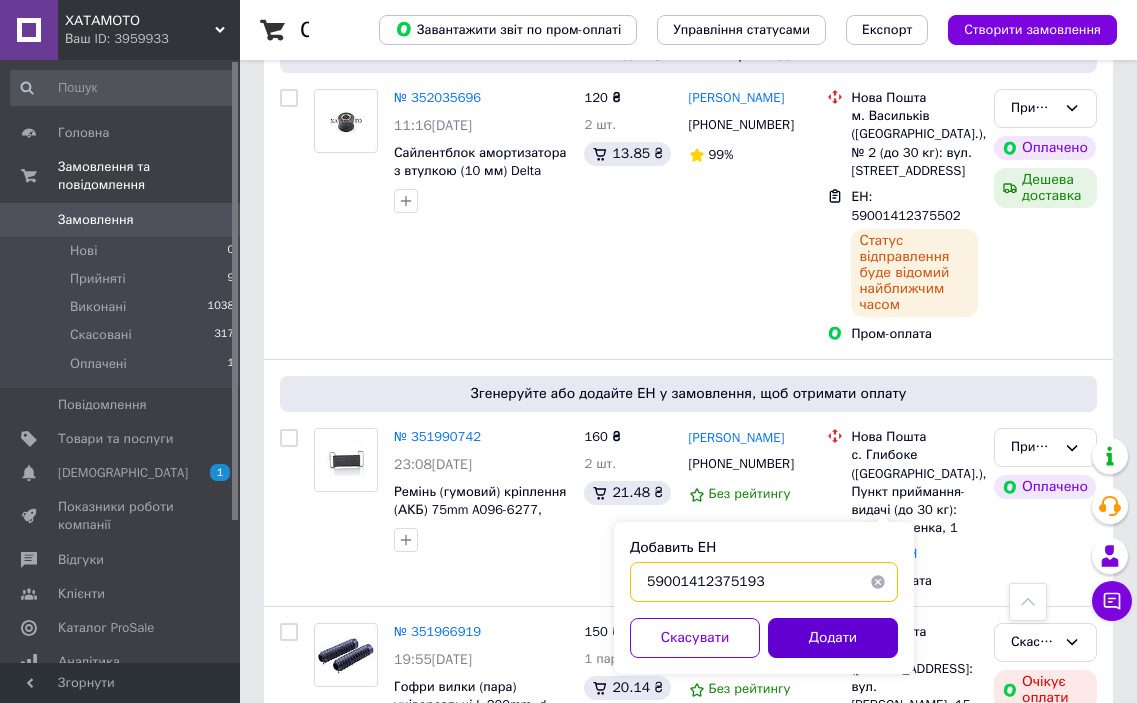 type on "59001412375193" 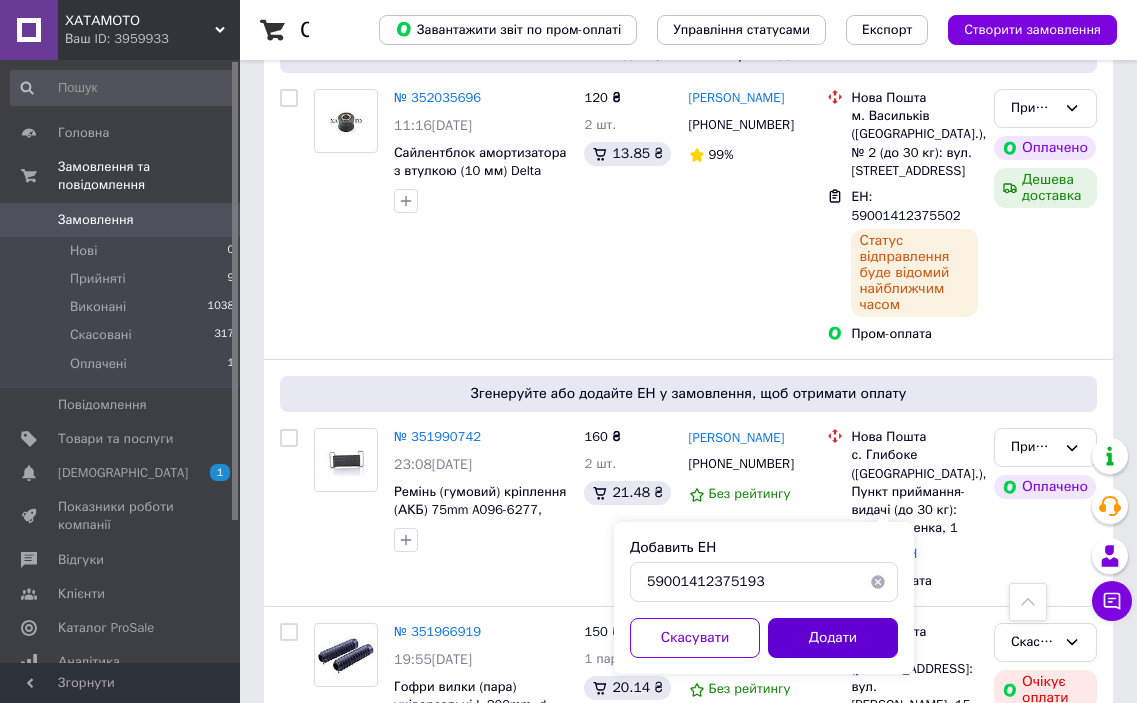 click on "Додати" at bounding box center (833, 638) 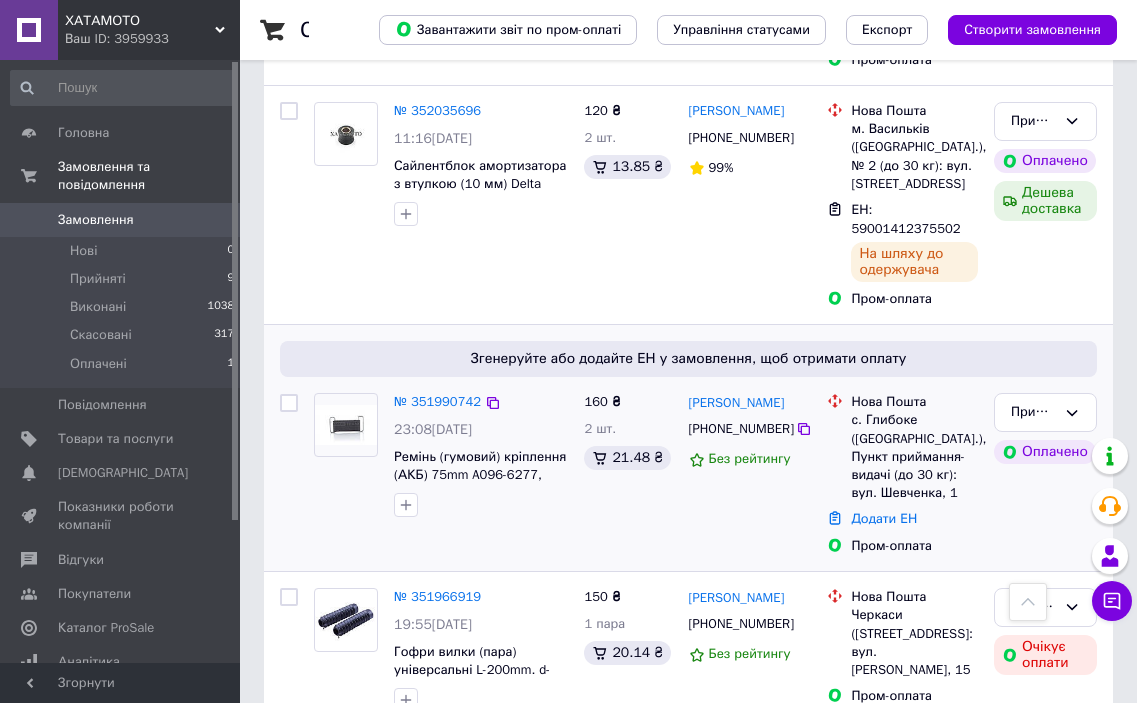 scroll, scrollTop: 1800, scrollLeft: 0, axis: vertical 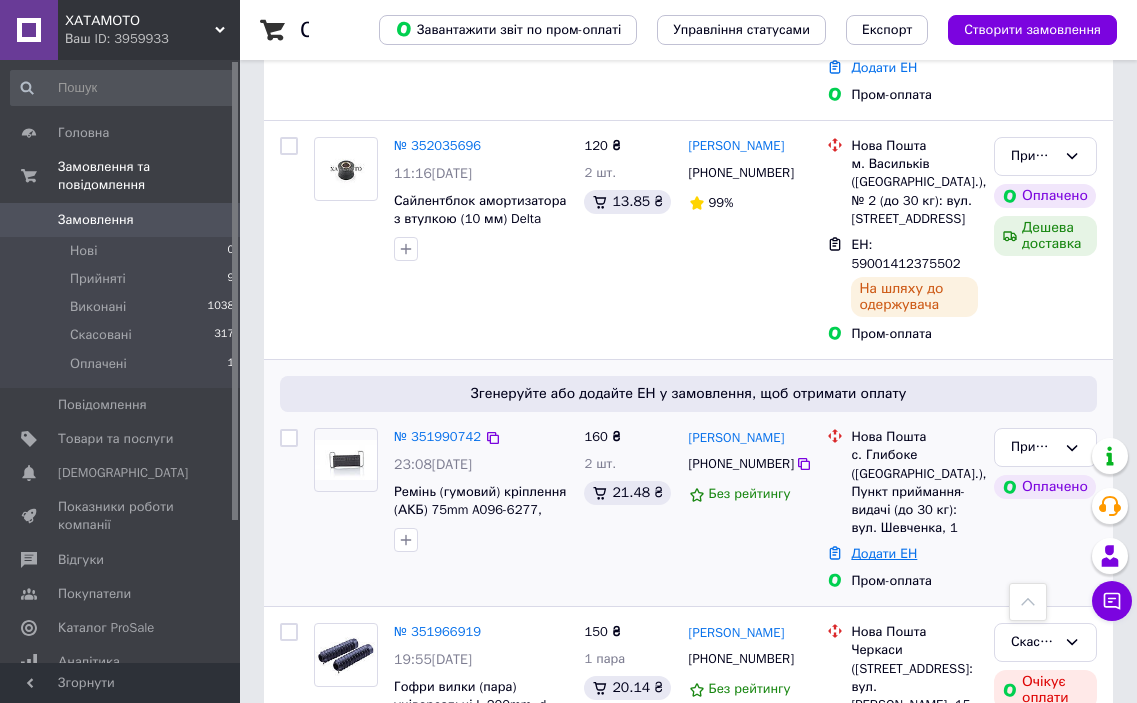 click on "Додати ЕН" at bounding box center (884, 553) 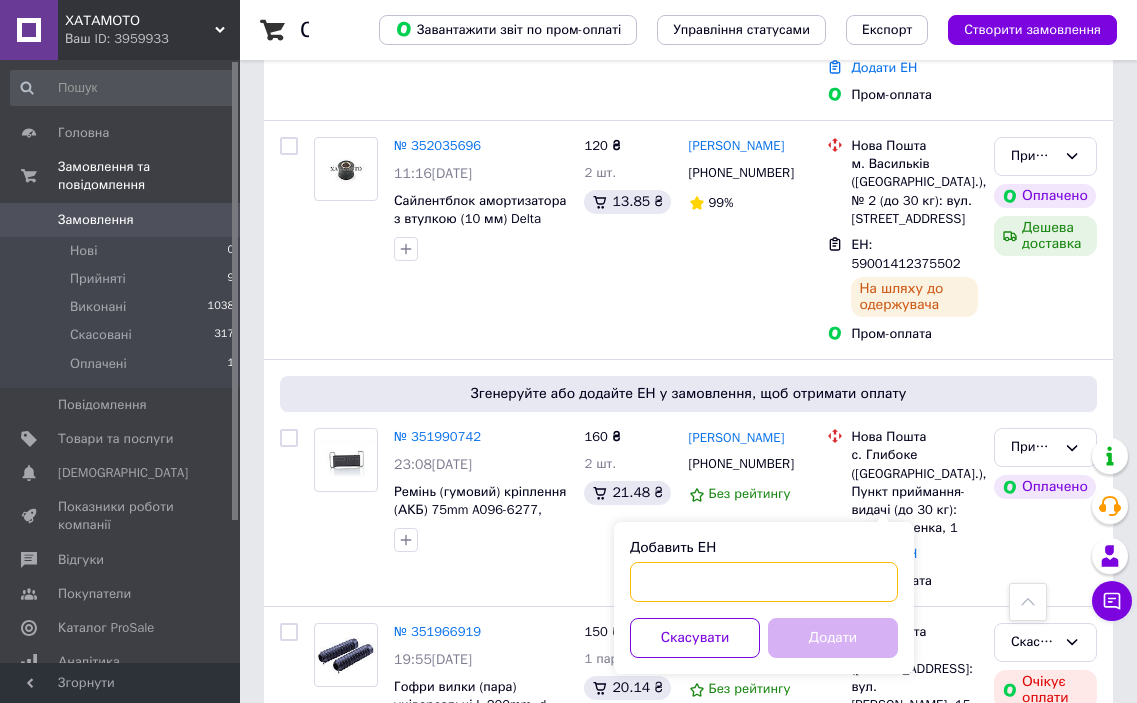 click on "Добавить ЕН" at bounding box center [764, 582] 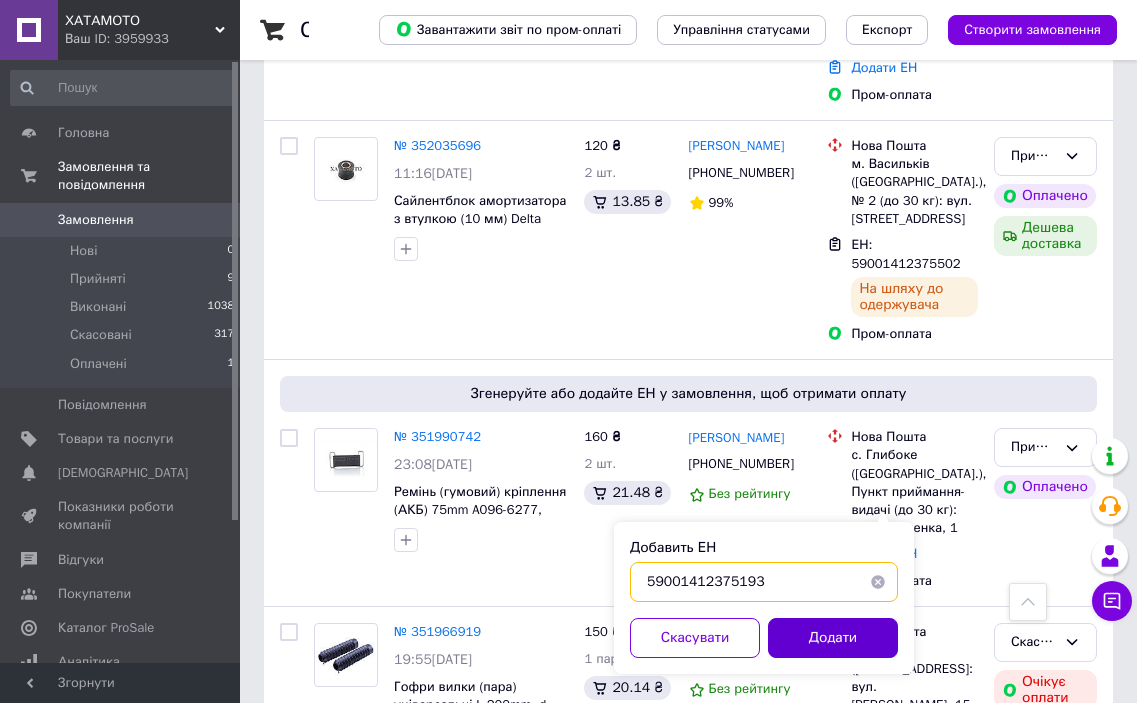 type on "59001412375193" 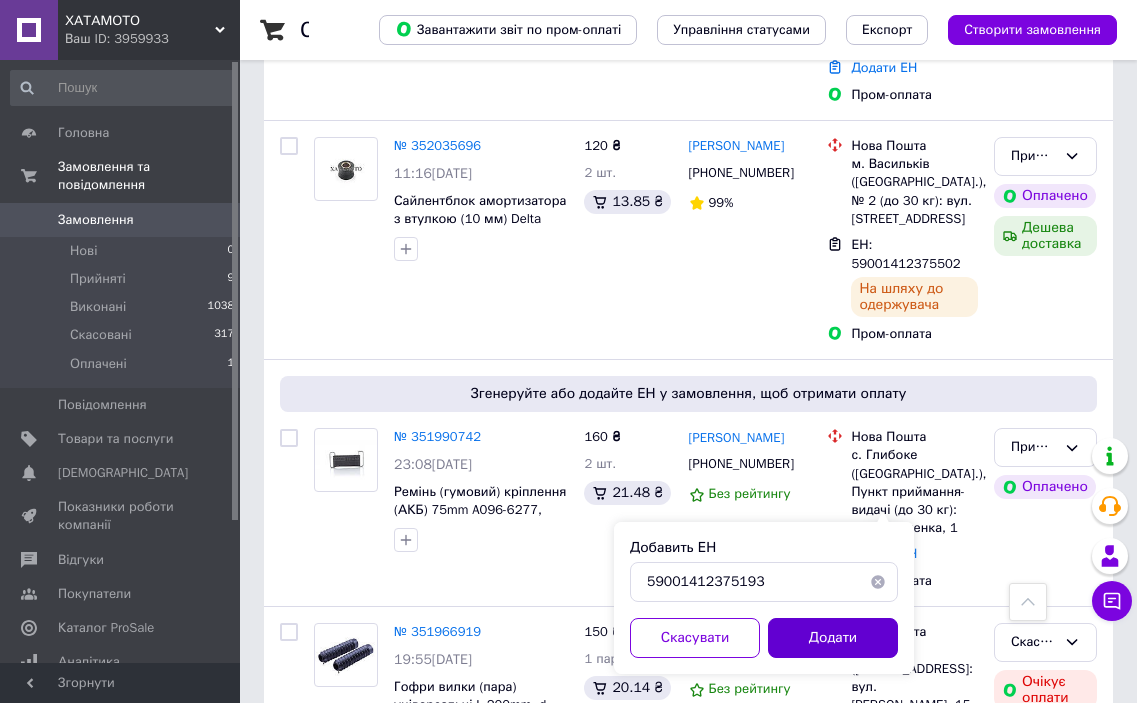 click on "Додати" at bounding box center (833, 638) 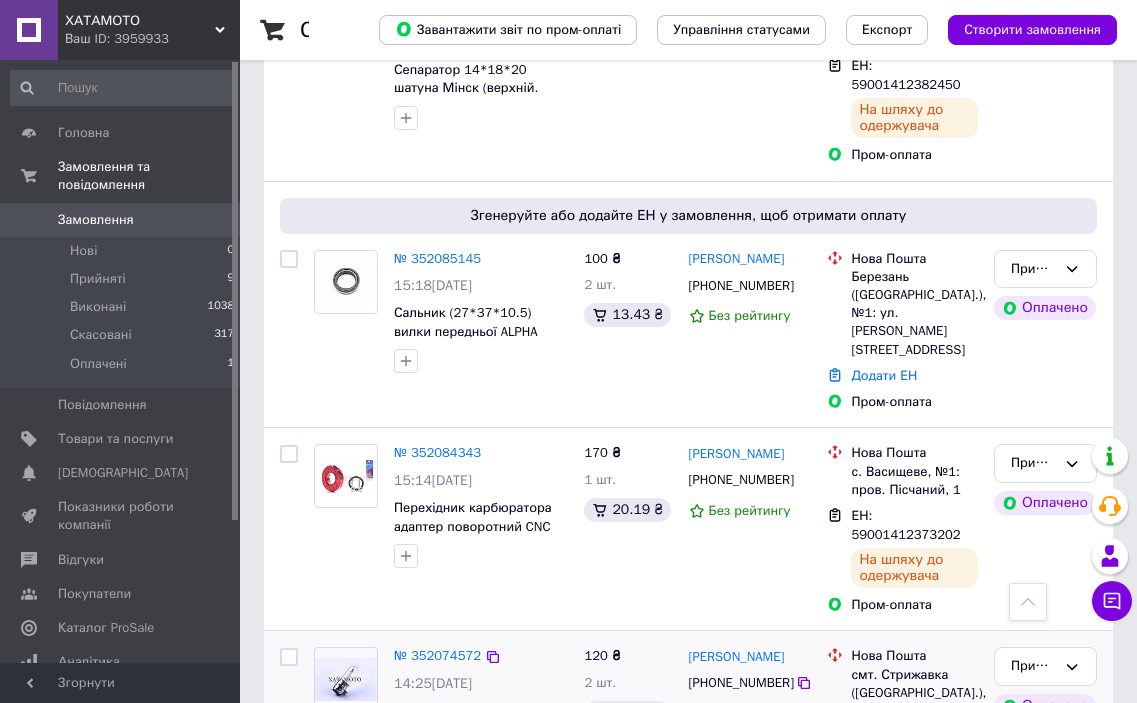 scroll, scrollTop: 500, scrollLeft: 0, axis: vertical 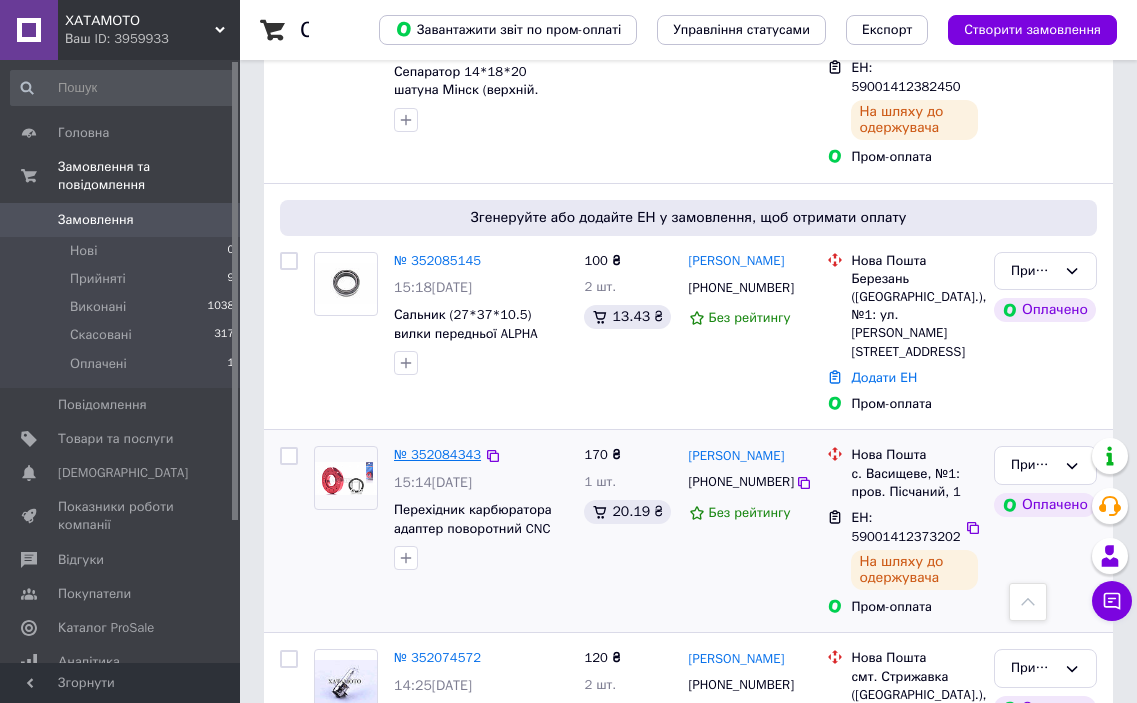click on "№ 352084343" at bounding box center (437, 454) 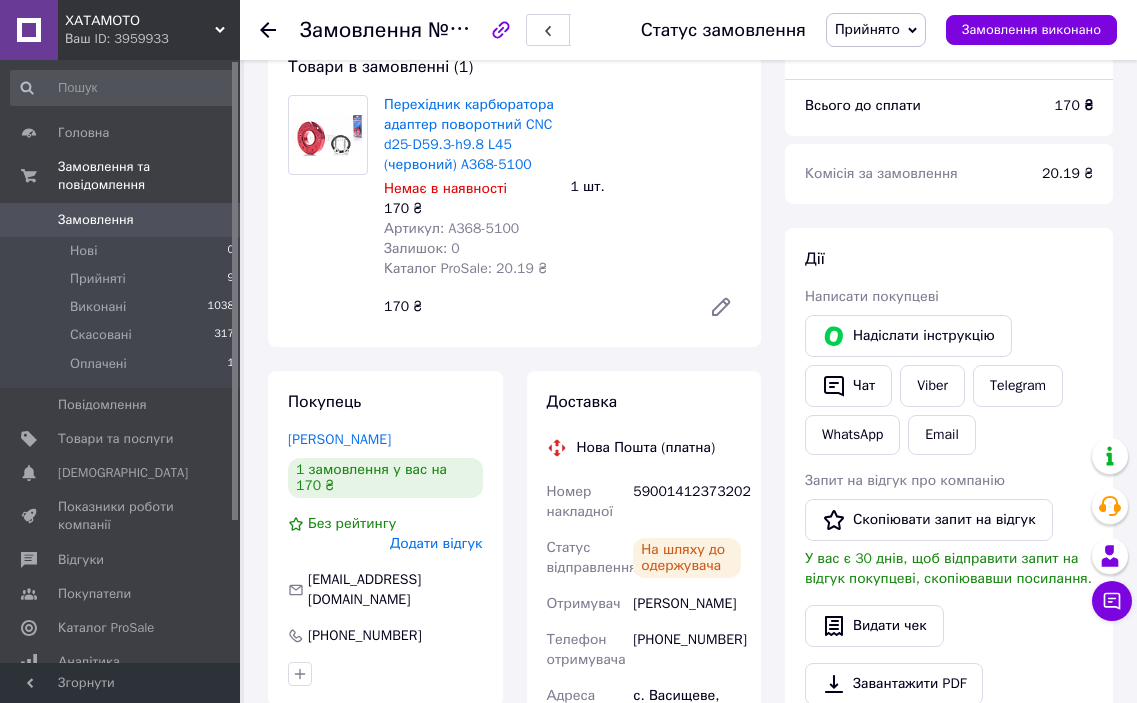 scroll, scrollTop: 200, scrollLeft: 0, axis: vertical 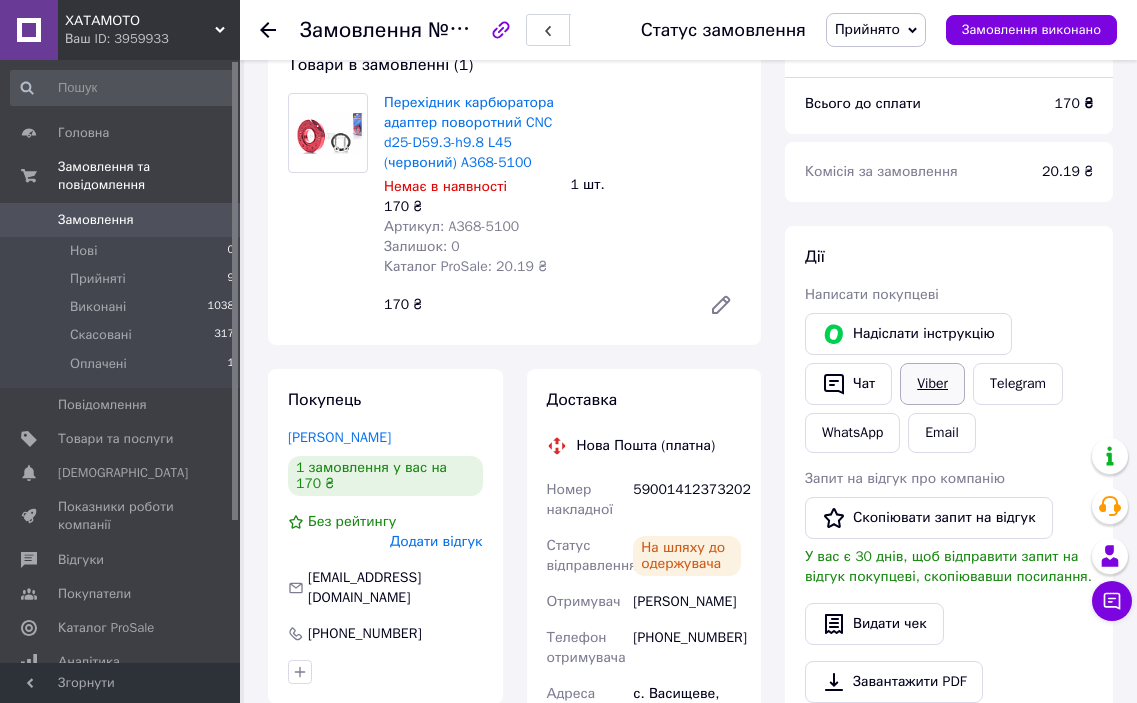 click on "Viber" at bounding box center [932, 384] 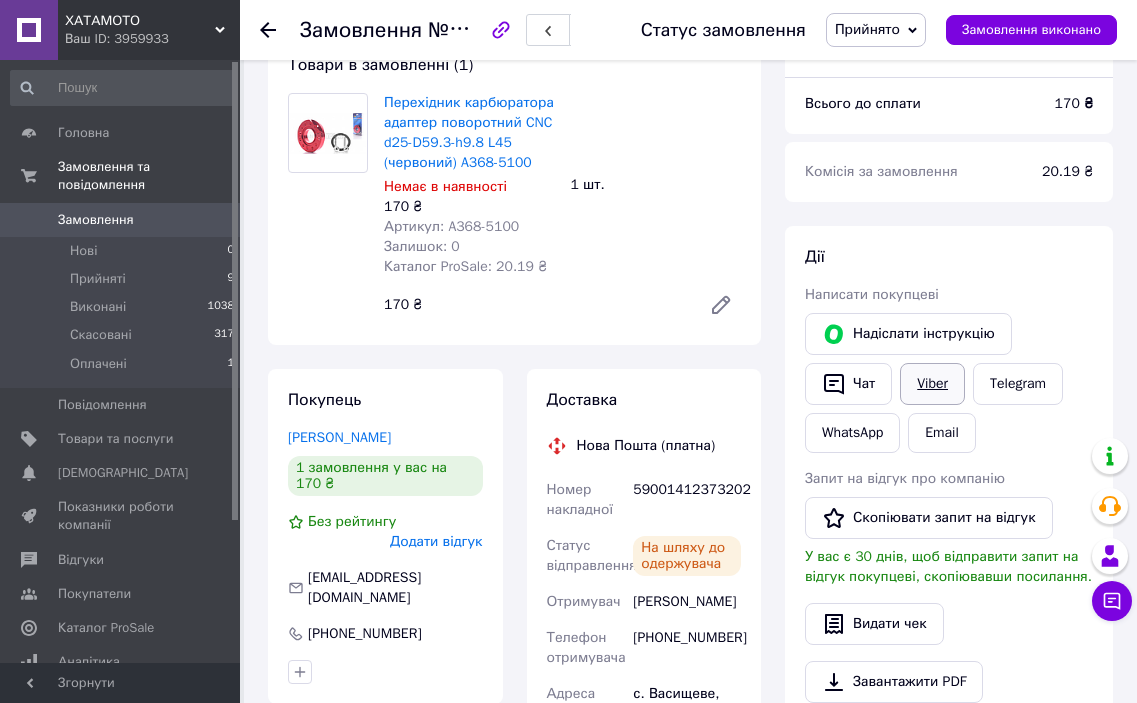 click on "Viber" at bounding box center [932, 384] 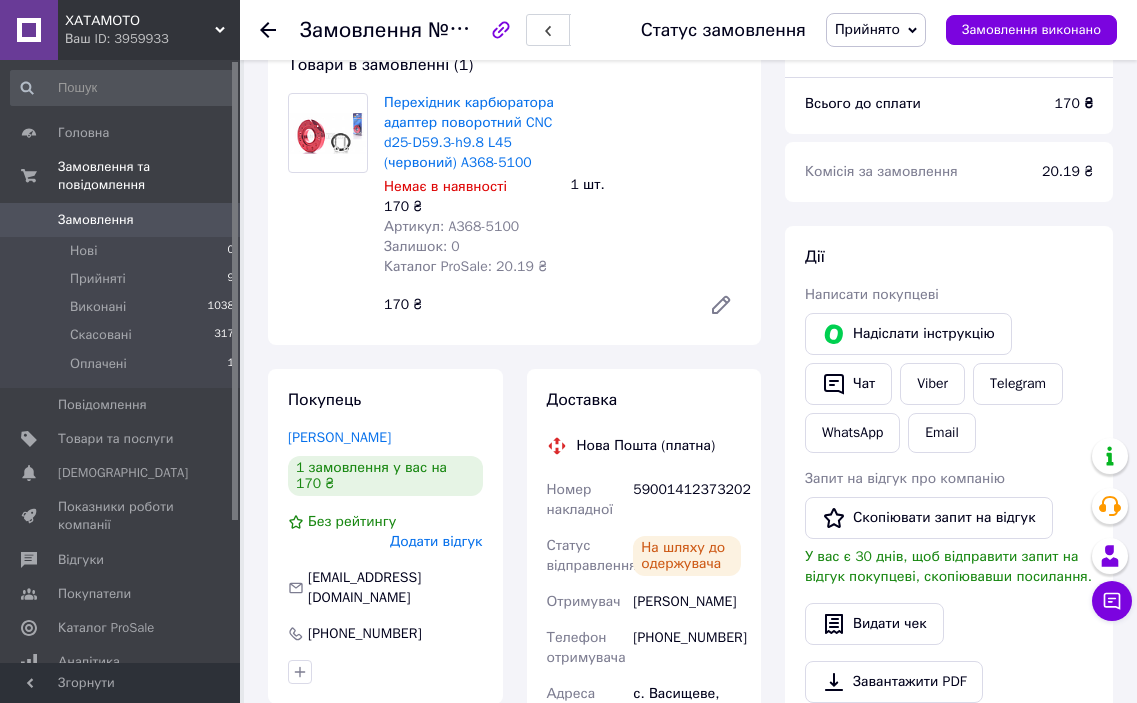 click on "Замовлення" at bounding box center (121, 220) 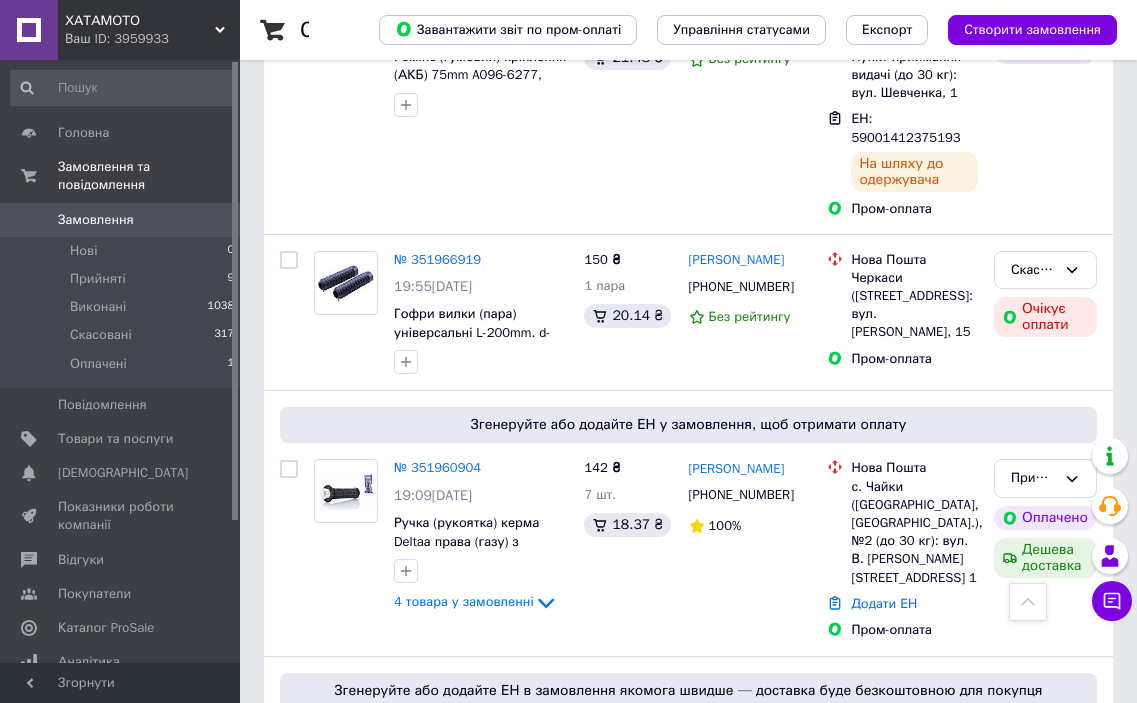 scroll, scrollTop: 2200, scrollLeft: 0, axis: vertical 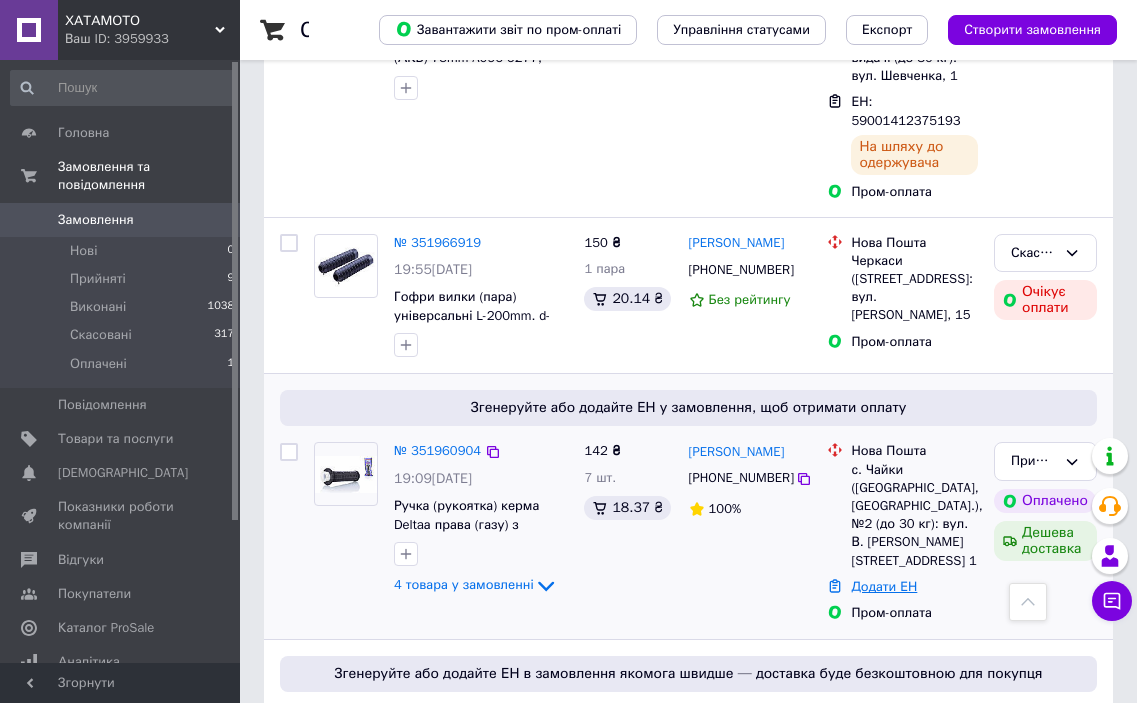 click on "Додати ЕН" at bounding box center [884, 586] 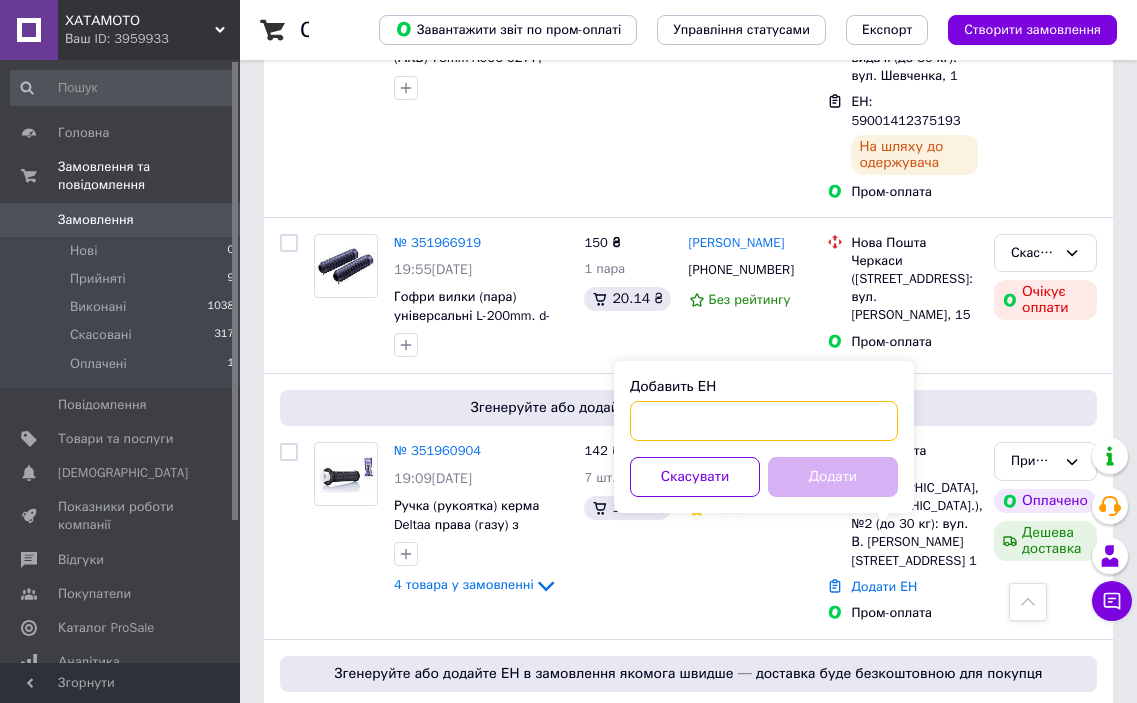 click on "Добавить ЕН" at bounding box center (764, 421) 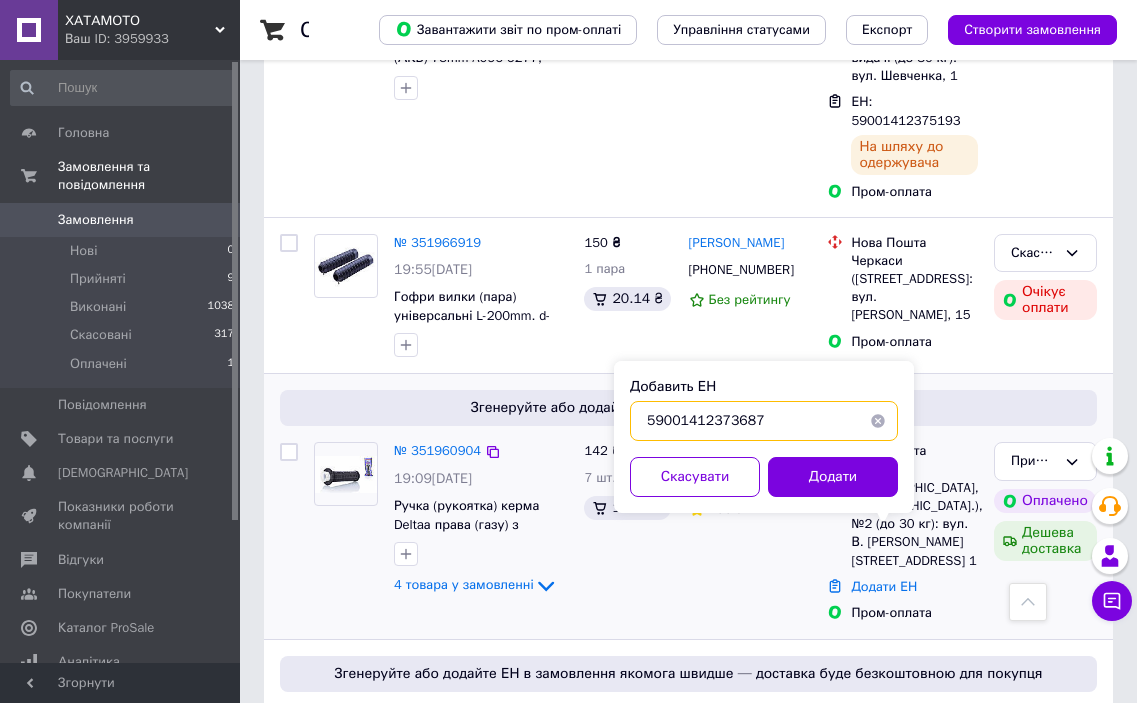 scroll, scrollTop: 2300, scrollLeft: 0, axis: vertical 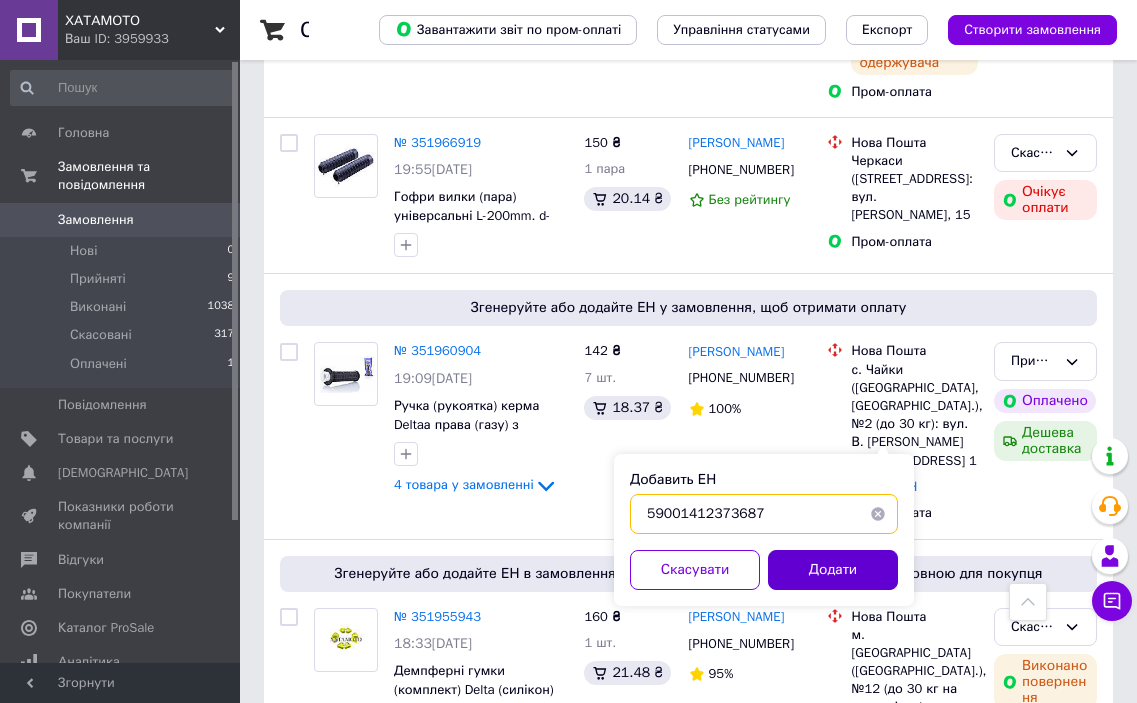 type on "59001412373687" 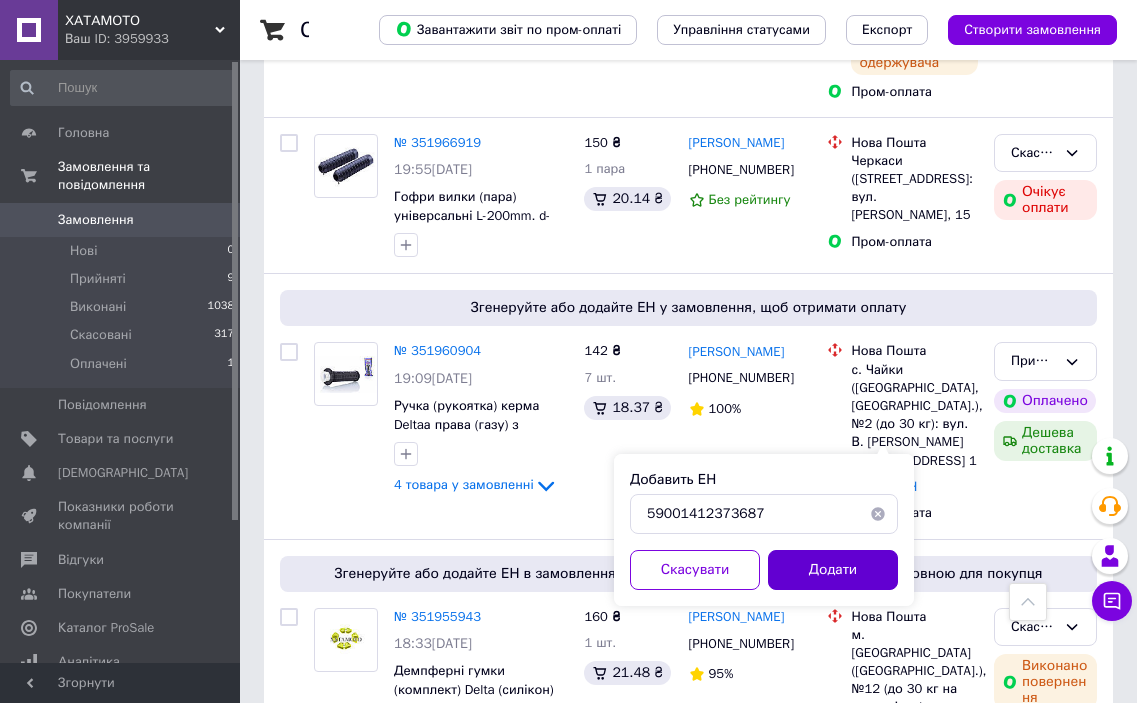 click on "Додати" at bounding box center [833, 570] 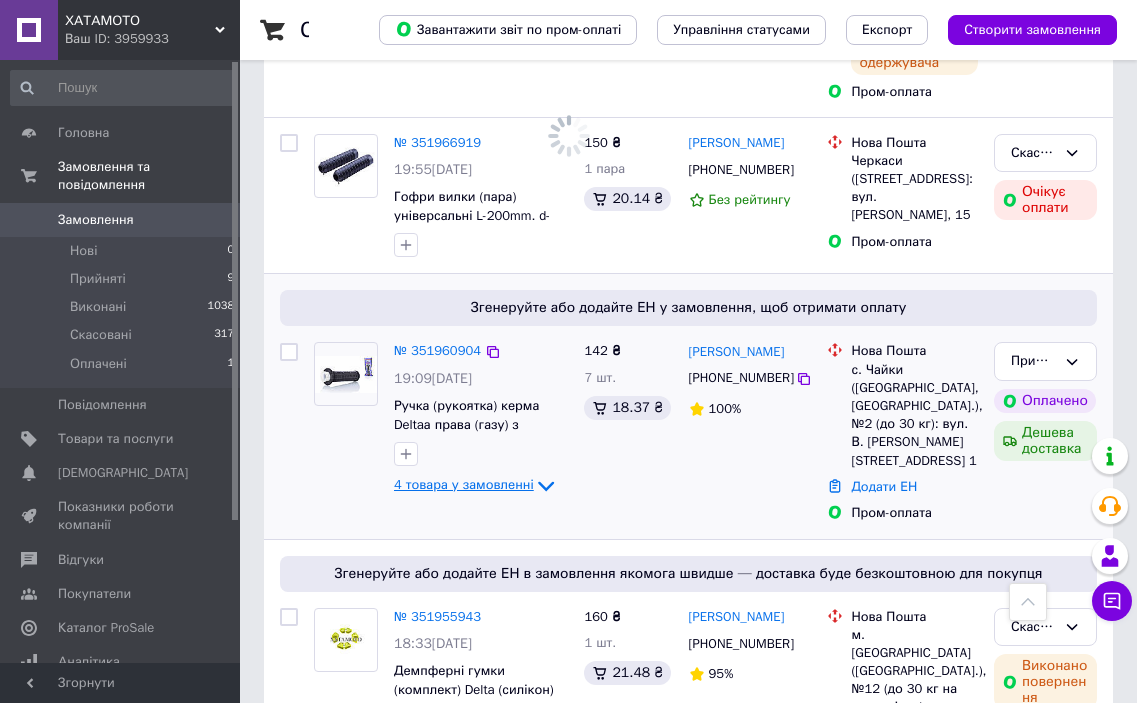 click on "№ 351960904 19:09[DATE] Ручка (рукоятка) керма Deltaа права (газу) з вставкою "[PERSON_NAME]"		B016-4588 4 товара у замовленні" at bounding box center [441, 432] 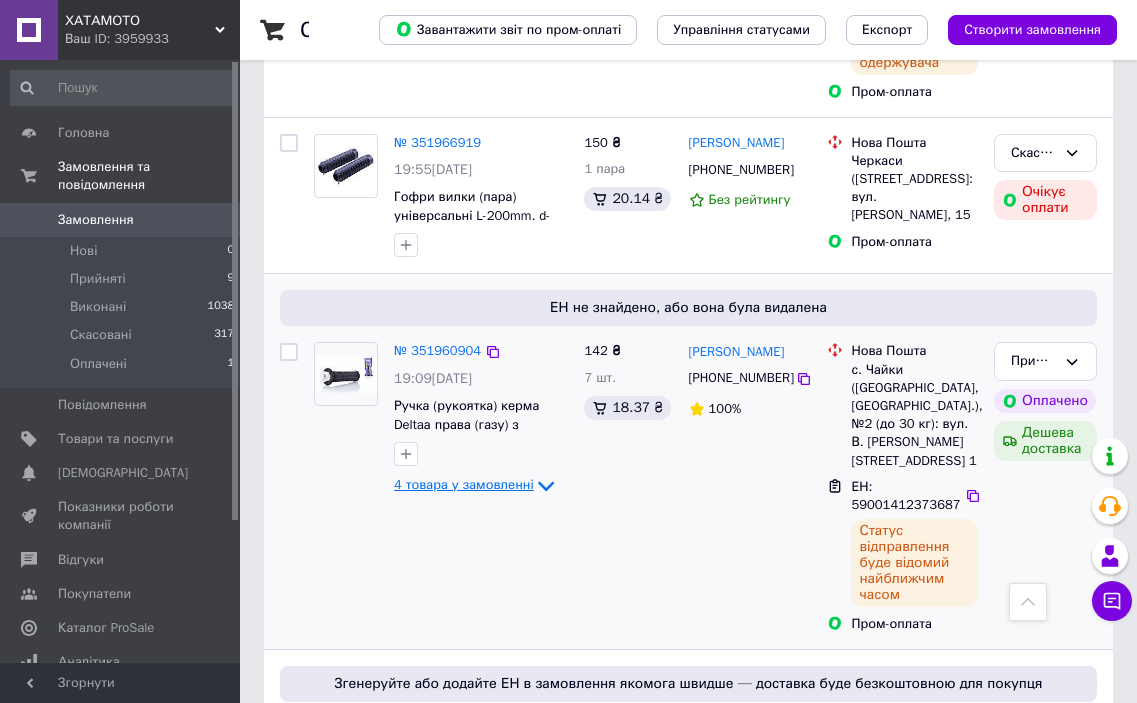 click 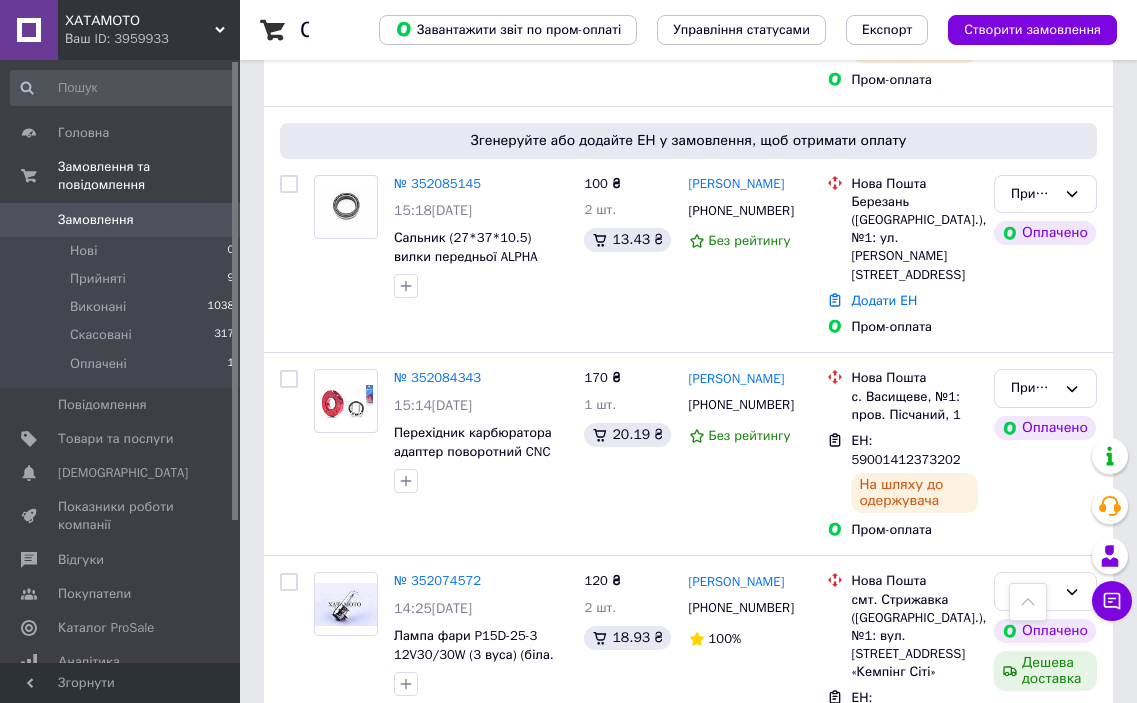 scroll, scrollTop: 400, scrollLeft: 0, axis: vertical 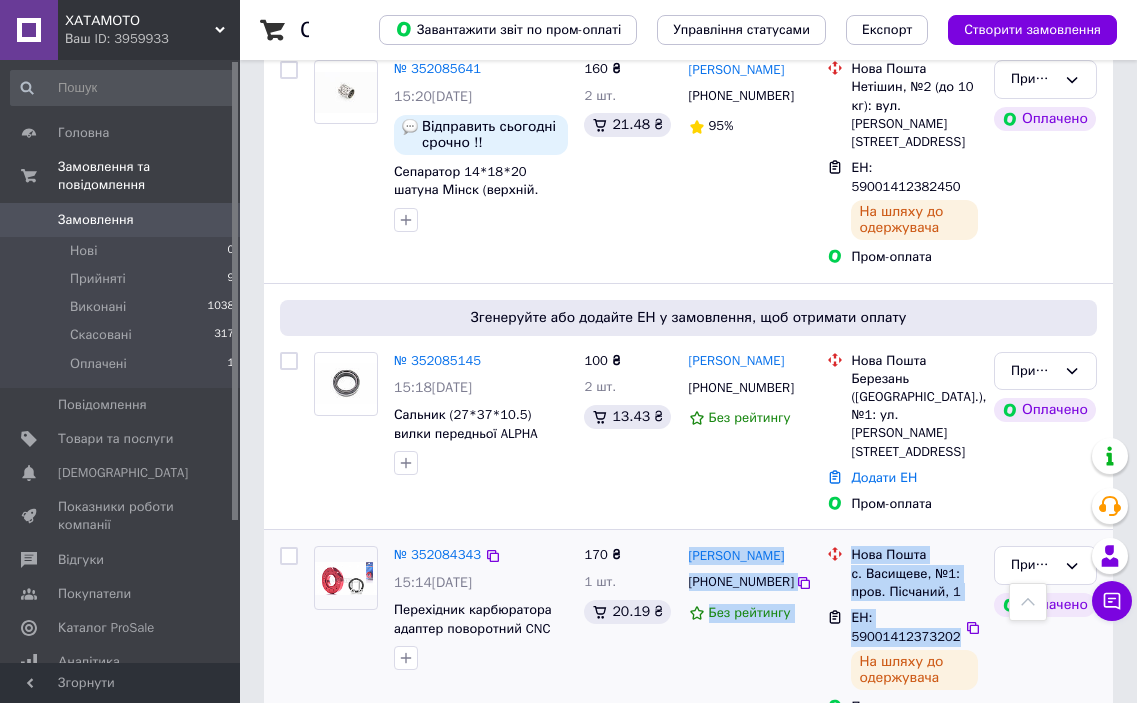 drag, startPoint x: 953, startPoint y: 588, endPoint x: 687, endPoint y: 501, distance: 279.86603 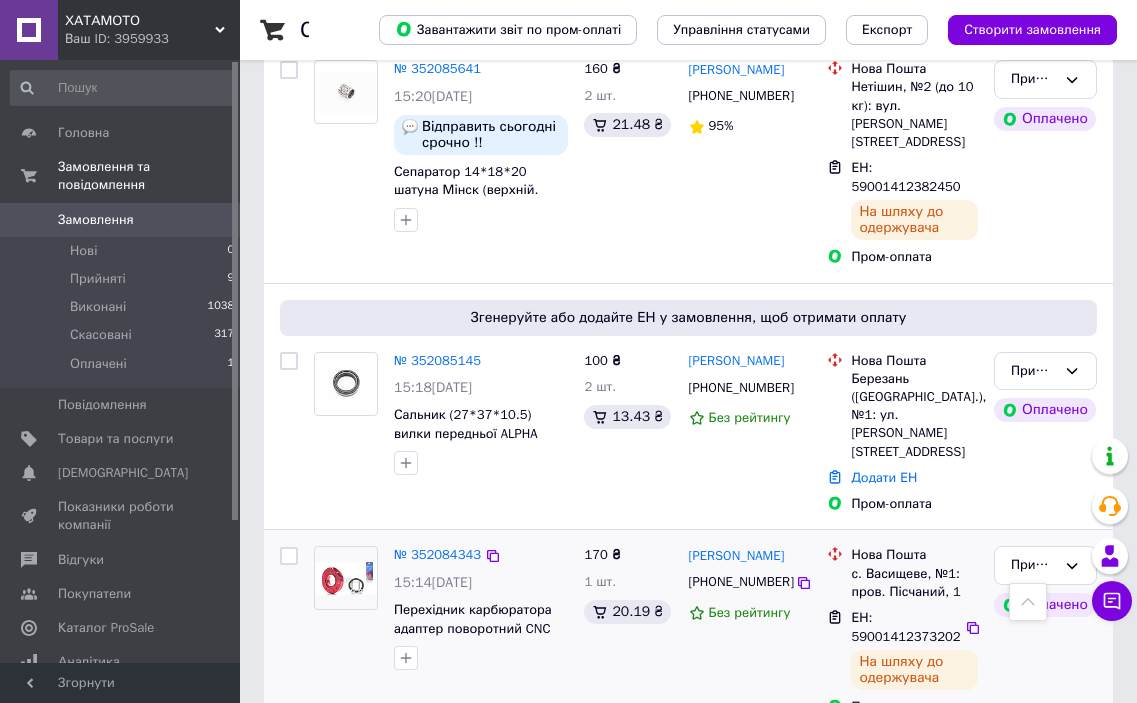 drag, startPoint x: 719, startPoint y: 502, endPoint x: 663, endPoint y: 648, distance: 156.37135 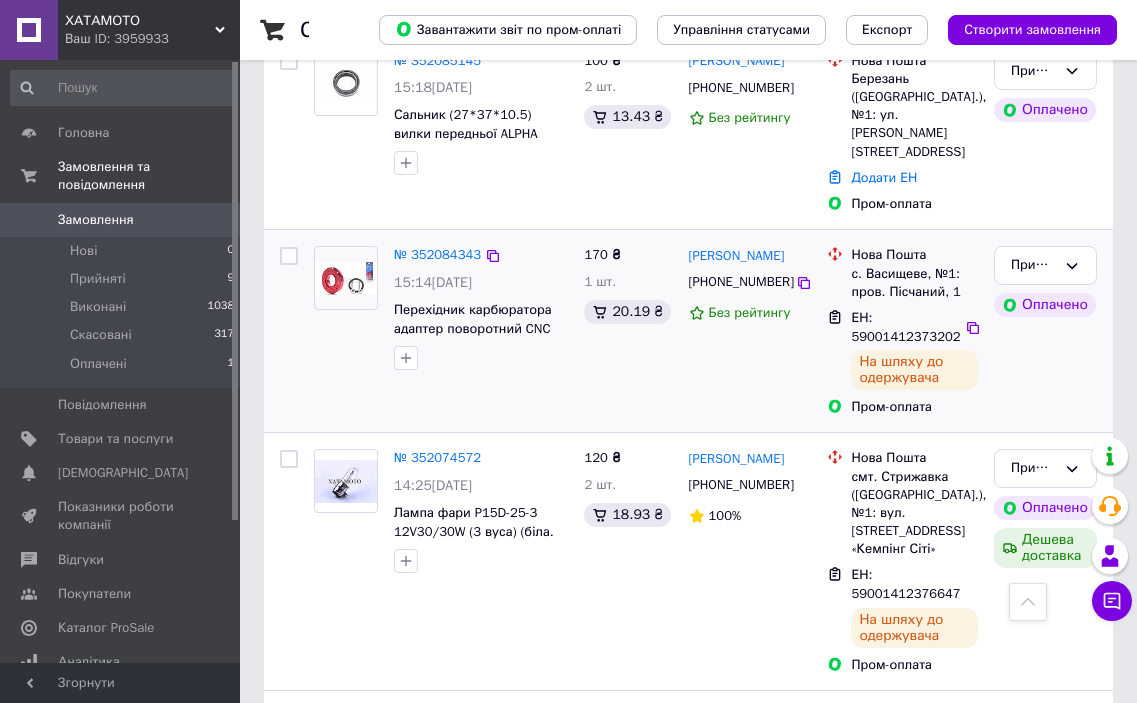 scroll, scrollTop: 800, scrollLeft: 0, axis: vertical 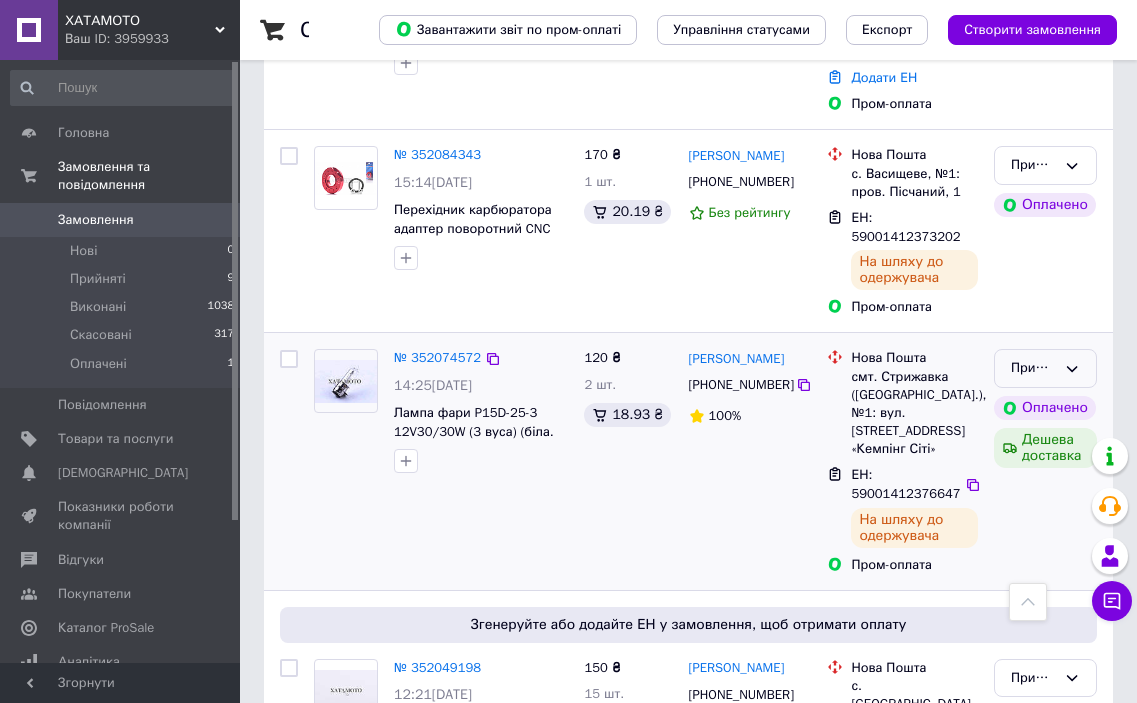 click 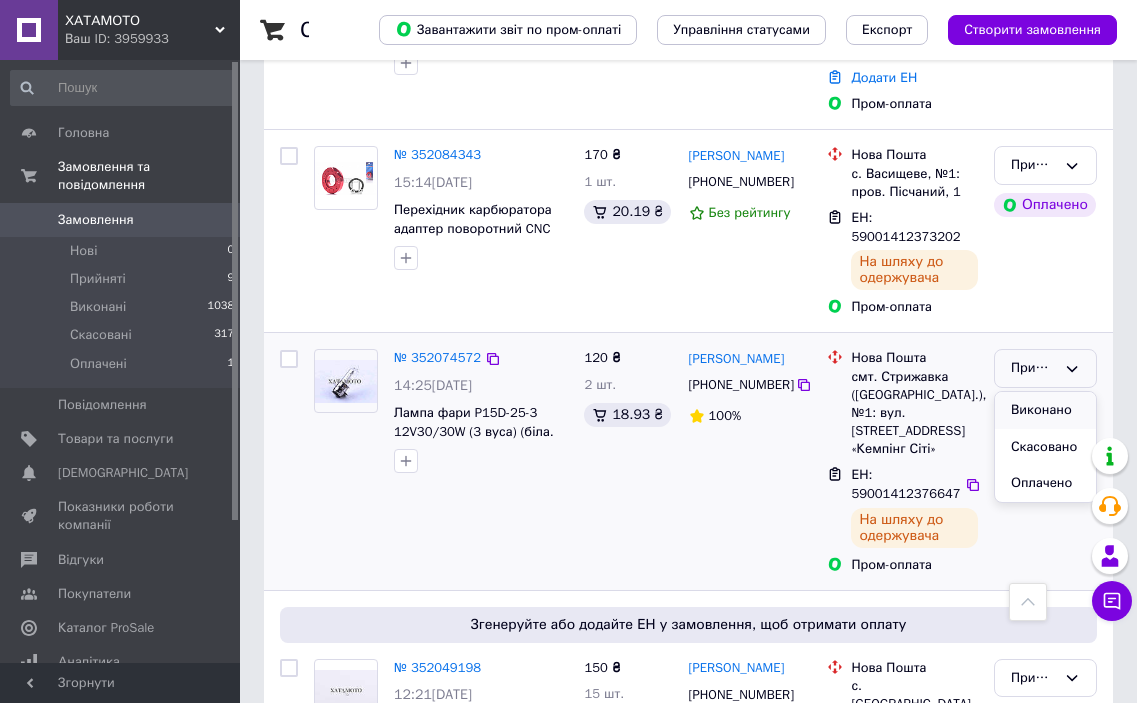 click on "Виконано" at bounding box center (1045, 410) 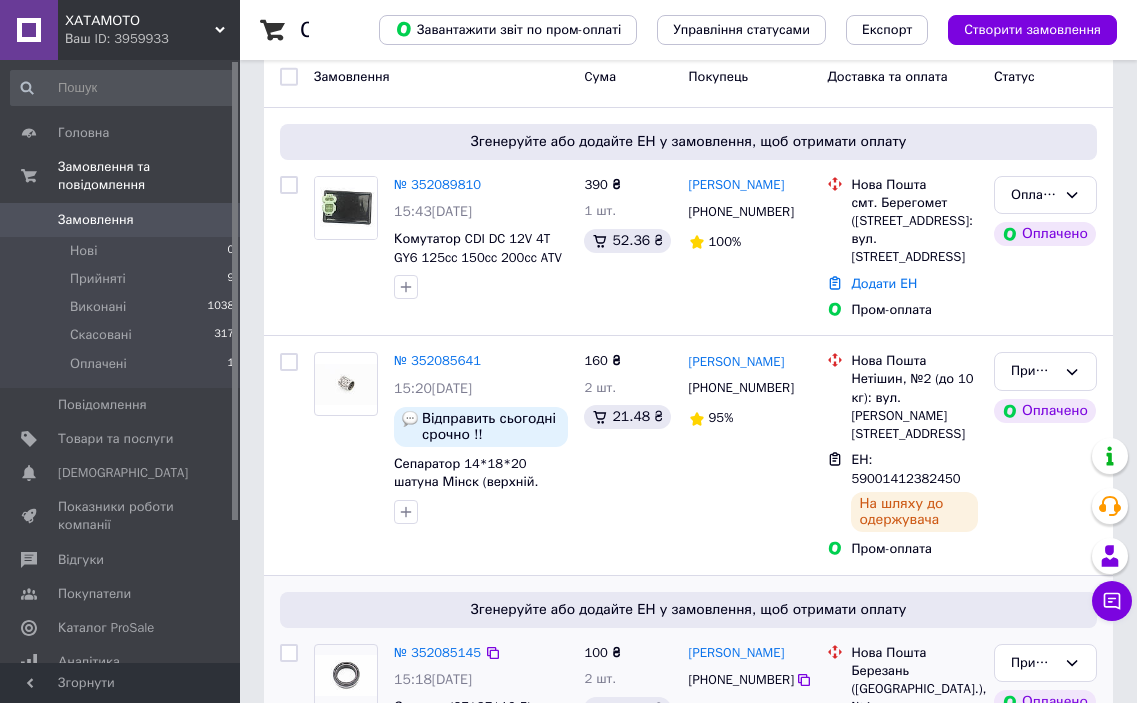 scroll, scrollTop: 100, scrollLeft: 0, axis: vertical 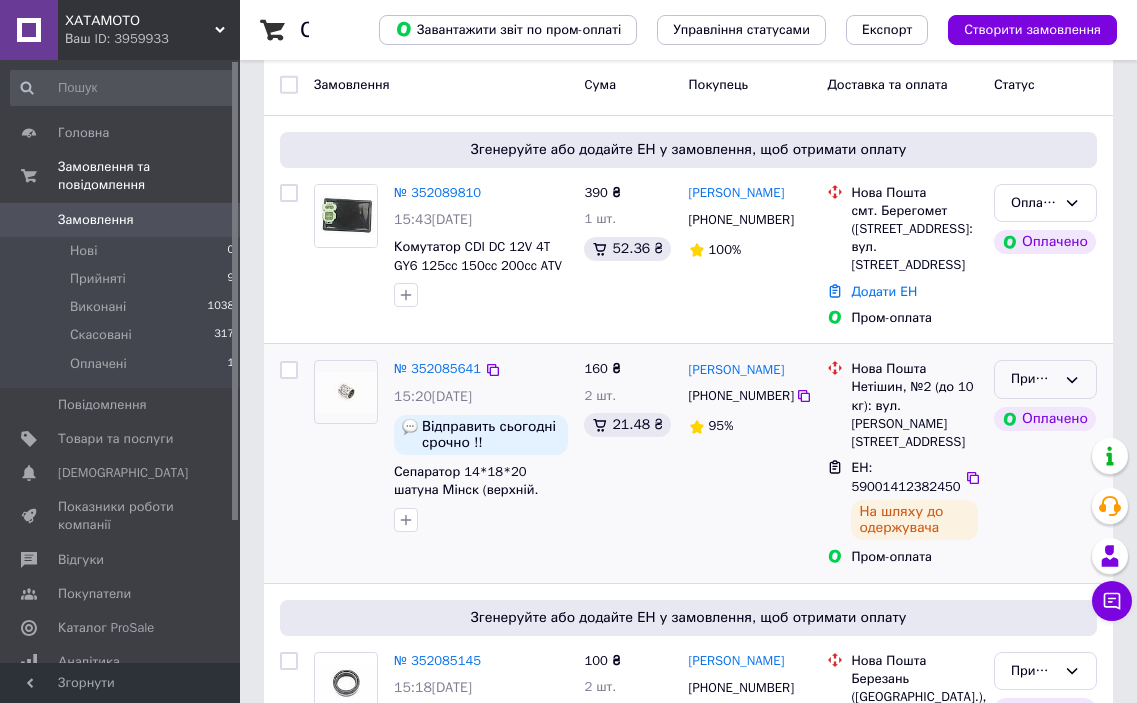 click on "Прийнято" at bounding box center (1033, 379) 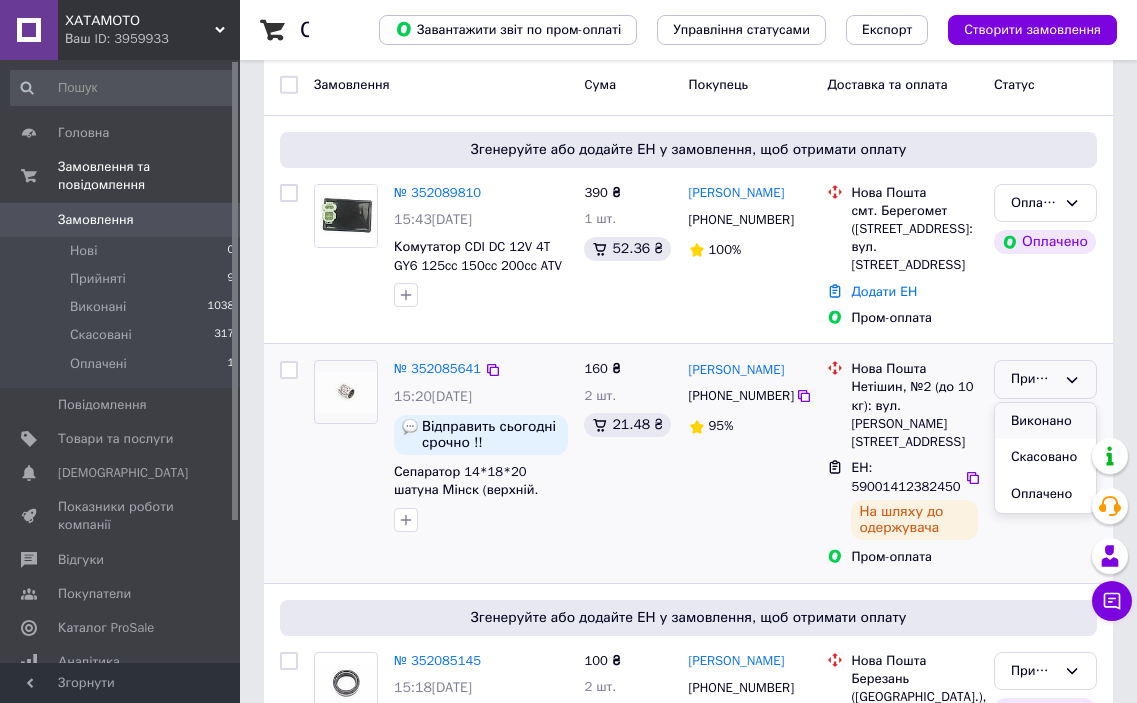 click on "Виконано" at bounding box center (1045, 421) 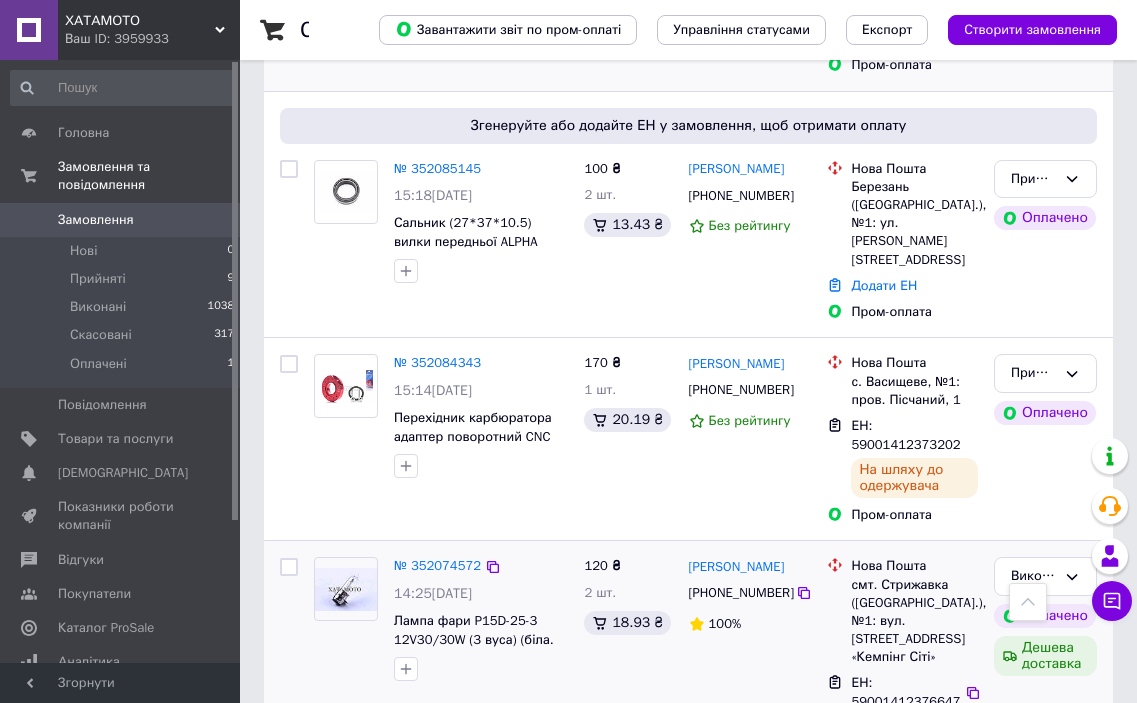 scroll, scrollTop: 600, scrollLeft: 0, axis: vertical 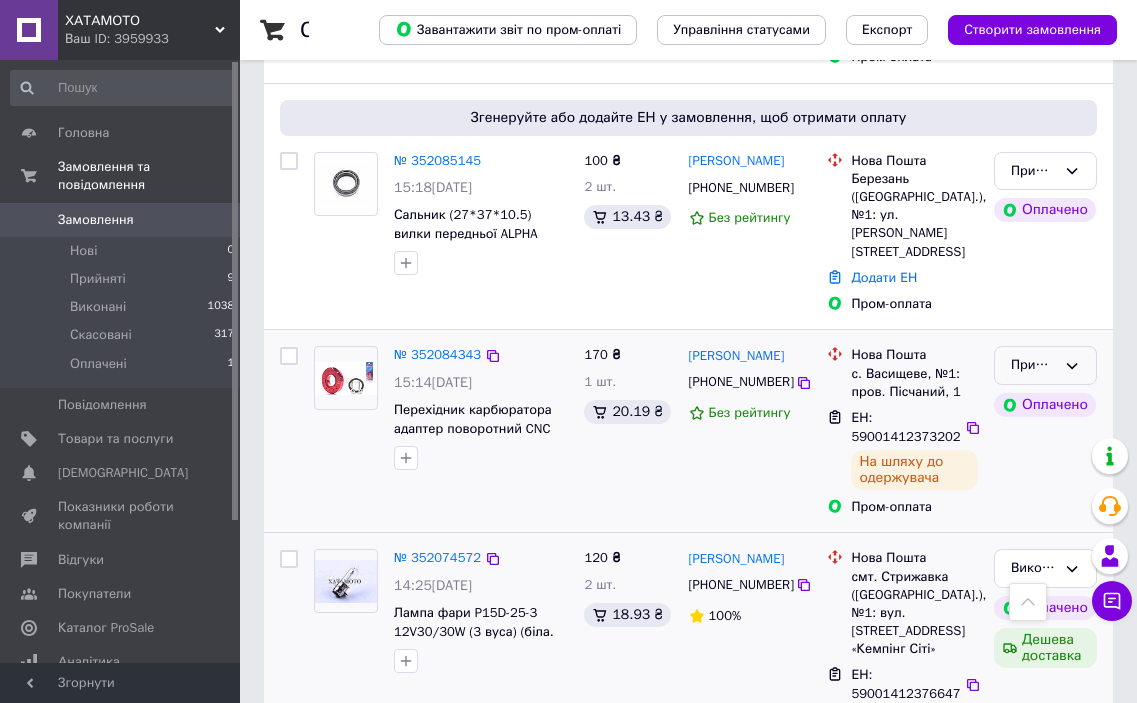 click 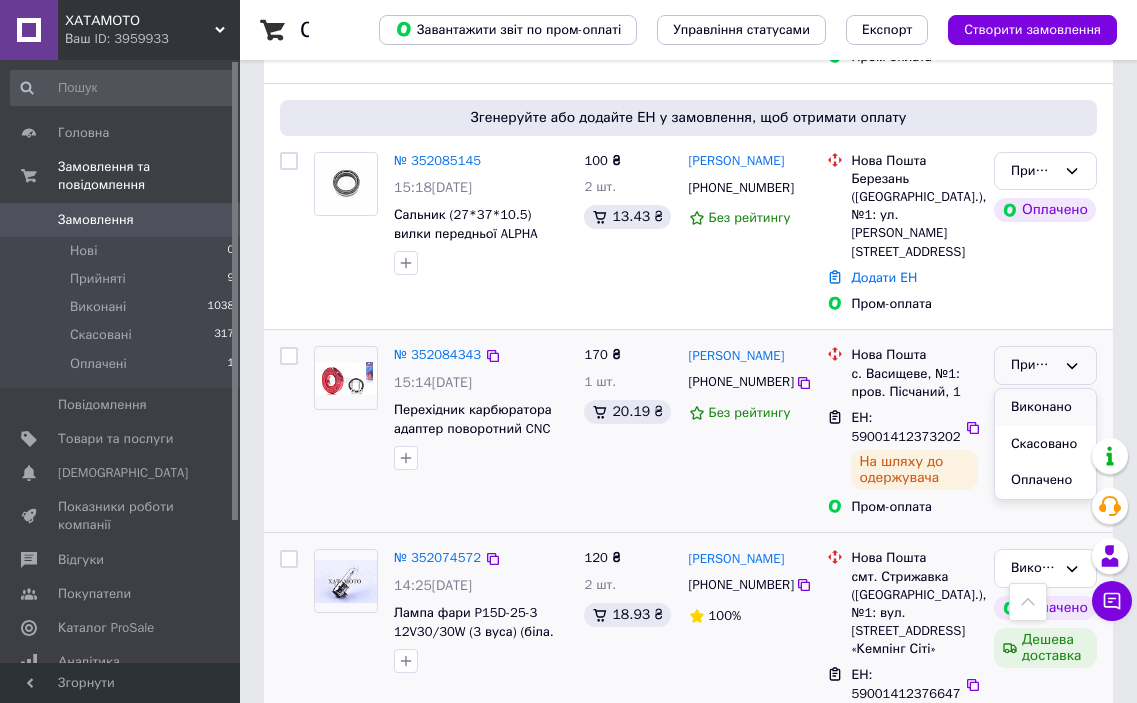 click on "Виконано" at bounding box center (1045, 407) 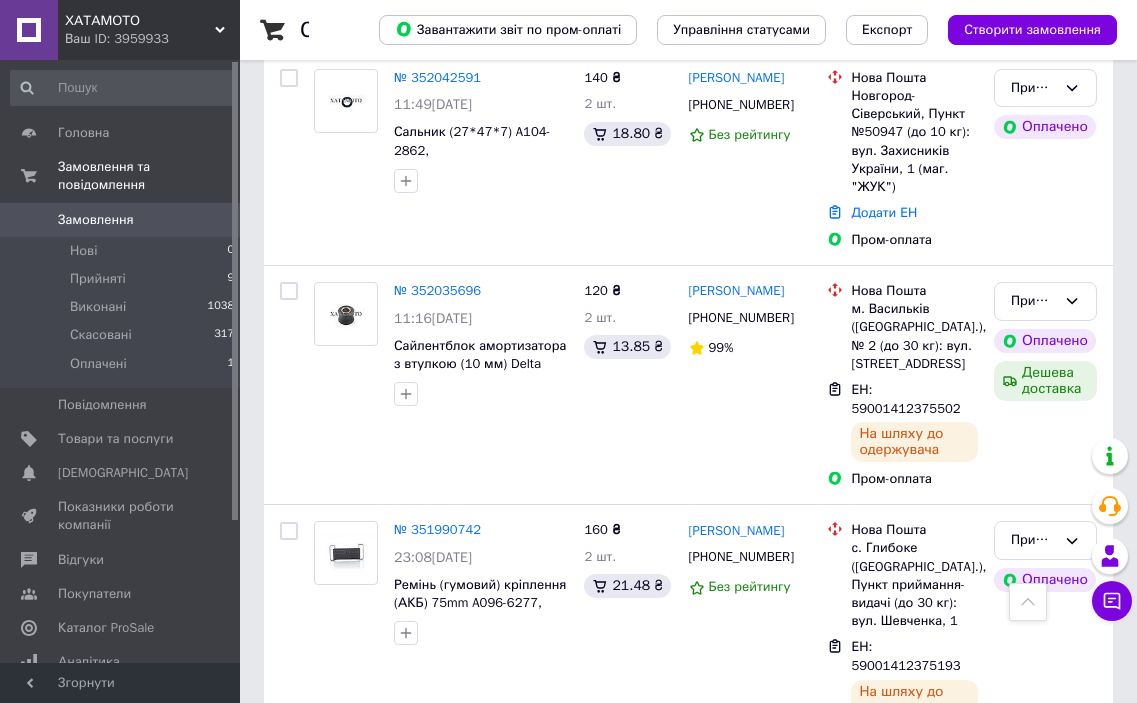 scroll, scrollTop: 1700, scrollLeft: 0, axis: vertical 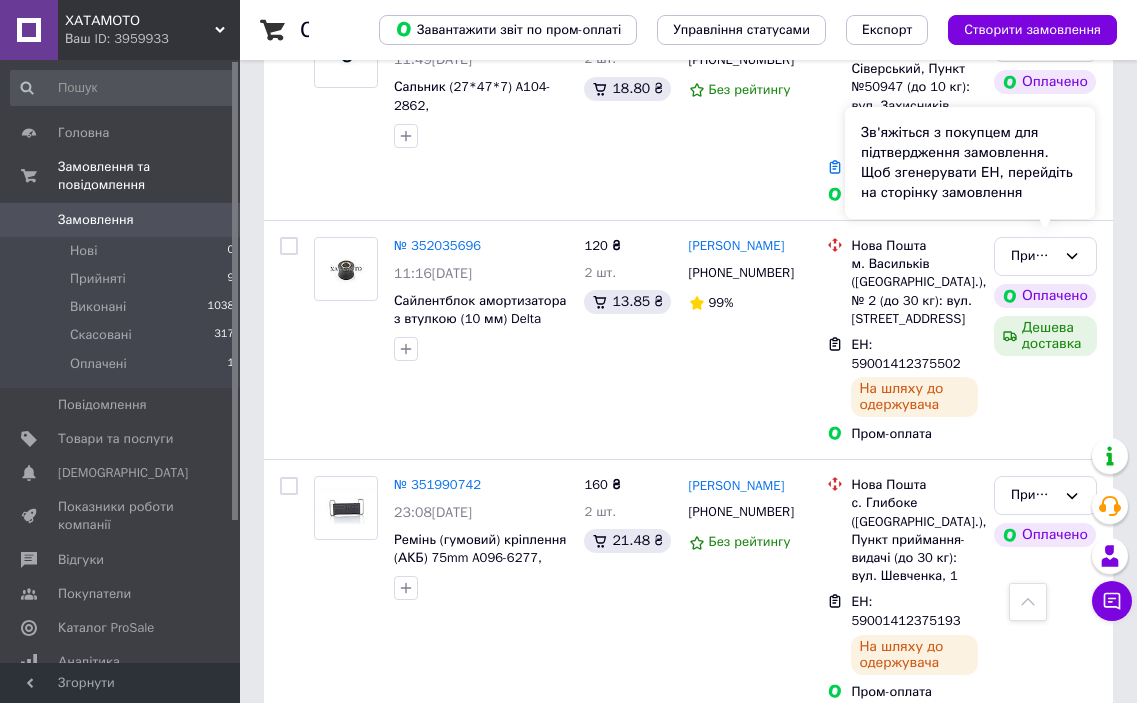 drag, startPoint x: 1041, startPoint y: 203, endPoint x: 1080, endPoint y: 198, distance: 39.319206 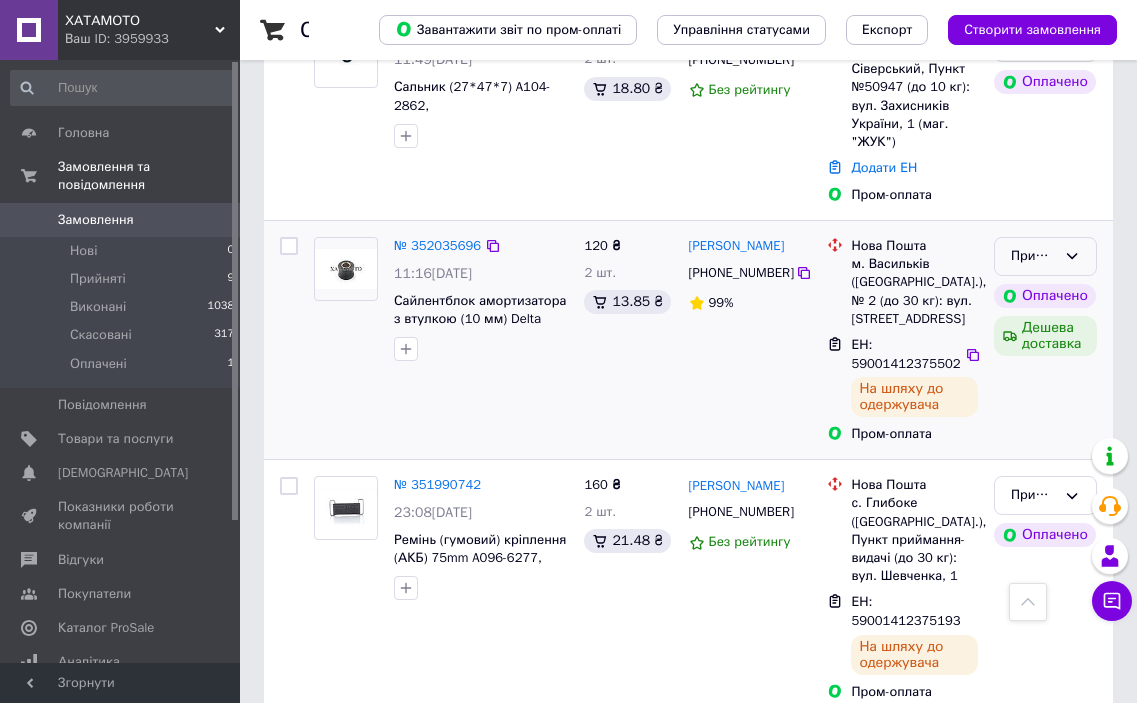 click on "Прийнято" at bounding box center (1045, 256) 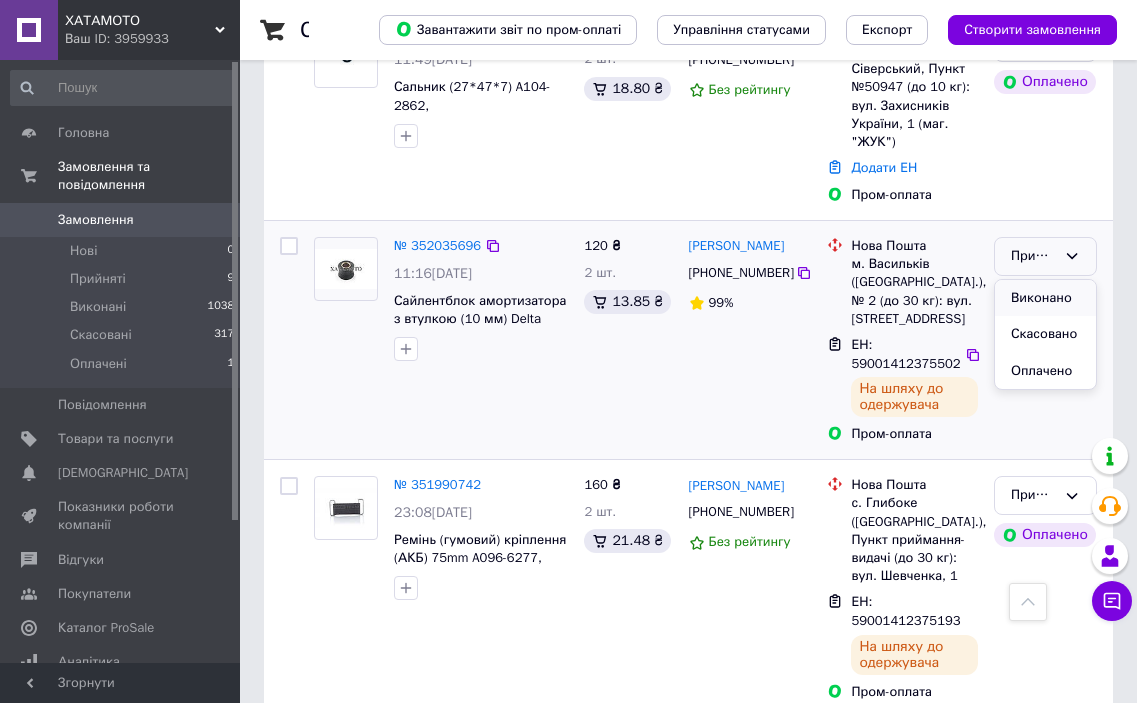 click on "Виконано" at bounding box center (1045, 298) 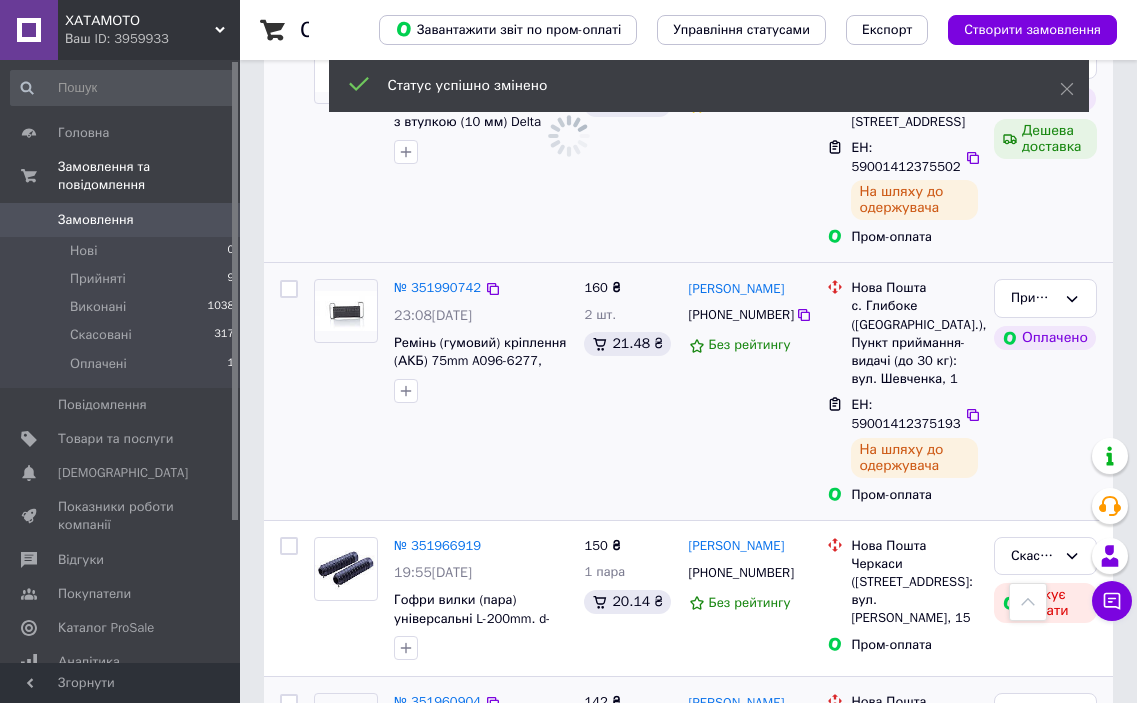 scroll, scrollTop: 1900, scrollLeft: 0, axis: vertical 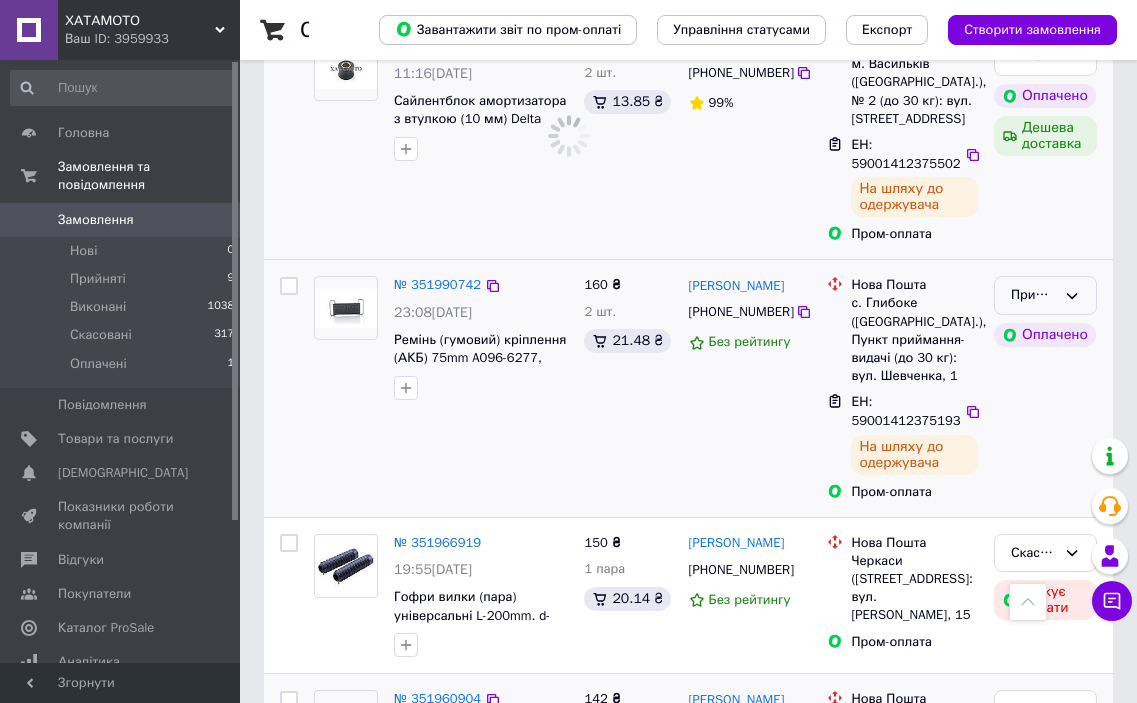 click 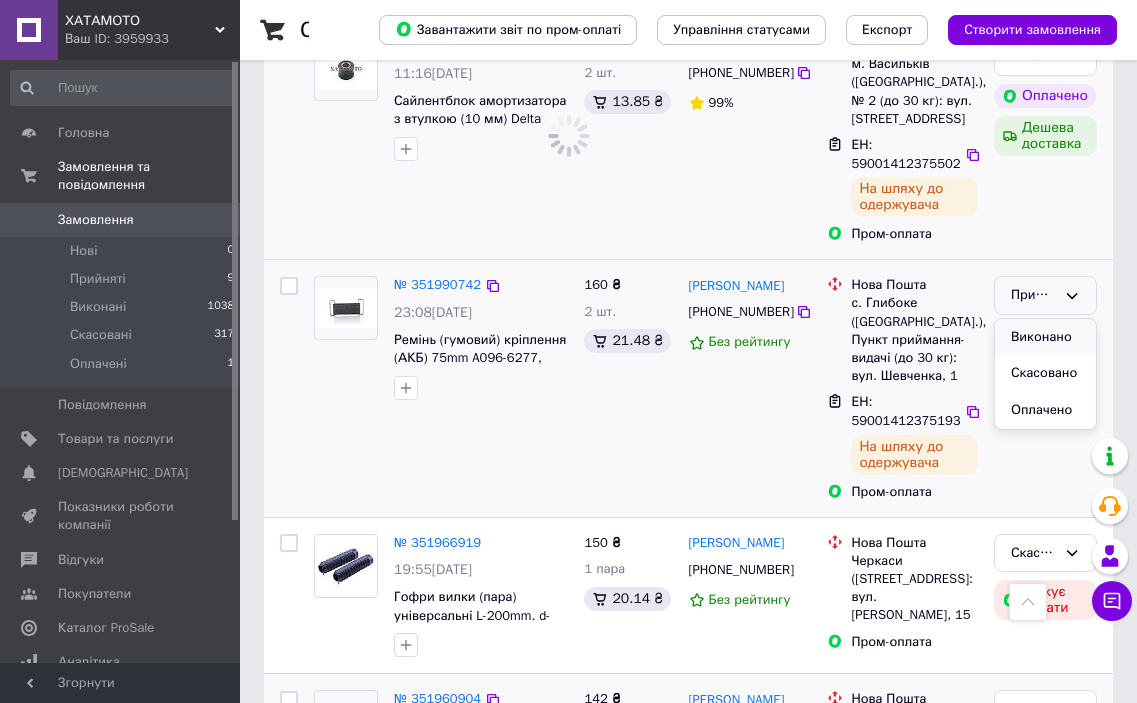 click on "Виконано" at bounding box center (1045, 337) 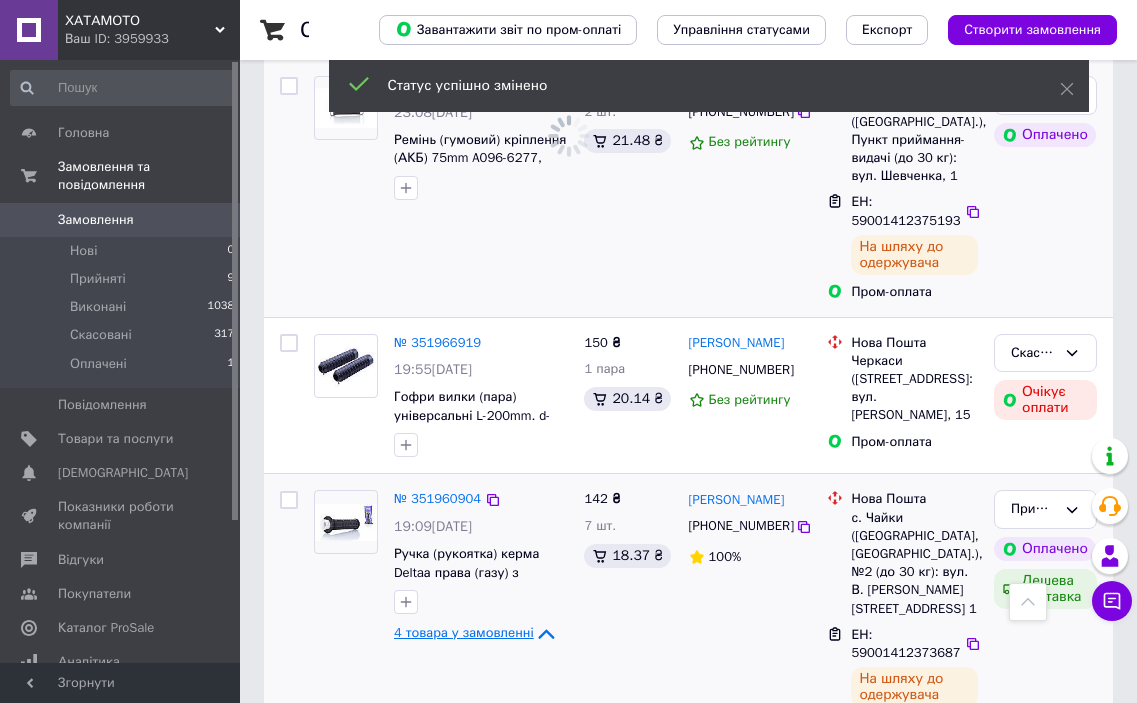 scroll, scrollTop: 2200, scrollLeft: 0, axis: vertical 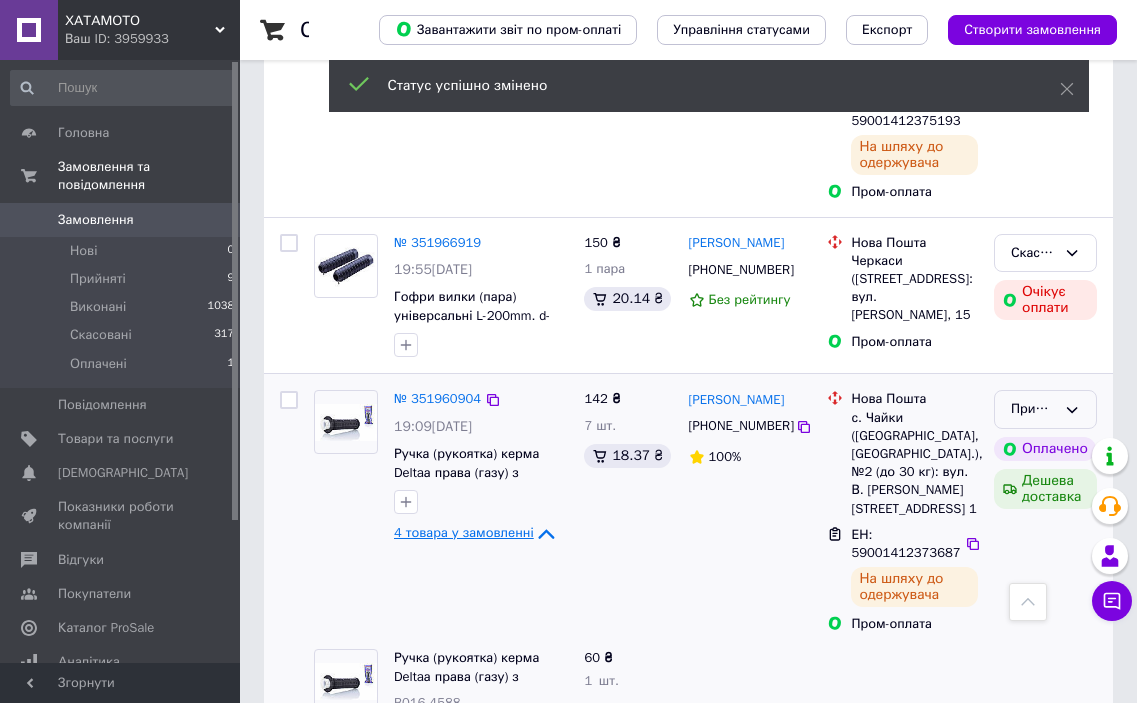 click on "Прийнято" at bounding box center (1045, 409) 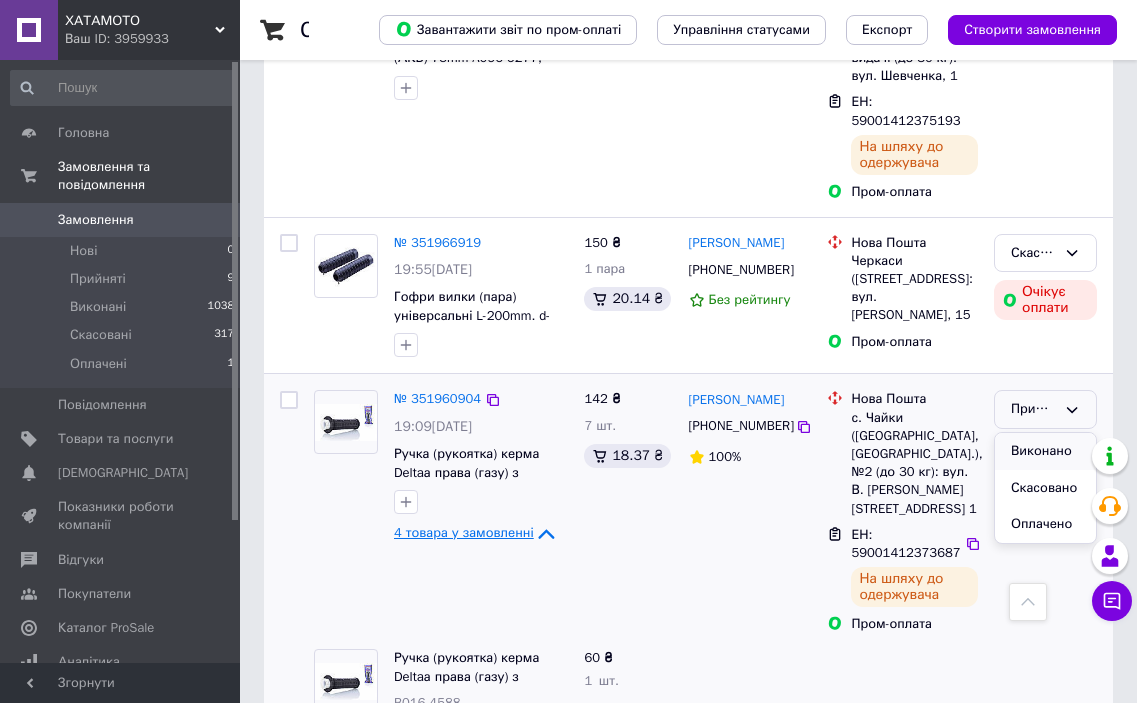 click on "Виконано" at bounding box center [1045, 451] 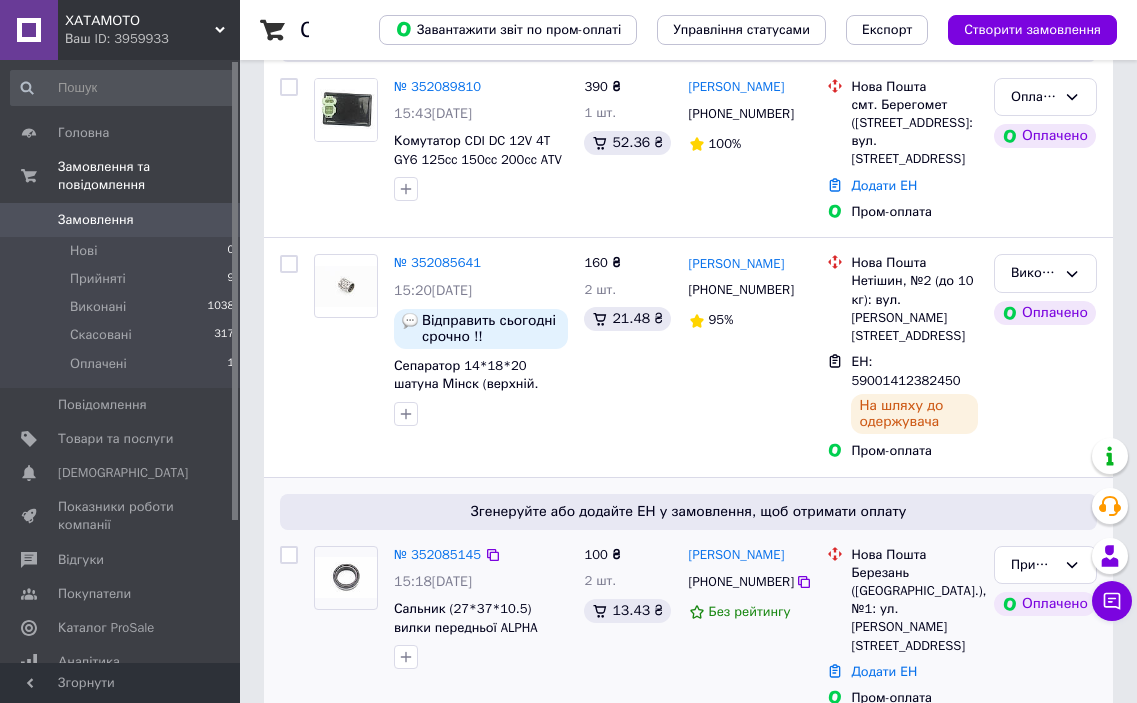 scroll, scrollTop: 300, scrollLeft: 0, axis: vertical 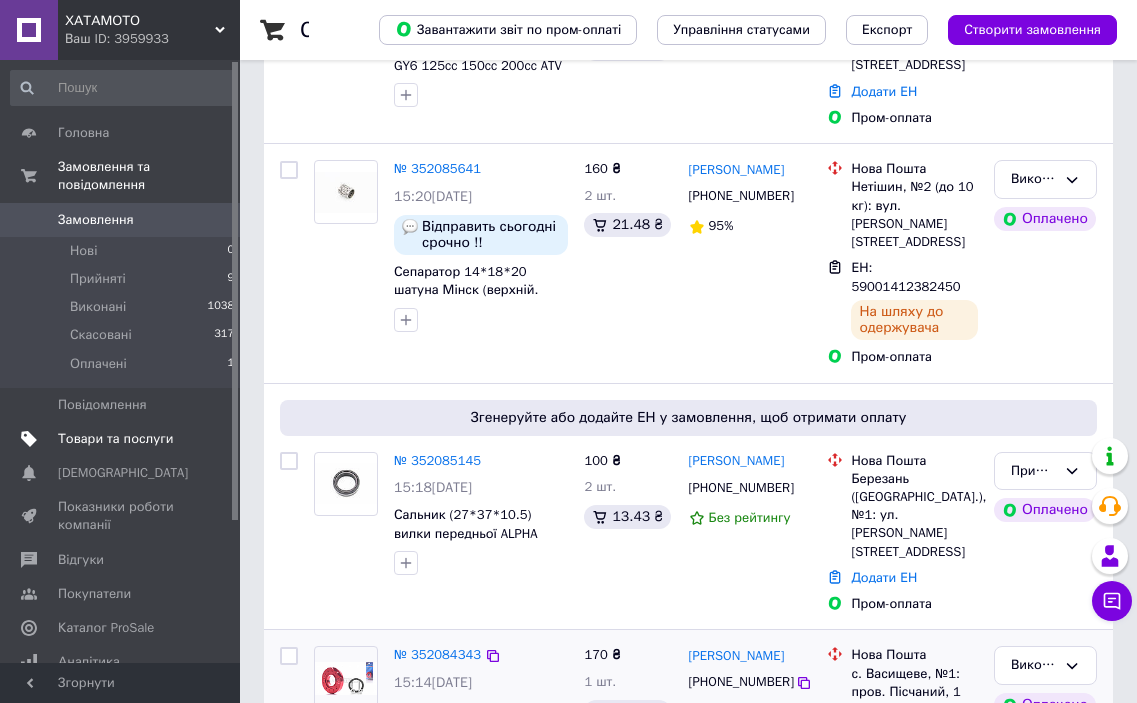 click on "Товари та послуги" at bounding box center [115, 439] 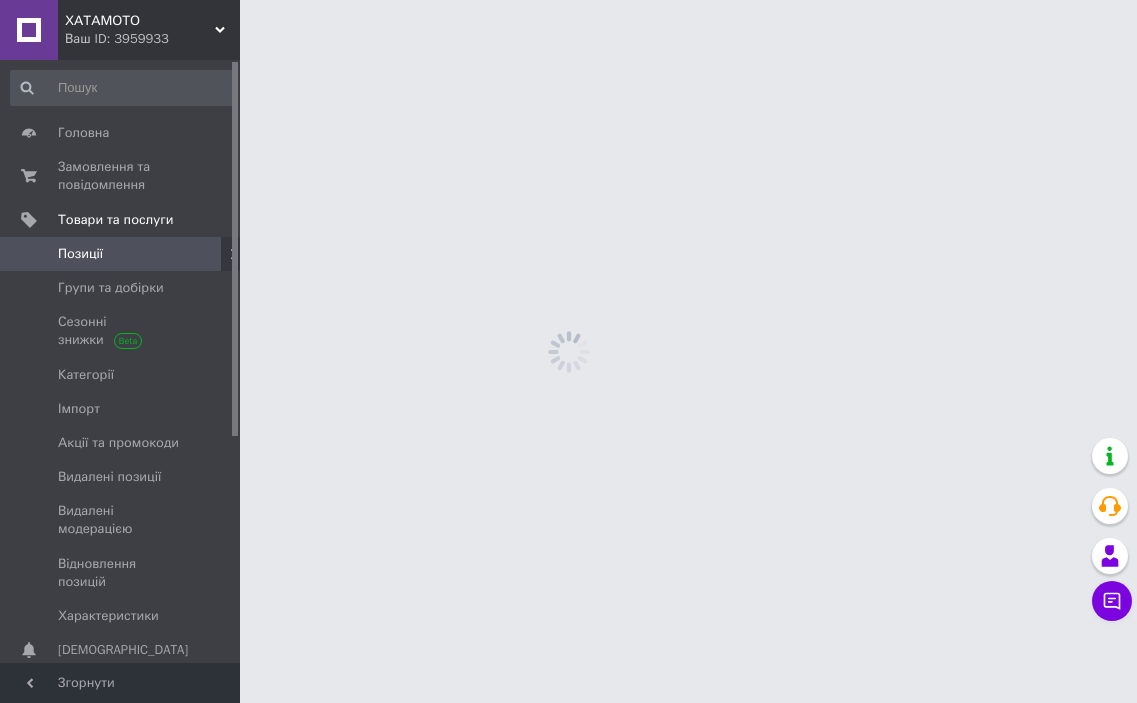 scroll, scrollTop: 0, scrollLeft: 0, axis: both 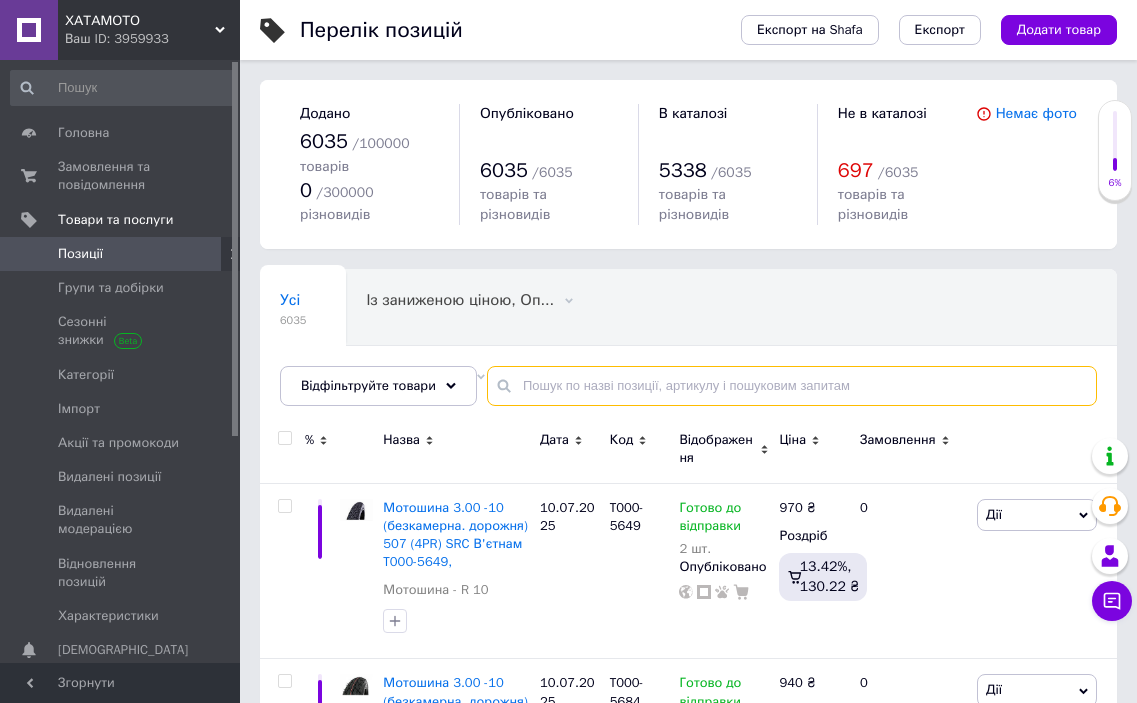 click at bounding box center [792, 386] 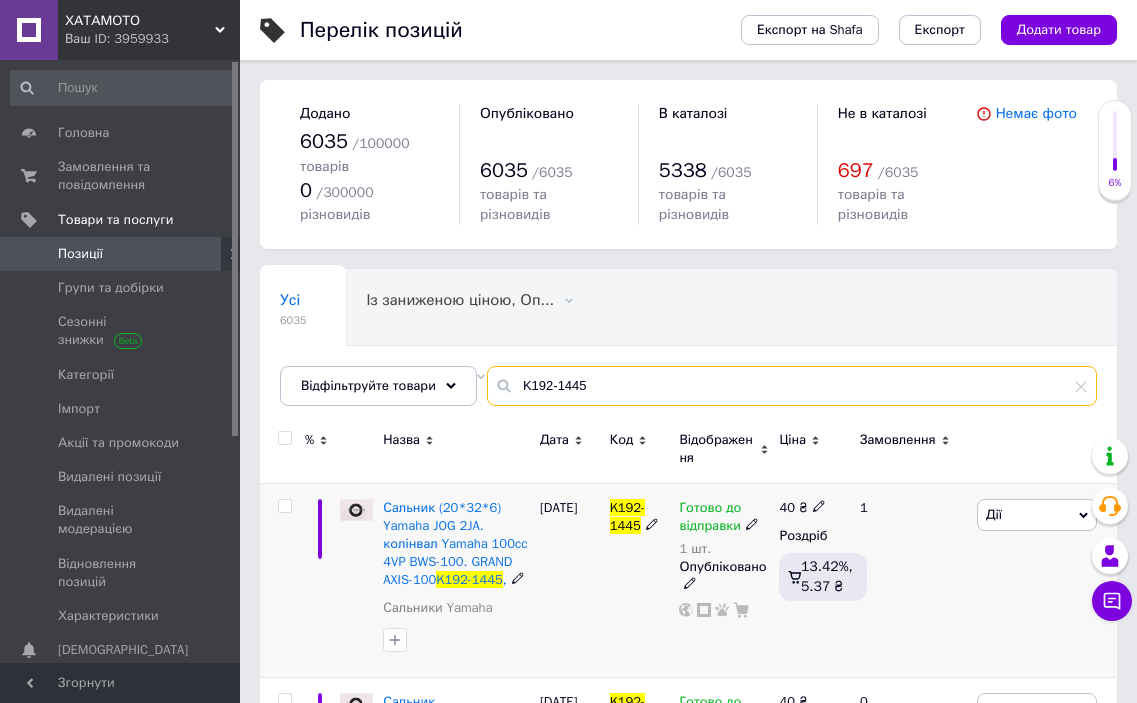 type on "K192-1445" 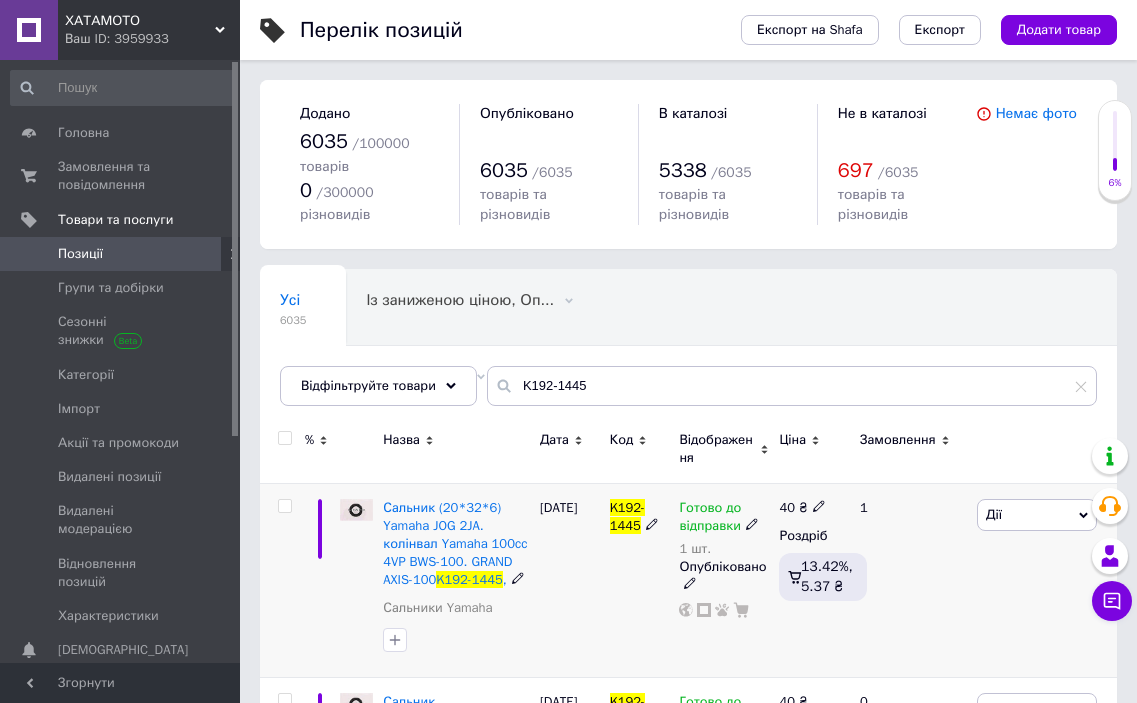 click 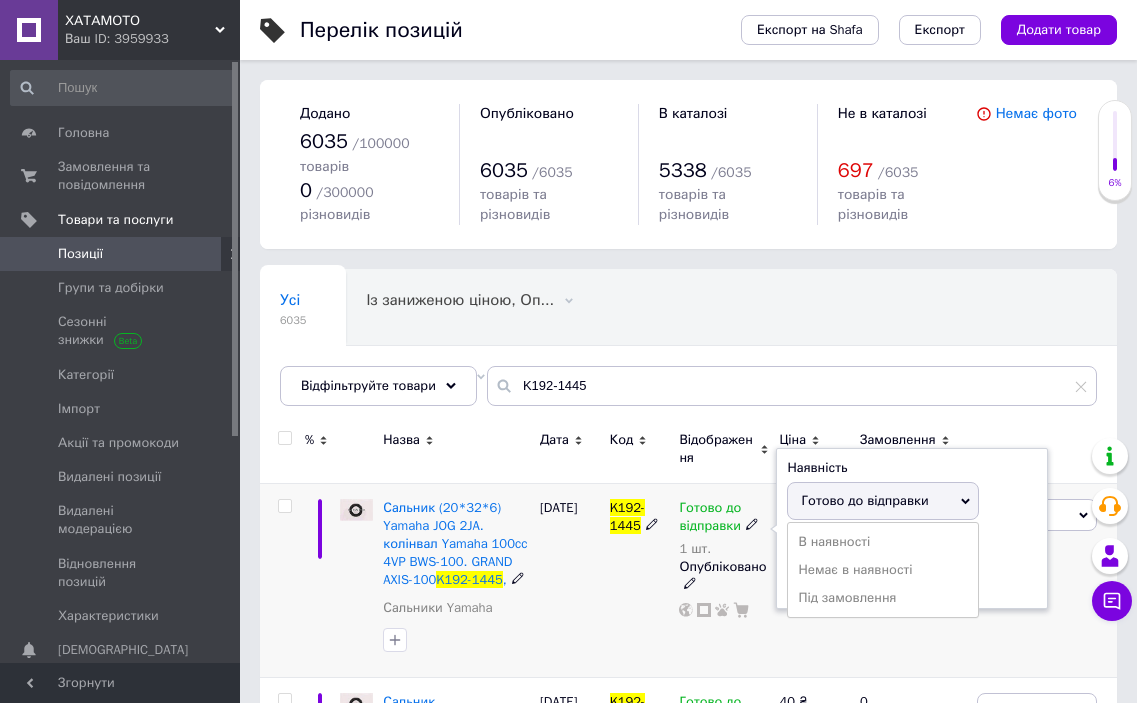 click on "Готово до відправки" at bounding box center [864, 500] 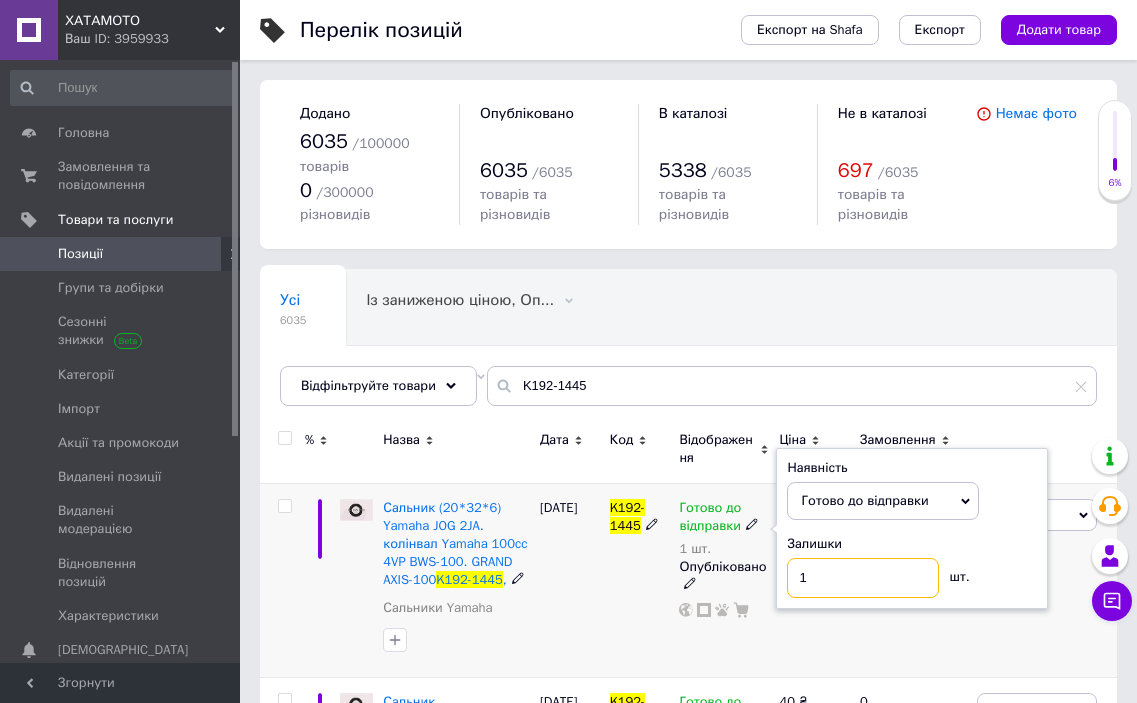 drag, startPoint x: 855, startPoint y: 554, endPoint x: 777, endPoint y: 545, distance: 78.51752 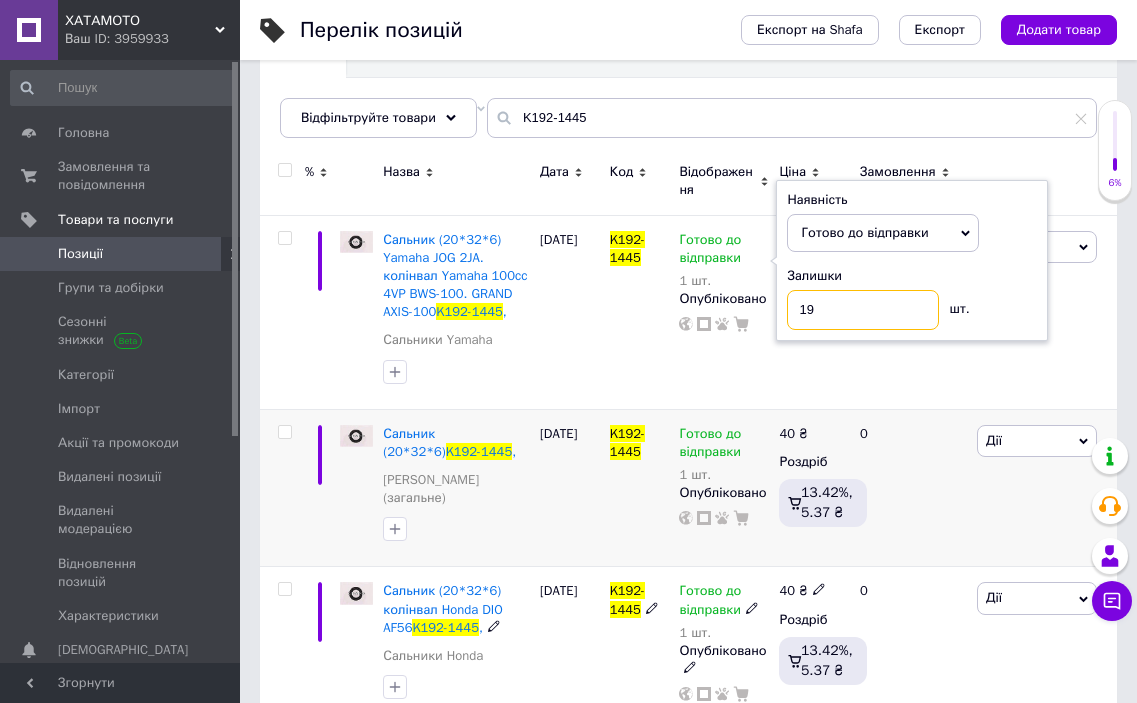 scroll, scrollTop: 273, scrollLeft: 0, axis: vertical 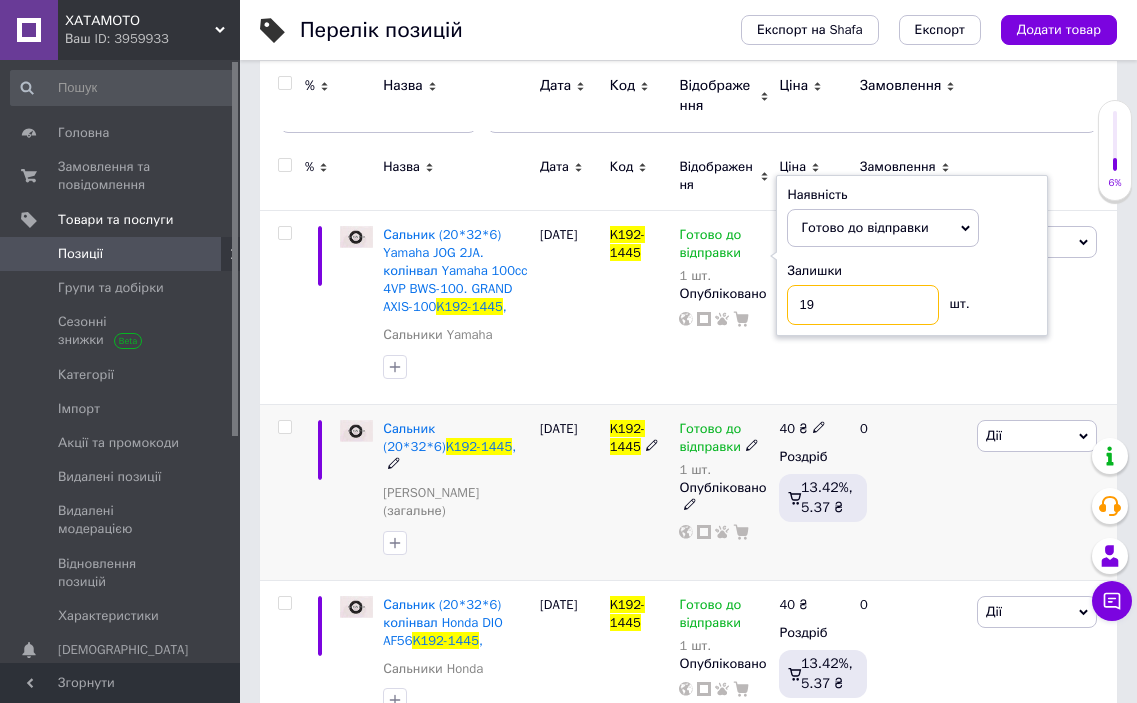 type on "19" 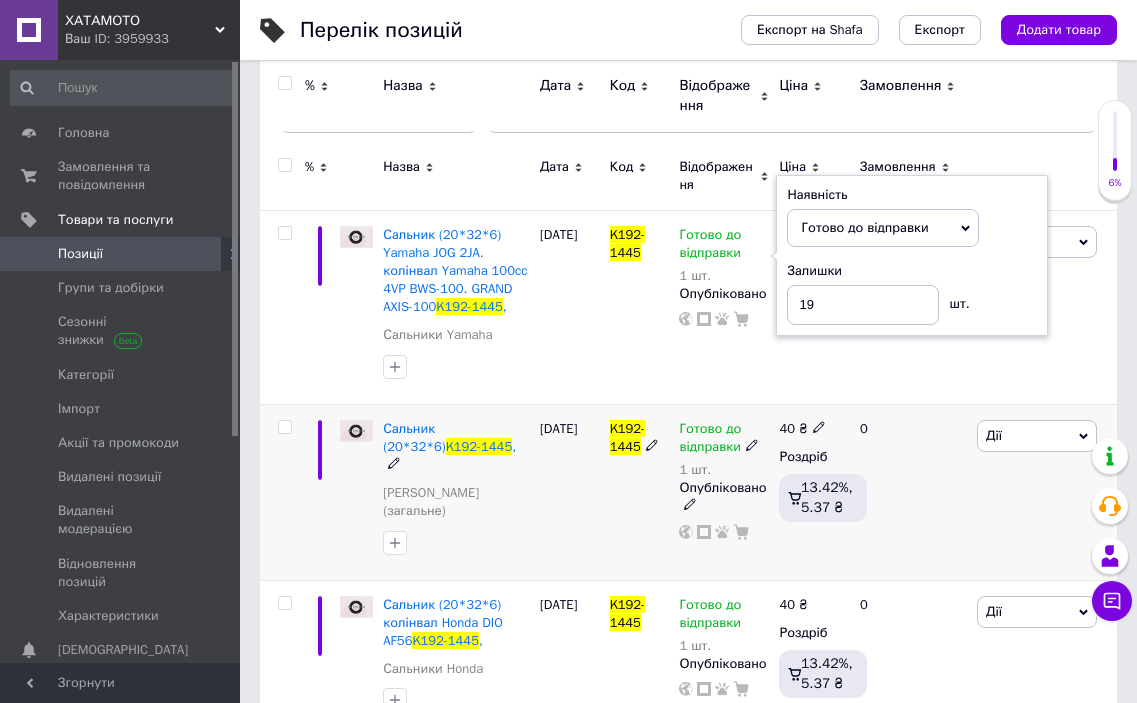 click 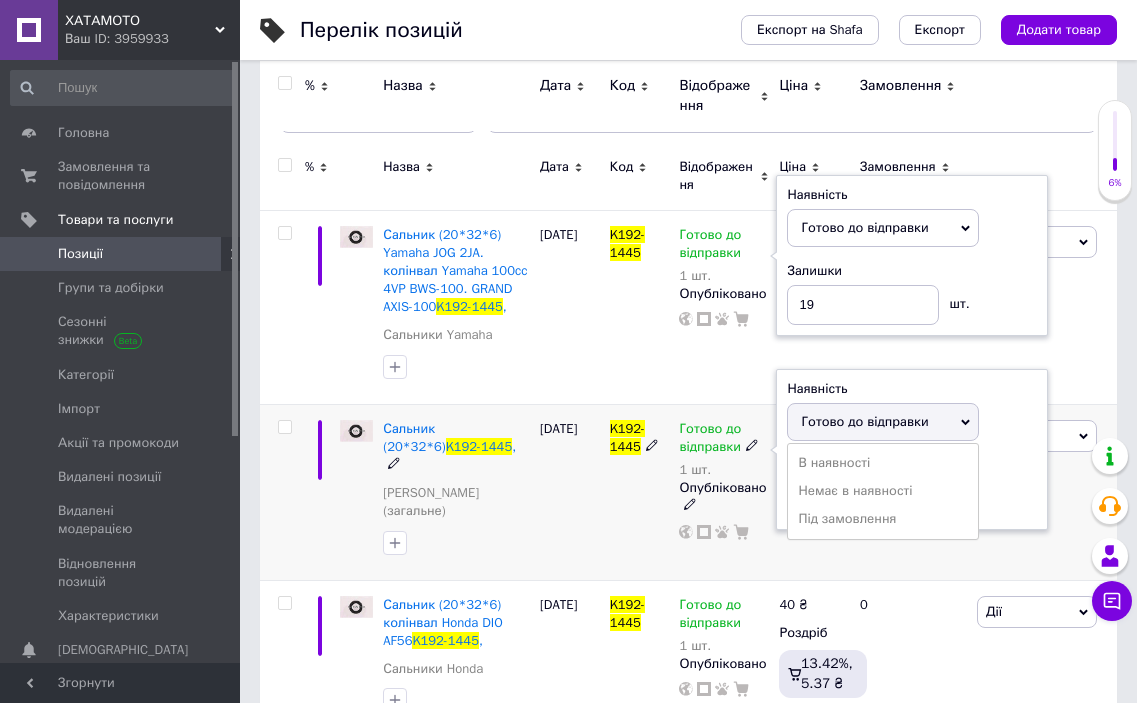 click on "Готово до відправки" at bounding box center [864, 421] 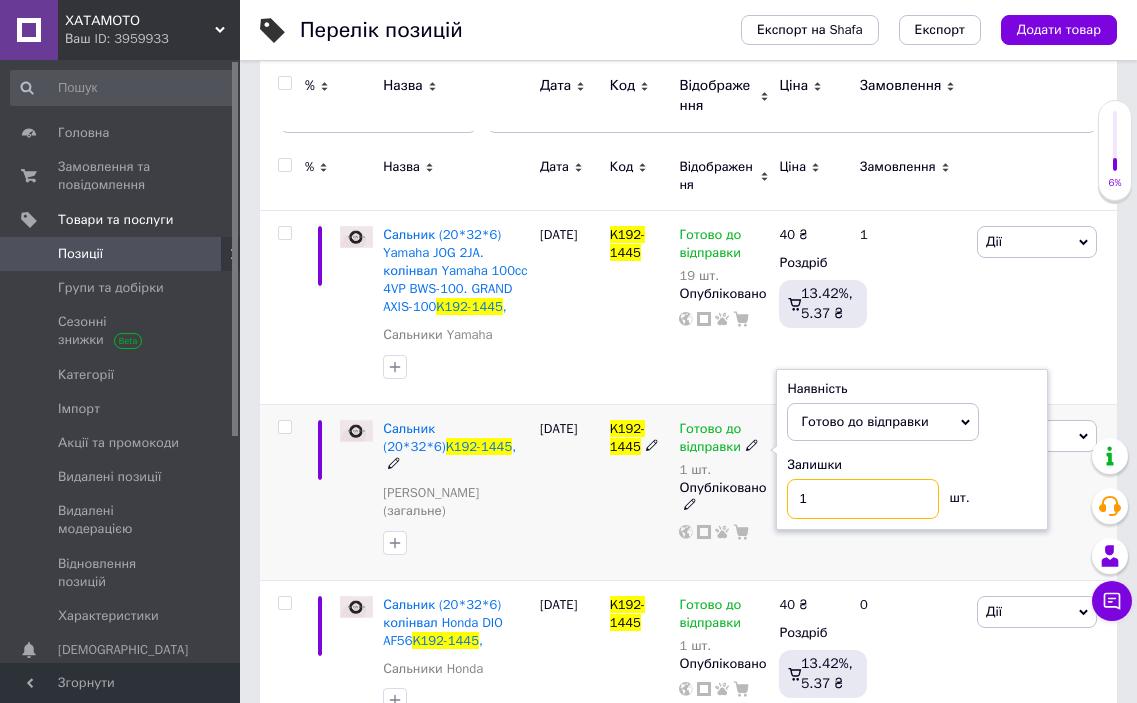 drag, startPoint x: 845, startPoint y: 479, endPoint x: 724, endPoint y: 443, distance: 126.24183 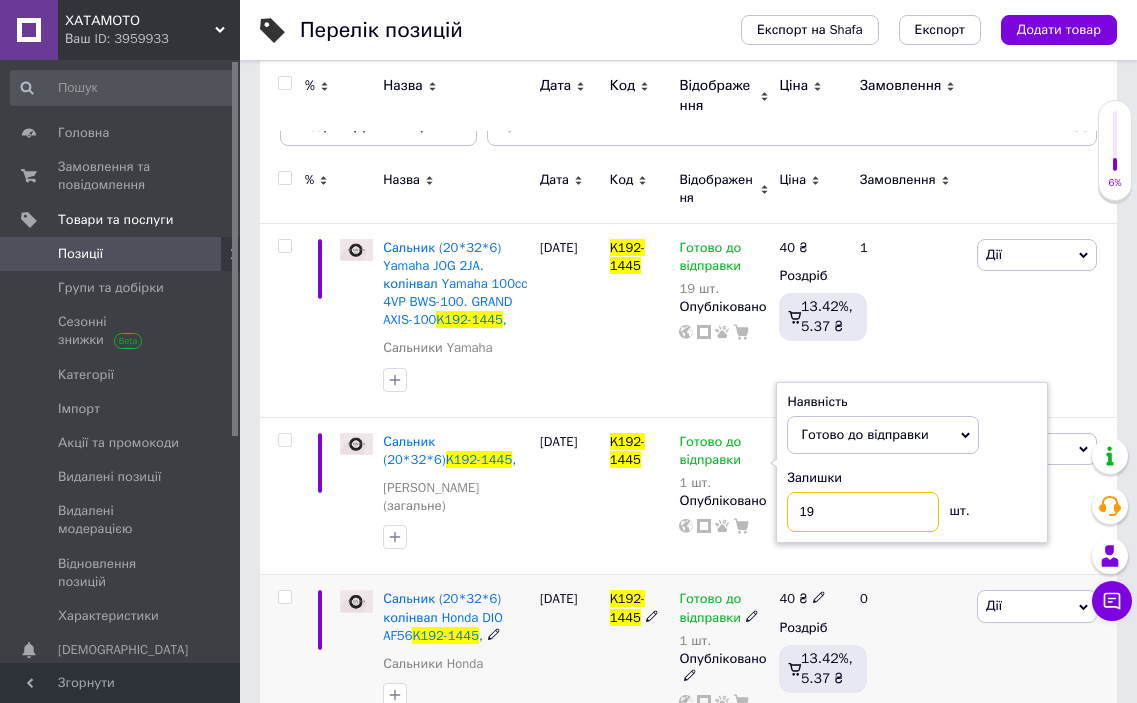 scroll, scrollTop: 273, scrollLeft: 0, axis: vertical 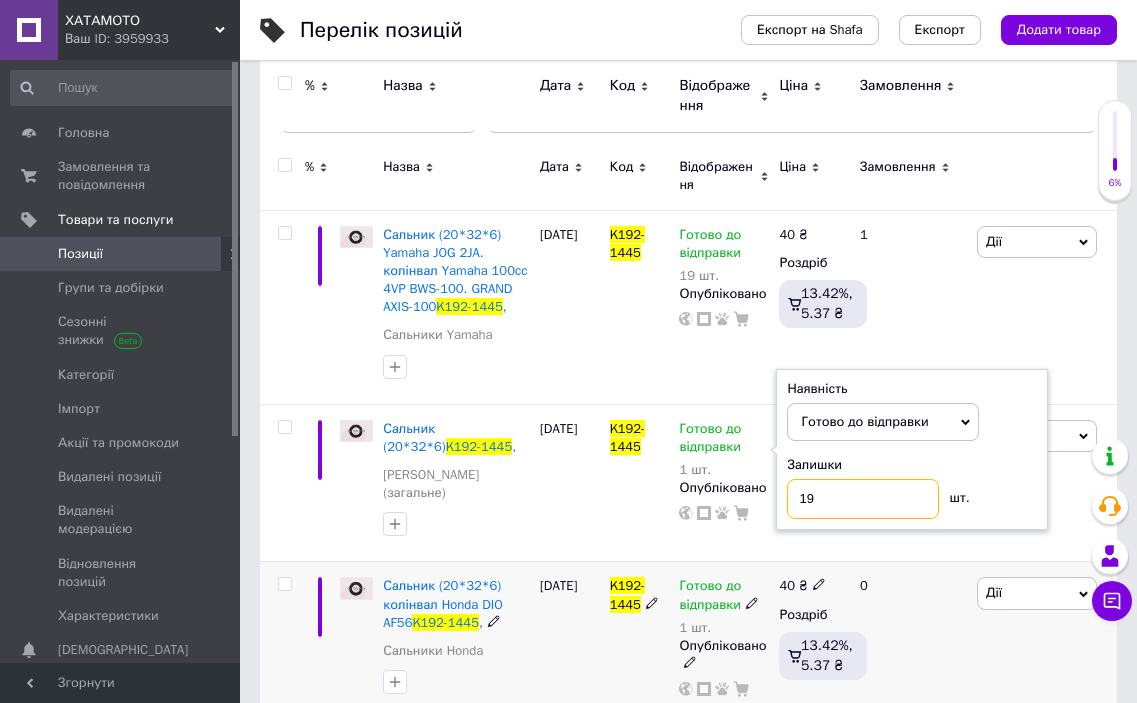 type on "19" 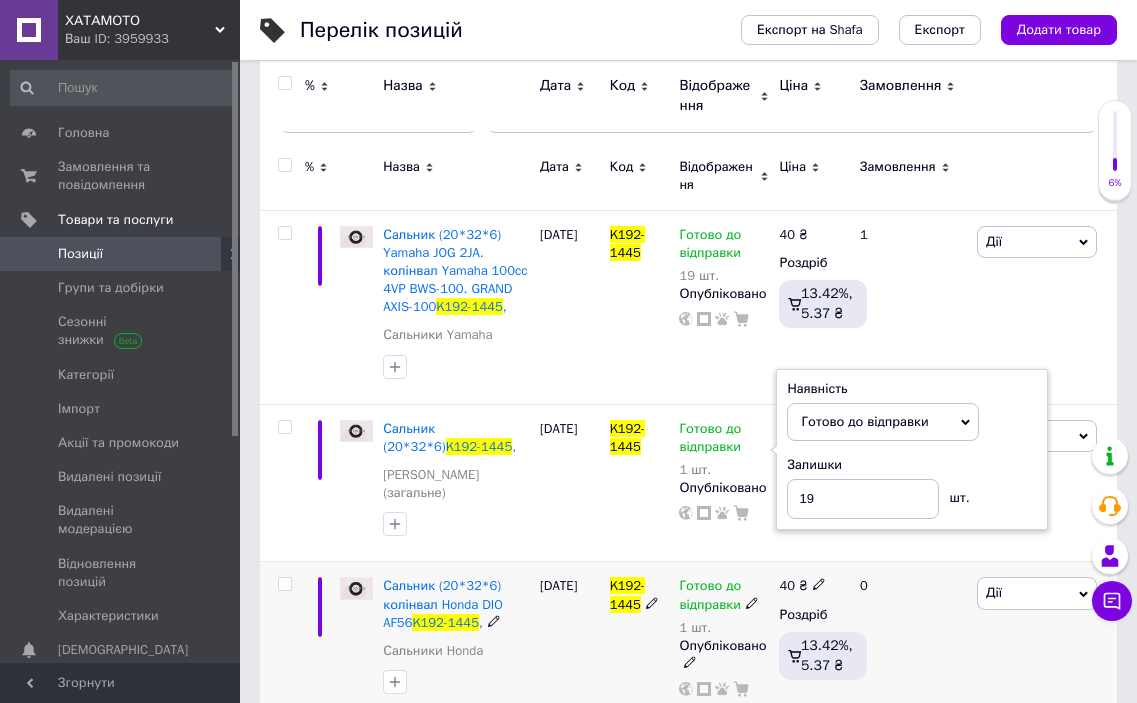 click 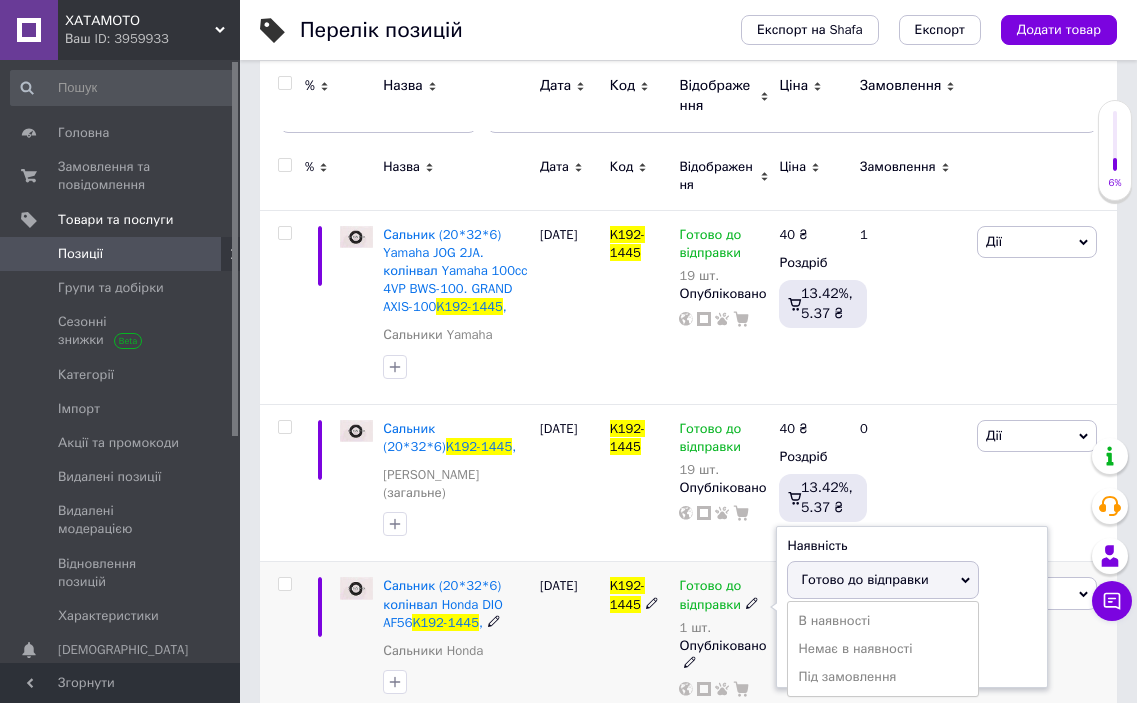 click on "Готово до відправки" at bounding box center (864, 579) 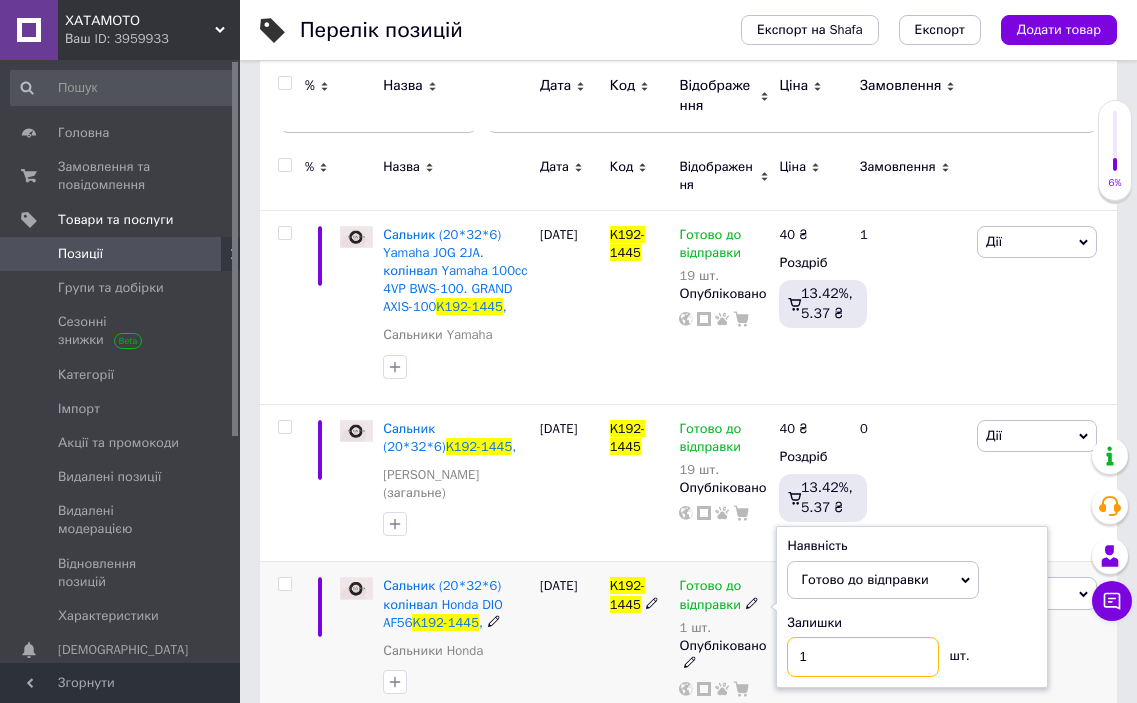 drag, startPoint x: 831, startPoint y: 619, endPoint x: 736, endPoint y: 619, distance: 95 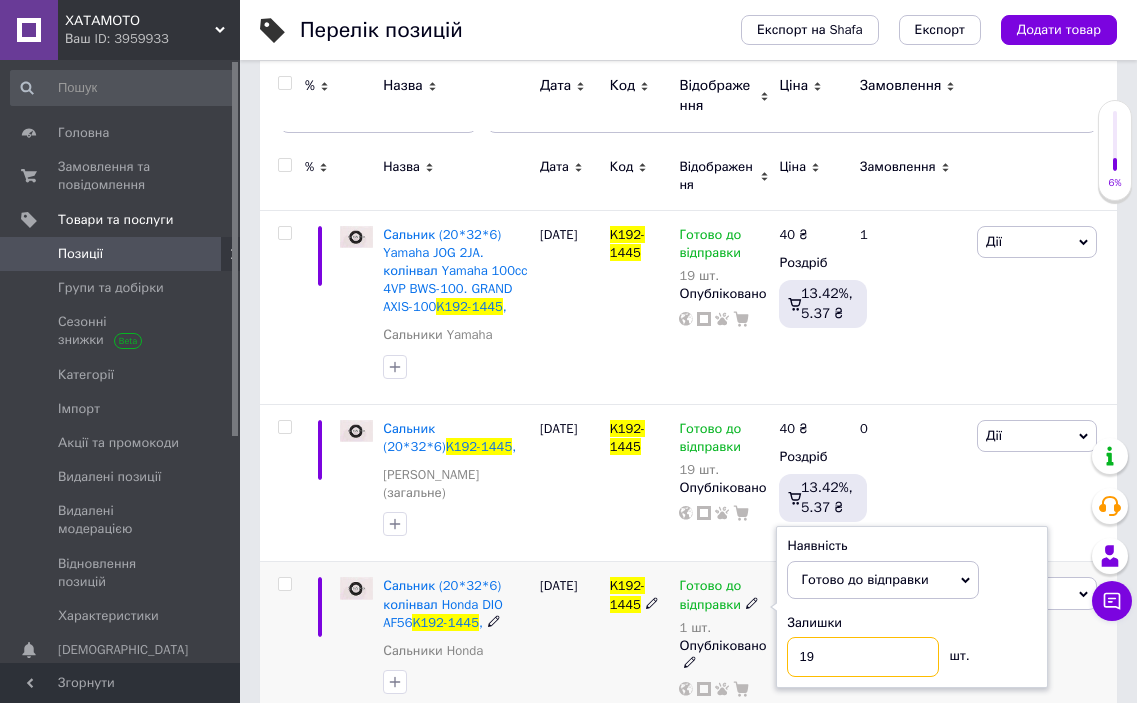 type on "19" 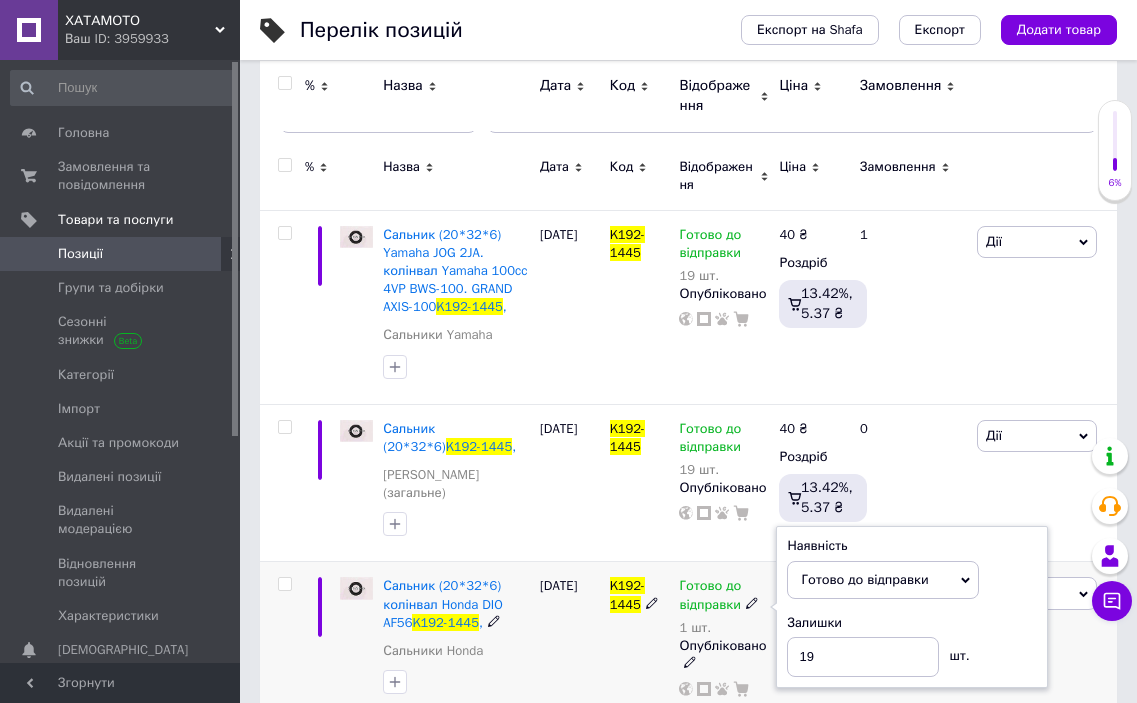 click on "[DATE]" at bounding box center [570, 640] 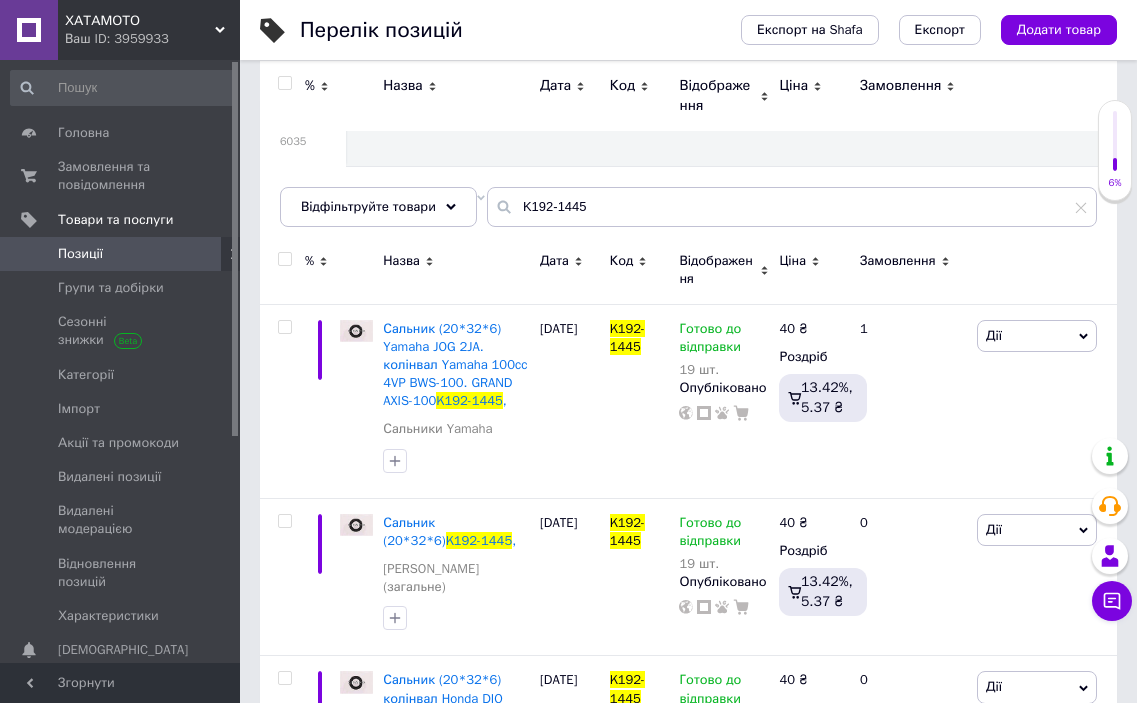 scroll, scrollTop: 0, scrollLeft: 0, axis: both 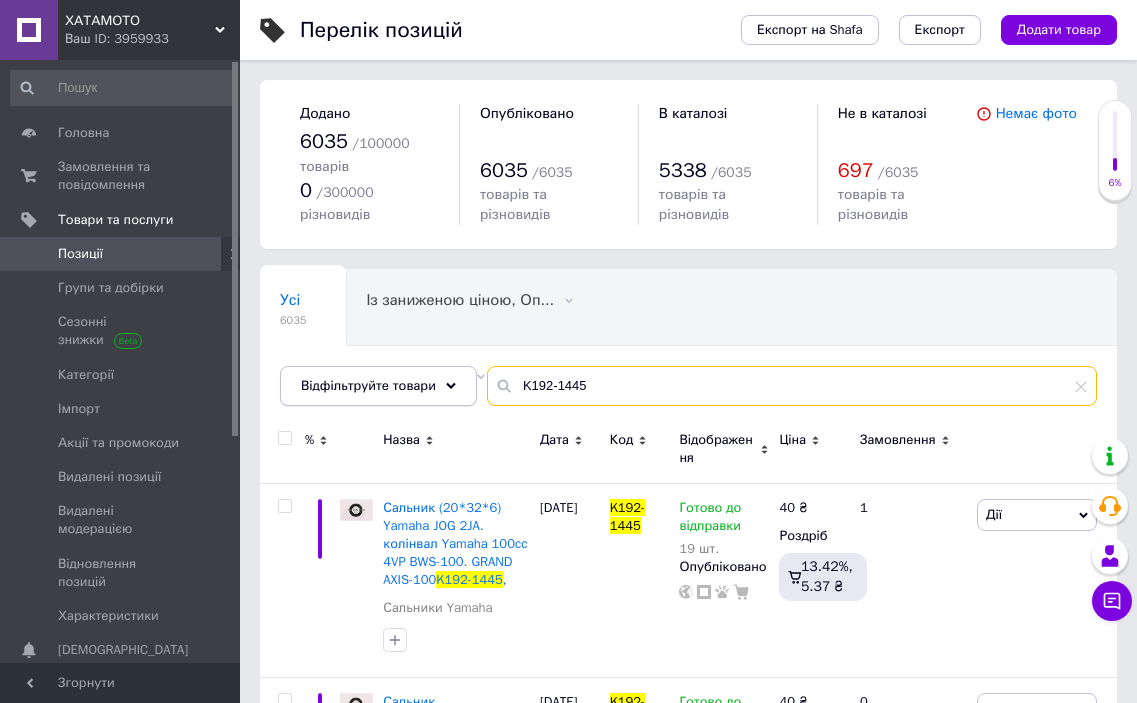 drag, startPoint x: 599, startPoint y: 363, endPoint x: 442, endPoint y: 358, distance: 157.0796 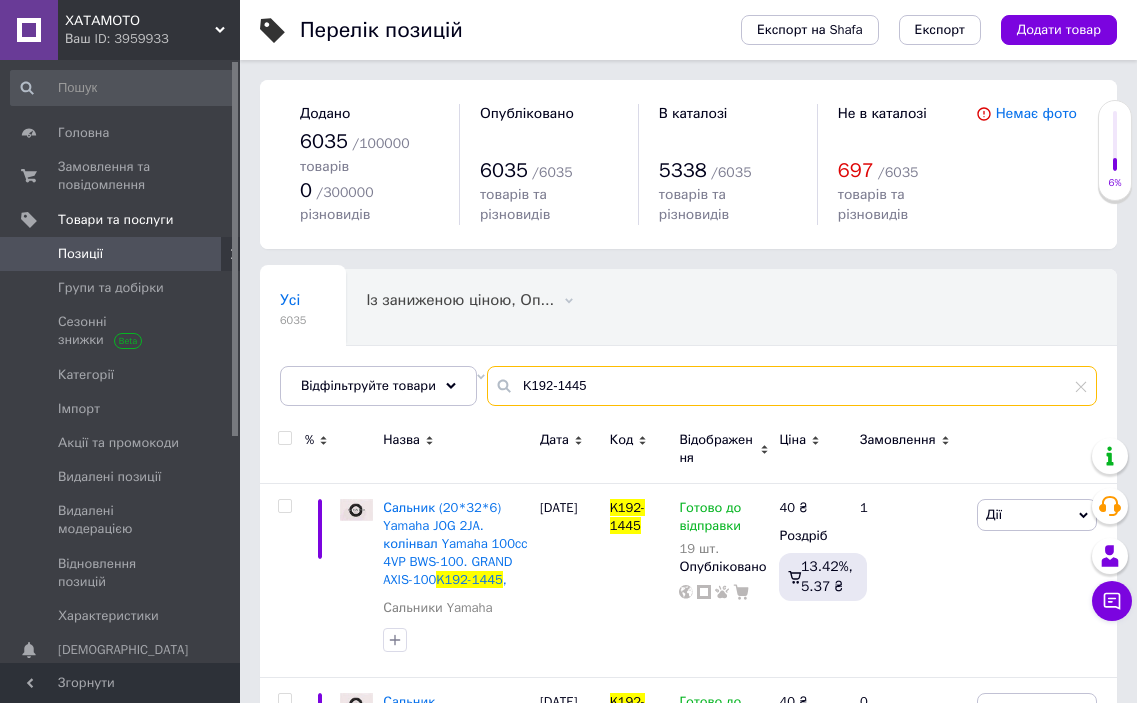 paste on "A317-4876" 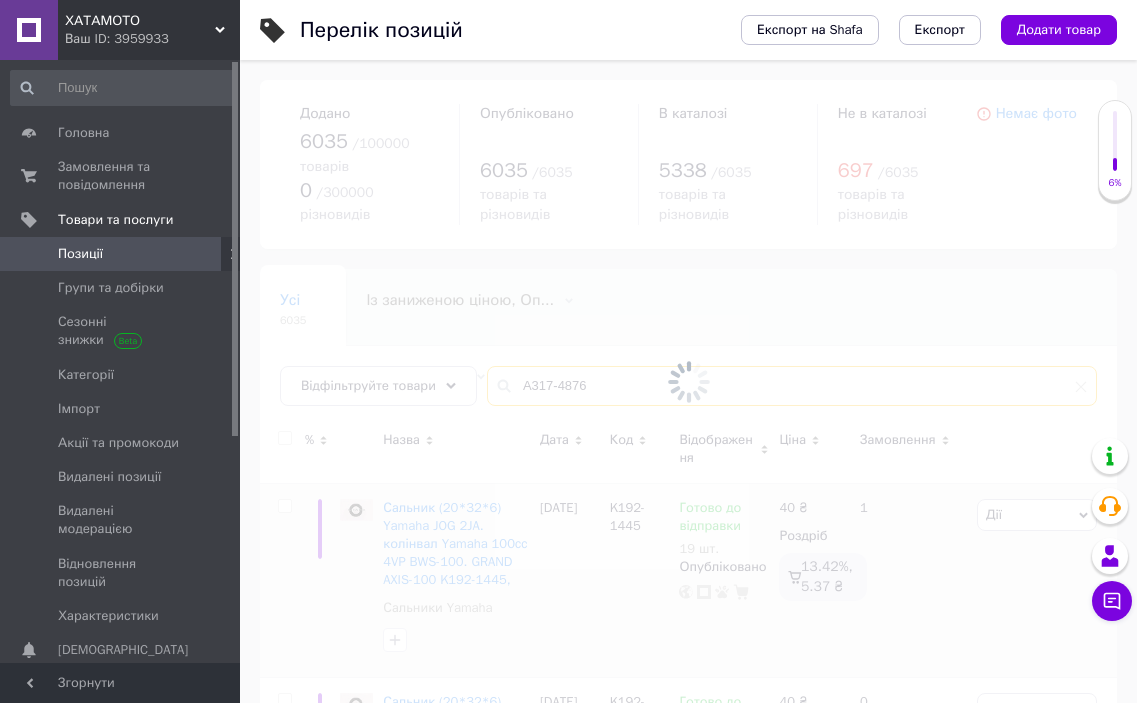 type on "A317-4876" 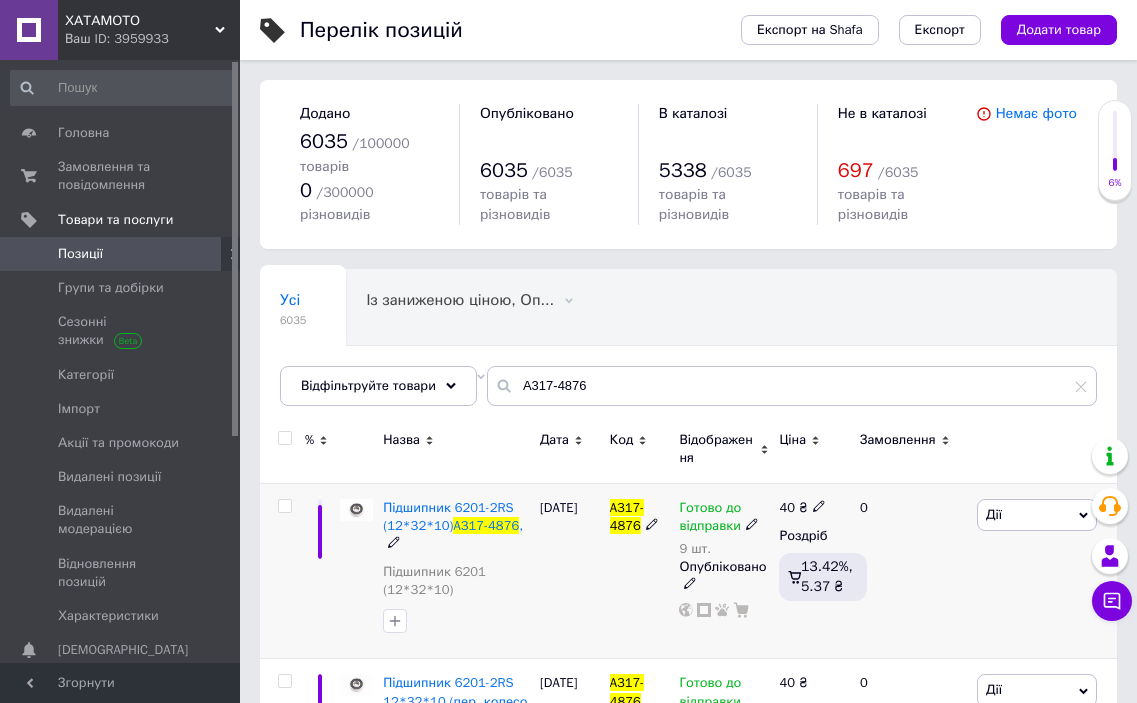 click 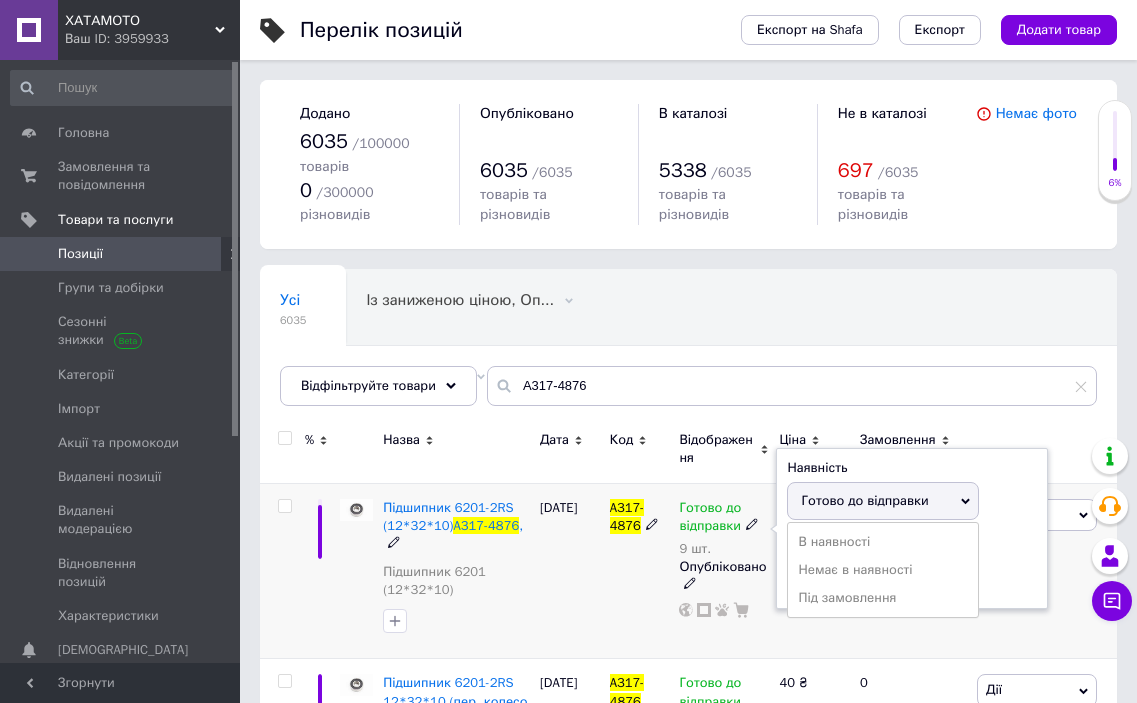 click on "Готово до відправки" at bounding box center [883, 501] 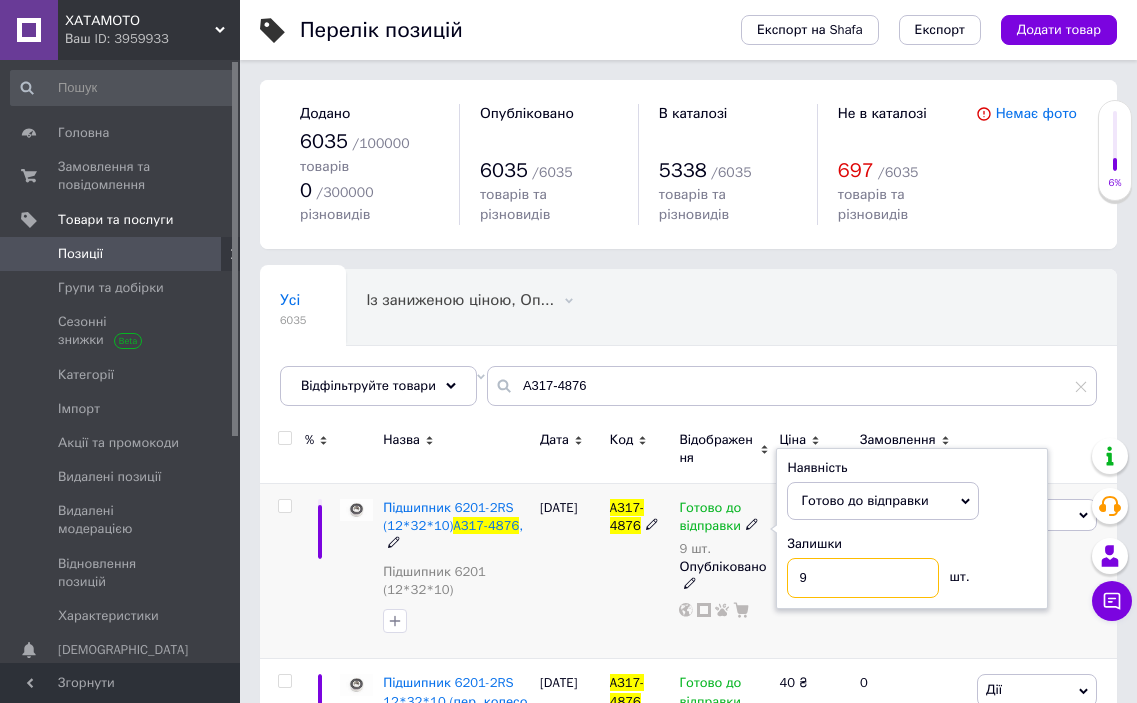 drag, startPoint x: 843, startPoint y: 554, endPoint x: 726, endPoint y: 558, distance: 117.06836 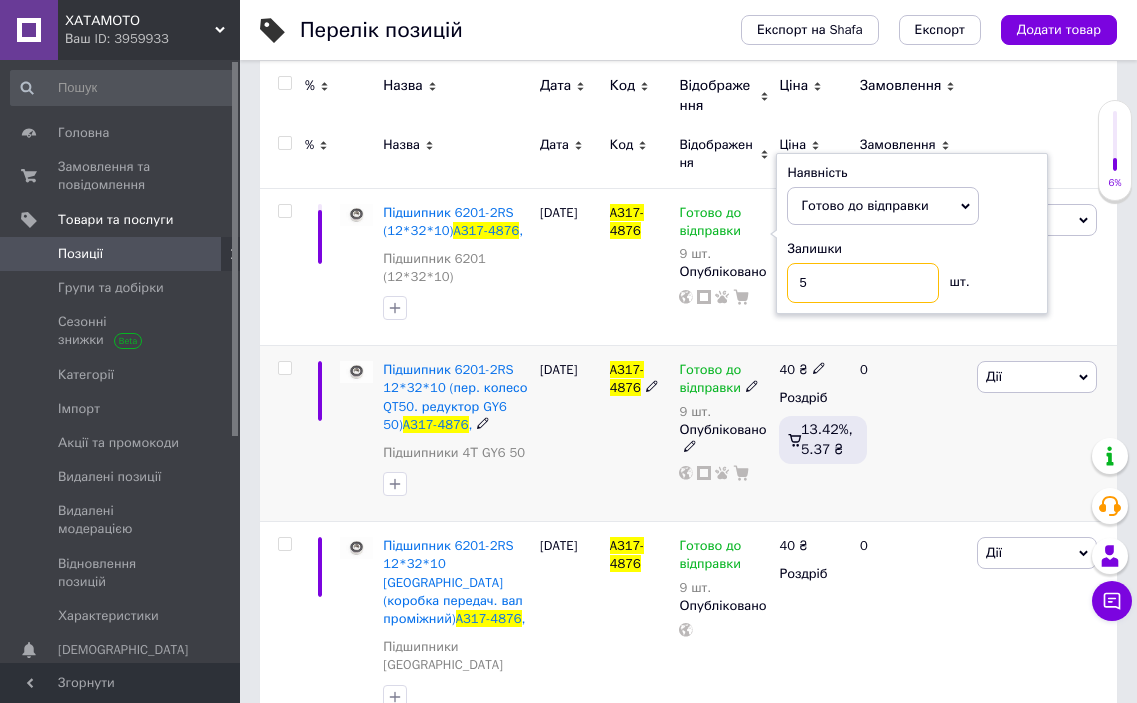 scroll, scrollTop: 300, scrollLeft: 0, axis: vertical 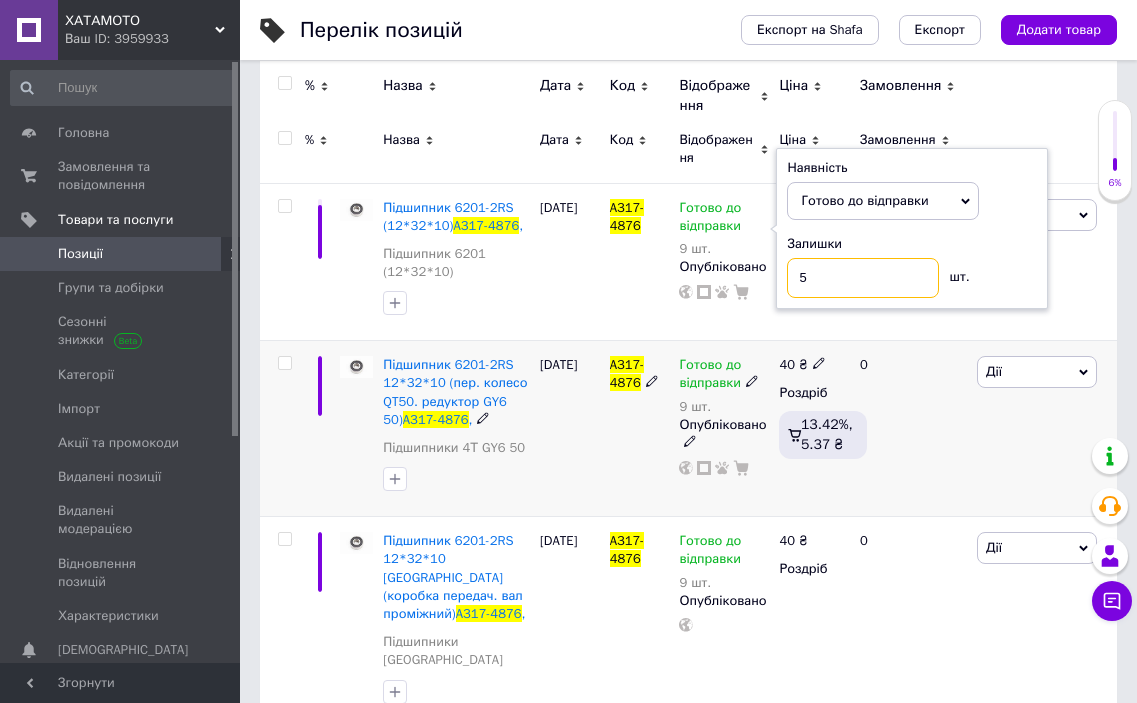 type on "5" 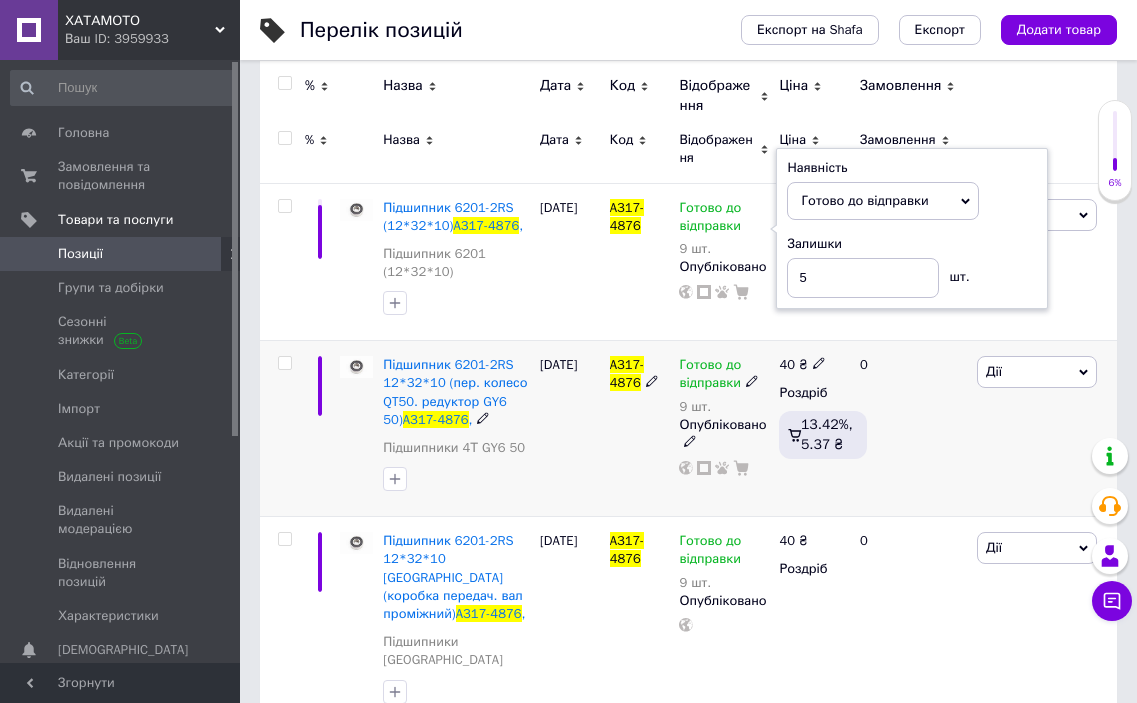click 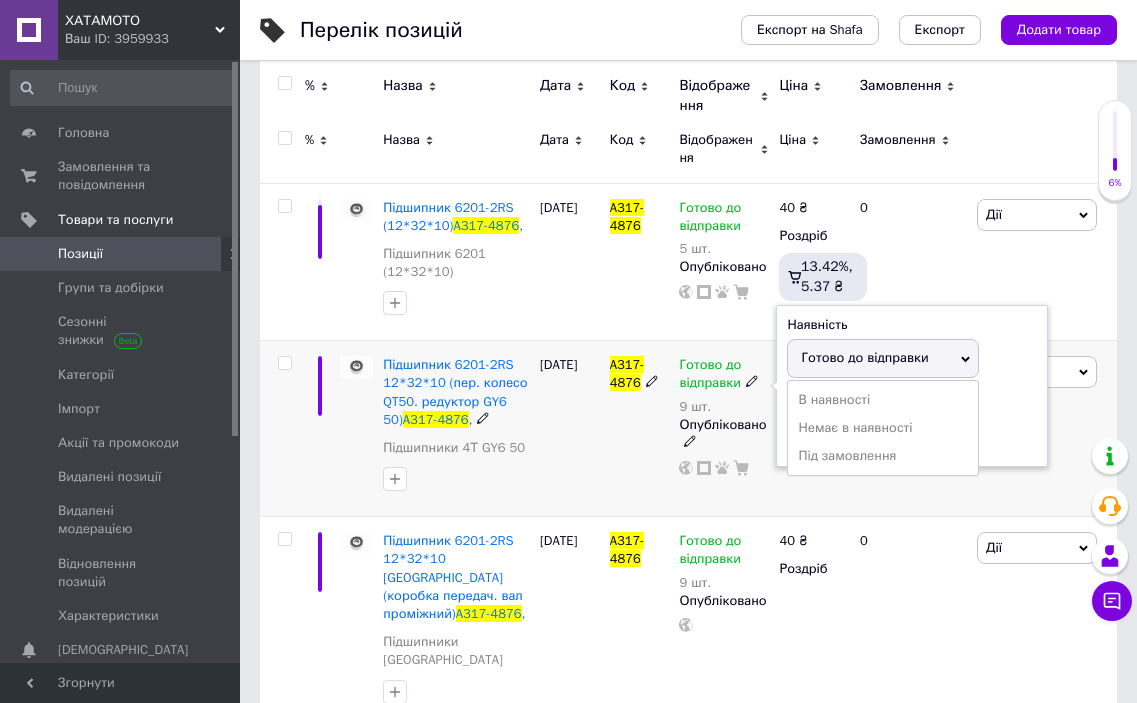 click on "Готово до відправки" at bounding box center (864, 357) 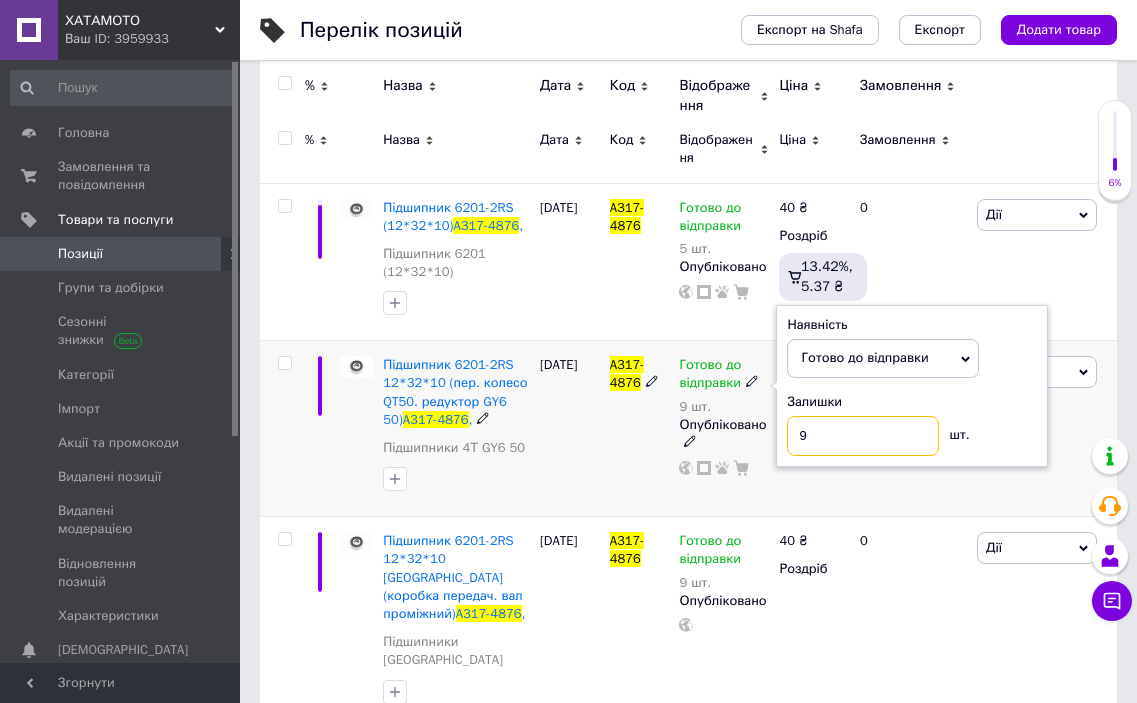 drag, startPoint x: 848, startPoint y: 430, endPoint x: 728, endPoint y: 422, distance: 120.26637 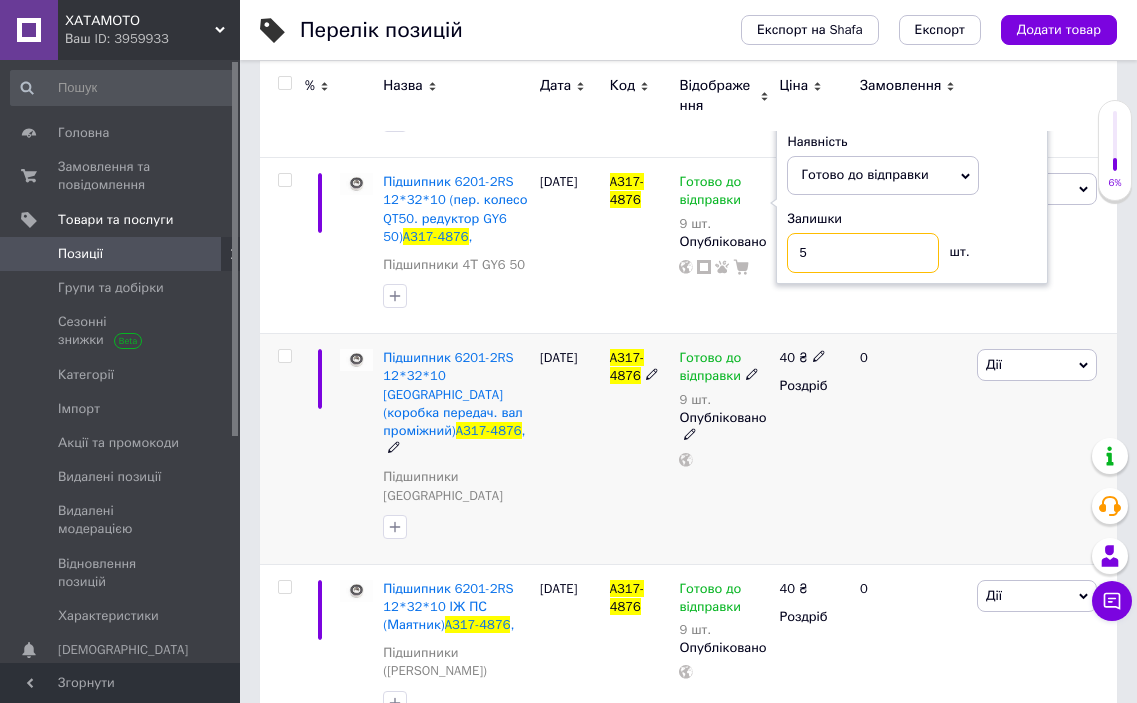 scroll, scrollTop: 500, scrollLeft: 0, axis: vertical 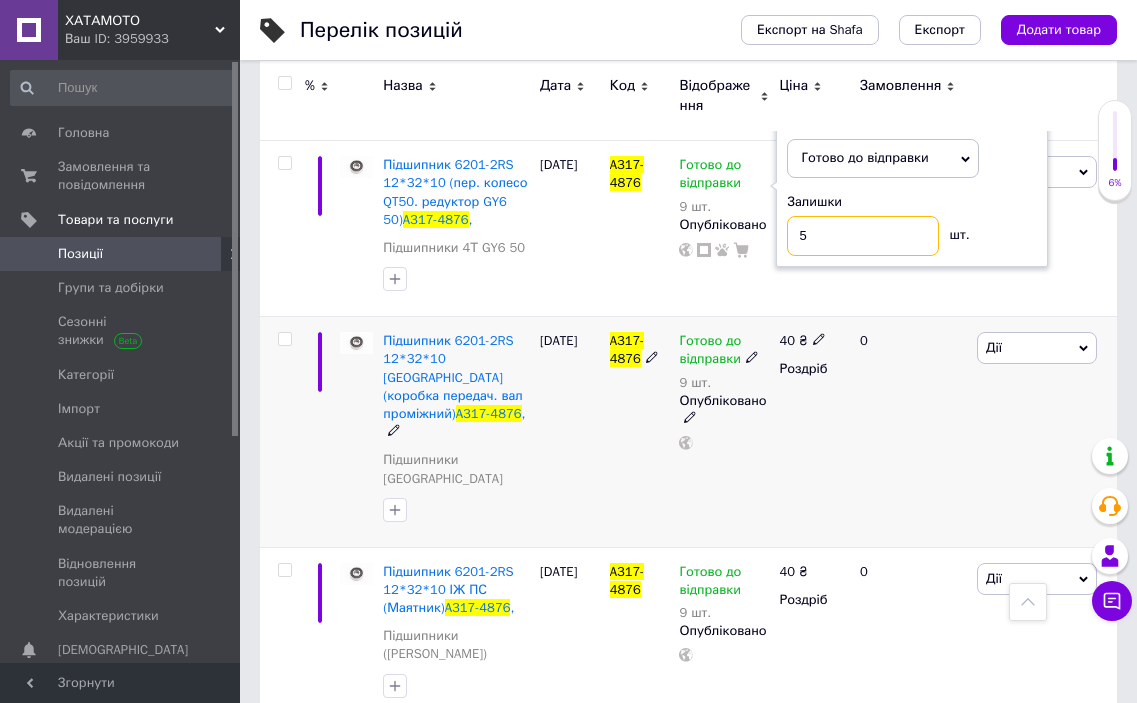 type on "5" 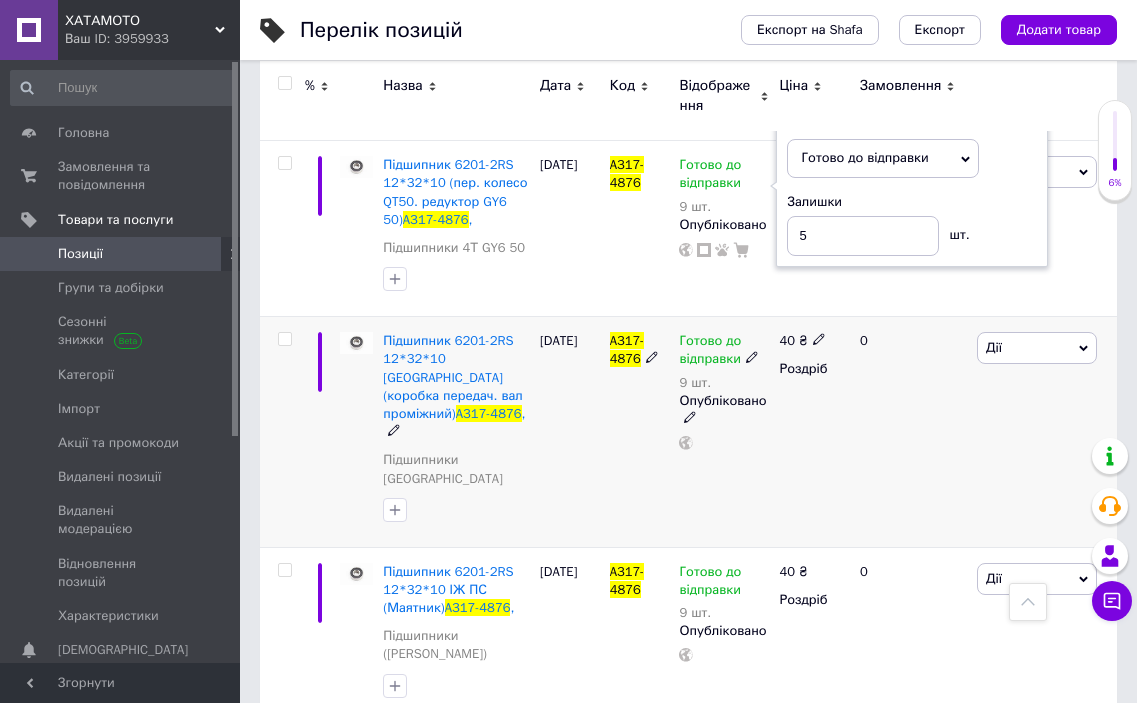 click 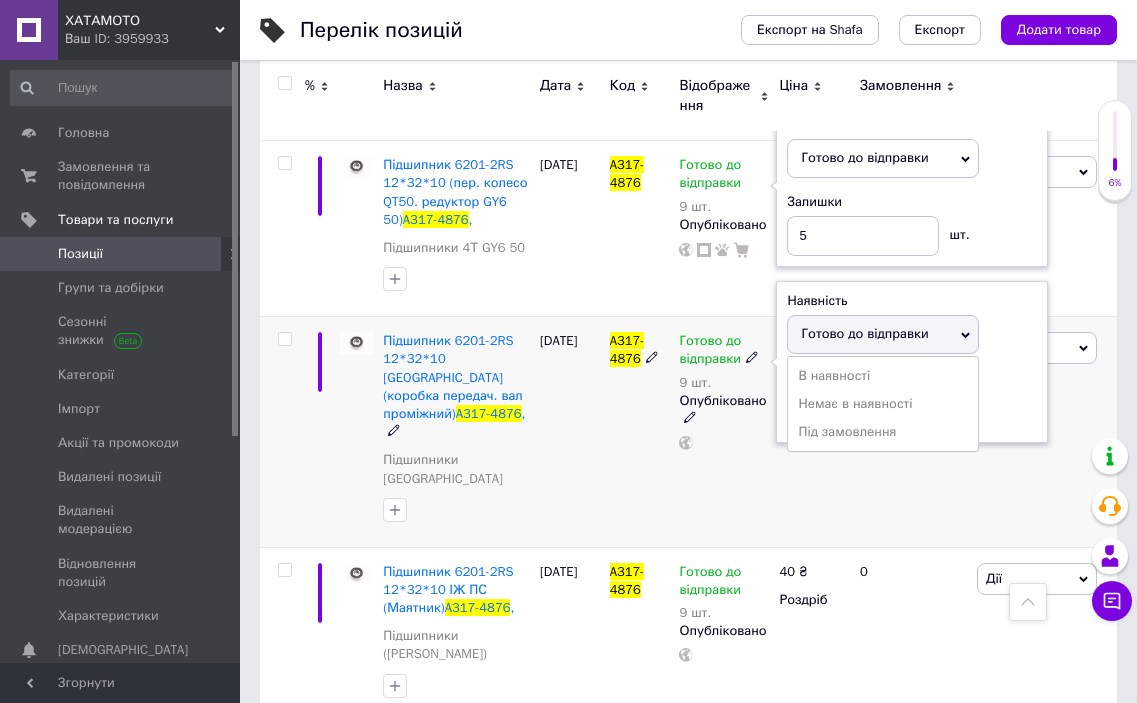 click on "Готово до відправки" at bounding box center [864, 333] 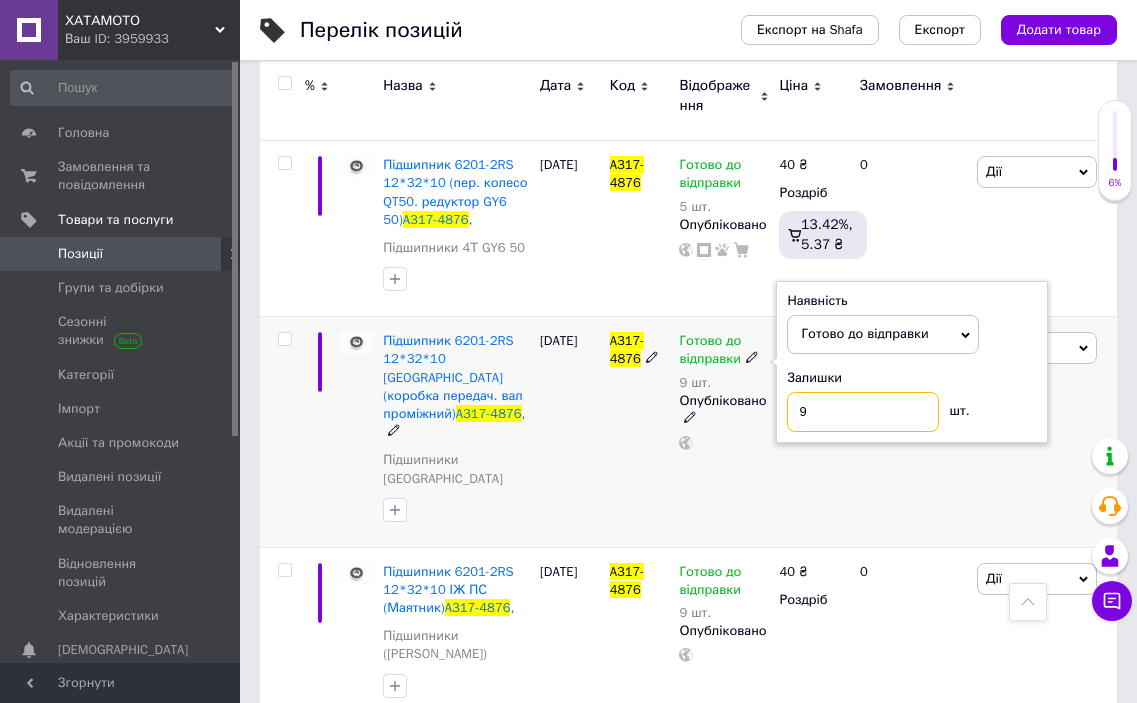drag, startPoint x: 862, startPoint y: 401, endPoint x: 718, endPoint y: 405, distance: 144.05554 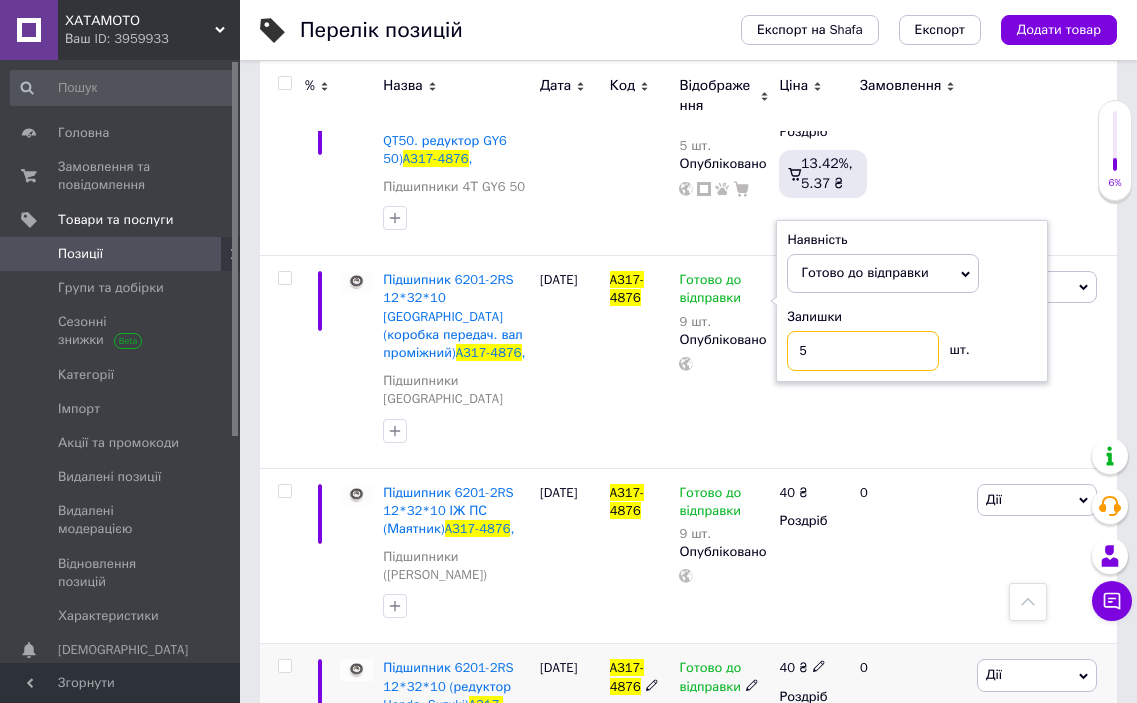 scroll, scrollTop: 696, scrollLeft: 0, axis: vertical 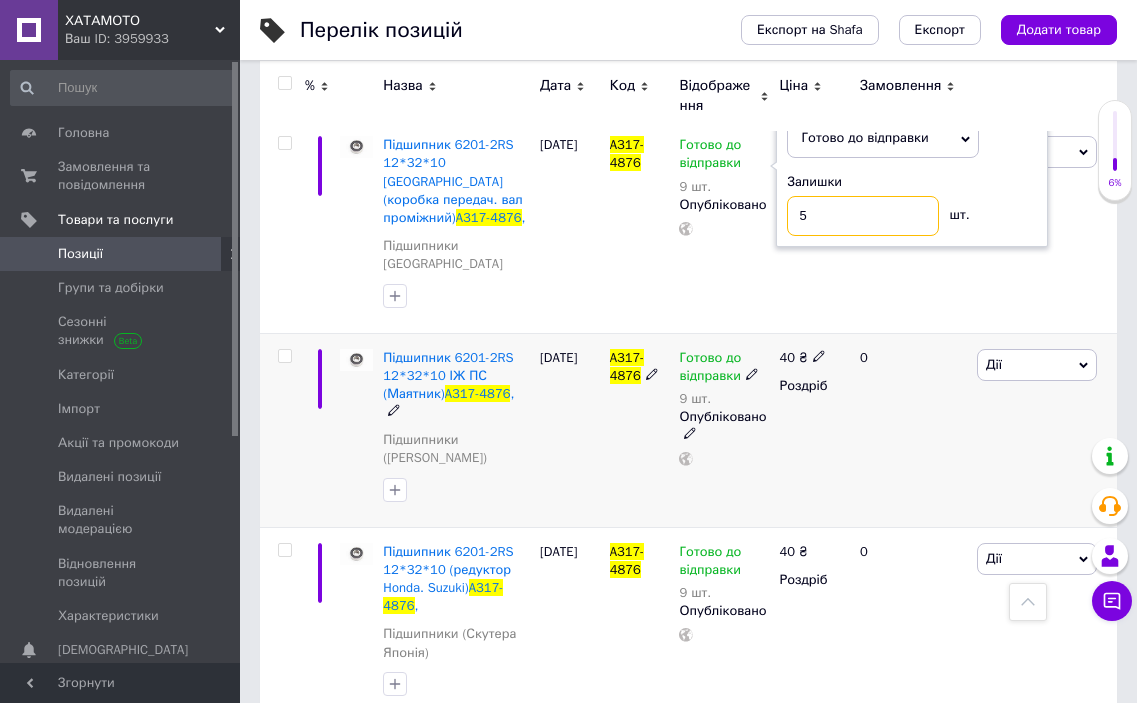type on "5" 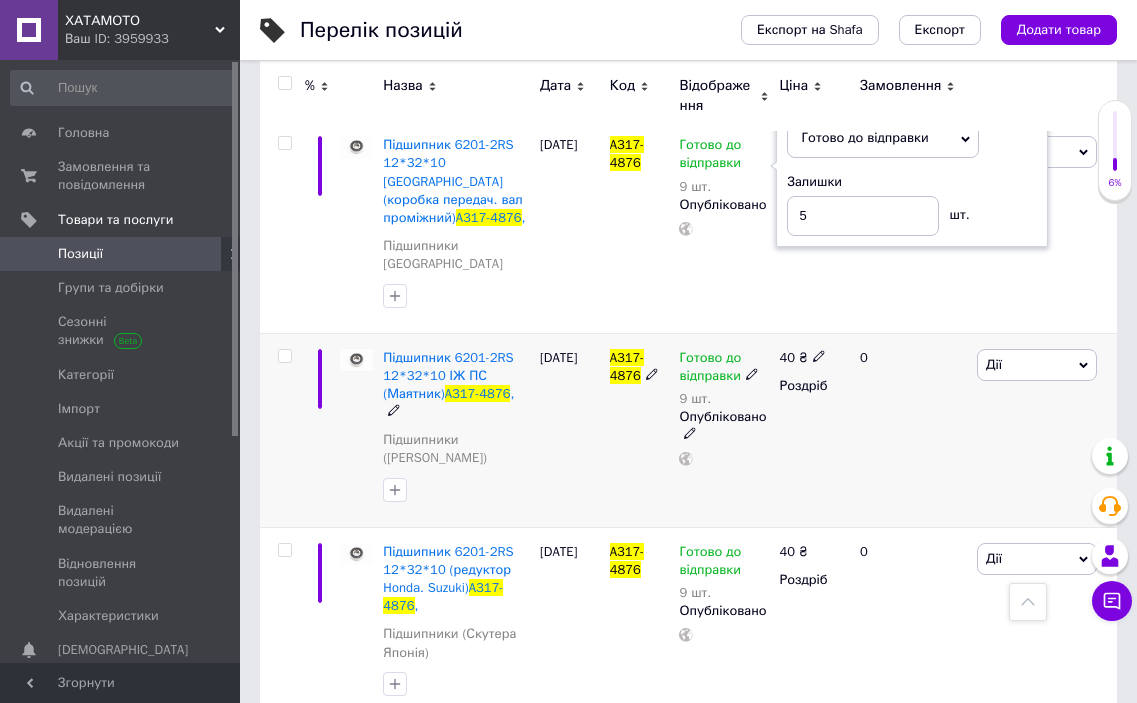 click 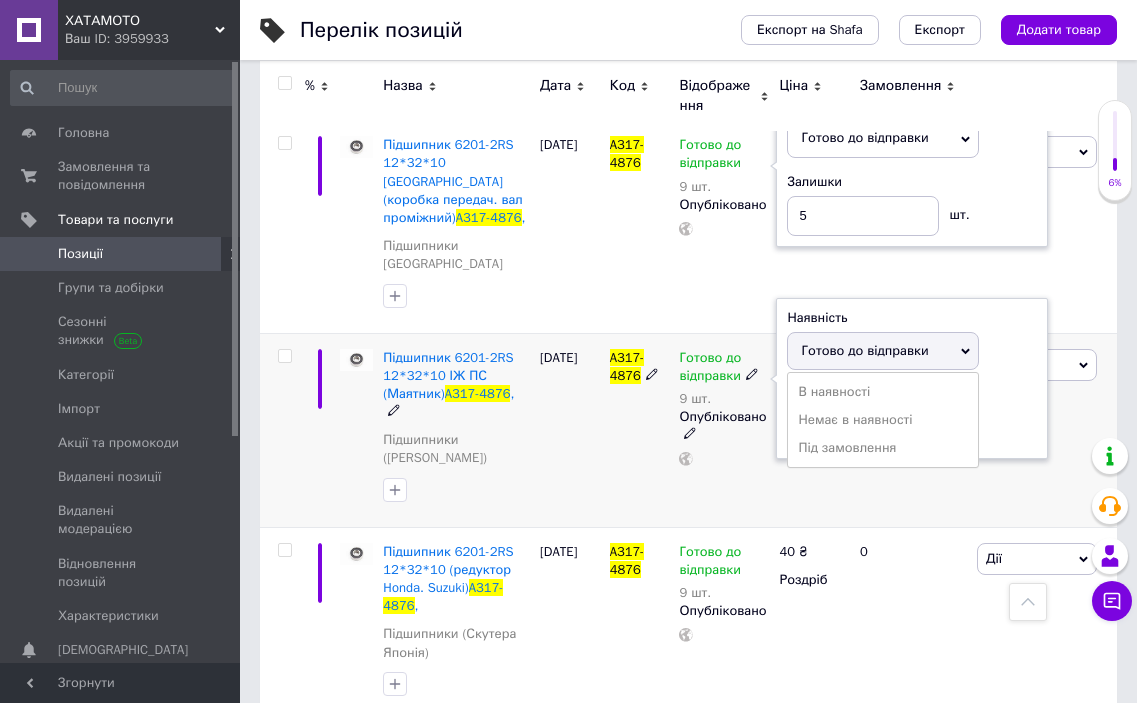 click on "Готово до відправки" at bounding box center [883, 351] 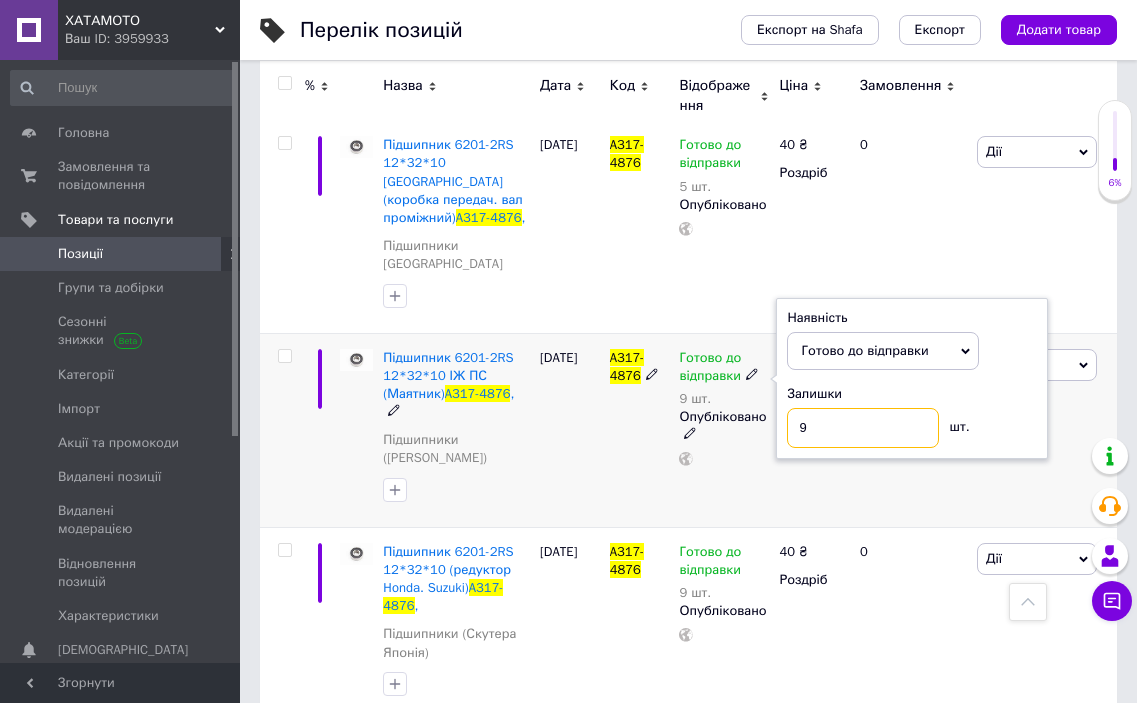 drag, startPoint x: 881, startPoint y: 397, endPoint x: 716, endPoint y: 398, distance: 165.00304 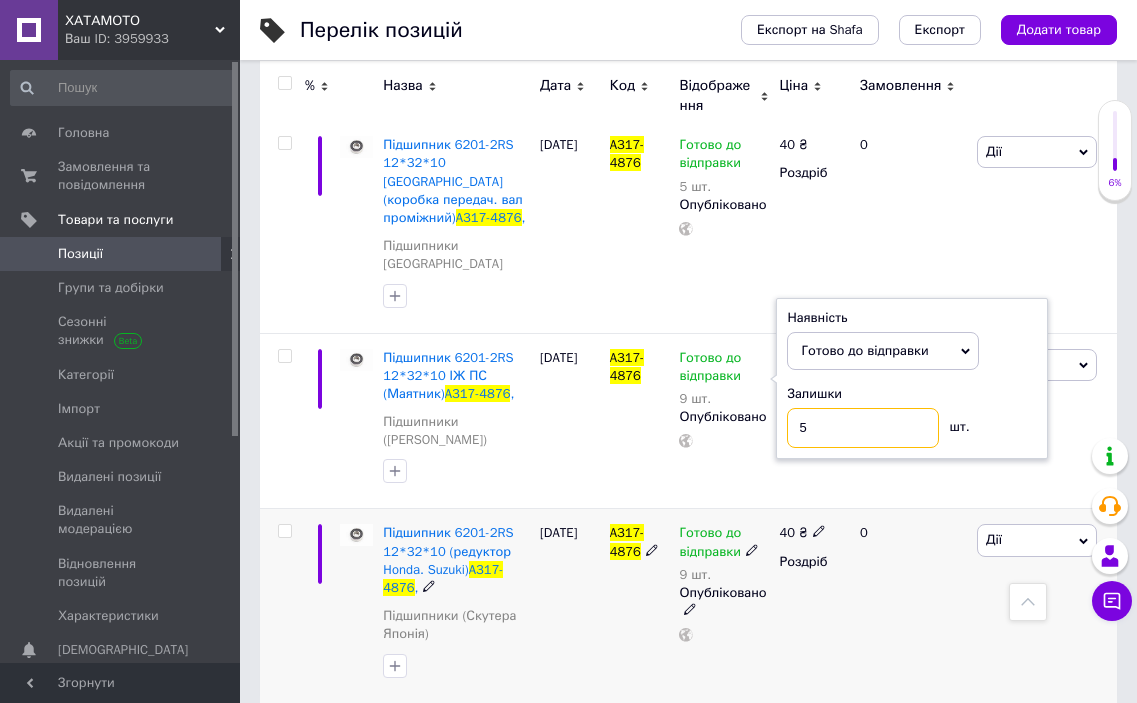type on "5" 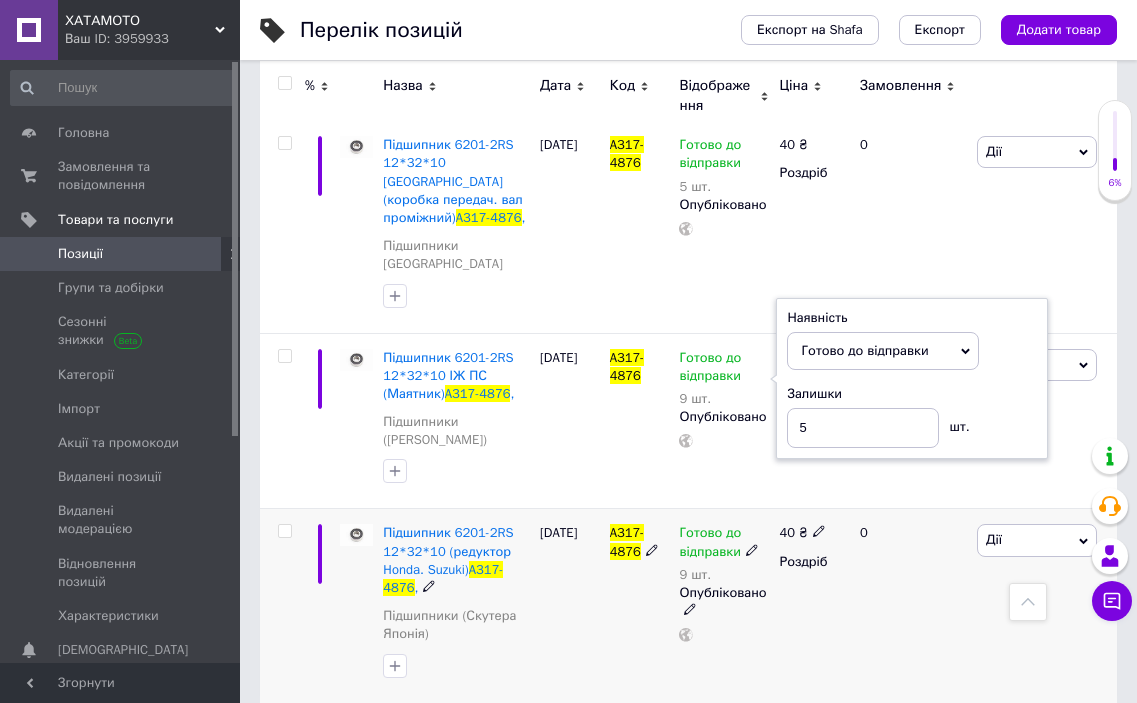 click 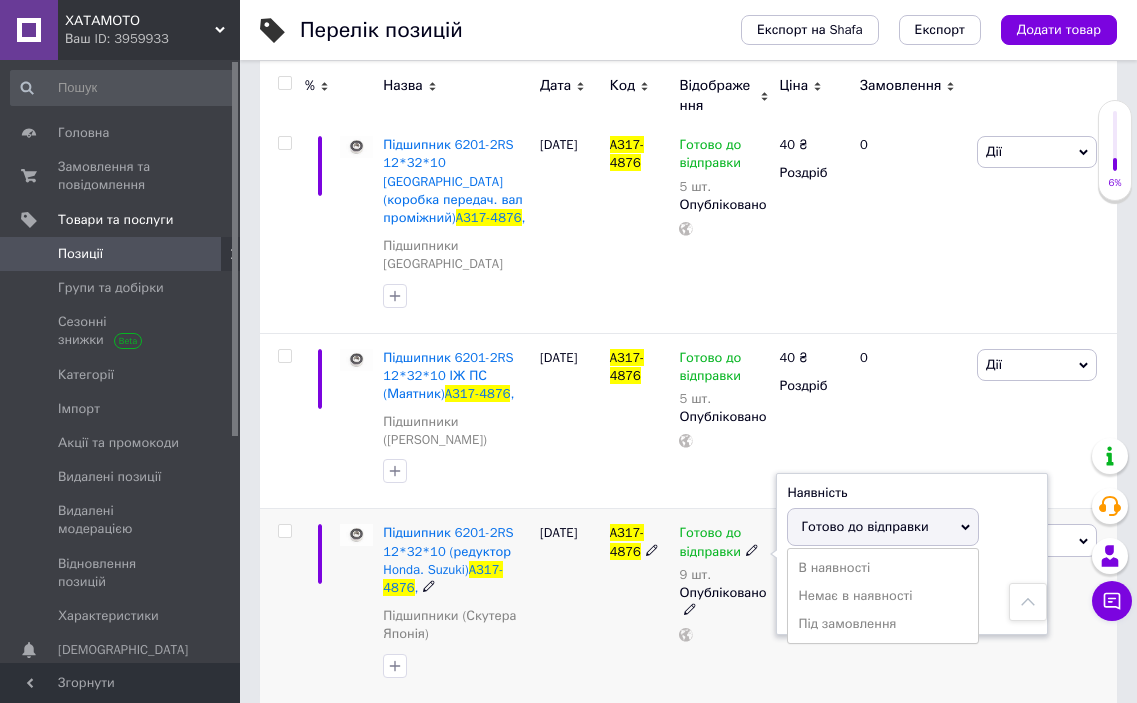 click on "Готово до відправки" at bounding box center [864, 526] 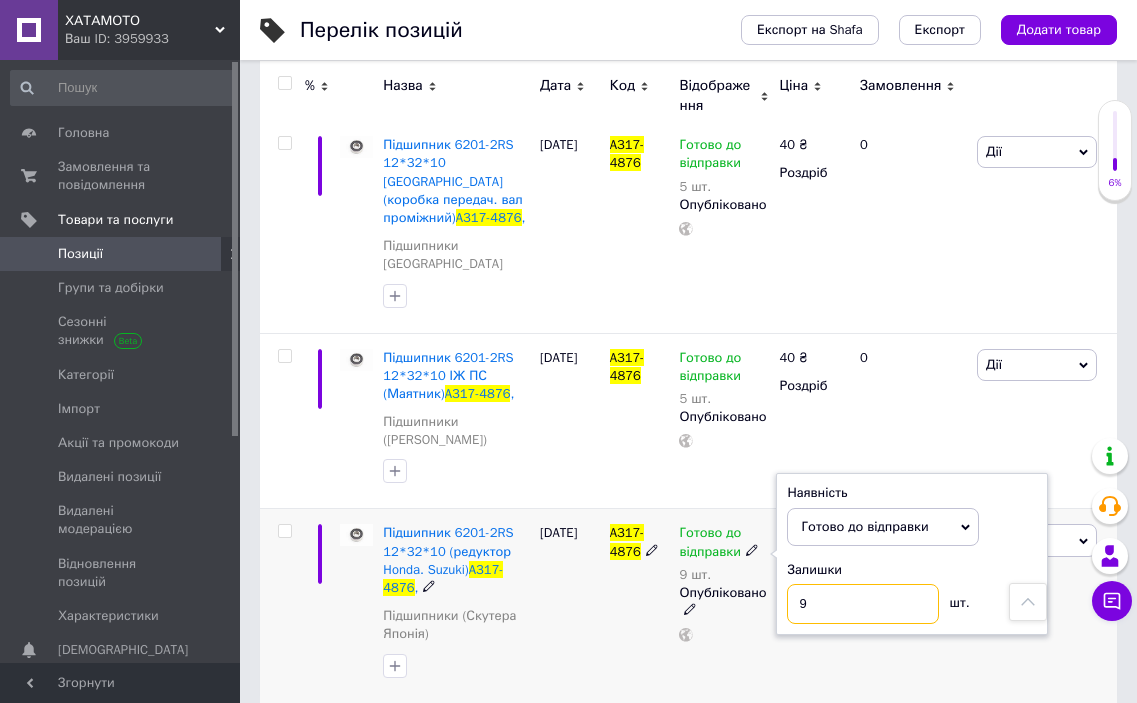 drag, startPoint x: 867, startPoint y: 571, endPoint x: 712, endPoint y: 538, distance: 158.47397 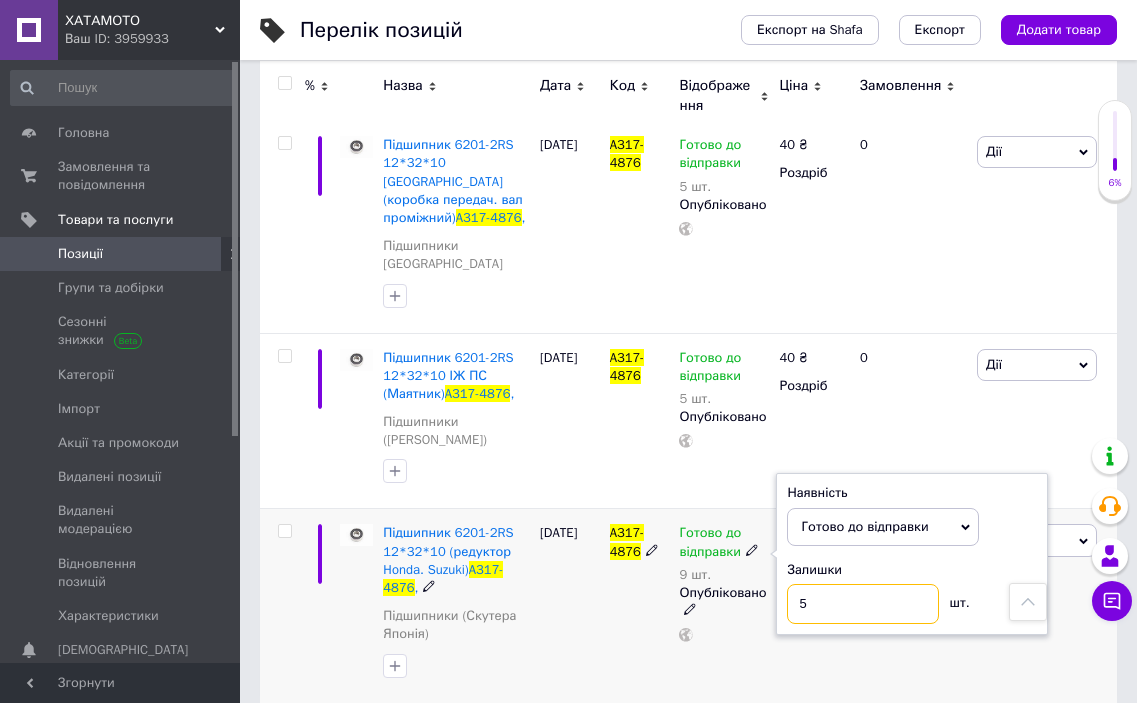type on "5" 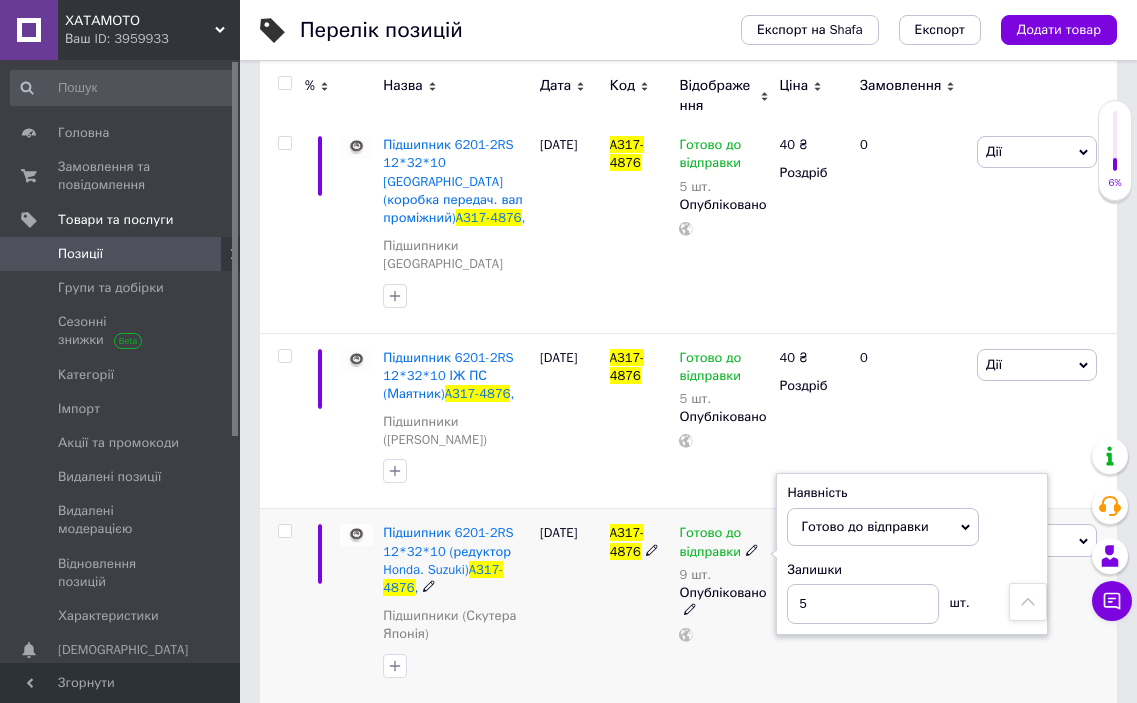 click on "[DATE]" at bounding box center [570, 606] 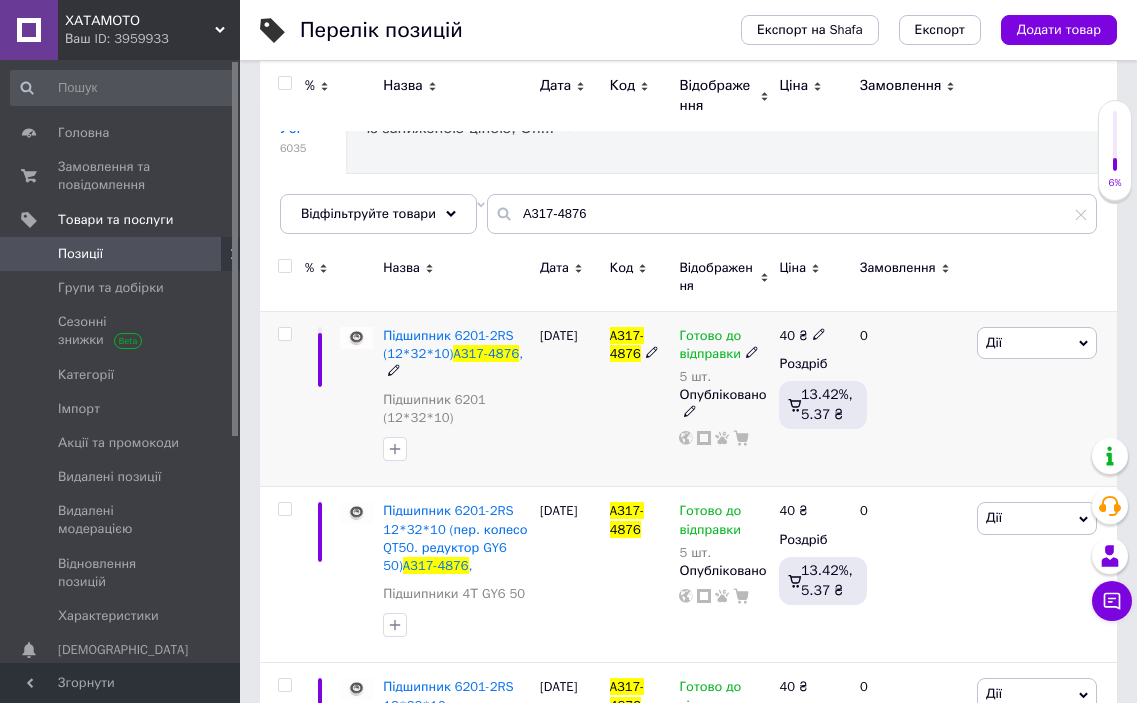 scroll, scrollTop: 0, scrollLeft: 0, axis: both 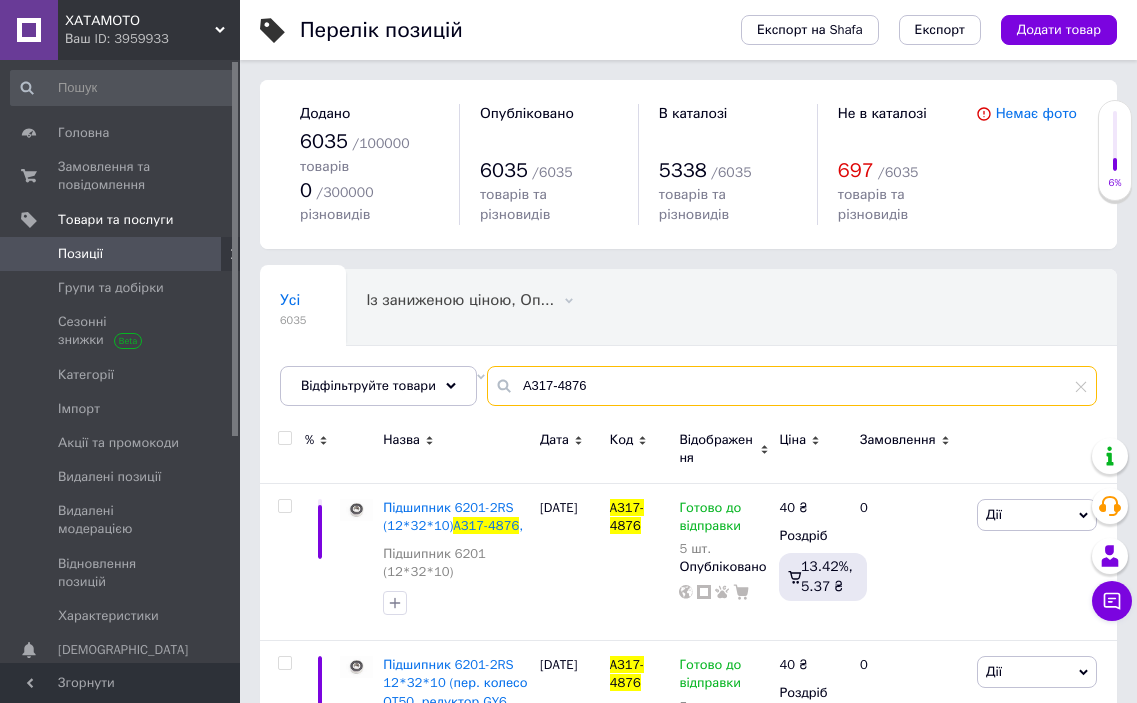 drag, startPoint x: 557, startPoint y: 363, endPoint x: 592, endPoint y: 369, distance: 35.510563 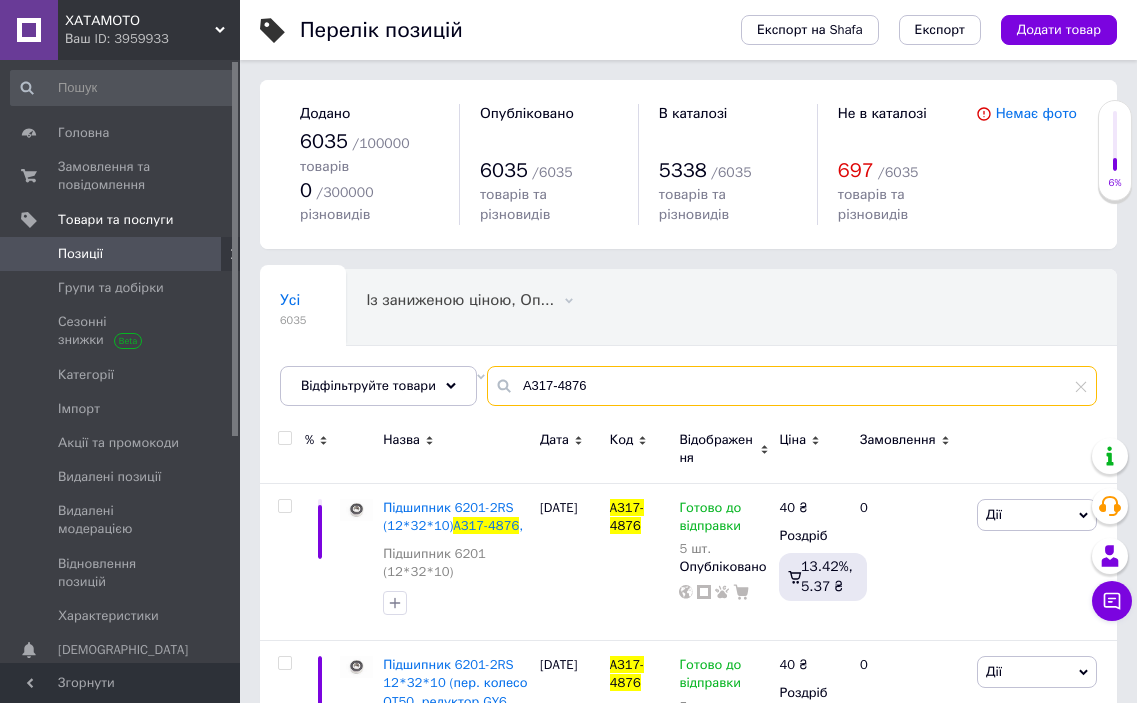 paste on "U000-6745" 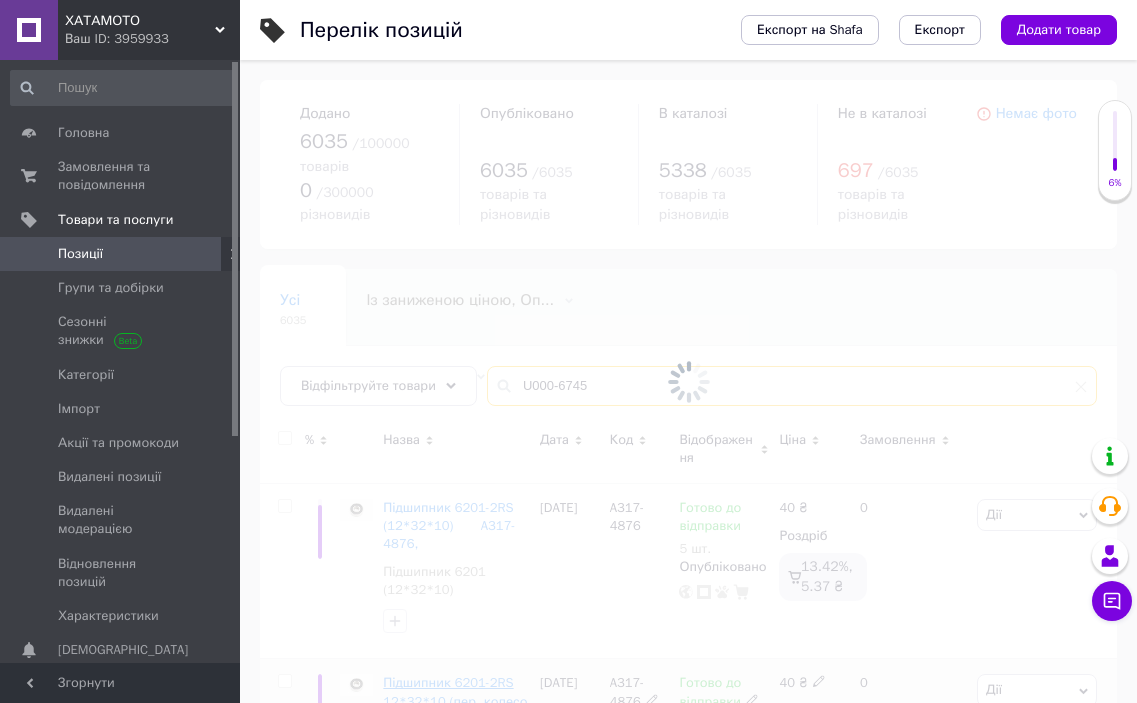 type on "U000-6745" 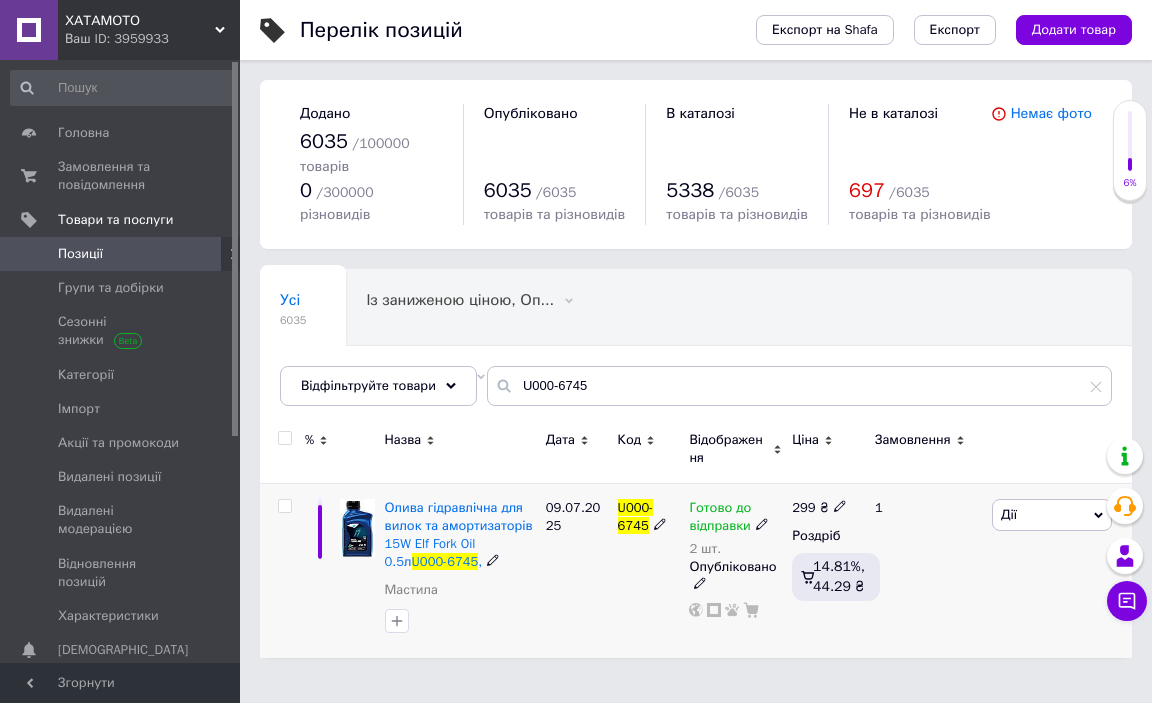 click 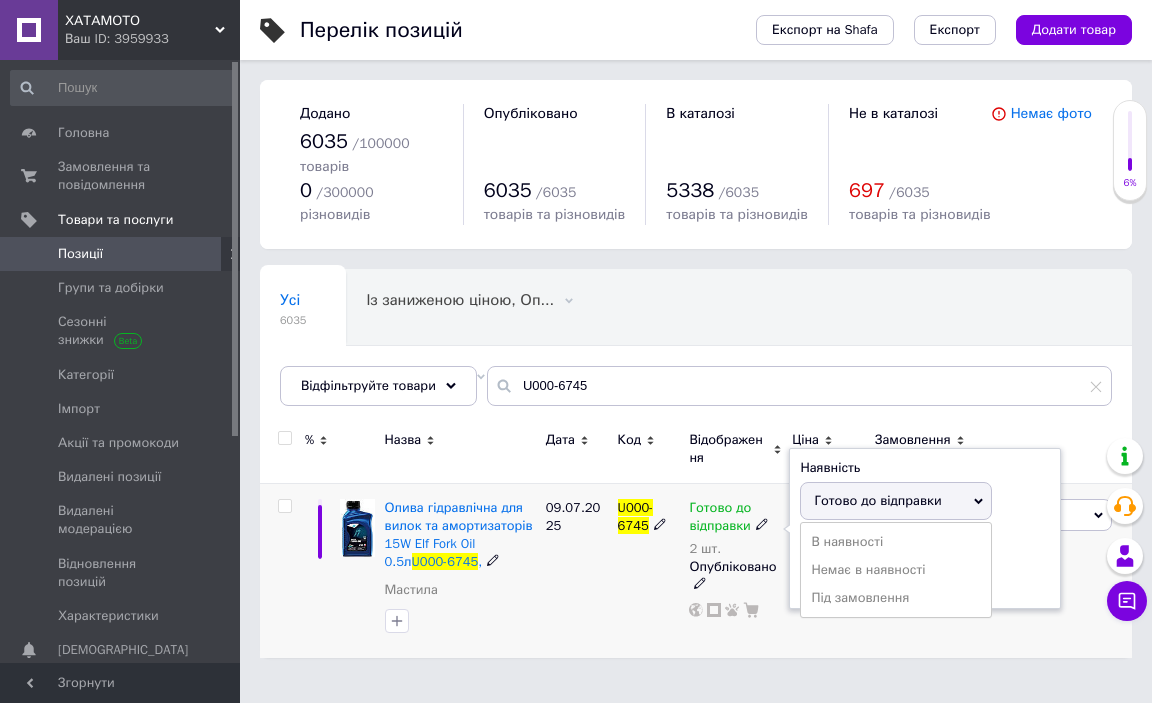 click on "Готово до відправки" at bounding box center [877, 500] 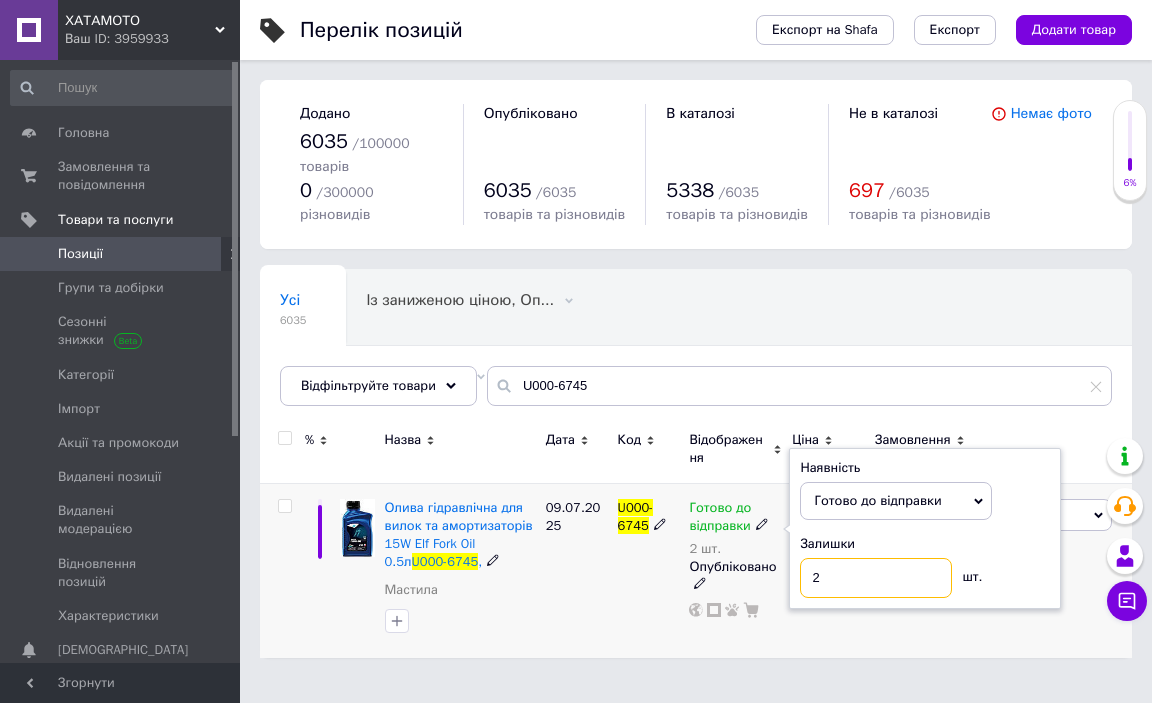 drag, startPoint x: 846, startPoint y: 544, endPoint x: 738, endPoint y: 555, distance: 108.55874 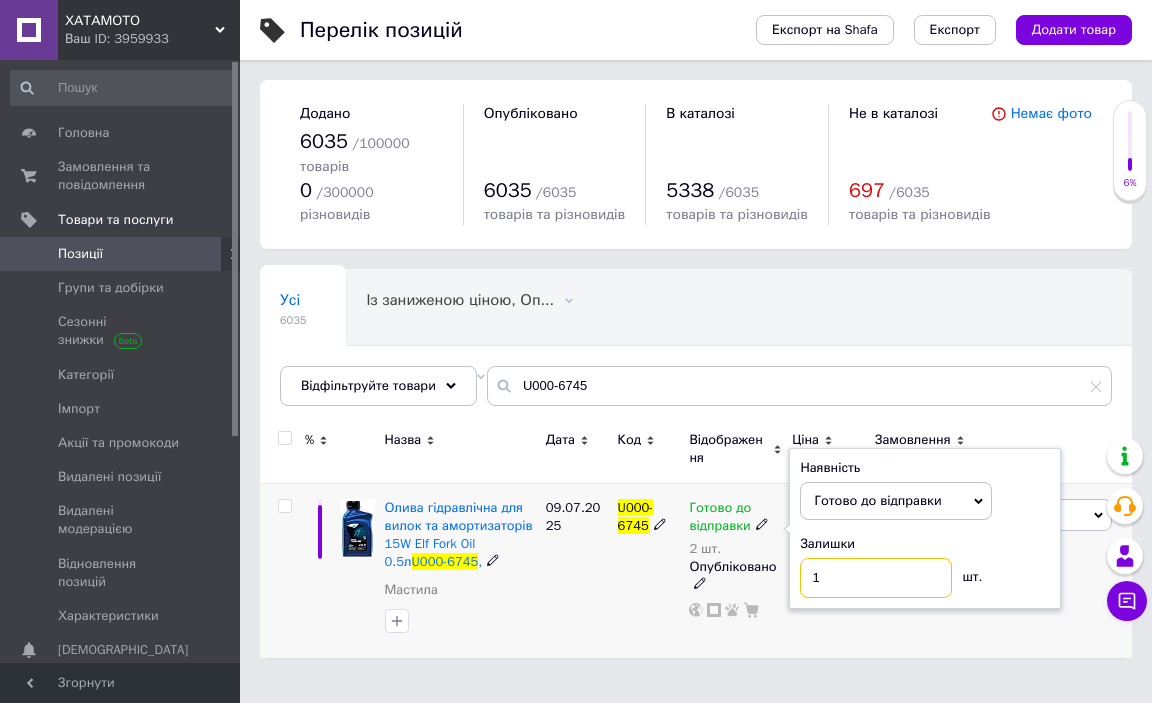 type on "1" 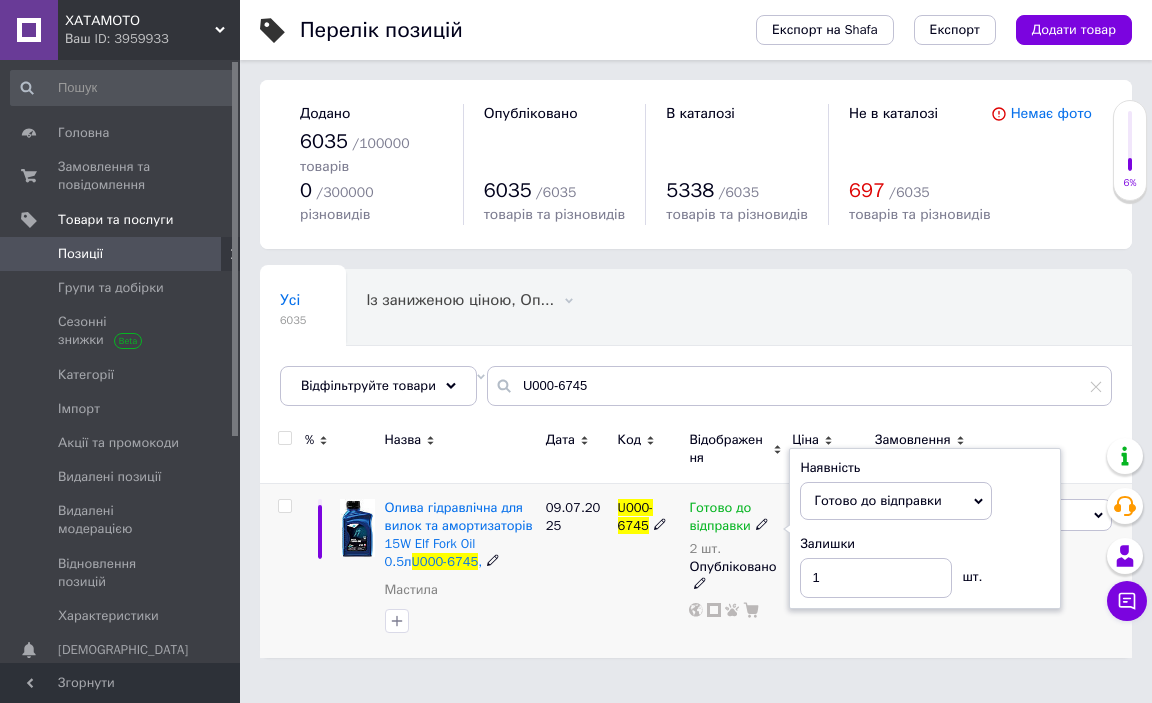 click on "09.07.2025" at bounding box center (577, 570) 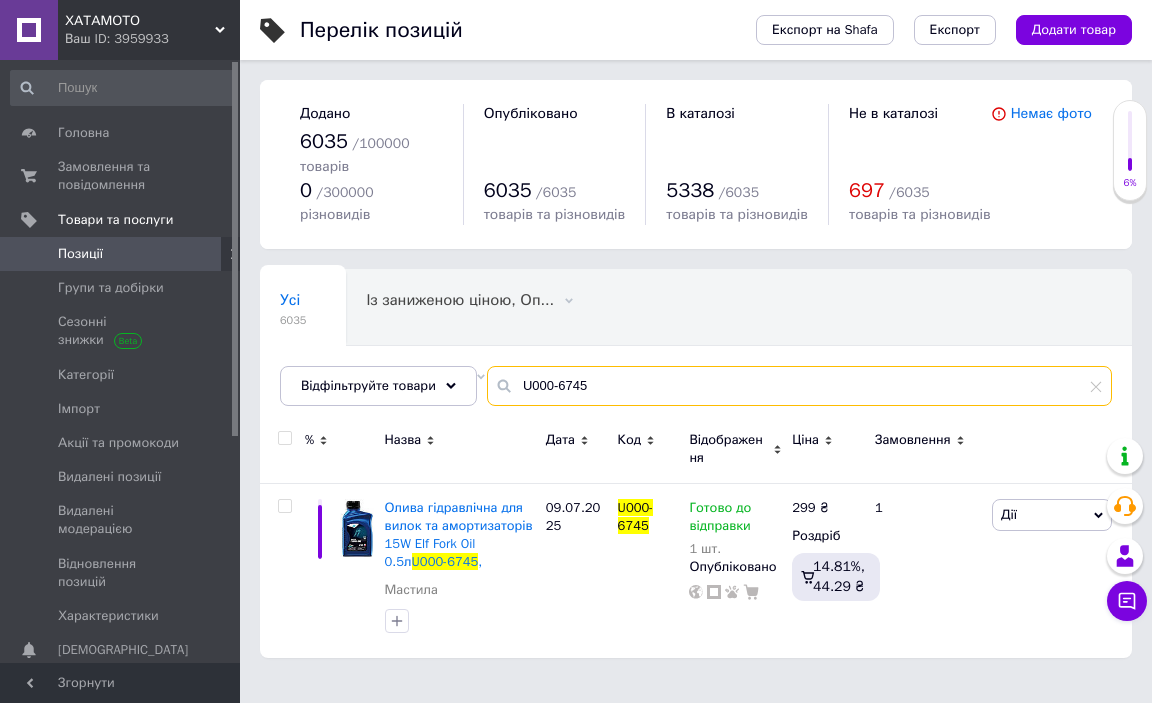 drag, startPoint x: 588, startPoint y: 370, endPoint x: 483, endPoint y: 359, distance: 105.574615 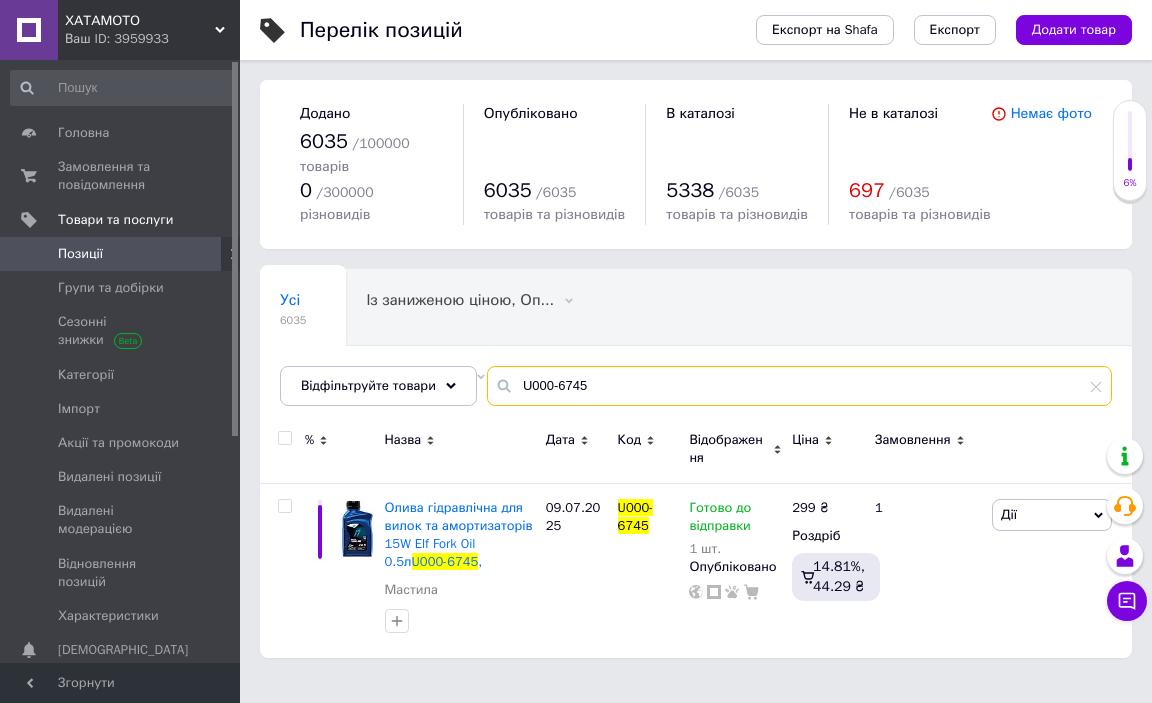 paste on "K192-14" 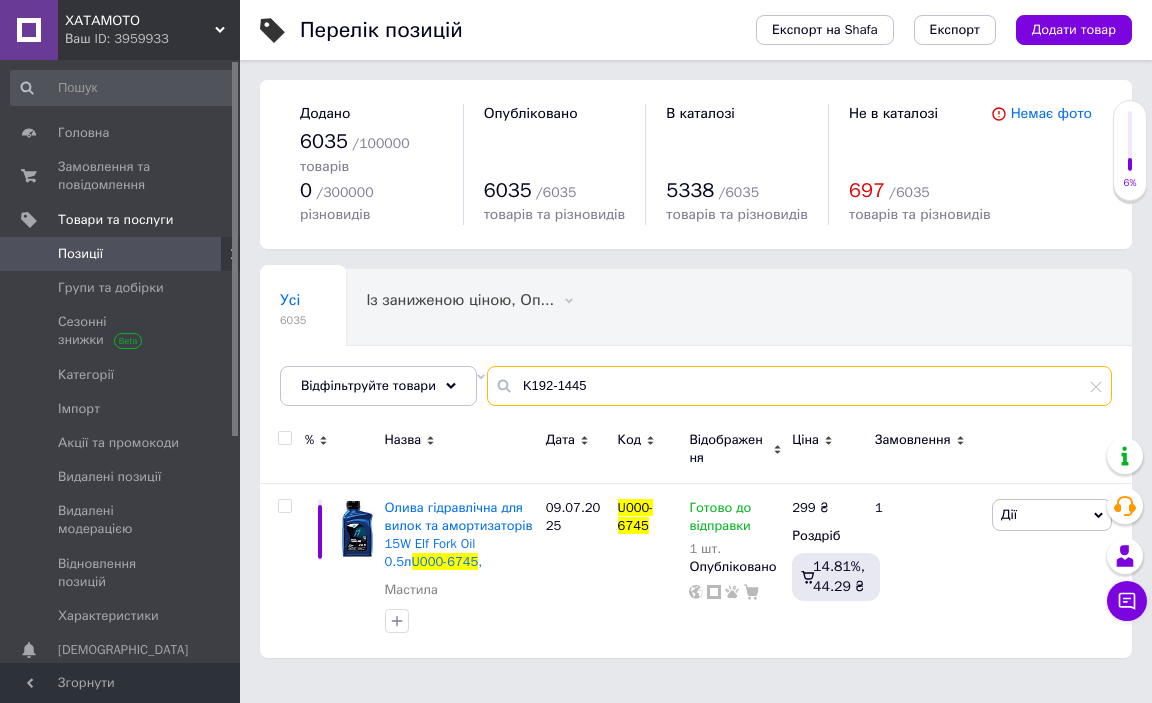 type on "K192-1445" 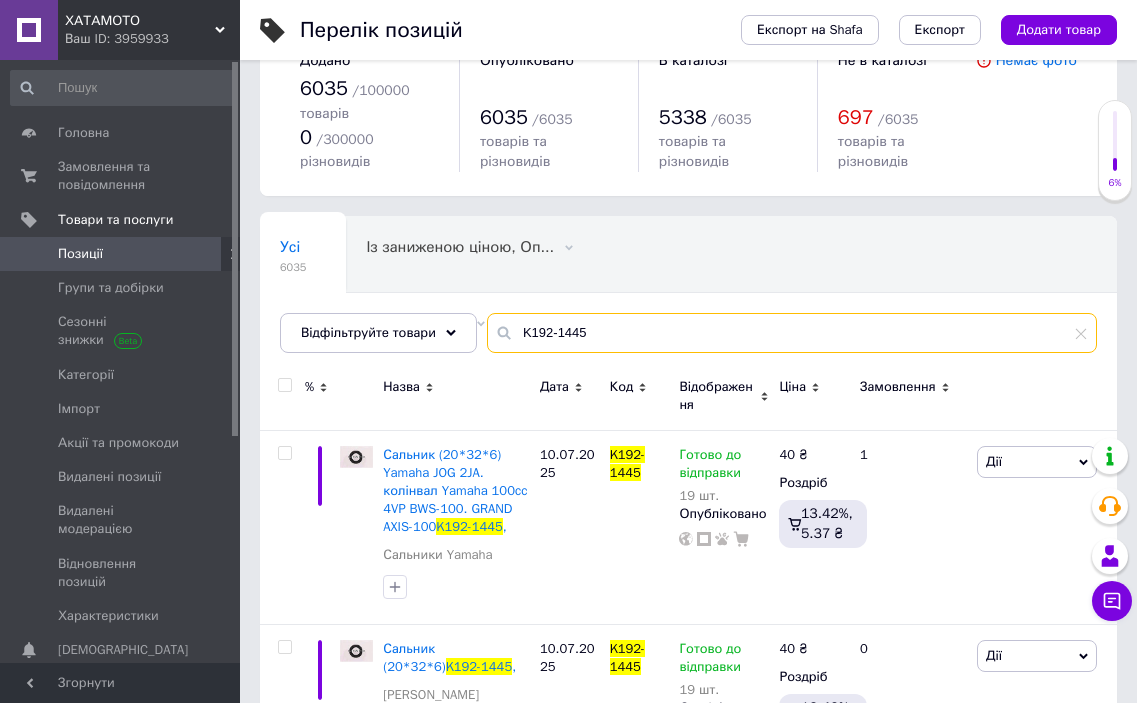 scroll, scrollTop: 100, scrollLeft: 0, axis: vertical 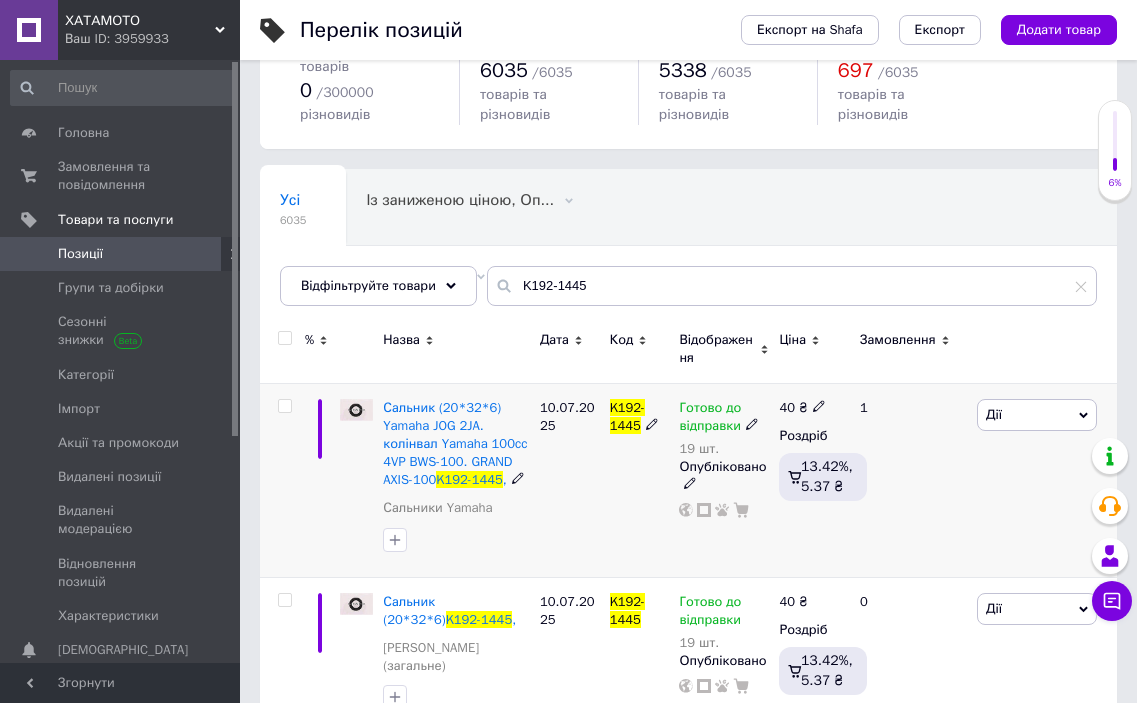 click 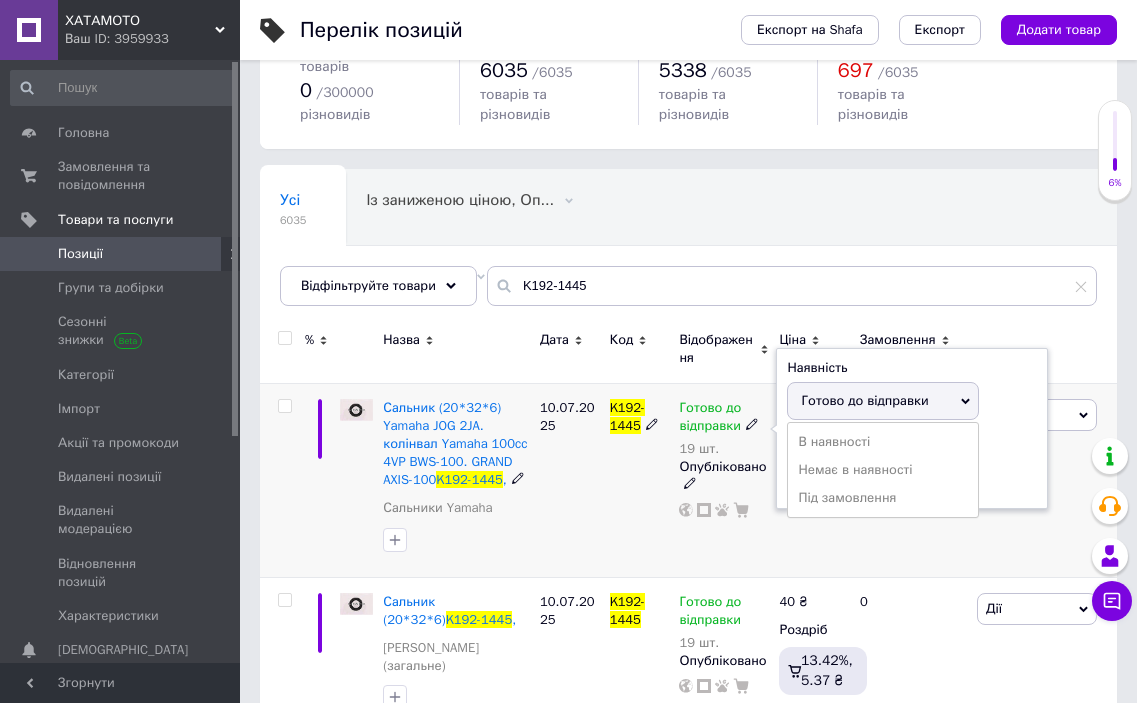 click on "Готово до відправки" at bounding box center [864, 400] 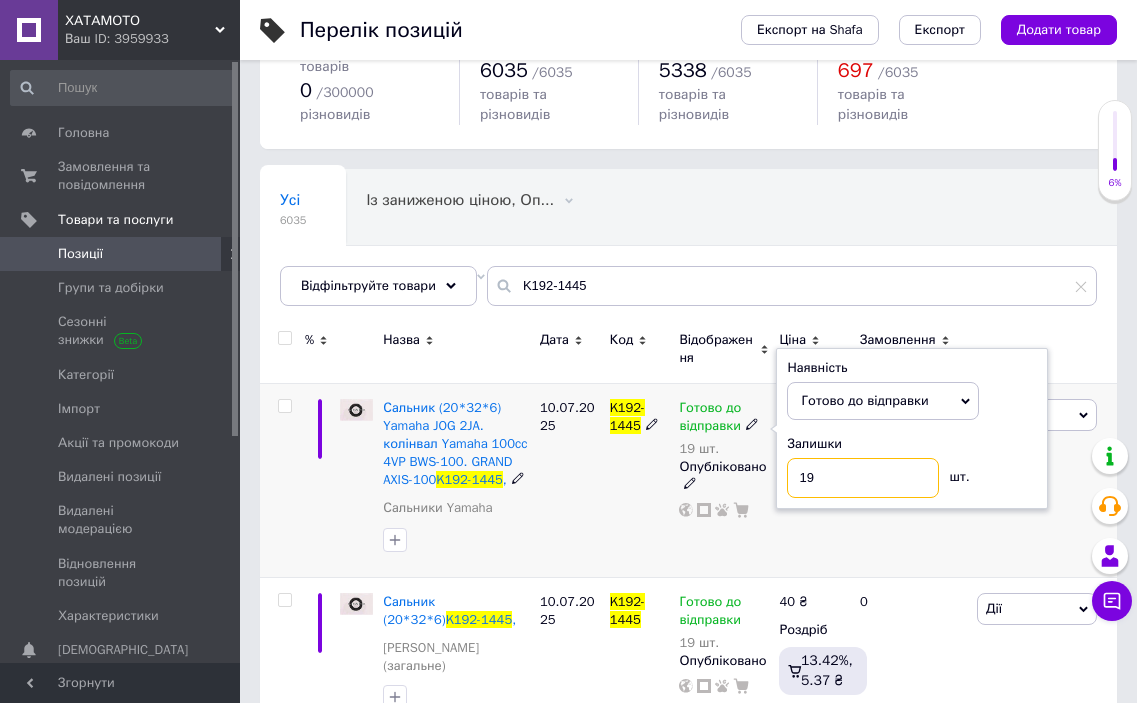 drag, startPoint x: 868, startPoint y: 464, endPoint x: 719, endPoint y: 458, distance: 149.12076 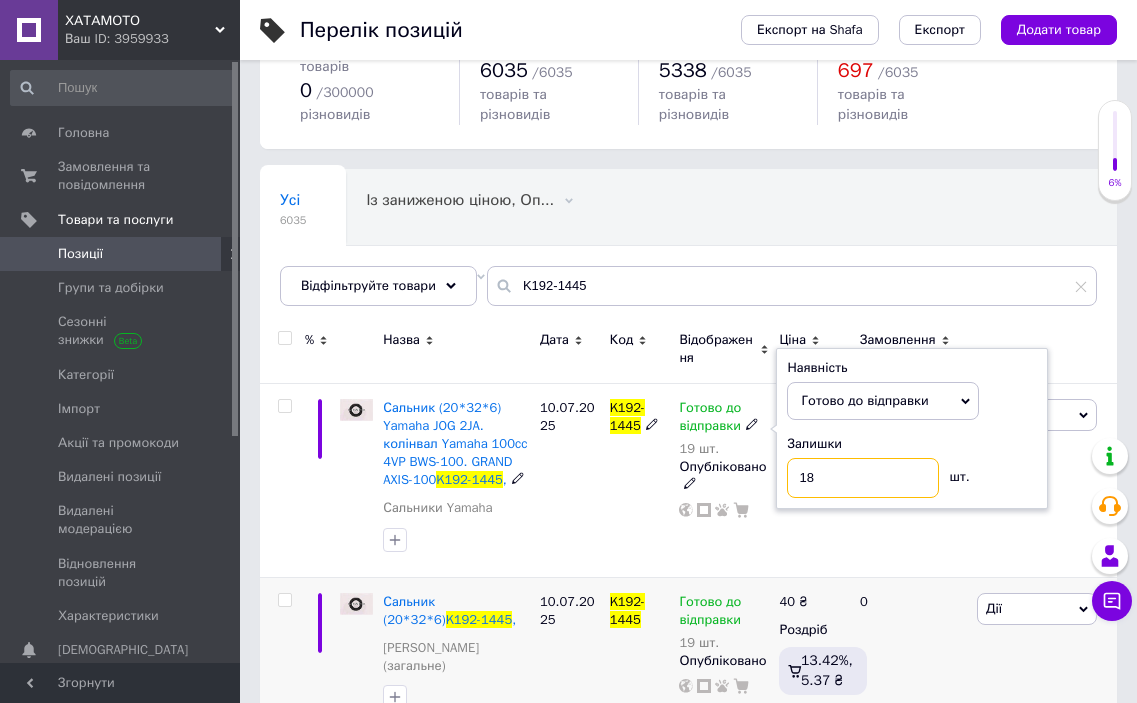 scroll, scrollTop: 273, scrollLeft: 0, axis: vertical 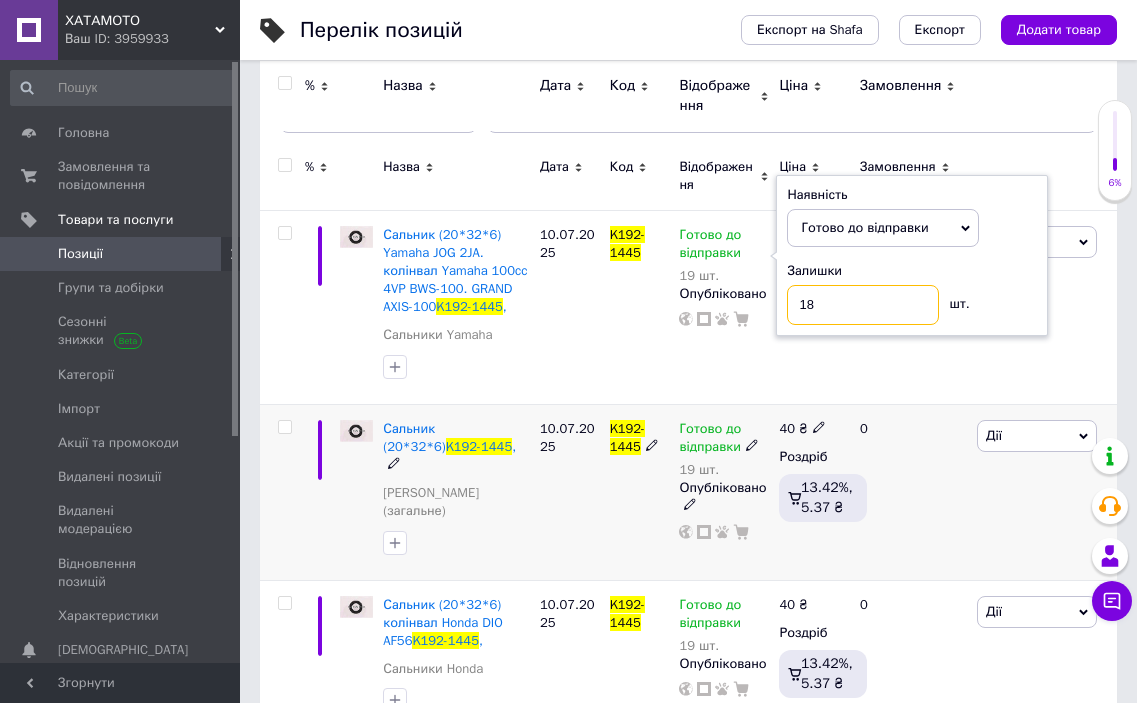 type on "18" 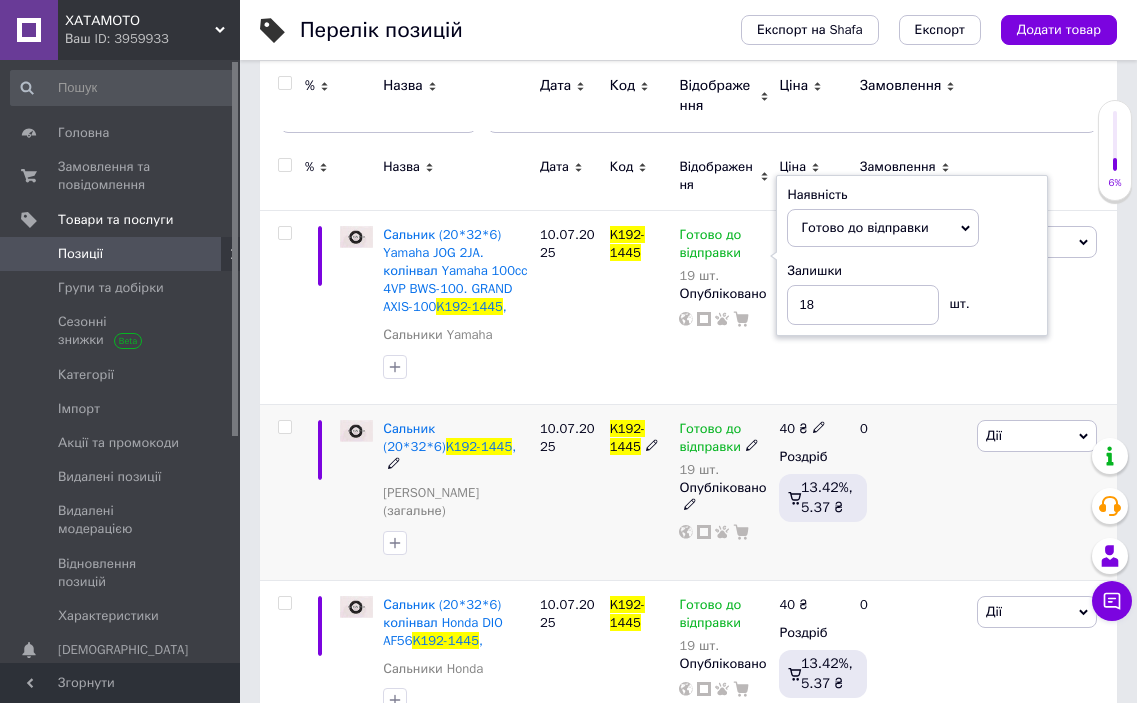 click 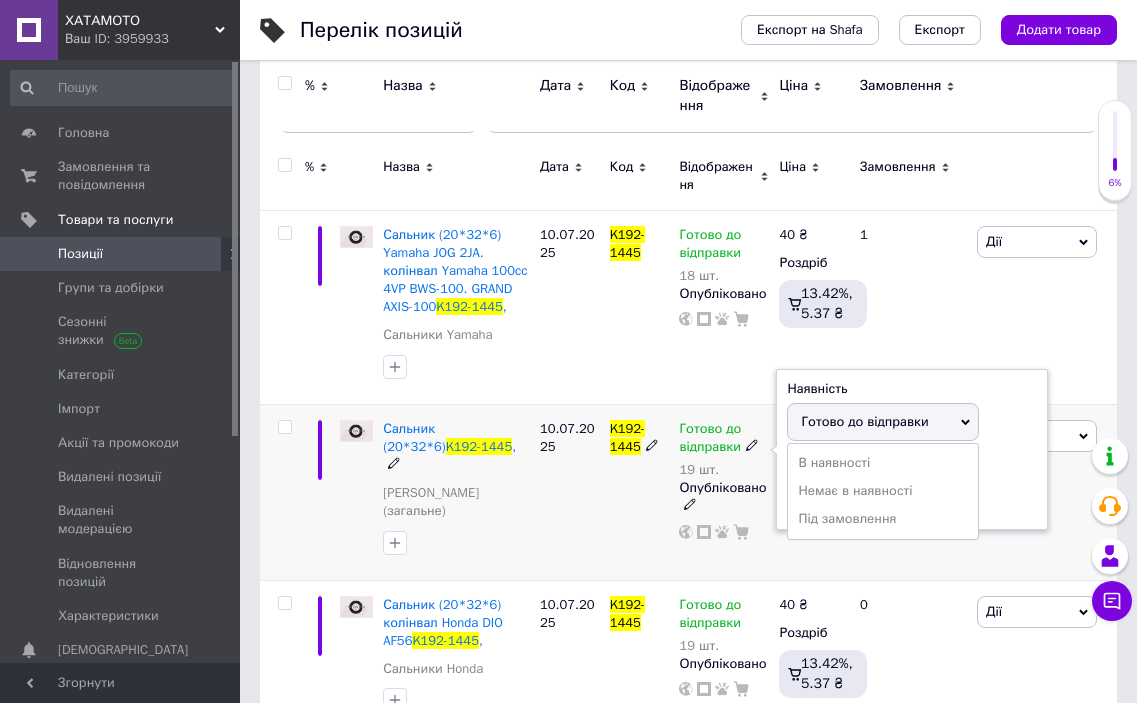 click on "Готово до відправки" at bounding box center [864, 421] 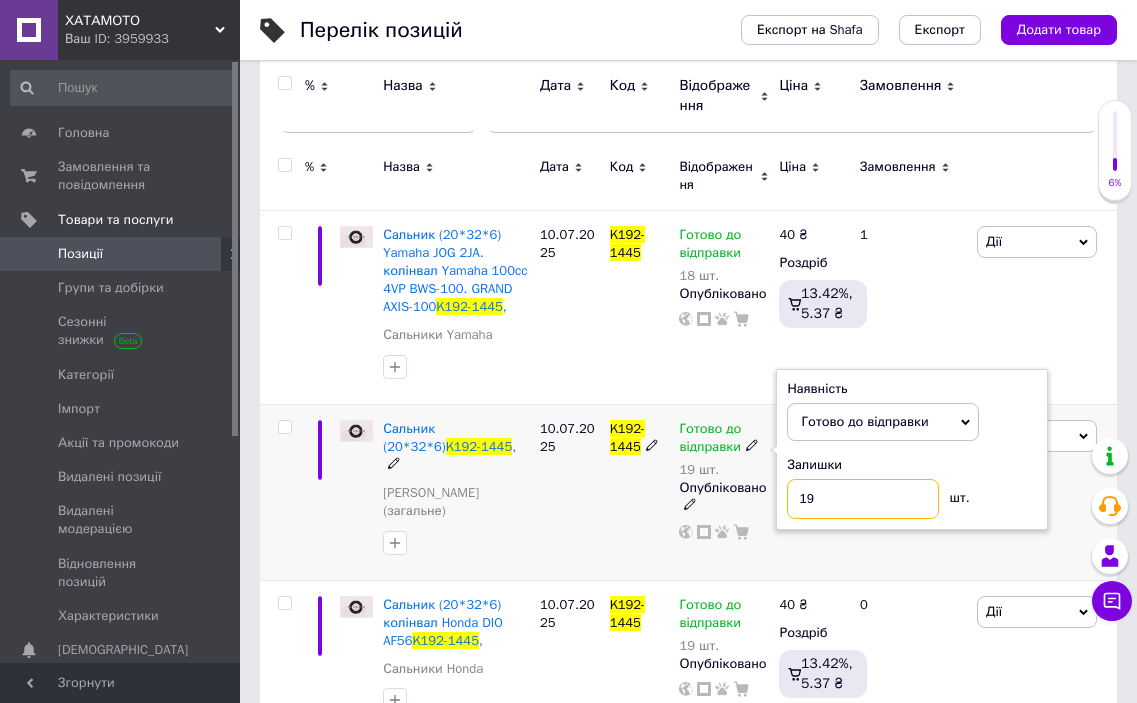 drag, startPoint x: 852, startPoint y: 475, endPoint x: 731, endPoint y: 451, distance: 123.35721 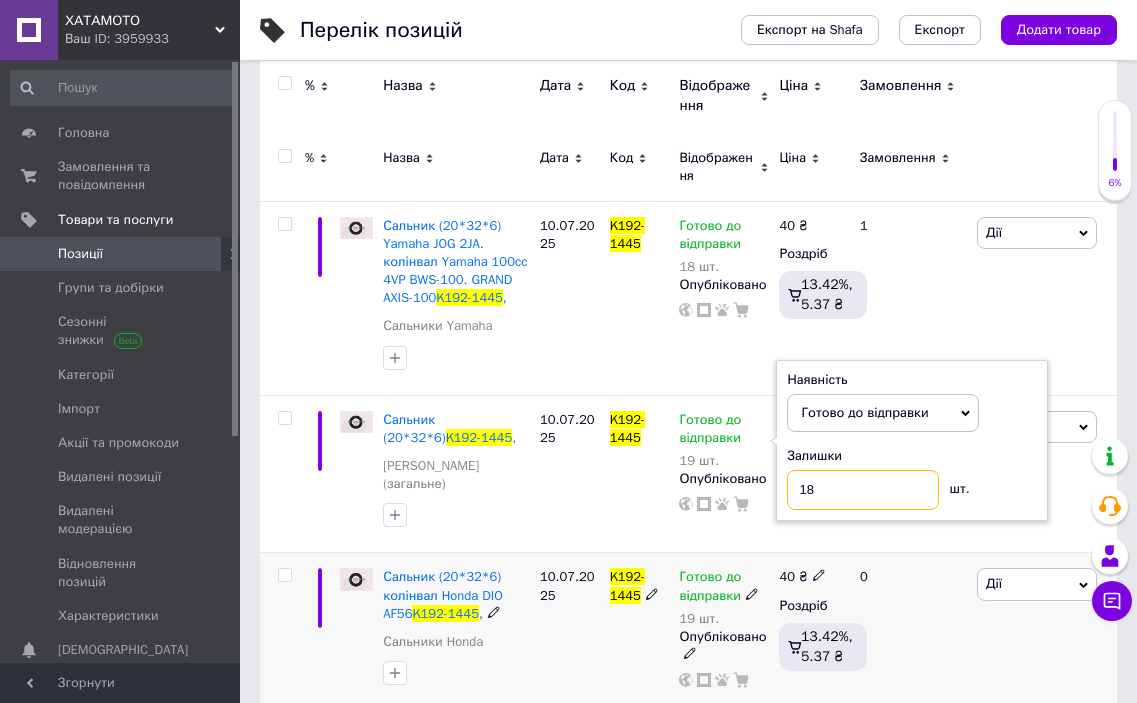 scroll, scrollTop: 273, scrollLeft: 0, axis: vertical 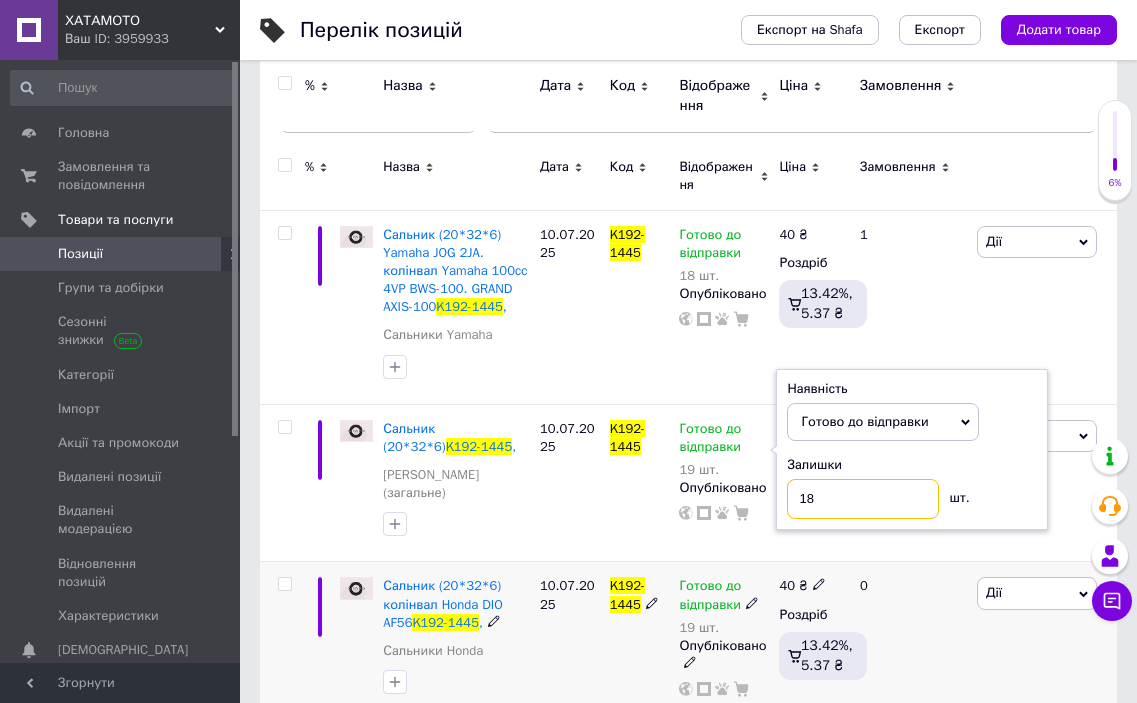 type on "18" 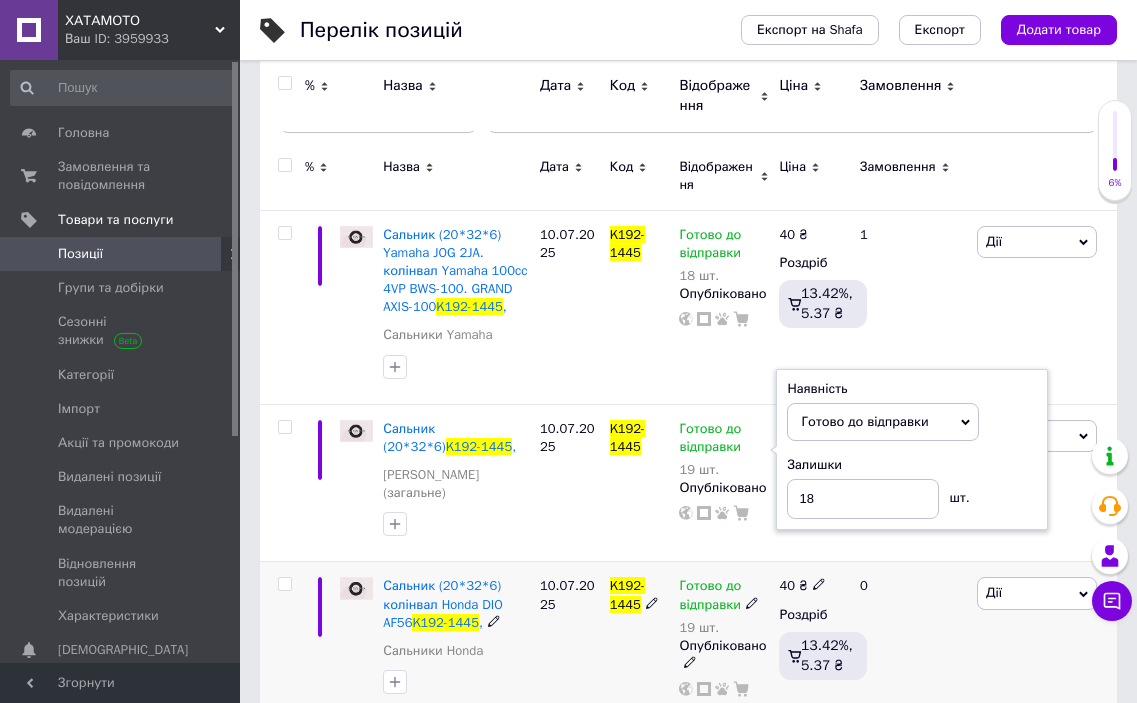 click 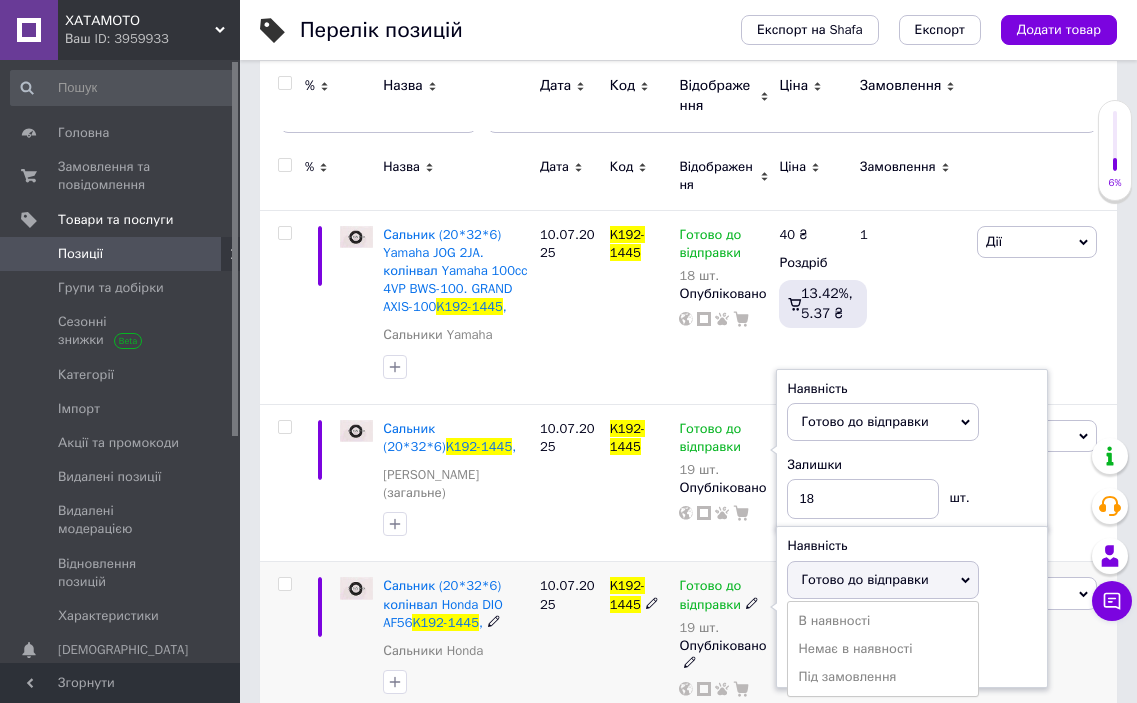 click on "Готово до відправки" at bounding box center [864, 579] 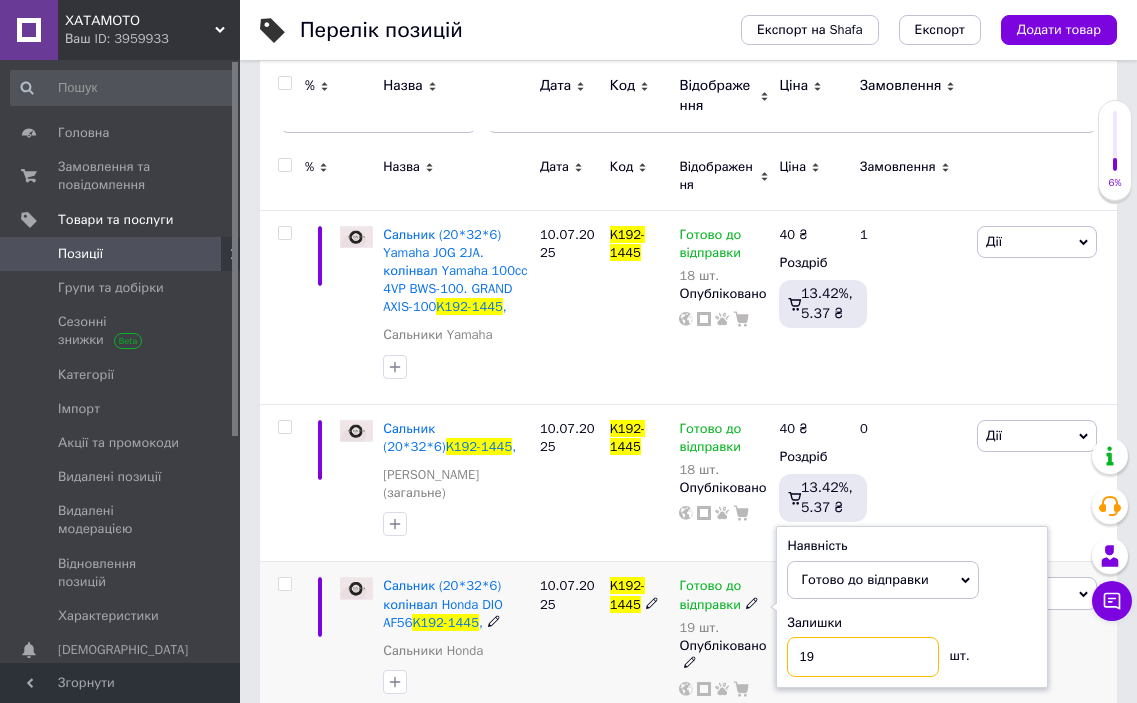 drag, startPoint x: 820, startPoint y: 618, endPoint x: 757, endPoint y: 584, distance: 71.5891 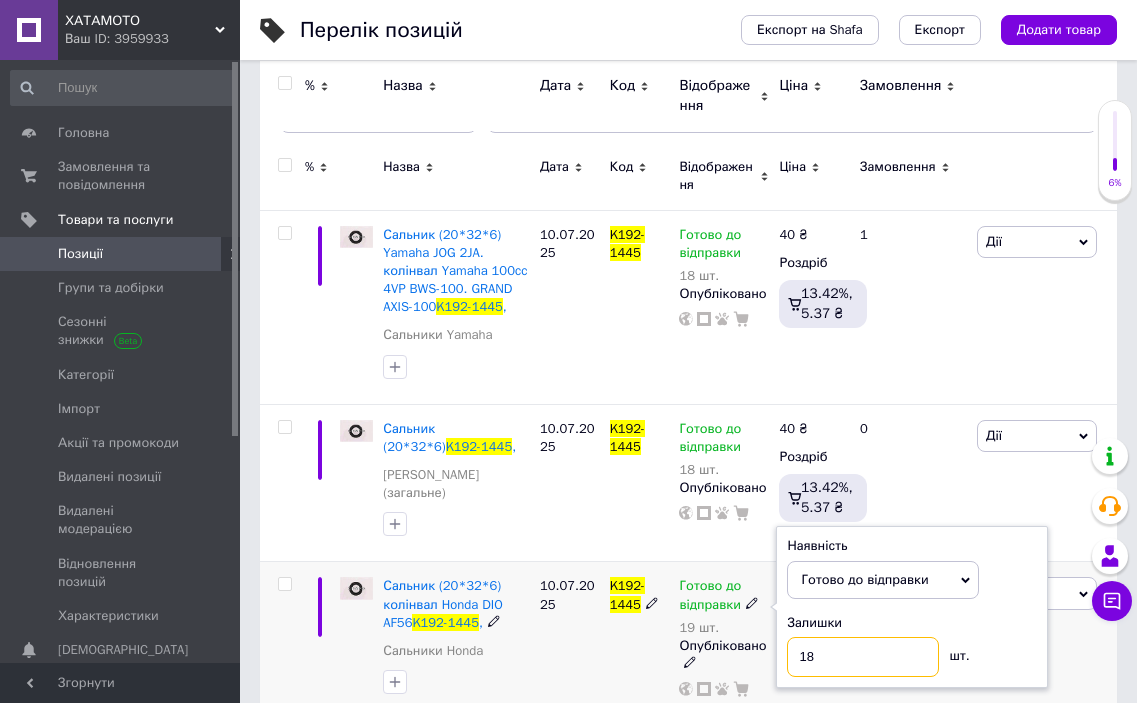 type on "18" 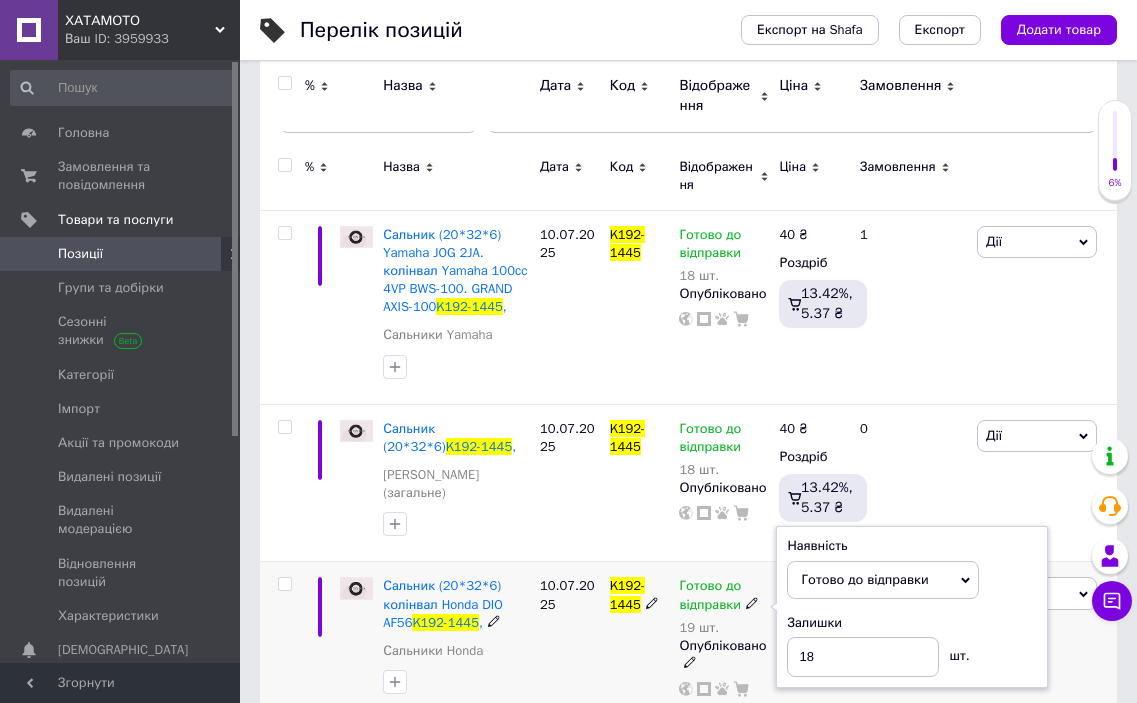 click on "10.07.2025" at bounding box center (570, 640) 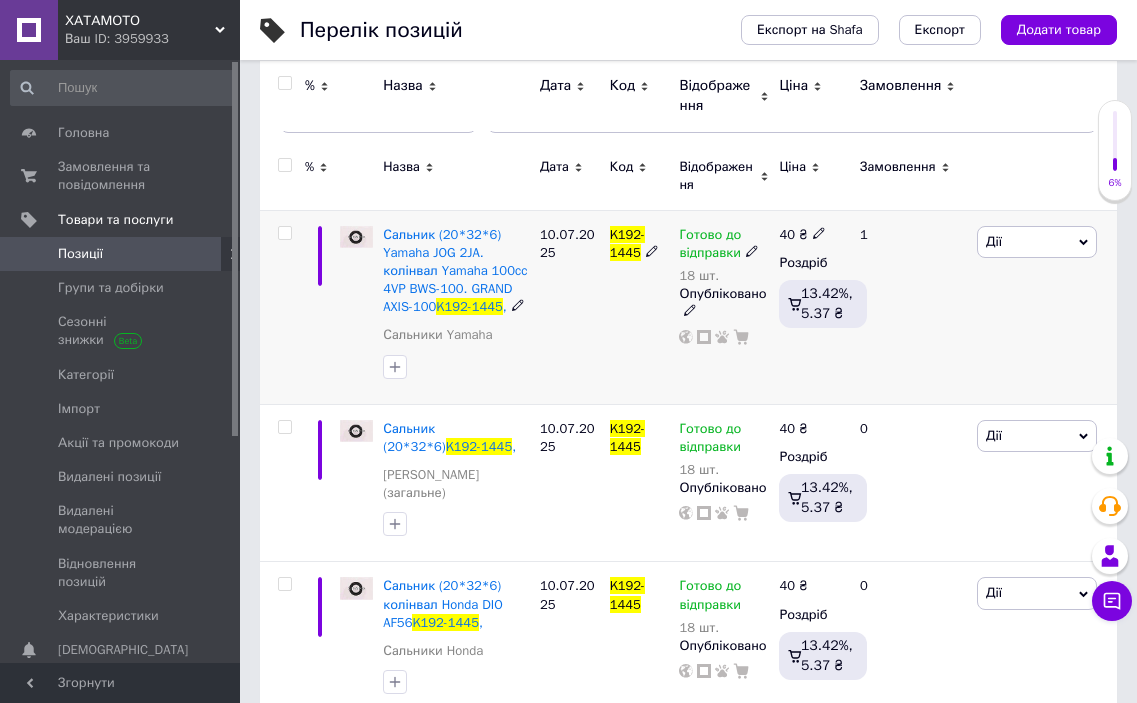 click 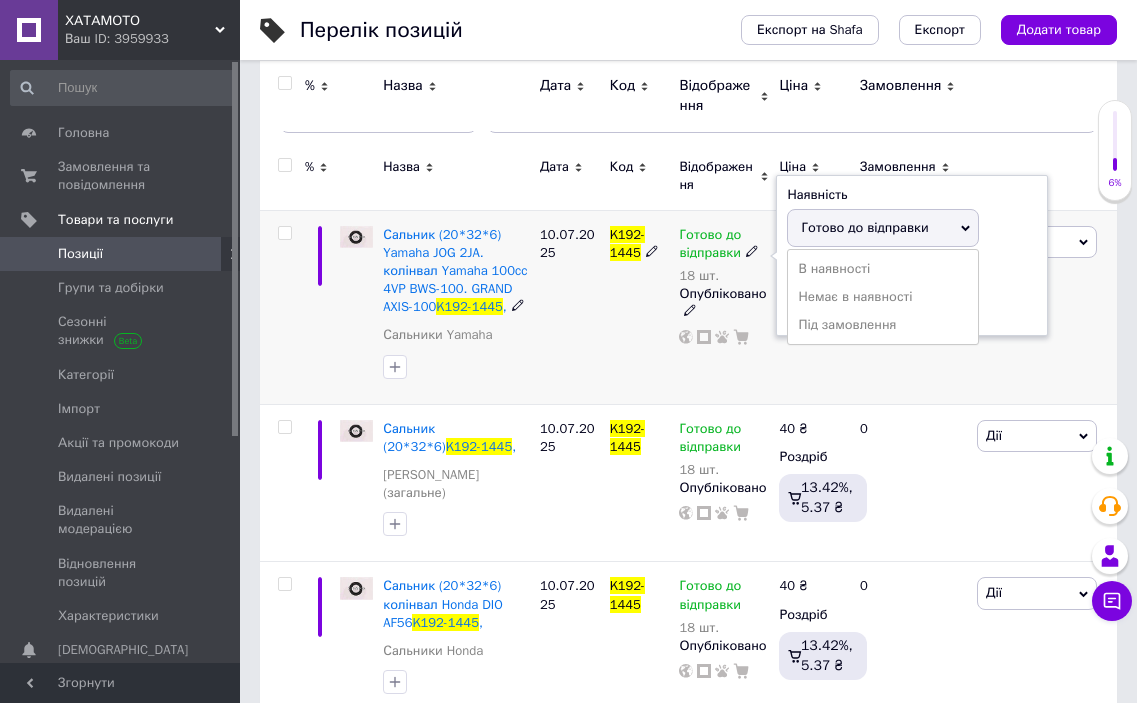 click on "Готово до відправки" at bounding box center (864, 227) 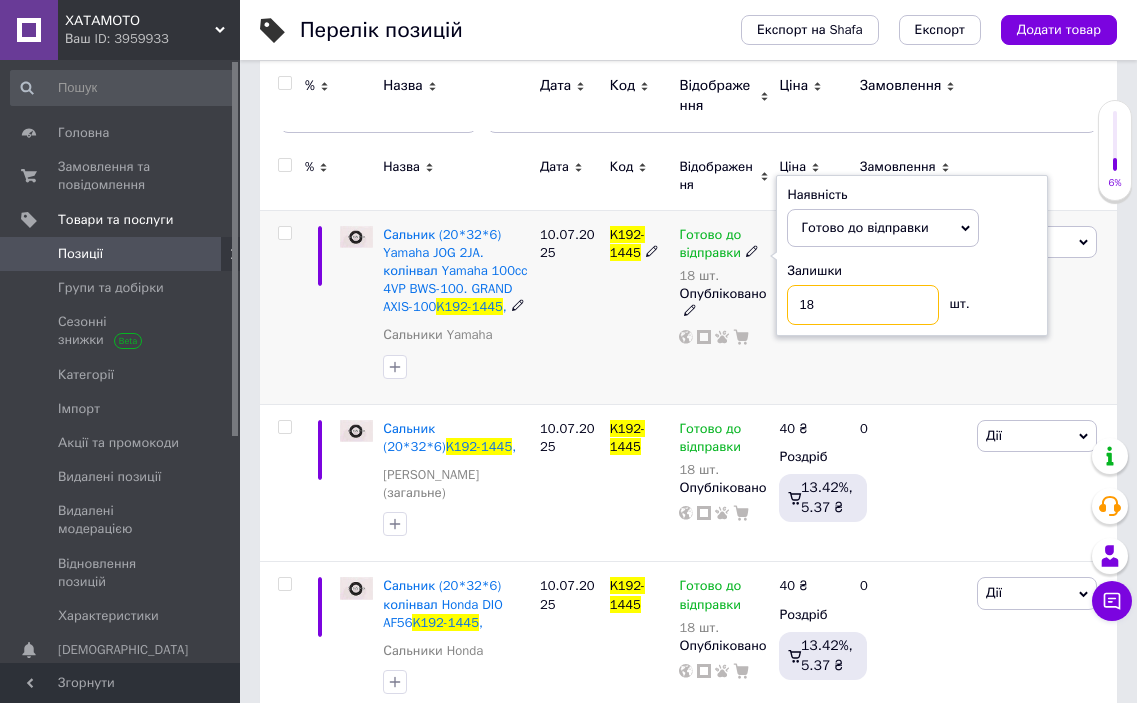 drag, startPoint x: 839, startPoint y: 282, endPoint x: 758, endPoint y: 279, distance: 81.055534 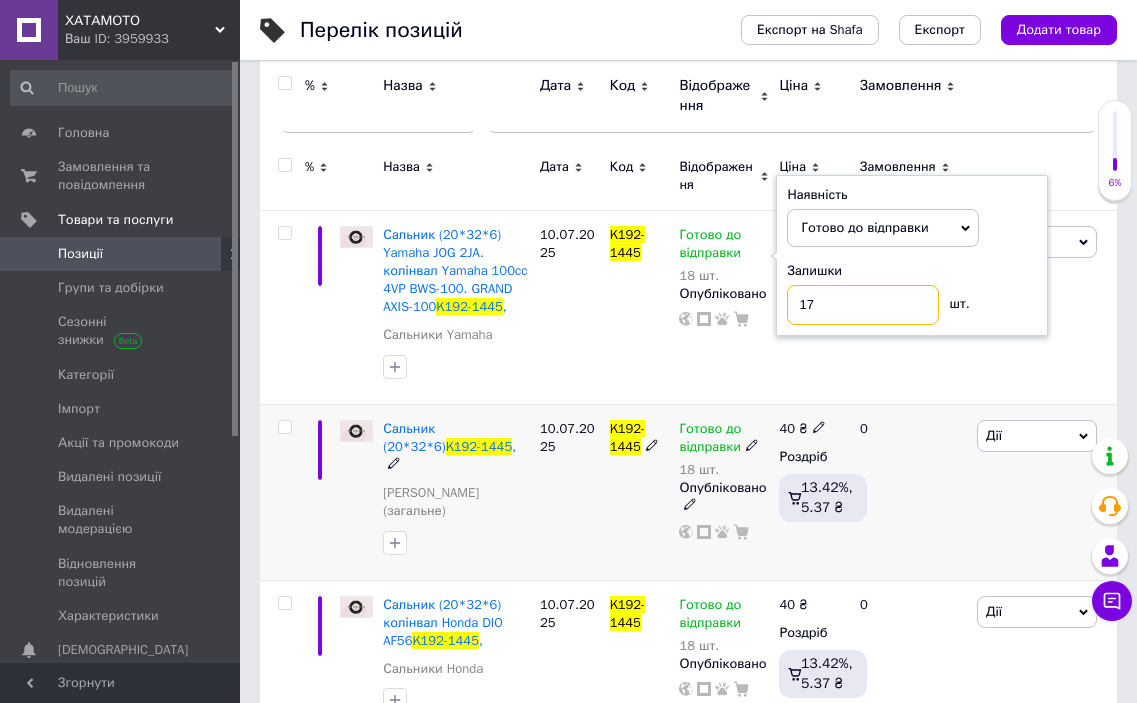 type on "17" 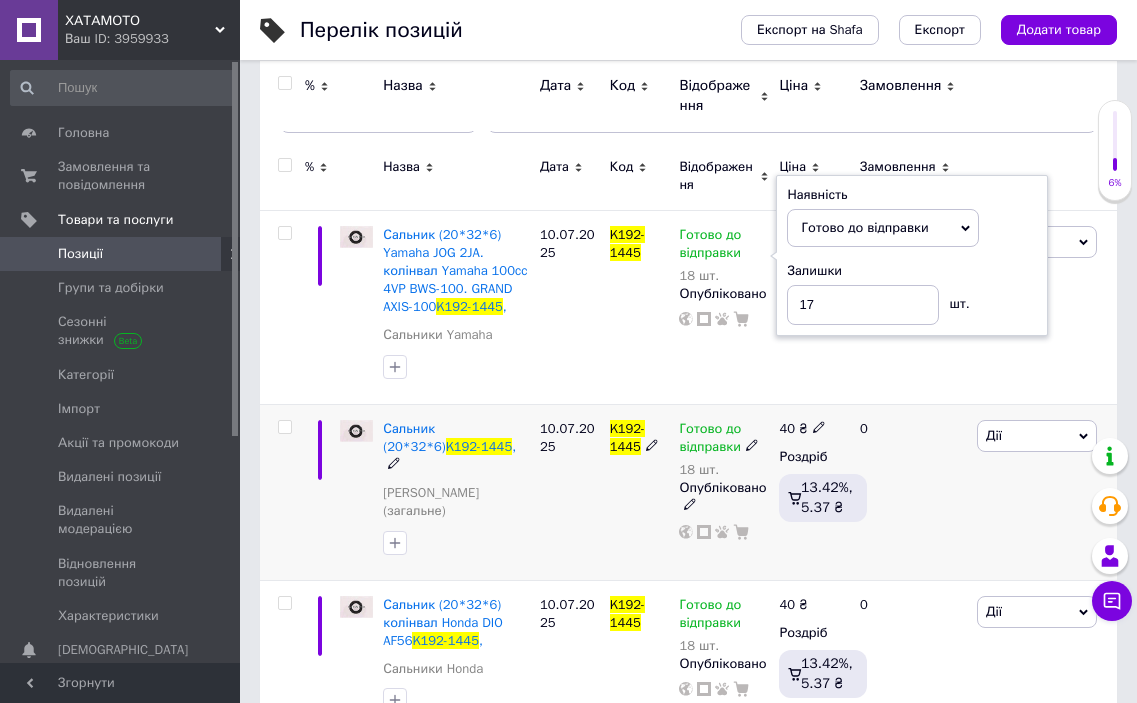 click 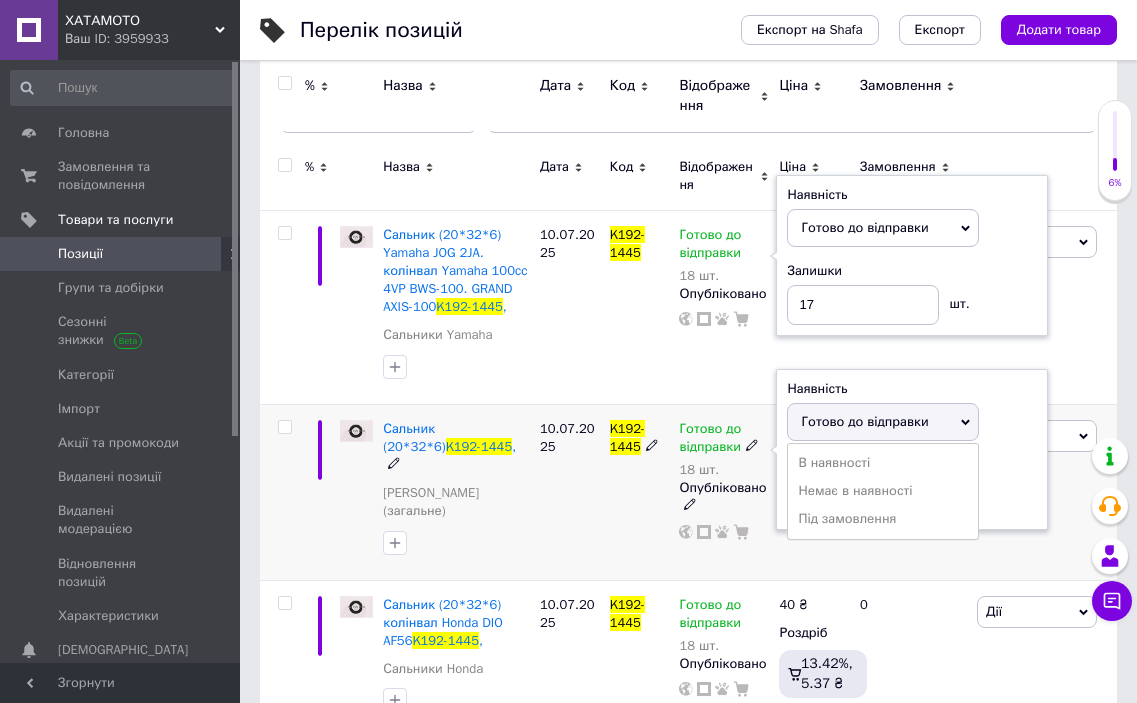 click on "Готово до відправки" at bounding box center (864, 421) 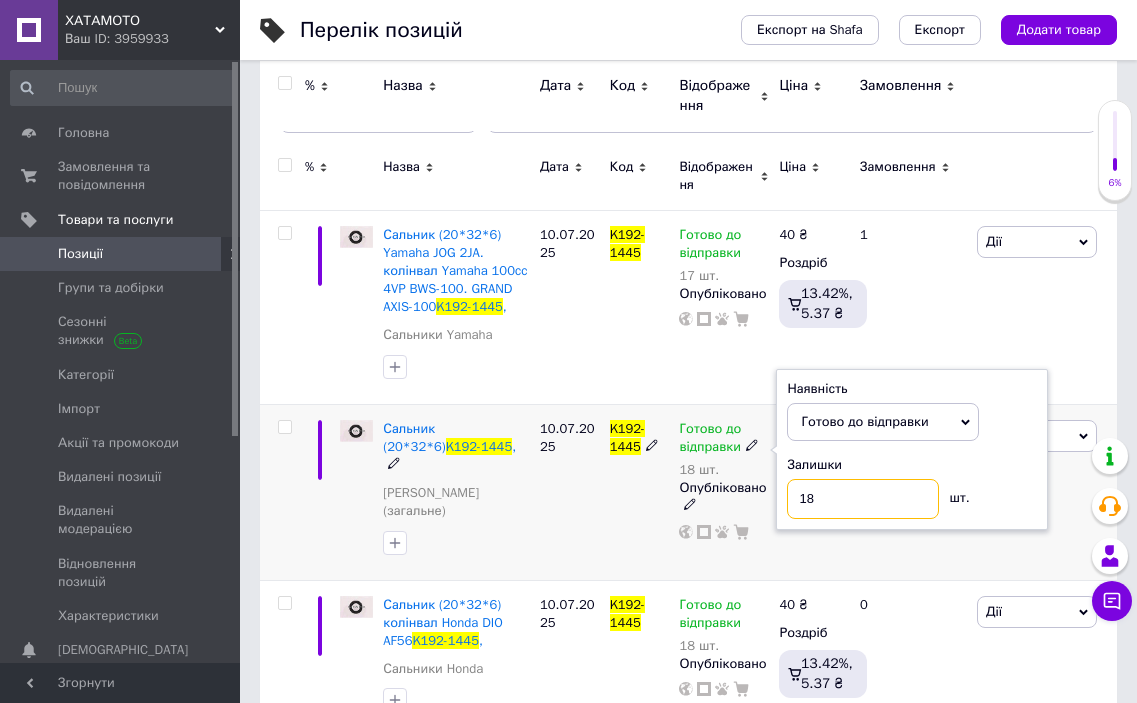 drag, startPoint x: 834, startPoint y: 484, endPoint x: 759, endPoint y: 438, distance: 87.982956 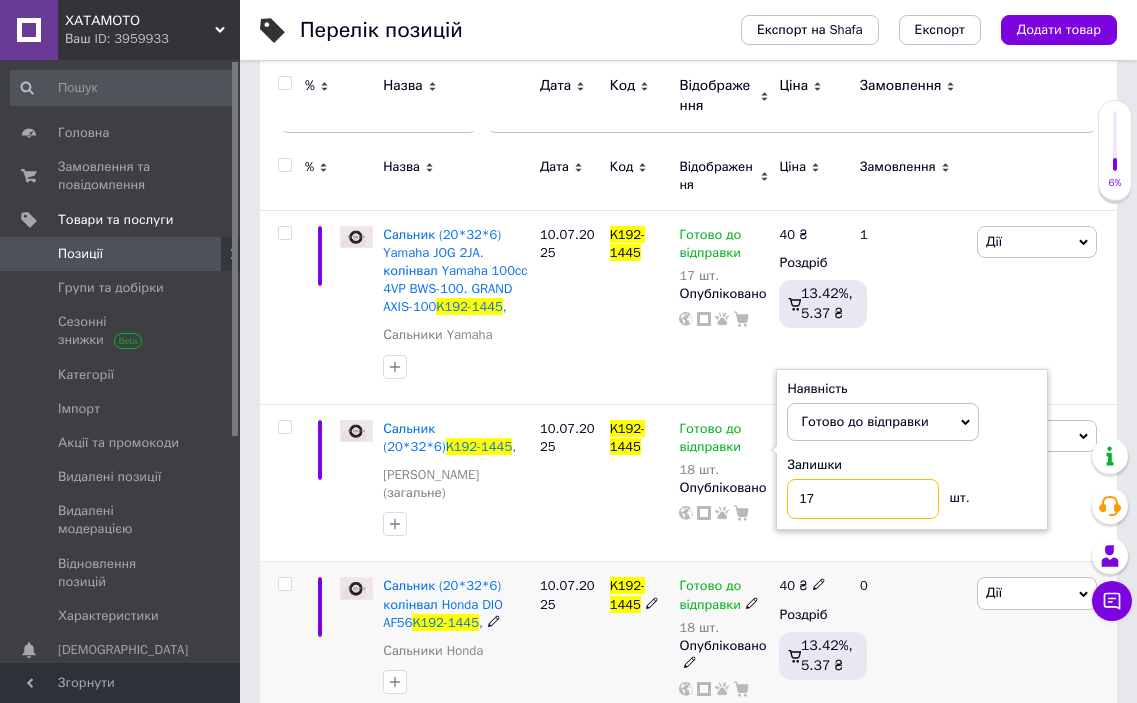type on "17" 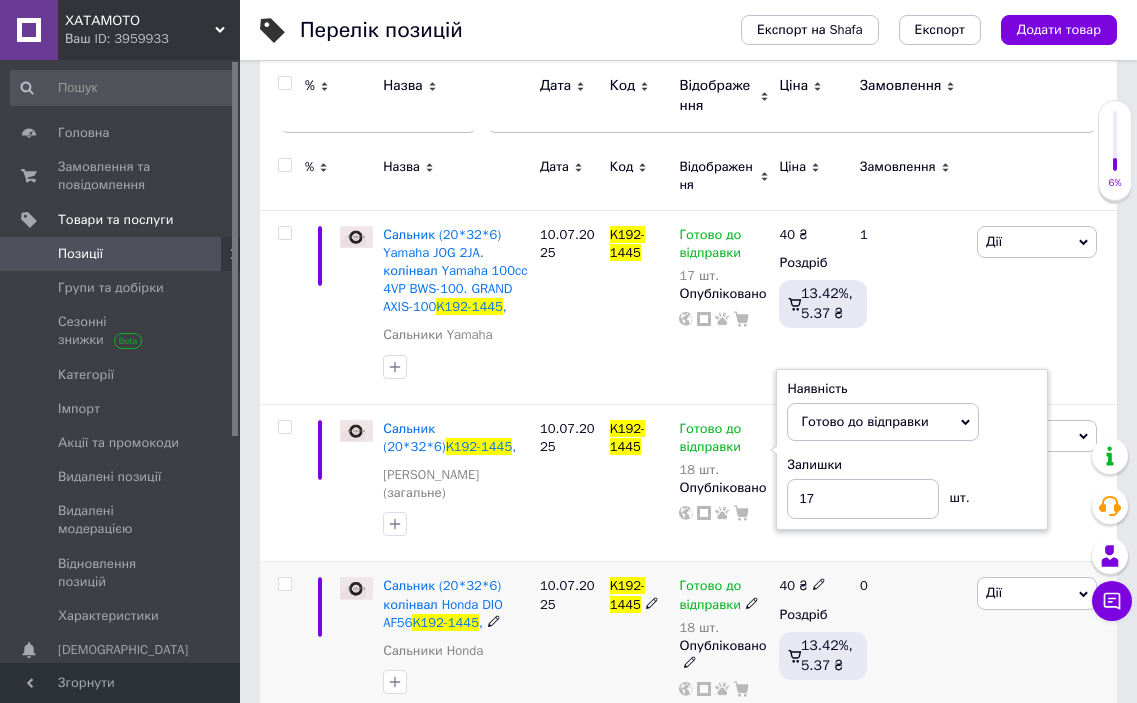 click 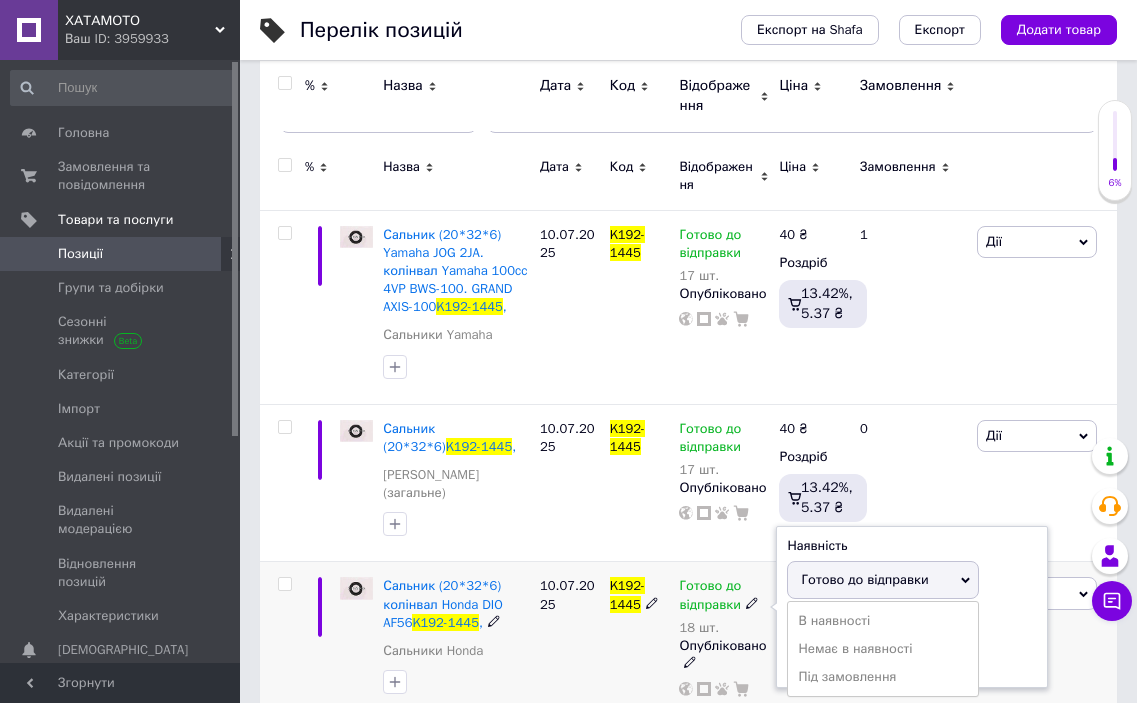 click on "Готово до відправки" at bounding box center [864, 579] 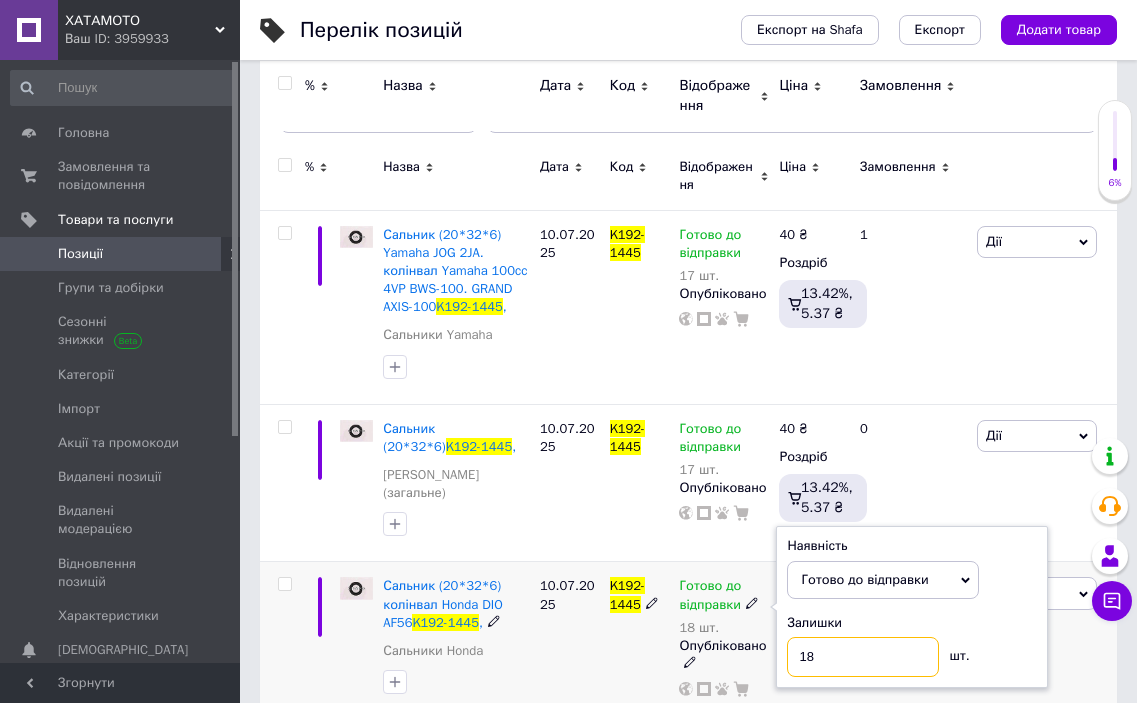 drag, startPoint x: 855, startPoint y: 616, endPoint x: 757, endPoint y: 592, distance: 100.89599 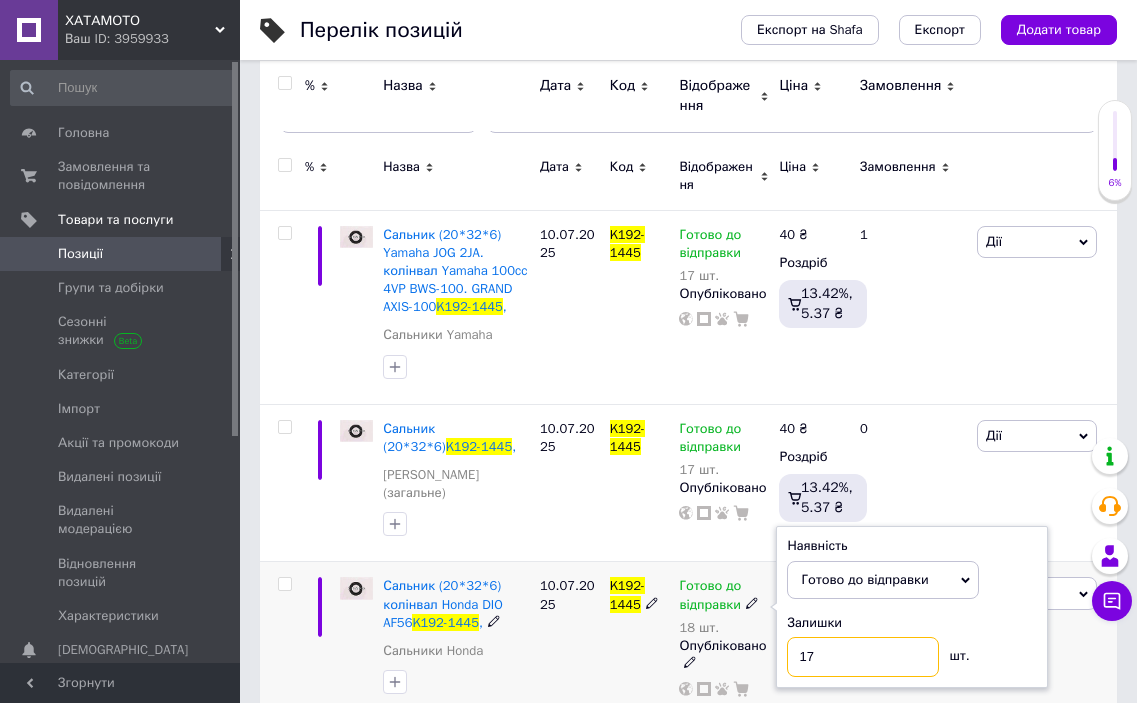 type on "17" 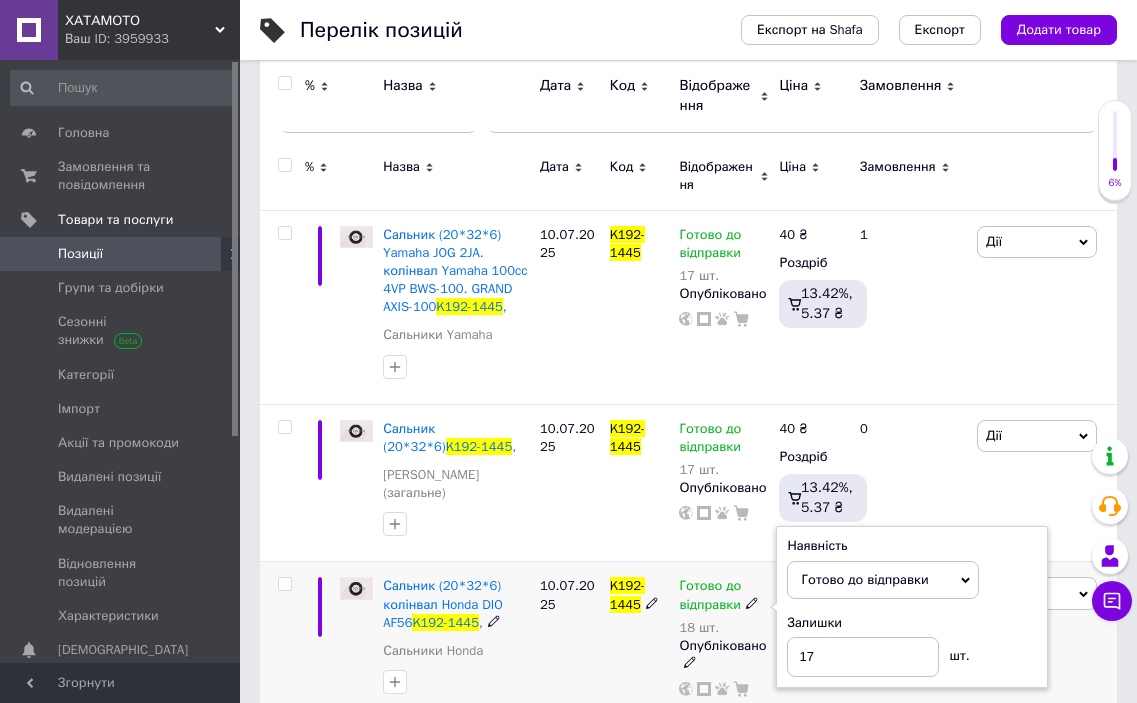 click on "K192-1445" at bounding box center (640, 640) 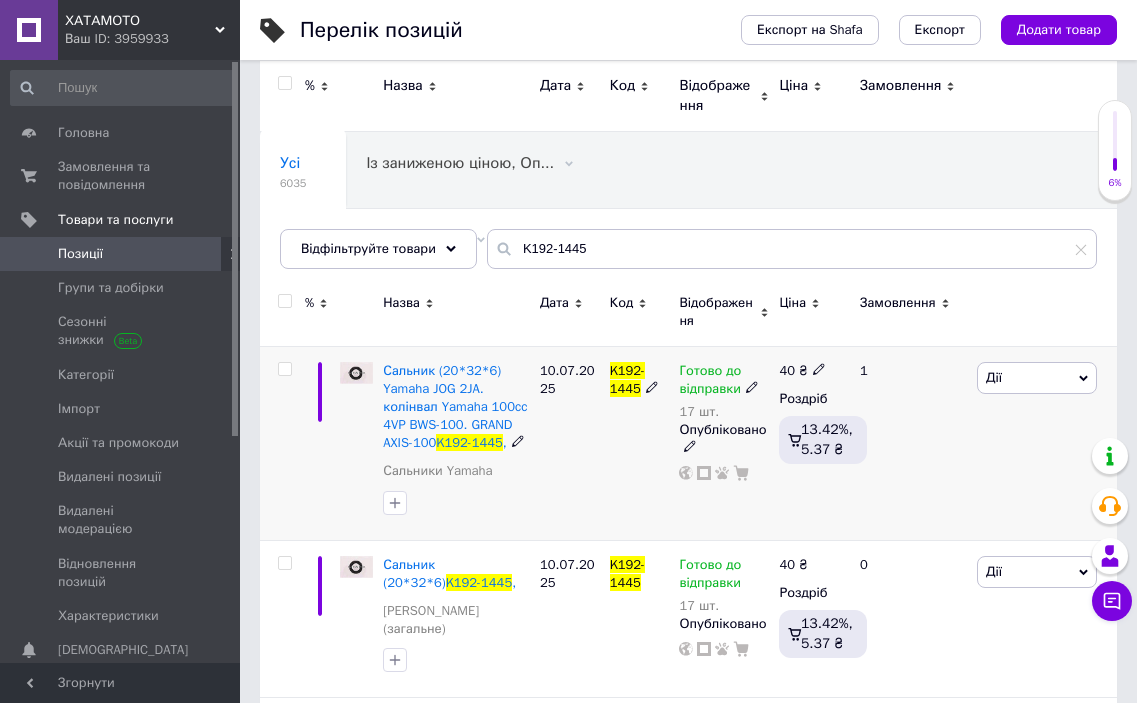 scroll, scrollTop: 0, scrollLeft: 0, axis: both 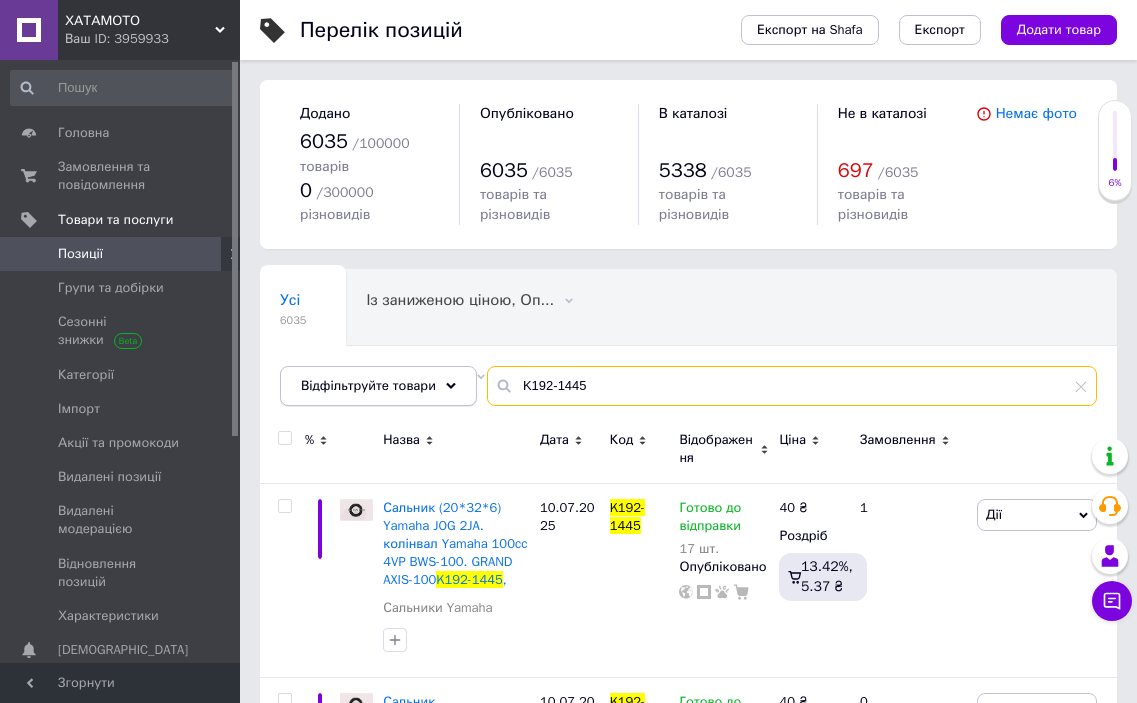 drag, startPoint x: 595, startPoint y: 361, endPoint x: 461, endPoint y: 354, distance: 134.18271 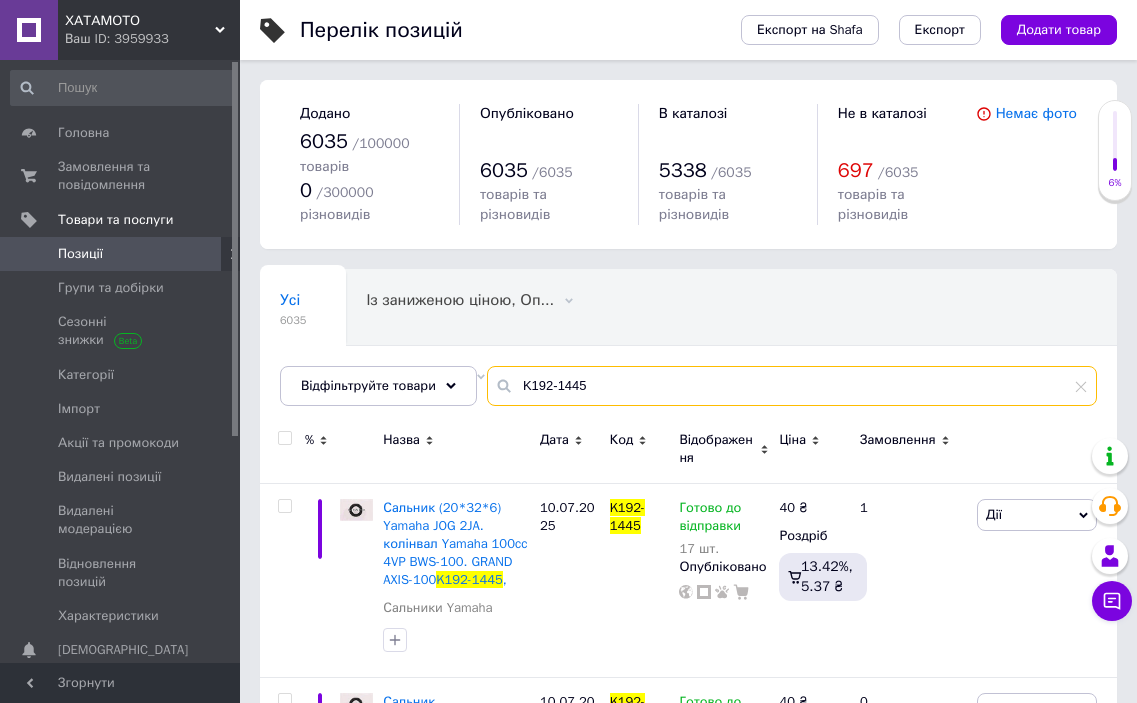 paste on "B020-4711" 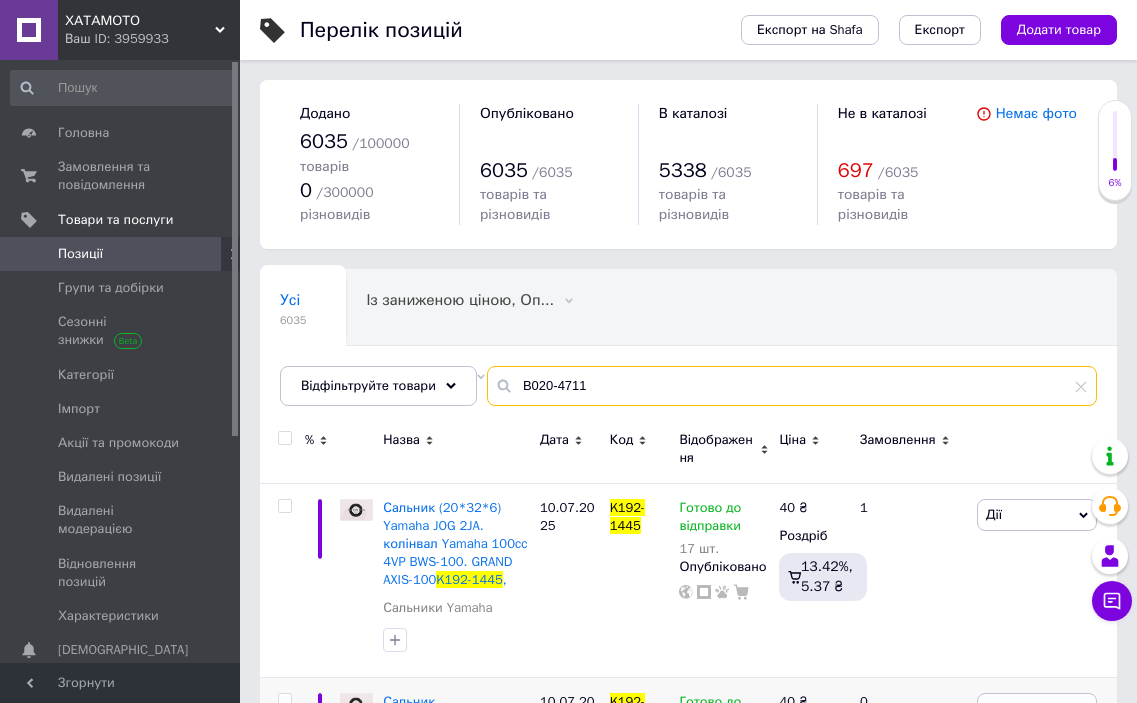 type on "B020-4711" 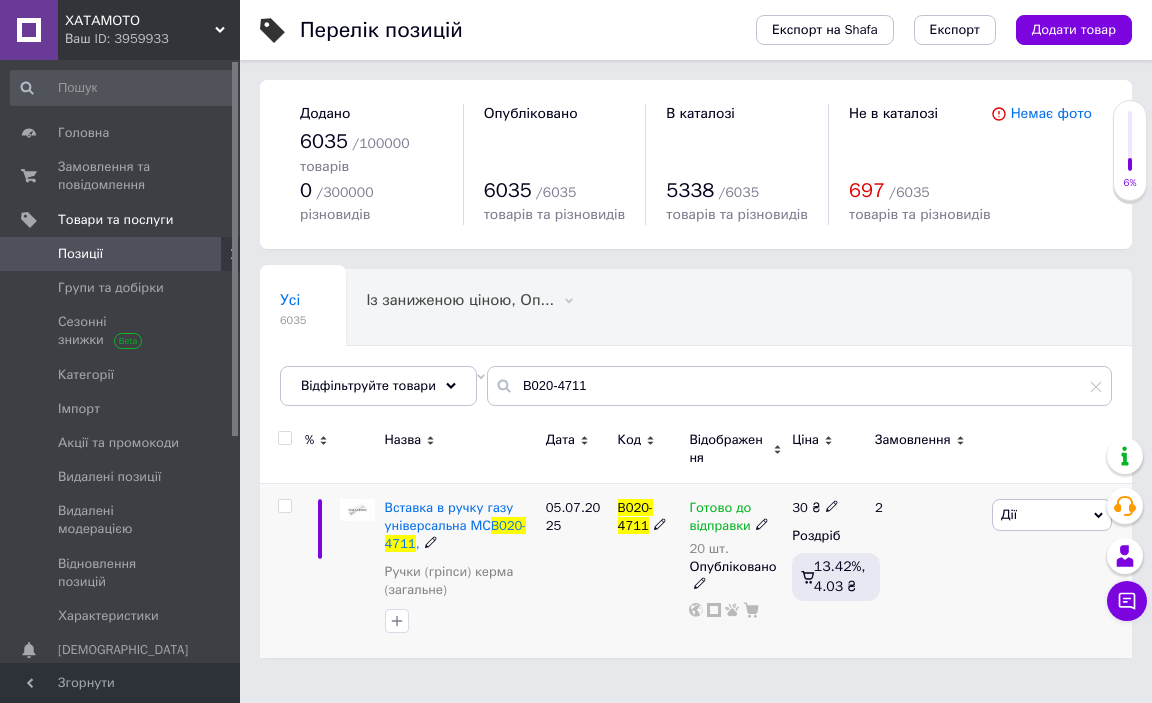 click 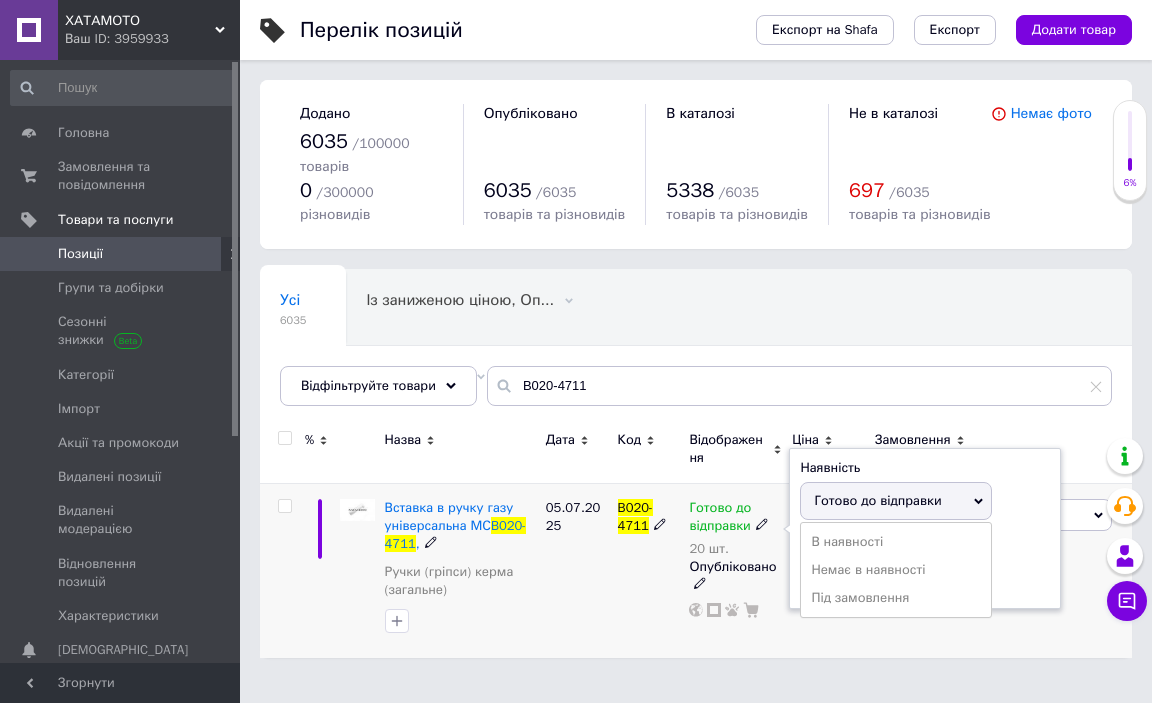 click on "Готово до відправки" at bounding box center [877, 500] 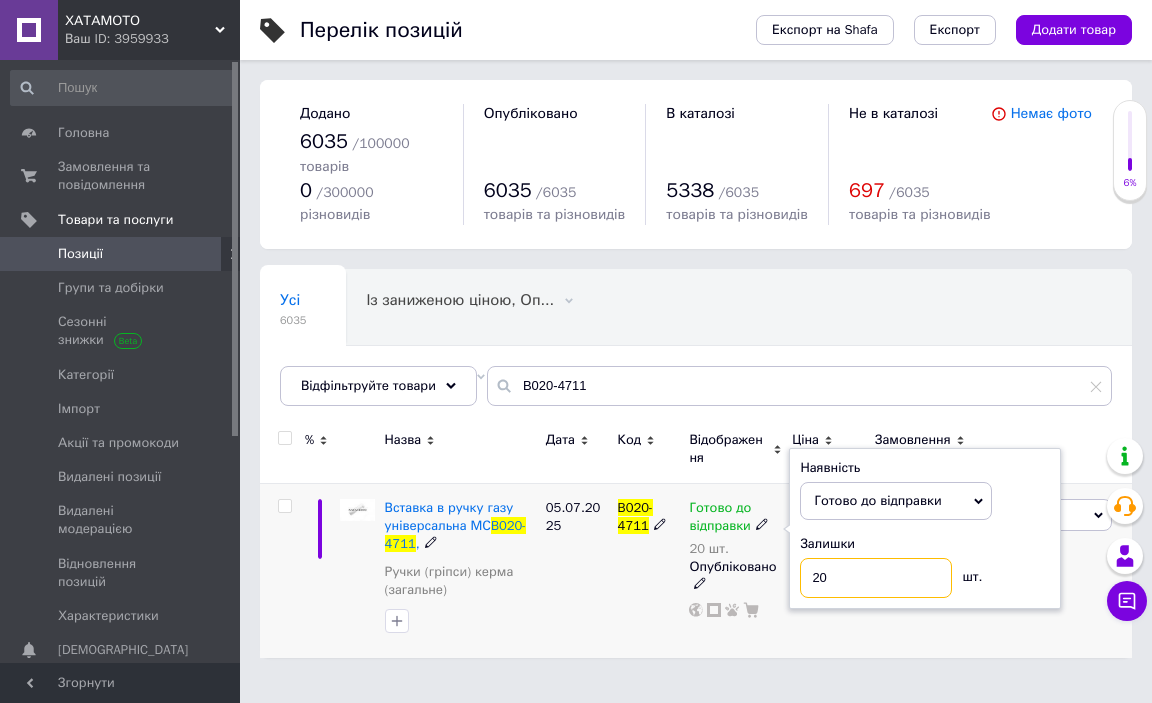 drag, startPoint x: 856, startPoint y: 558, endPoint x: 756, endPoint y: 542, distance: 101.27191 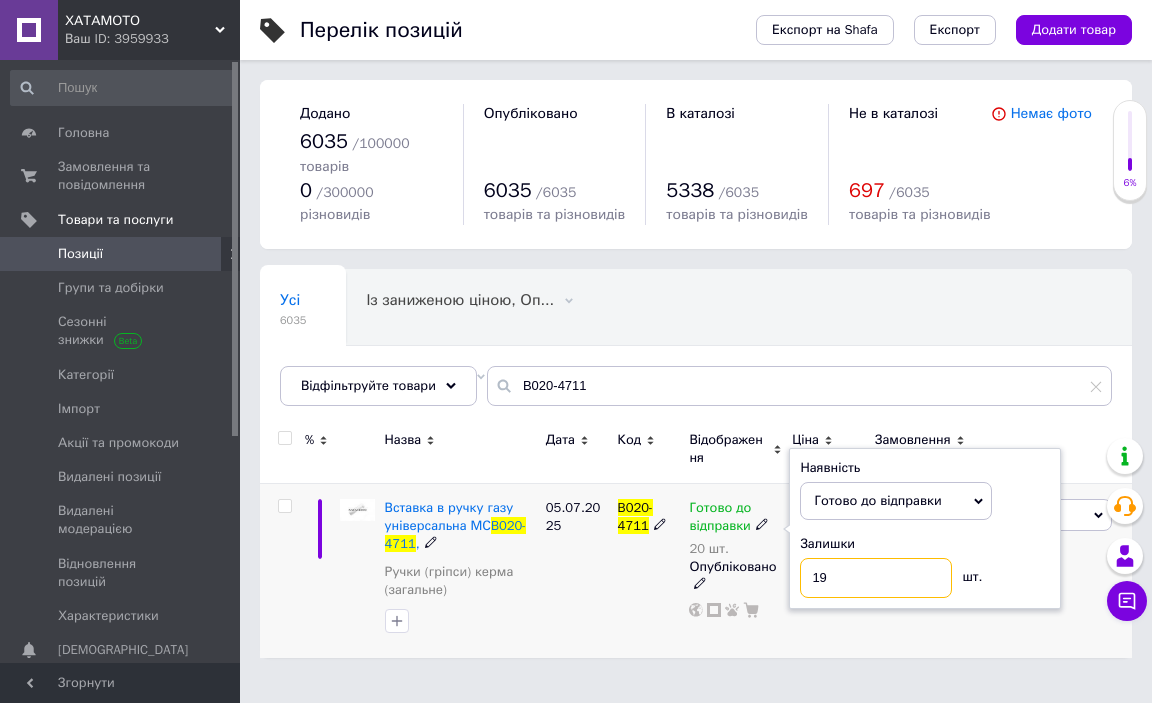 type on "19" 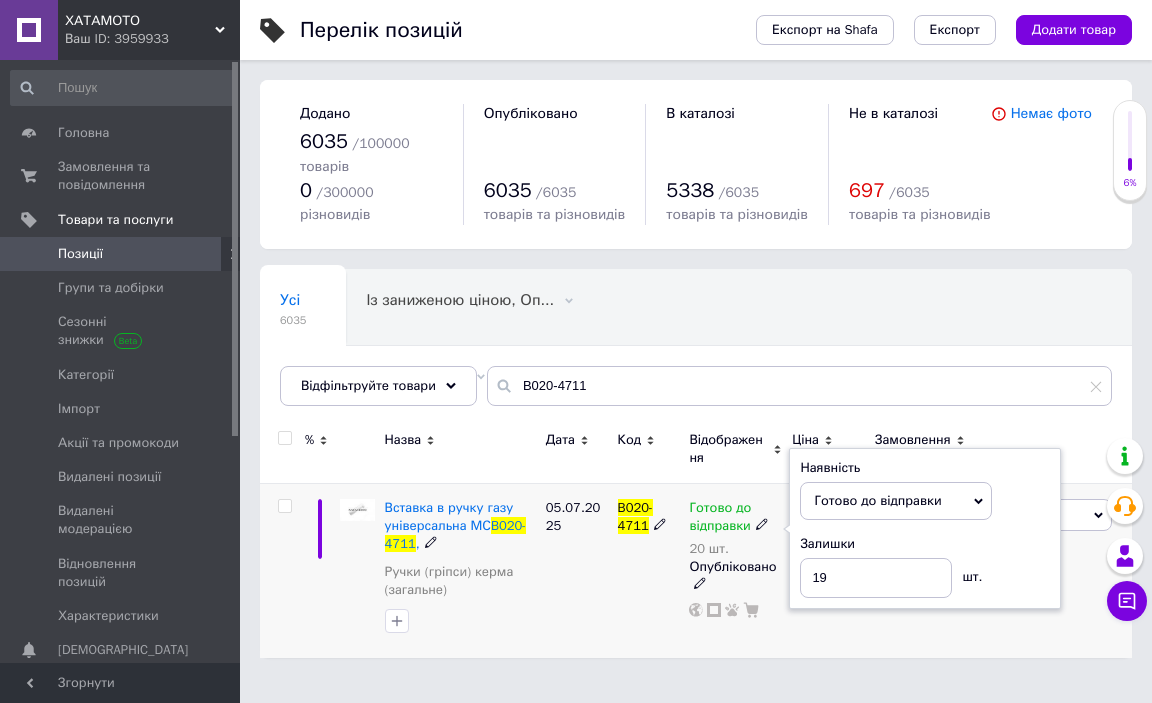 click on "B020-4711" at bounding box center [649, 570] 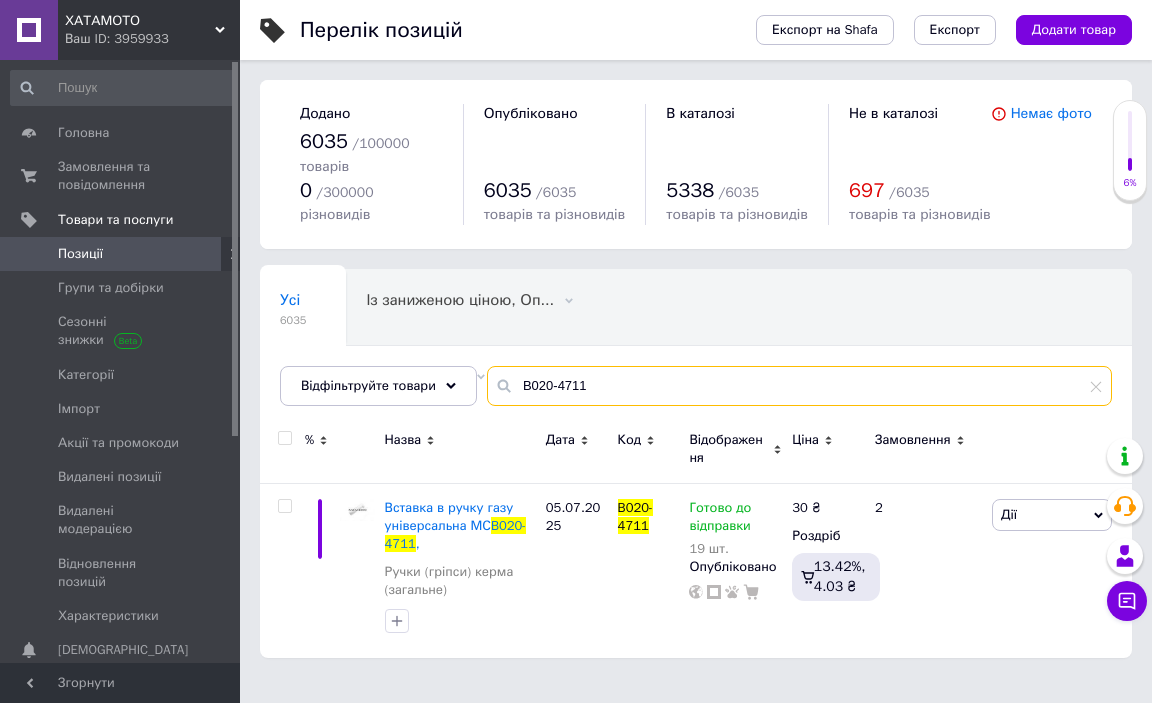 drag, startPoint x: 620, startPoint y: 360, endPoint x: 474, endPoint y: 357, distance: 146.03082 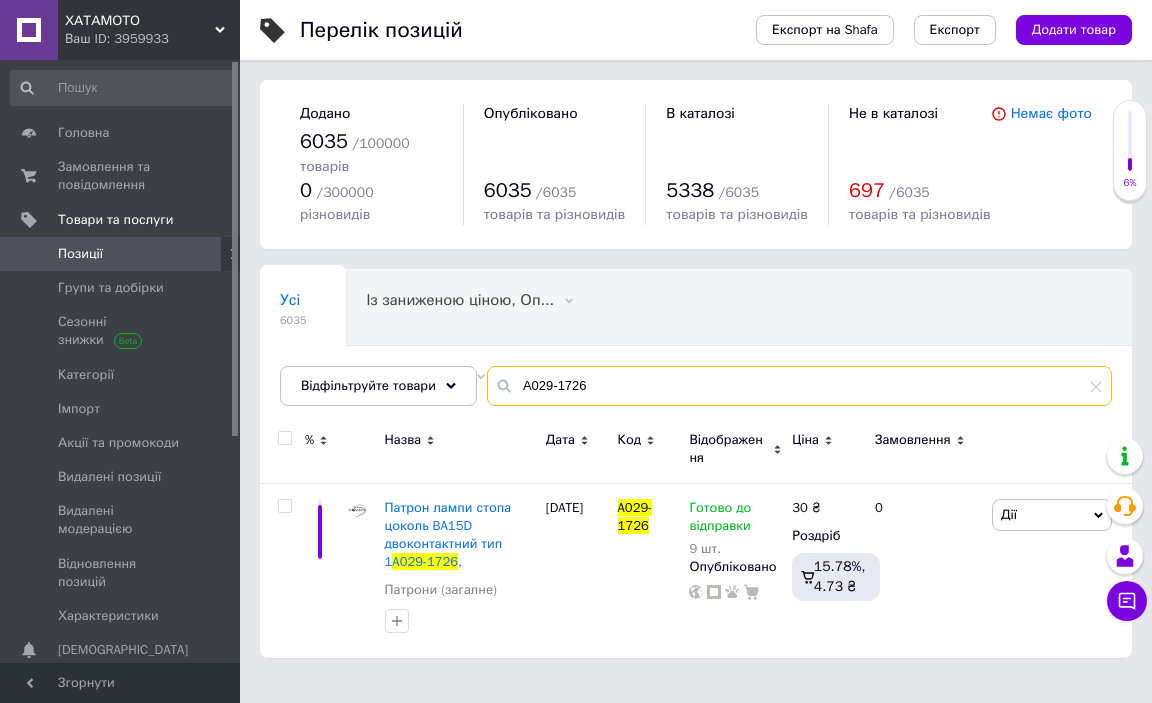 type on "A029-1726" 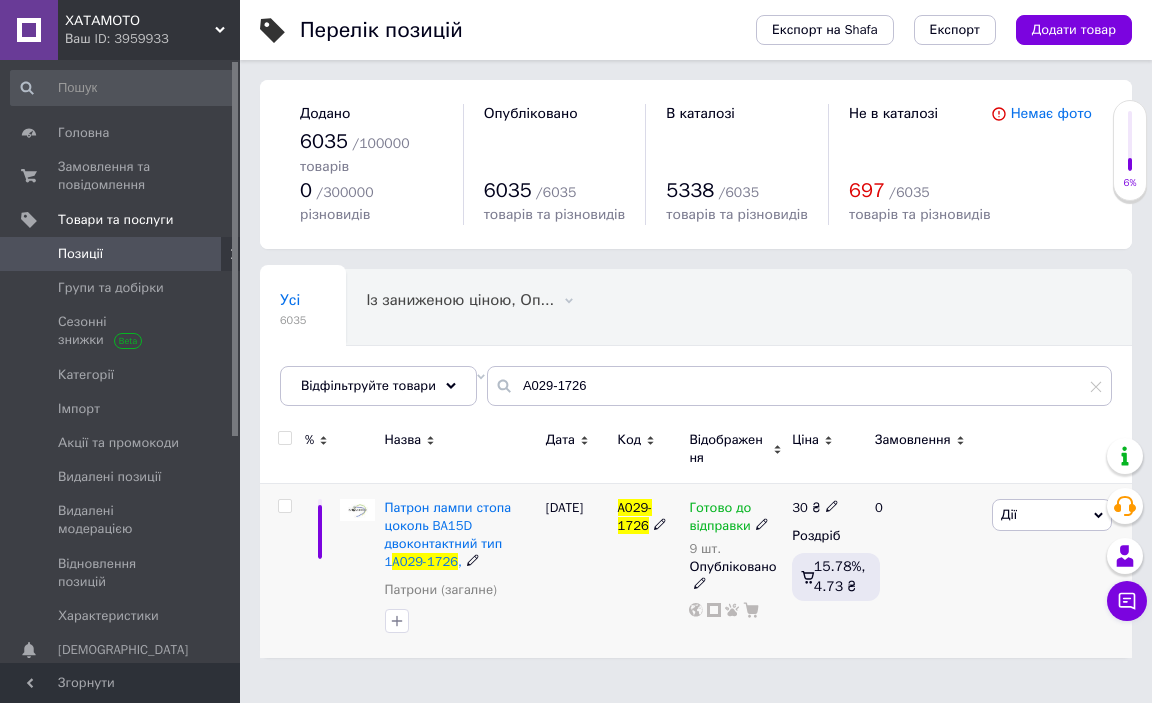 click 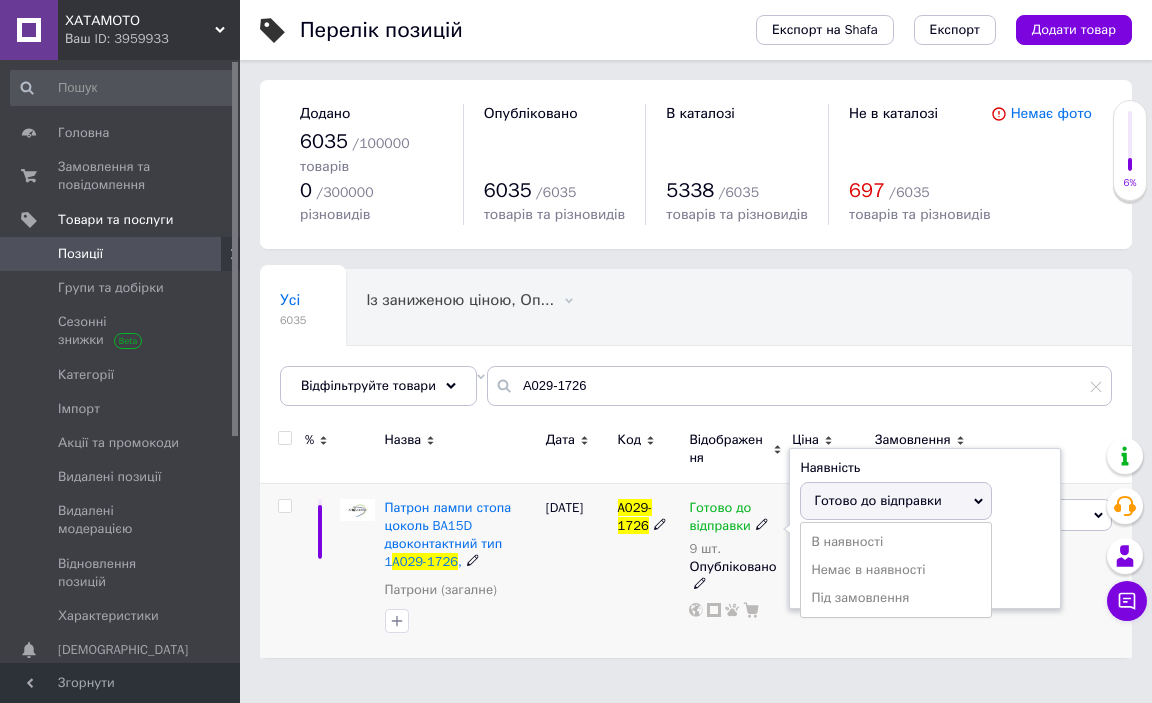 click on "Готово до відправки" at bounding box center (877, 500) 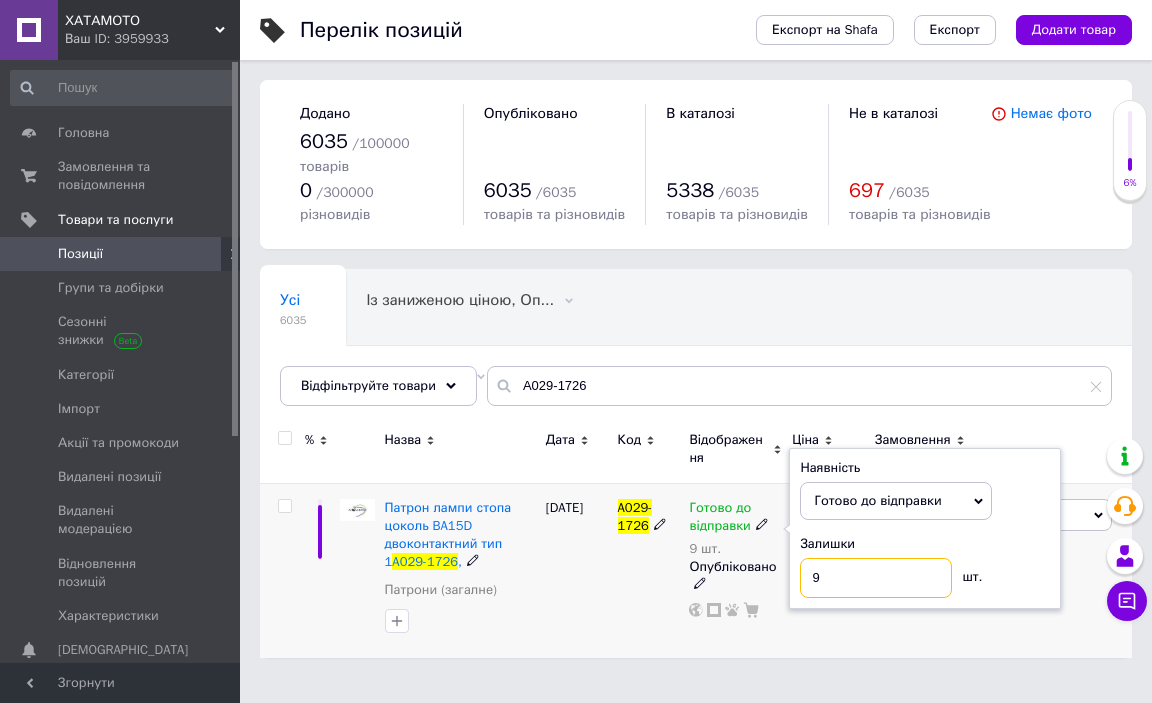 drag, startPoint x: 827, startPoint y: 557, endPoint x: 759, endPoint y: 558, distance: 68.007355 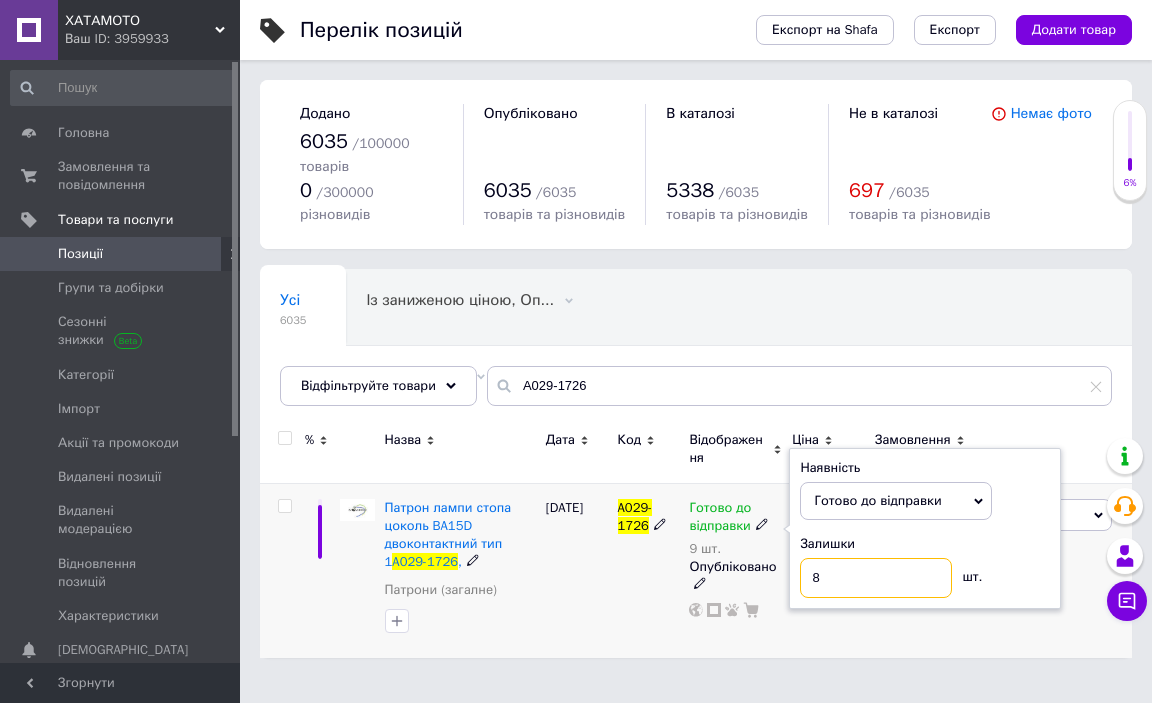type on "8" 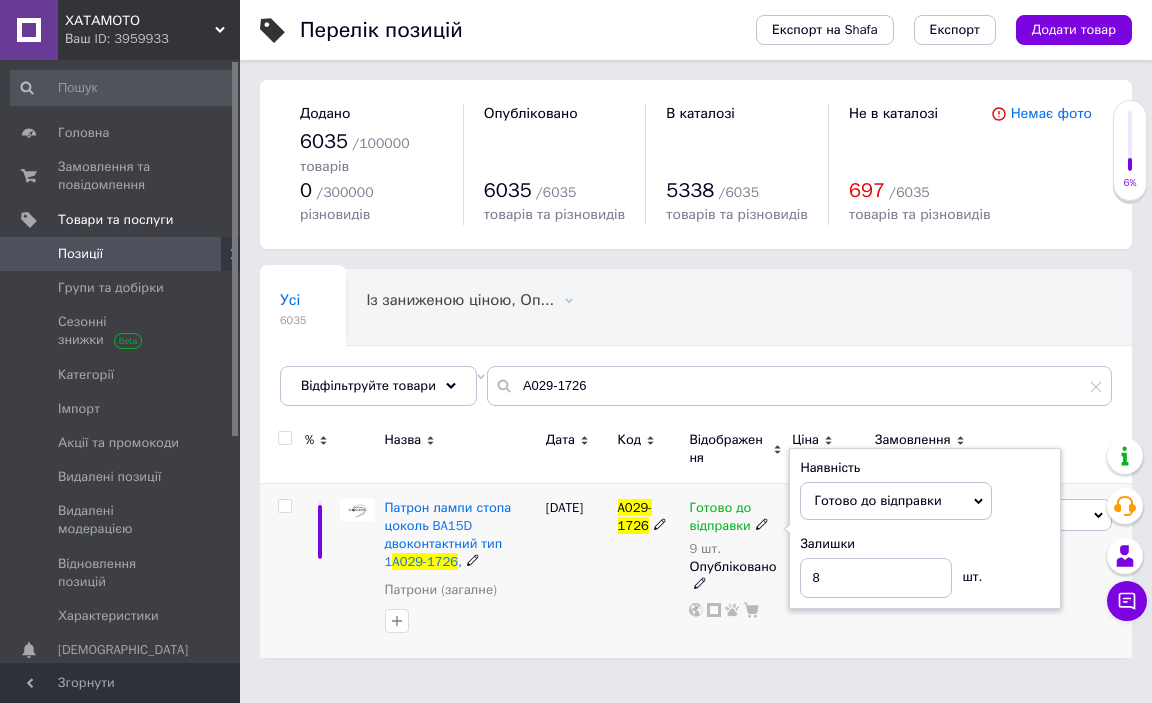 click on "[DATE]" at bounding box center [577, 570] 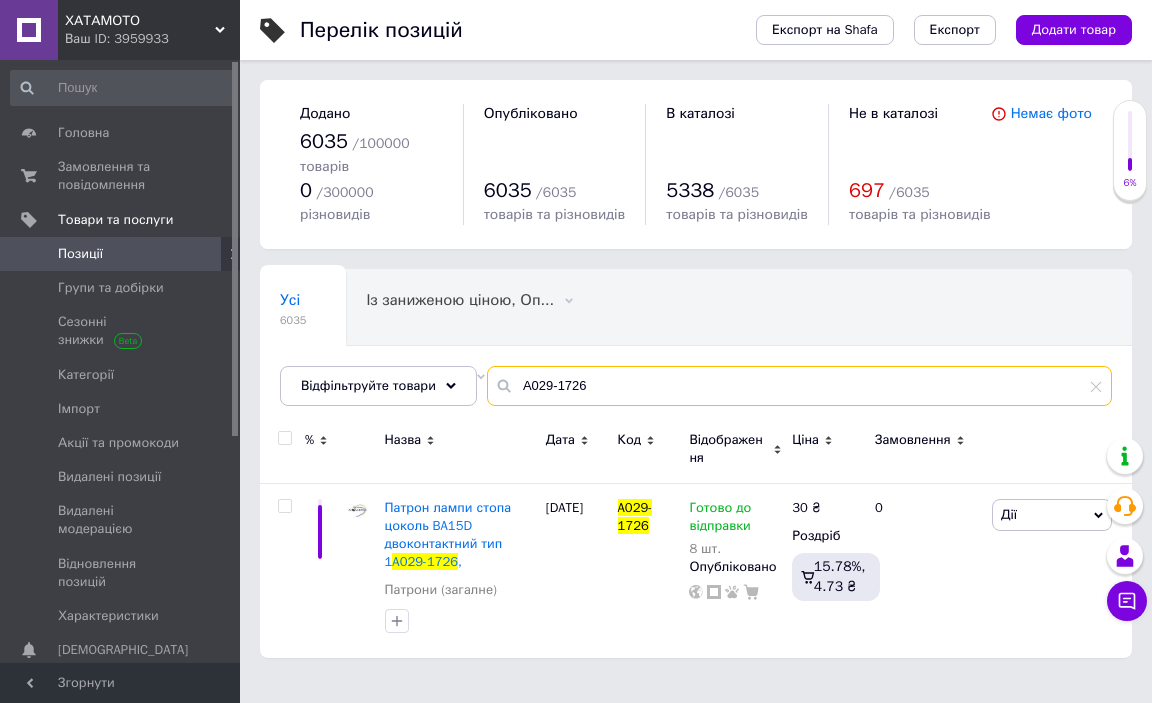 drag, startPoint x: 609, startPoint y: 366, endPoint x: 497, endPoint y: 355, distance: 112.53888 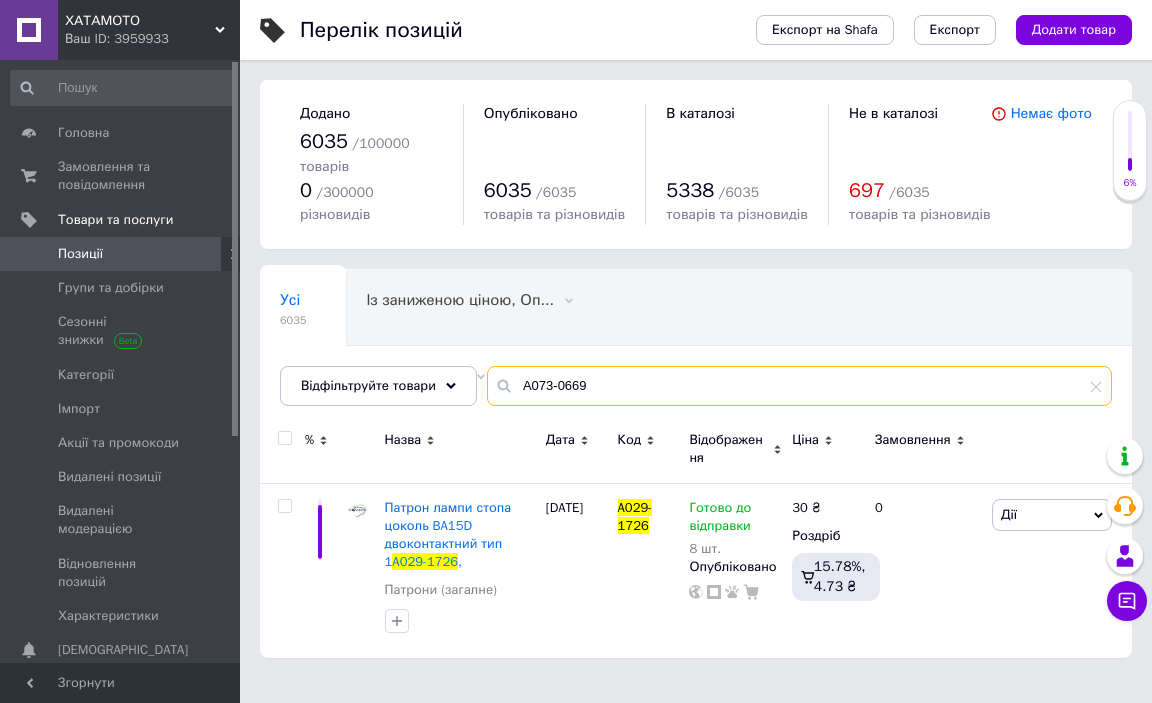 type on "A073-0669" 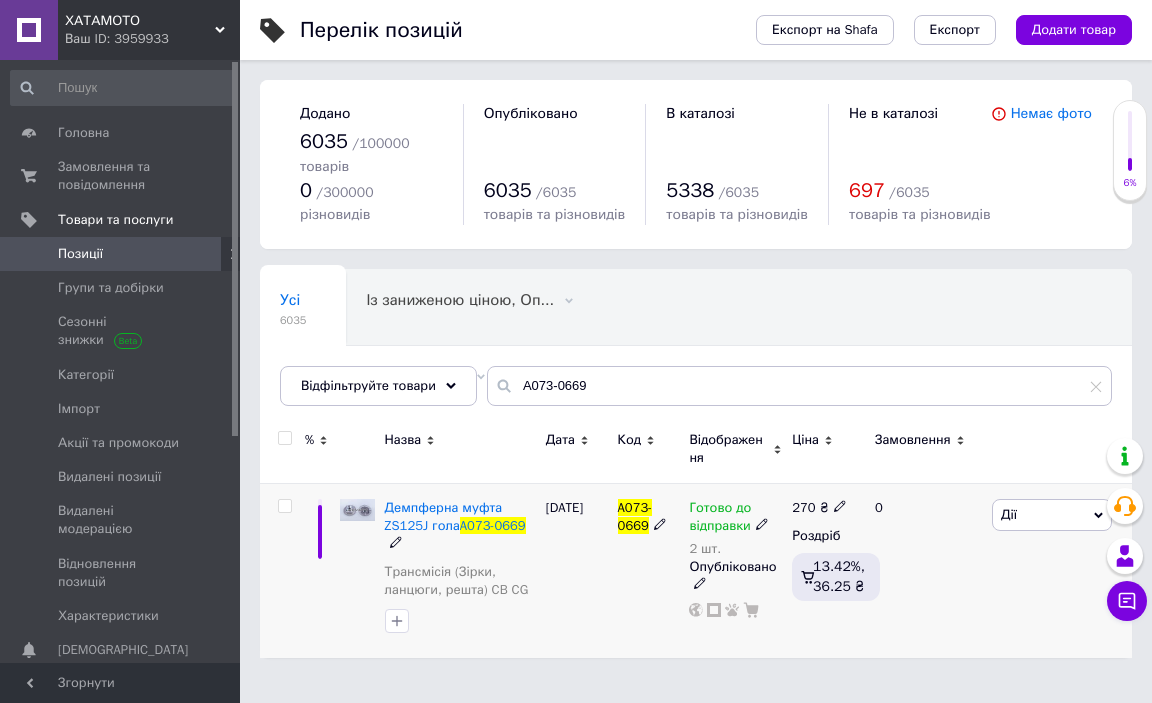 click 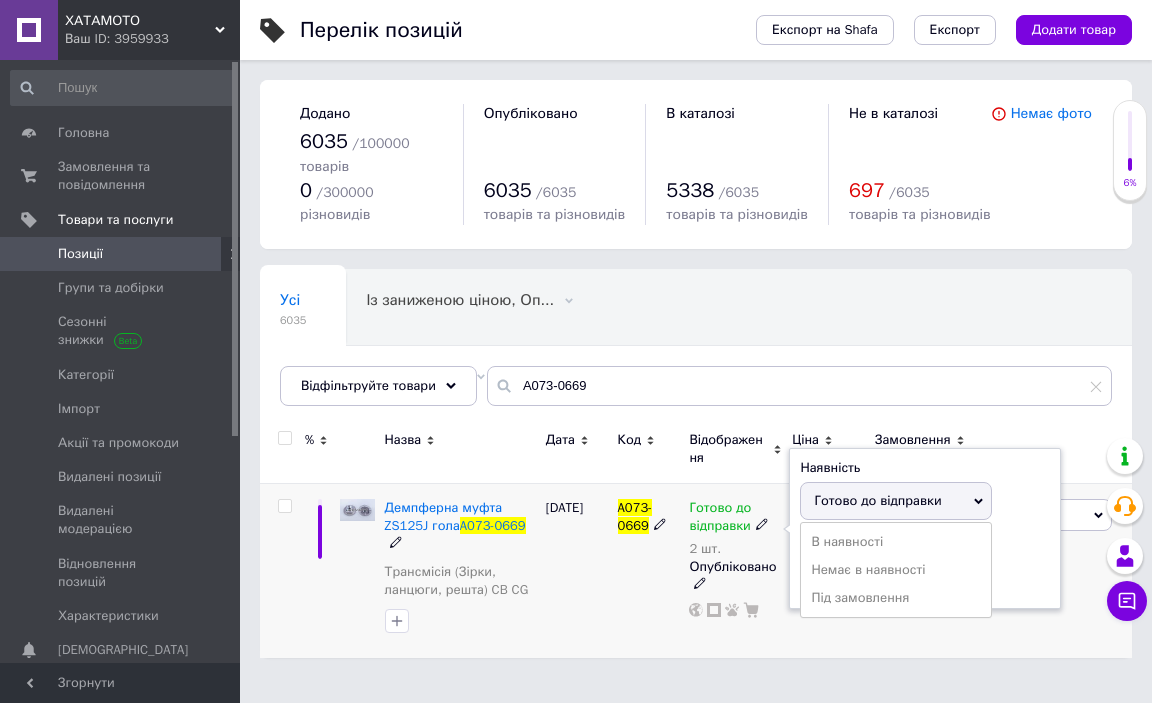 click on "Готово до відправки" at bounding box center [877, 500] 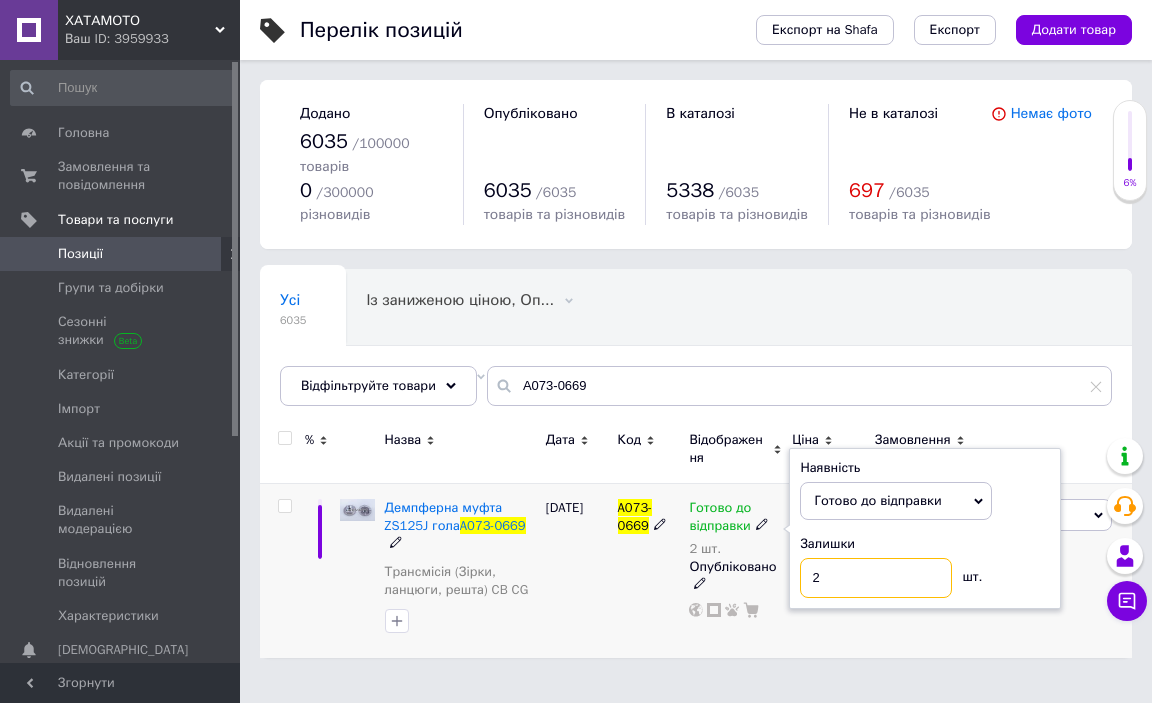 drag, startPoint x: 846, startPoint y: 571, endPoint x: 756, endPoint y: 555, distance: 91.411156 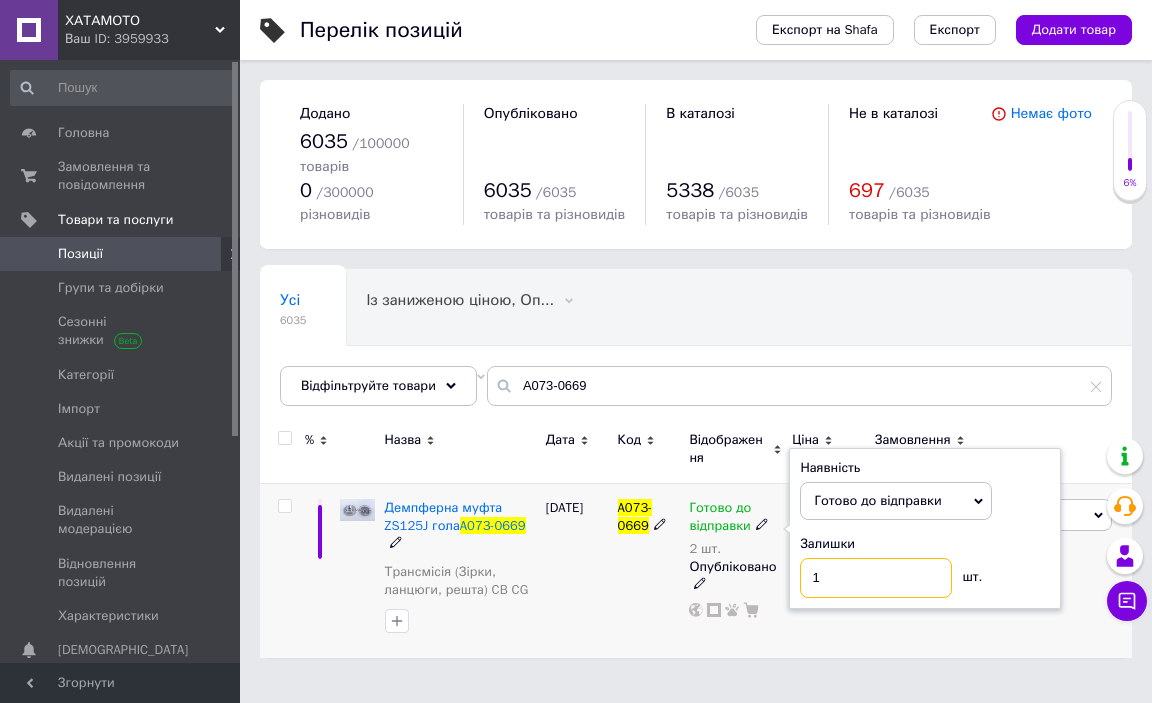 type on "1" 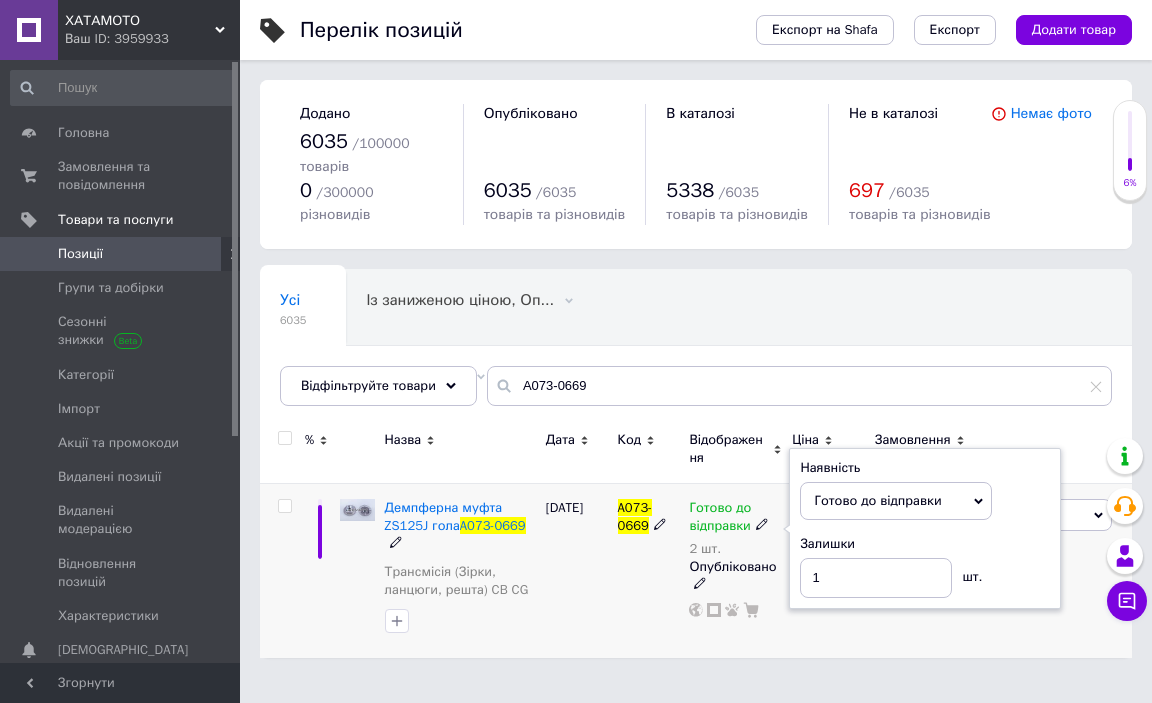 click on "[DATE]" at bounding box center [577, 570] 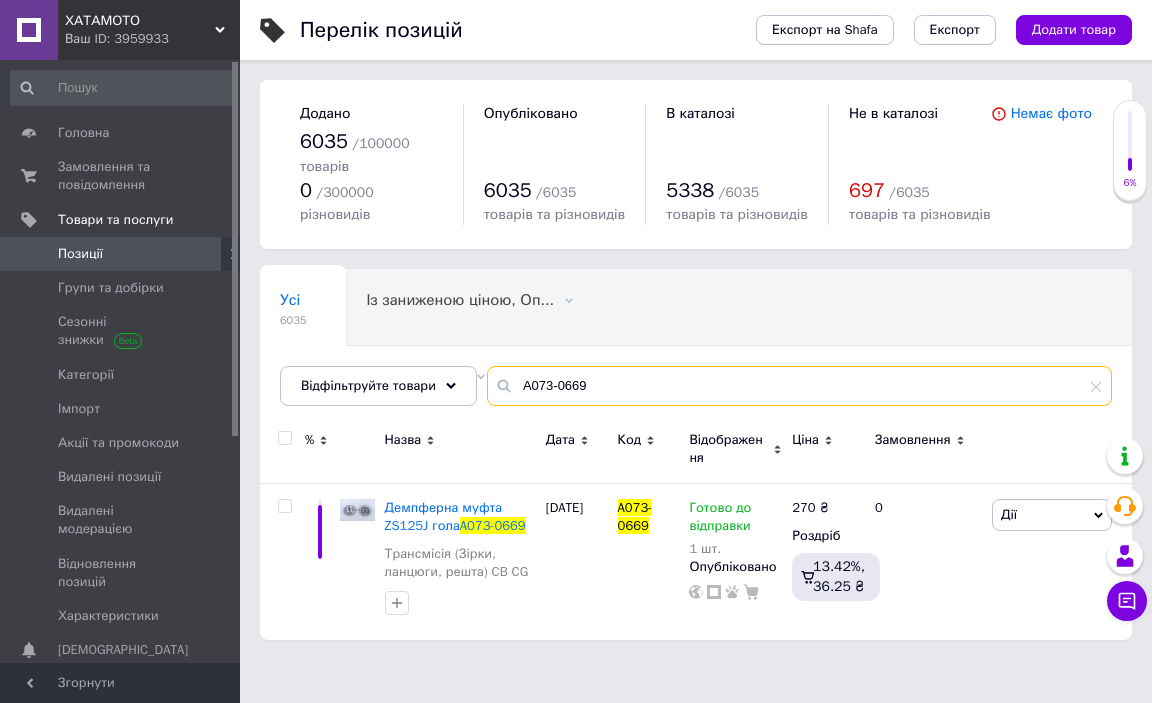 drag, startPoint x: 644, startPoint y: 353, endPoint x: 428, endPoint y: 336, distance: 216.66795 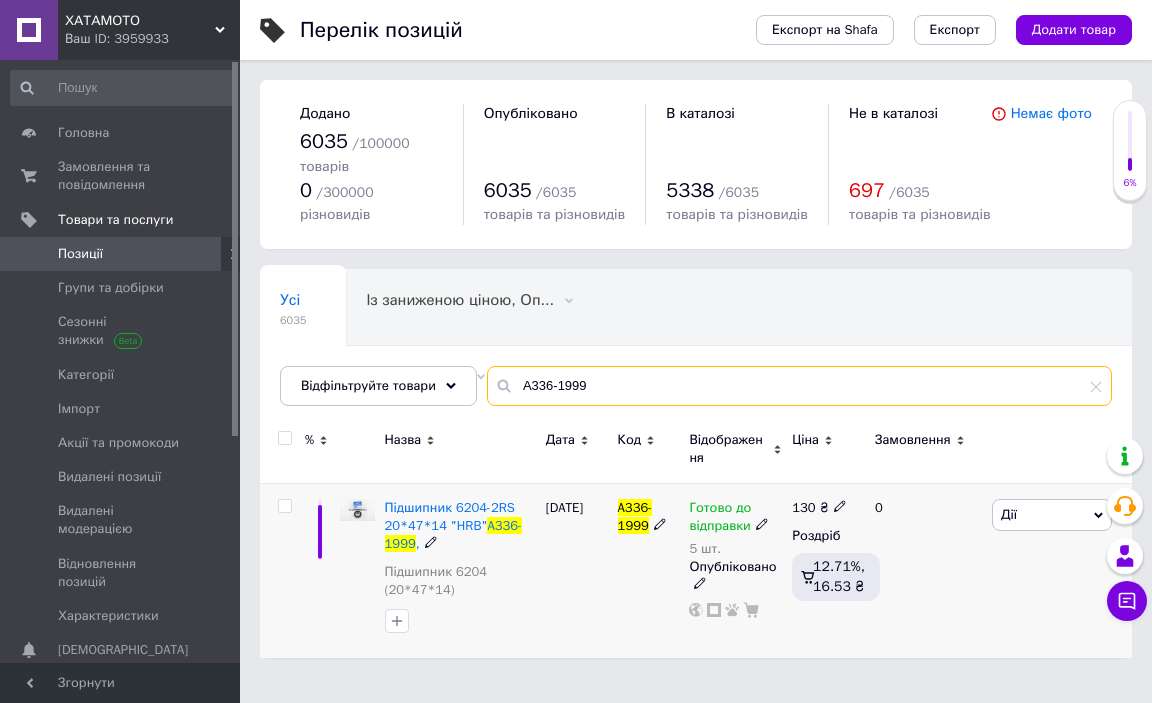 type on "A336-1999" 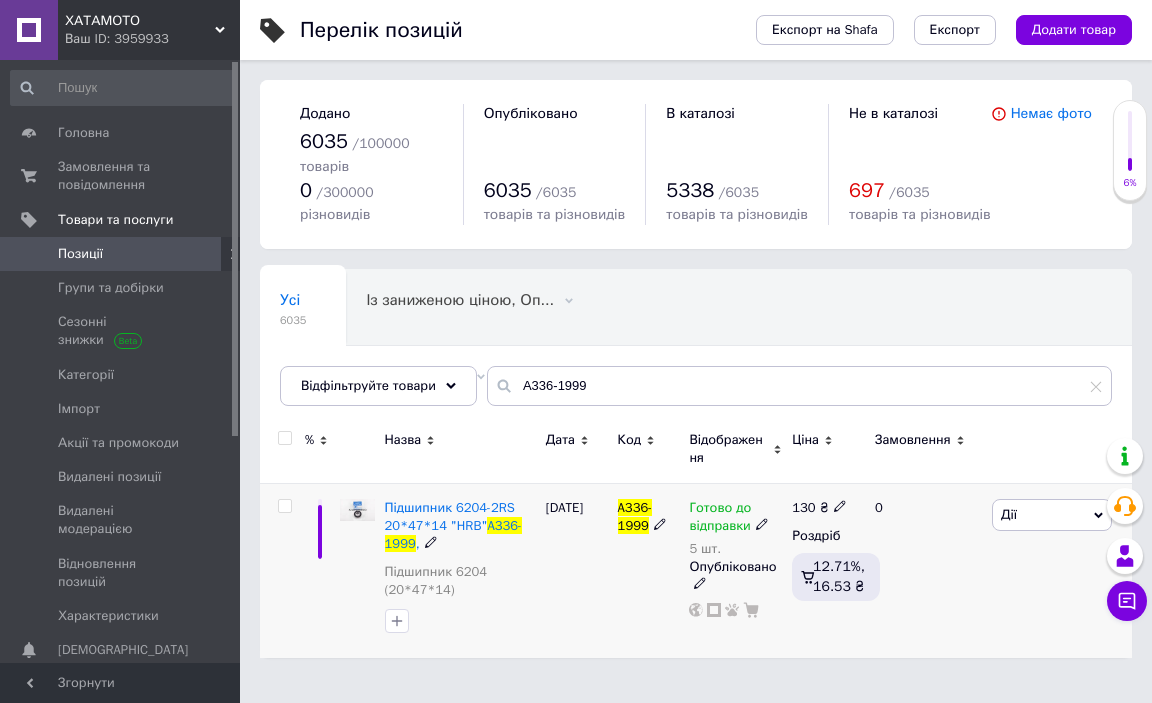 click 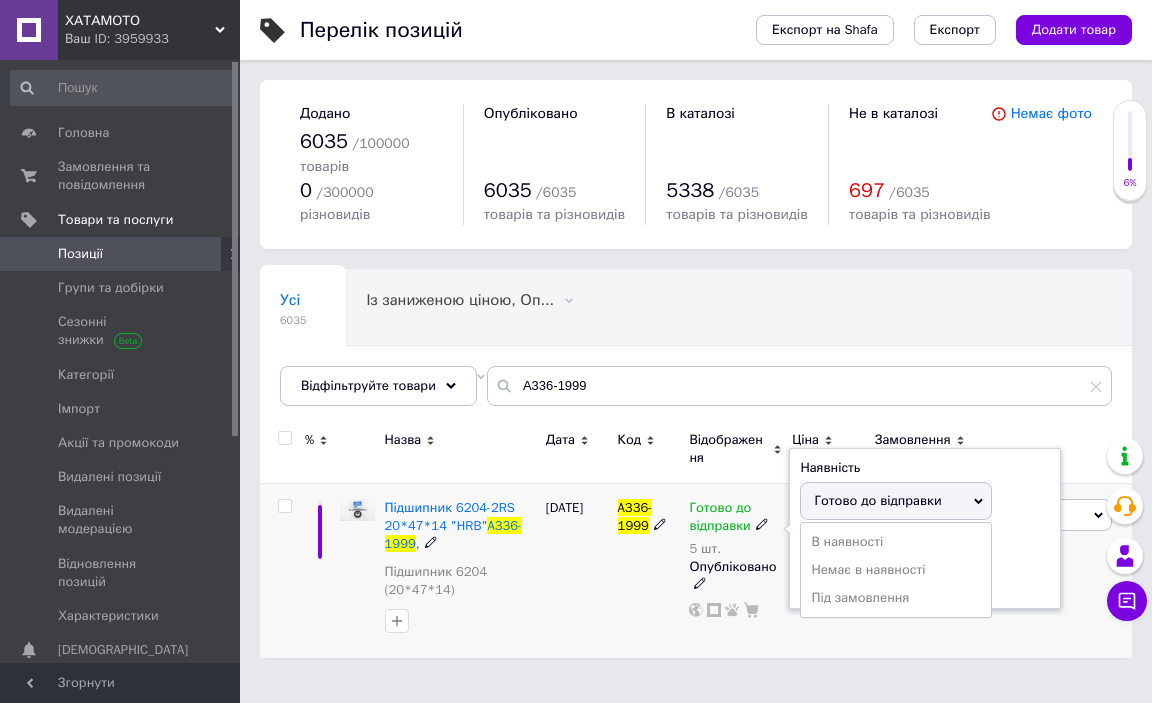 click on "Готово до відправки" at bounding box center (877, 500) 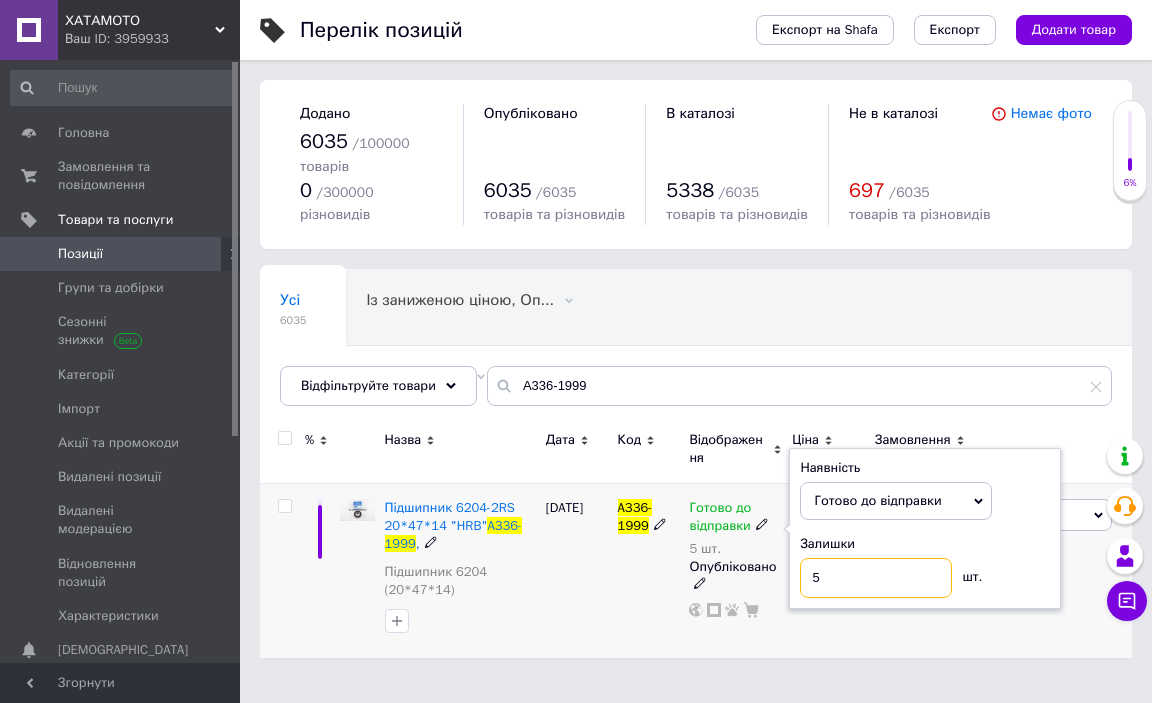 drag, startPoint x: 835, startPoint y: 552, endPoint x: 764, endPoint y: 554, distance: 71.02816 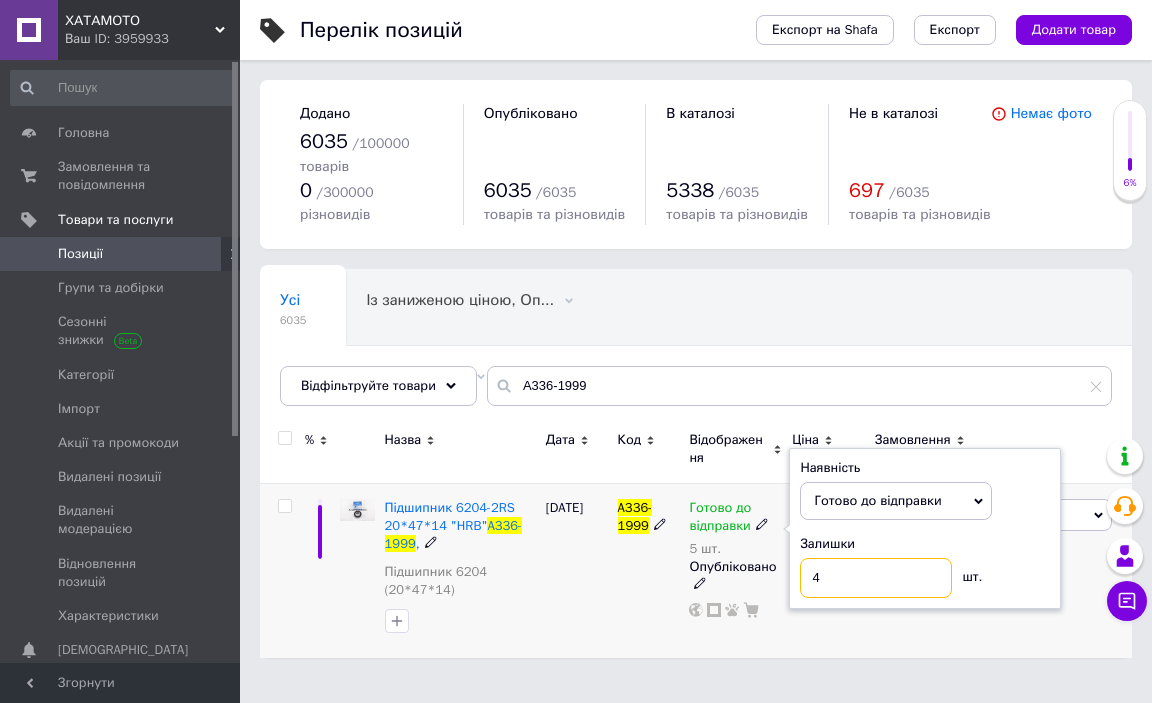 type on "4" 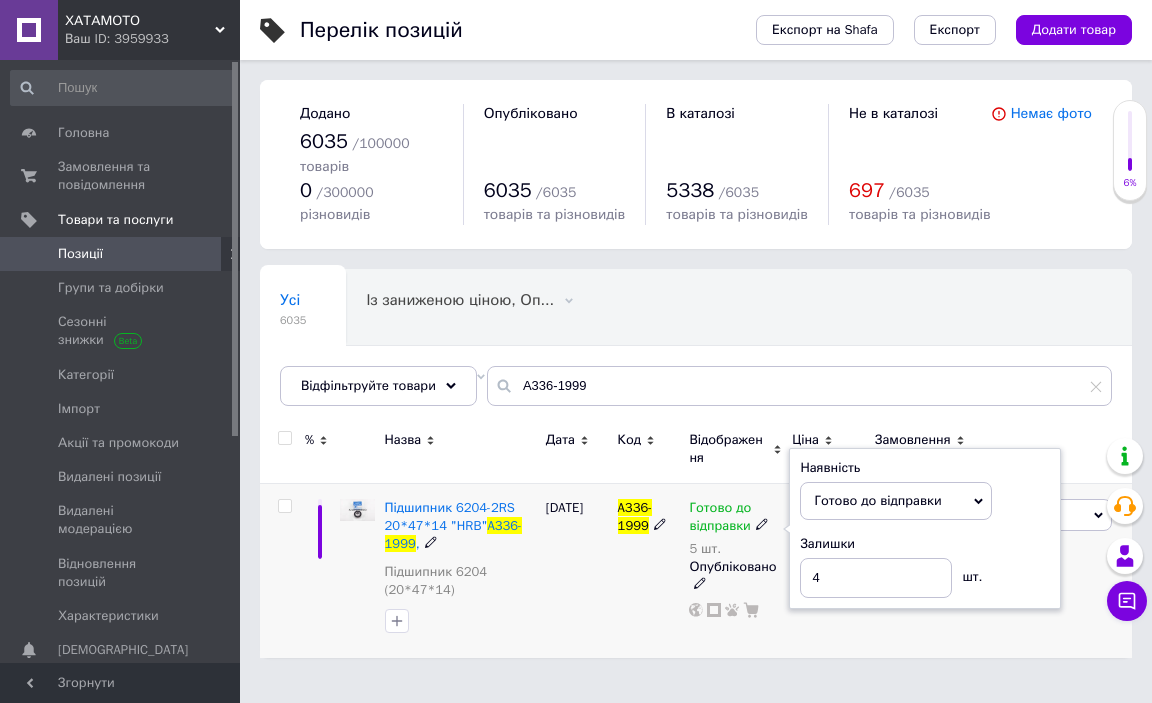 drag, startPoint x: 602, startPoint y: 585, endPoint x: 585, endPoint y: 586, distance: 17.029387 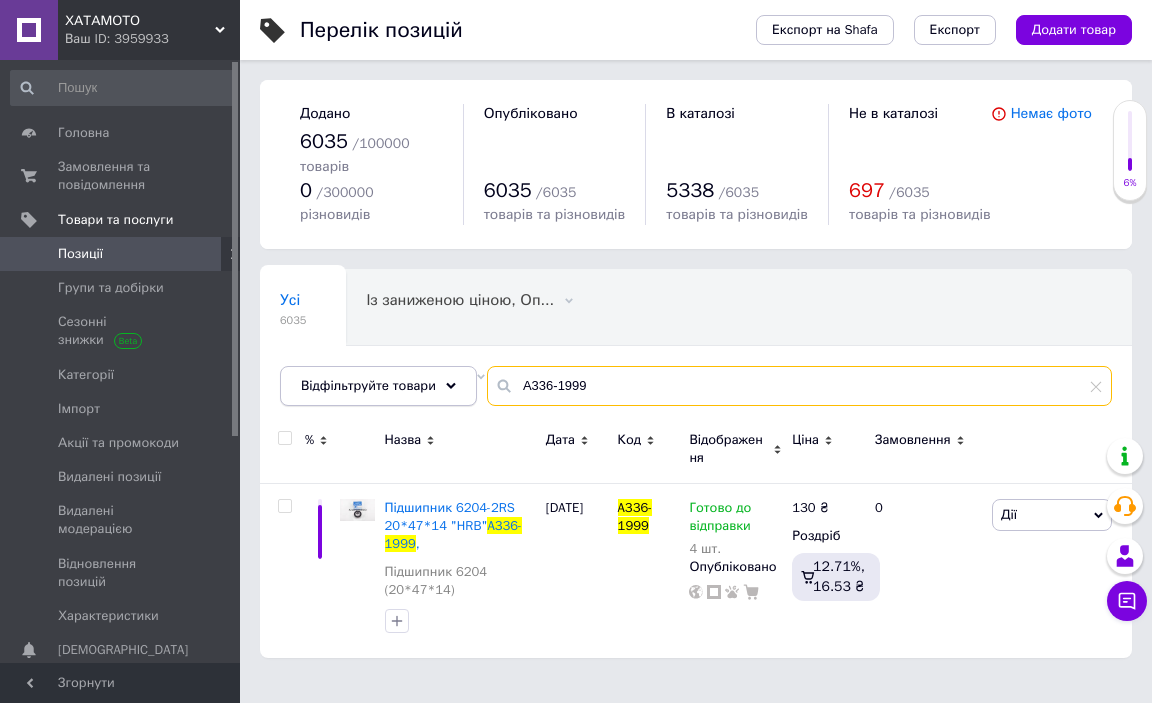 drag, startPoint x: 610, startPoint y: 365, endPoint x: 426, endPoint y: 358, distance: 184.1331 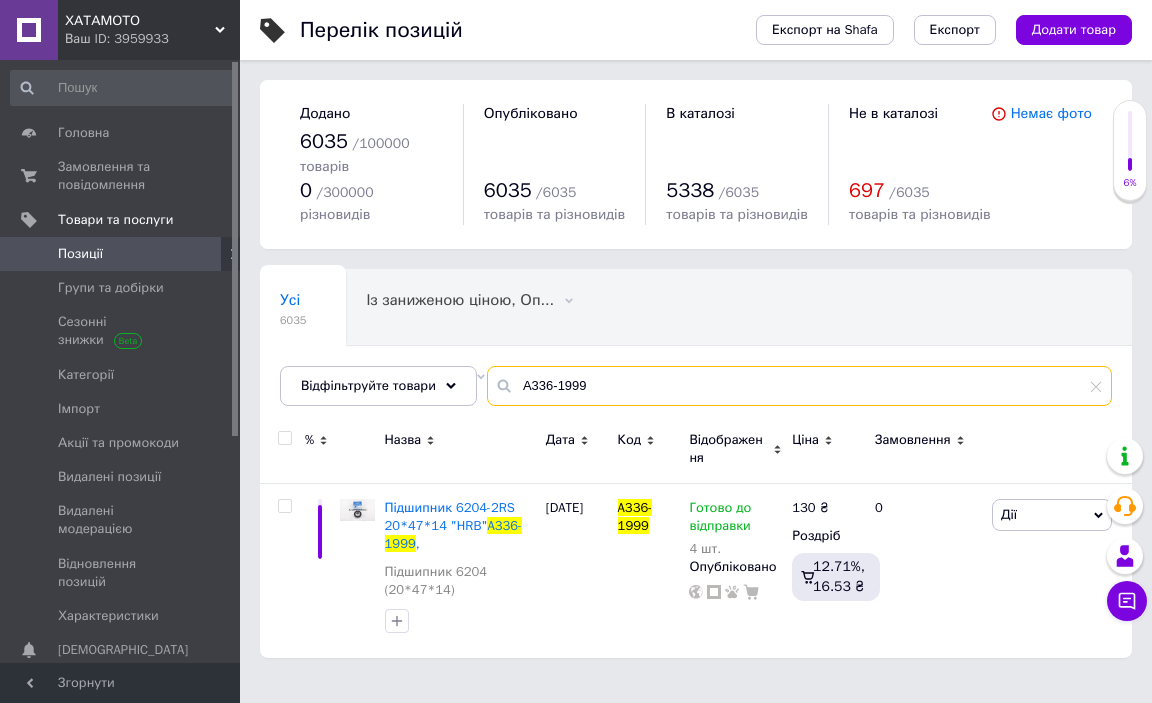 paste on "104-2862" 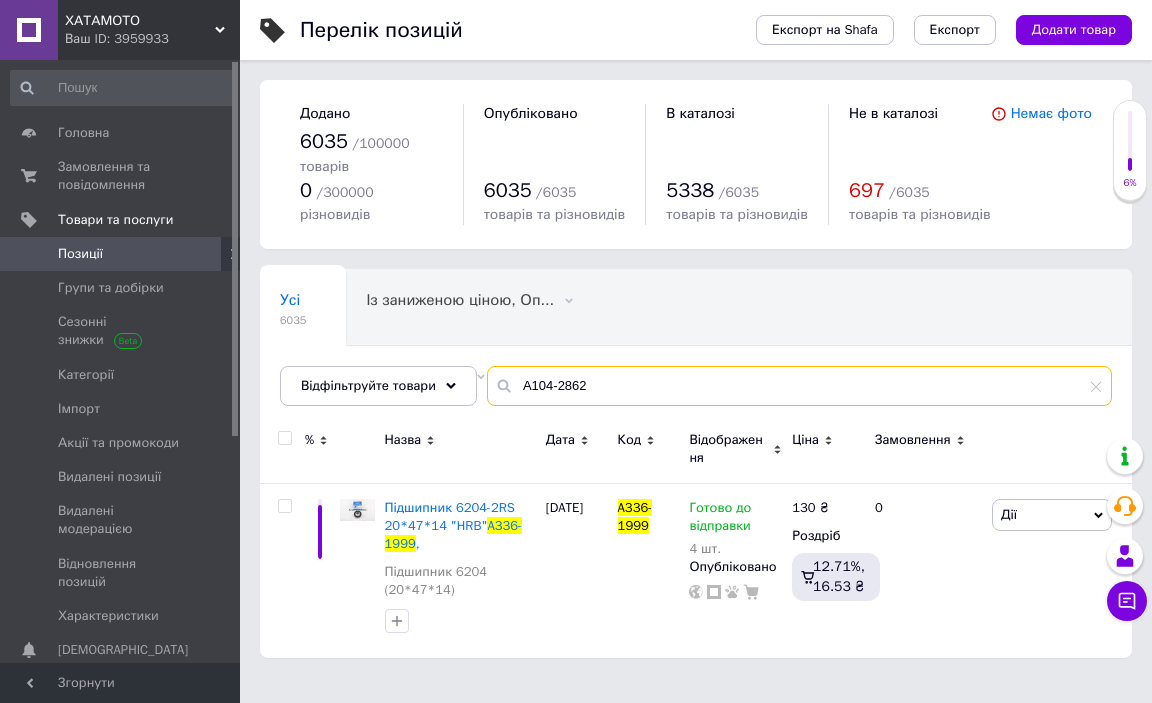 type on "A104-2862" 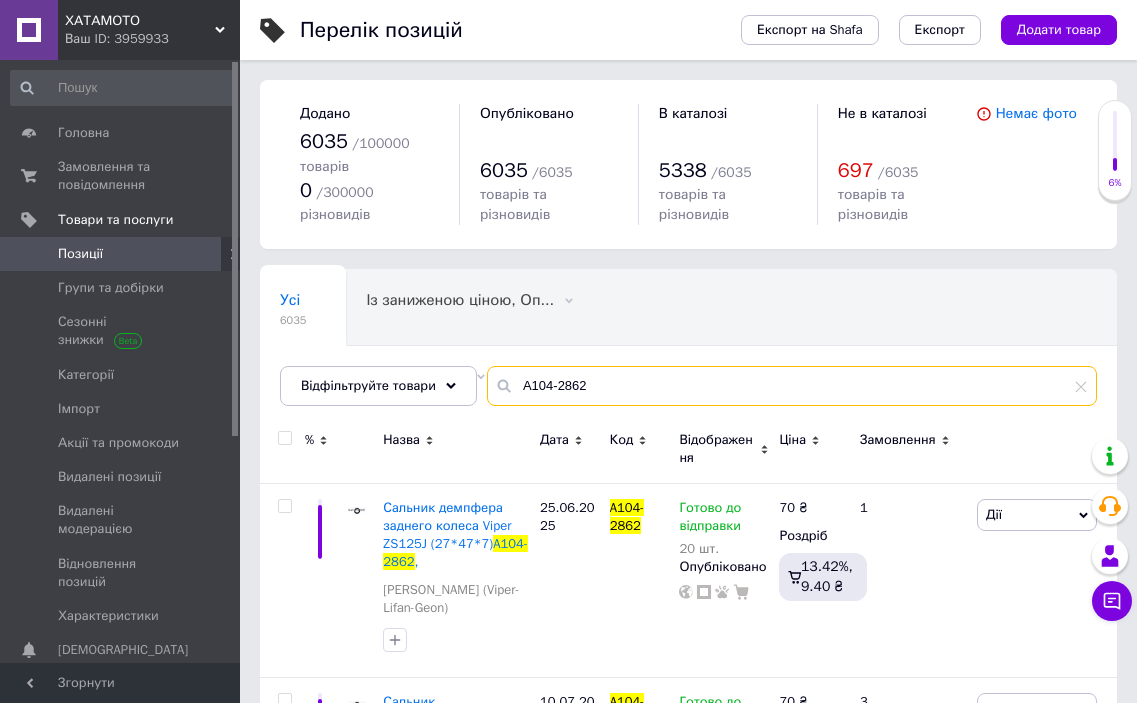 drag, startPoint x: 581, startPoint y: 367, endPoint x: 322, endPoint y: 334, distance: 261.09384 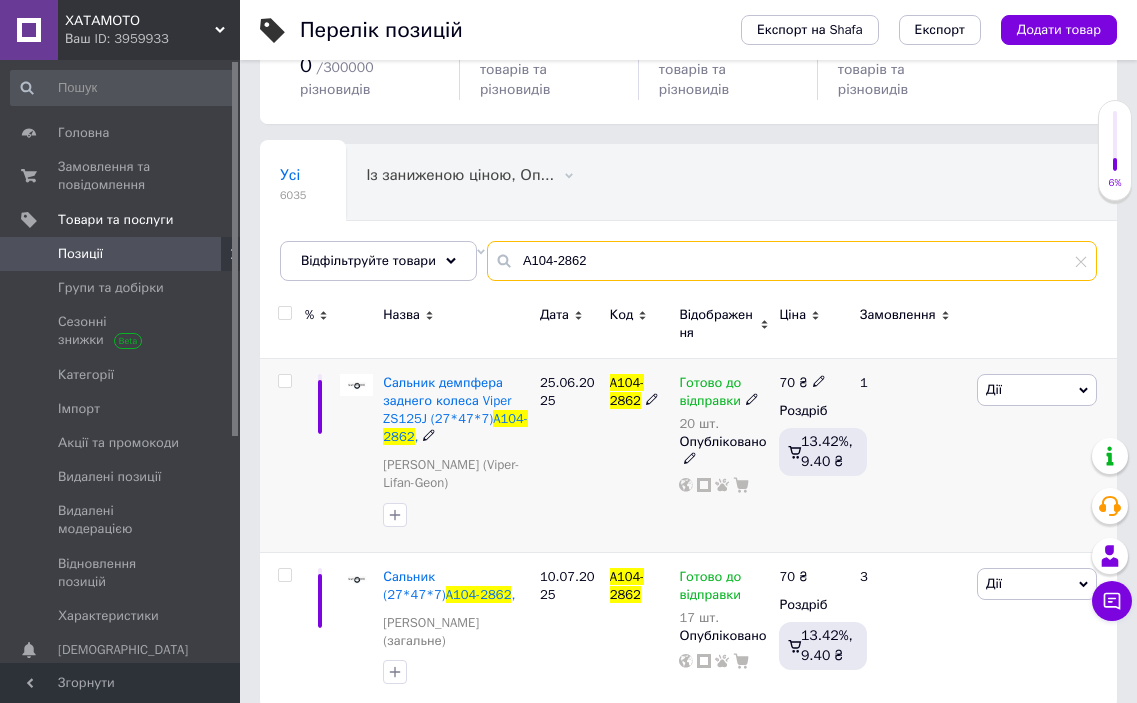 scroll, scrollTop: 115, scrollLeft: 0, axis: vertical 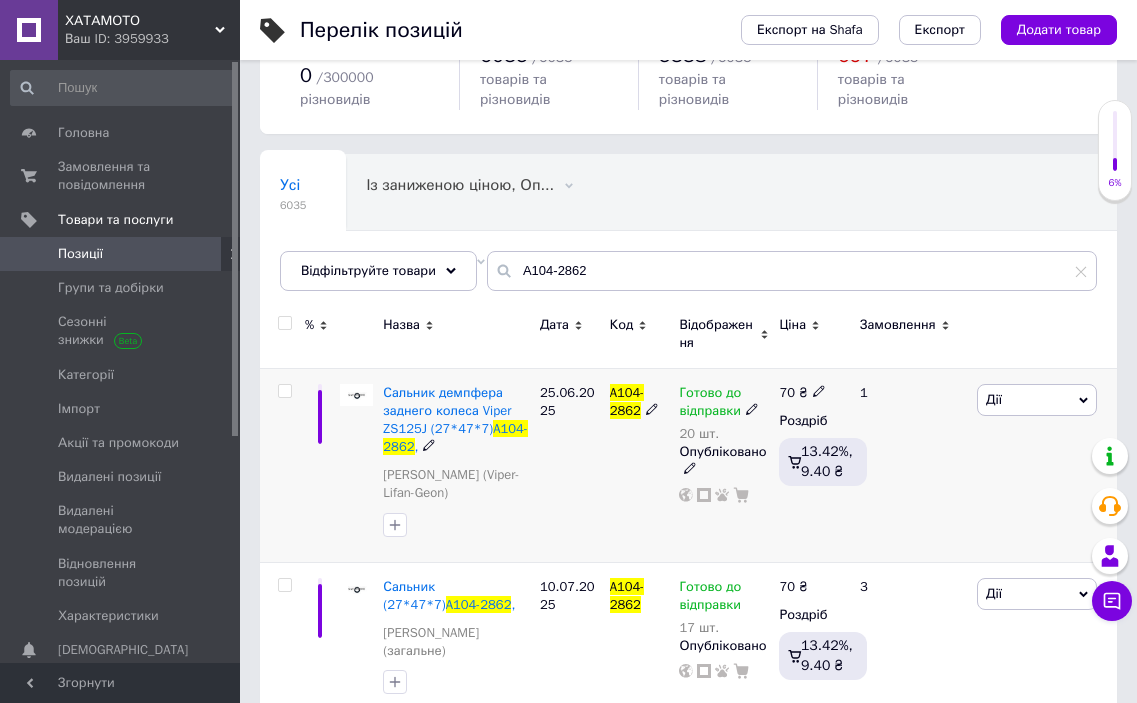 click 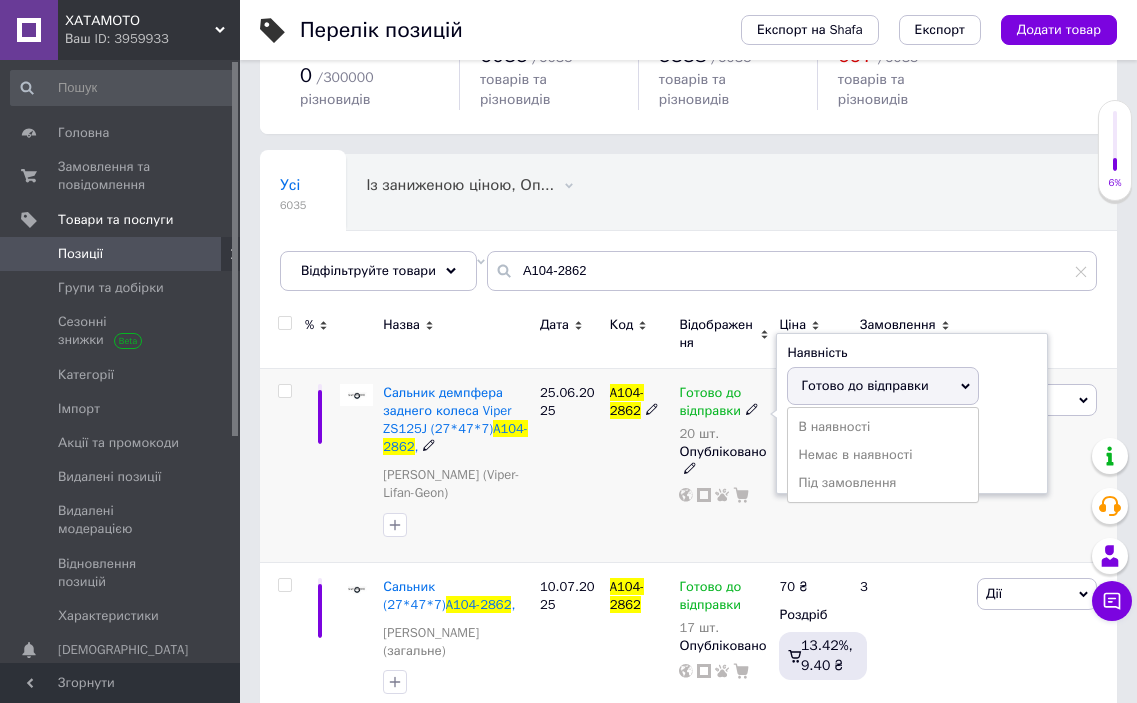 click on "Готово до відправки" at bounding box center [864, 385] 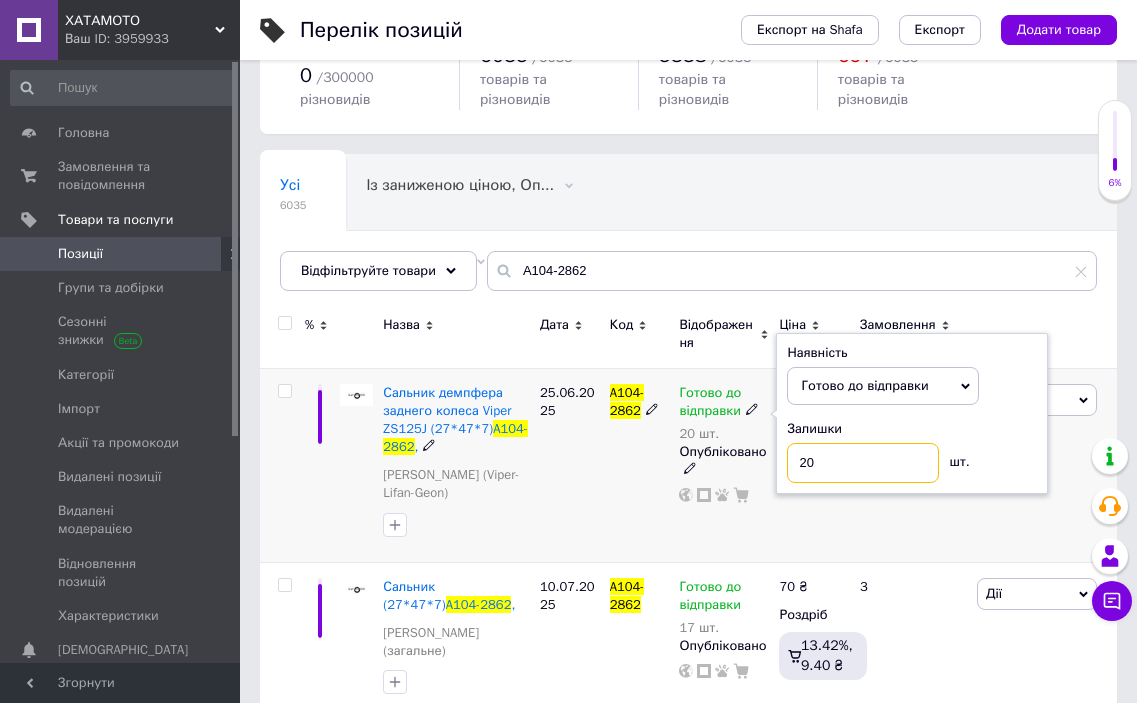 drag, startPoint x: 832, startPoint y: 444, endPoint x: 673, endPoint y: 436, distance: 159.20113 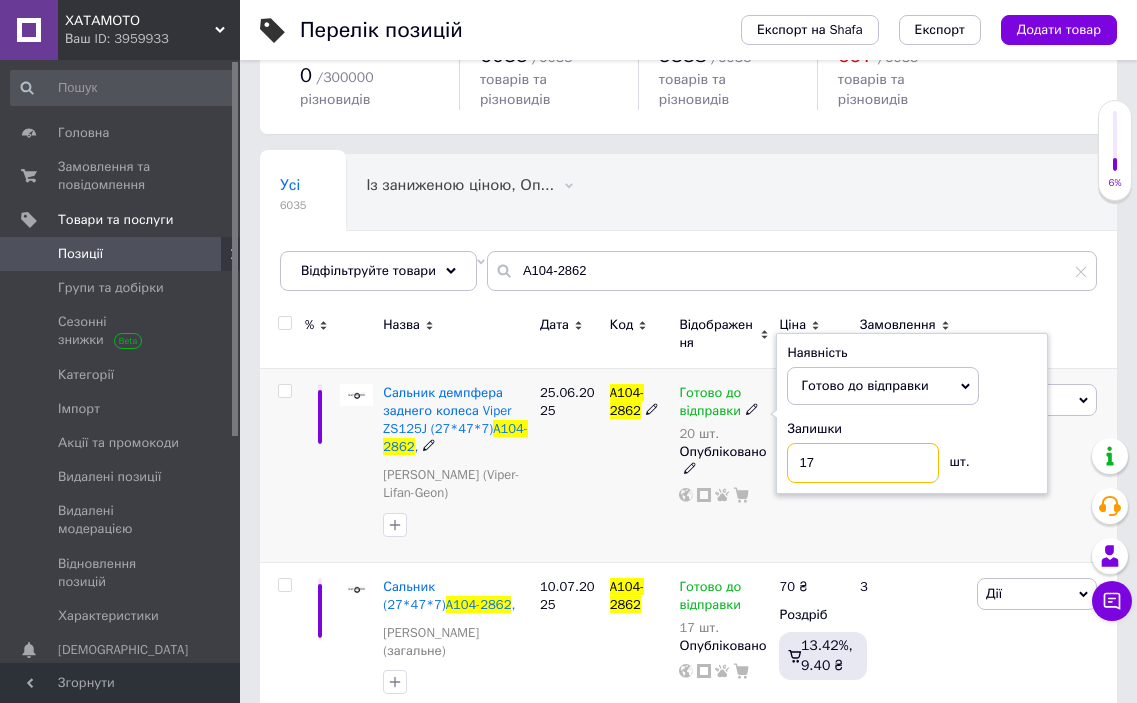 type on "17" 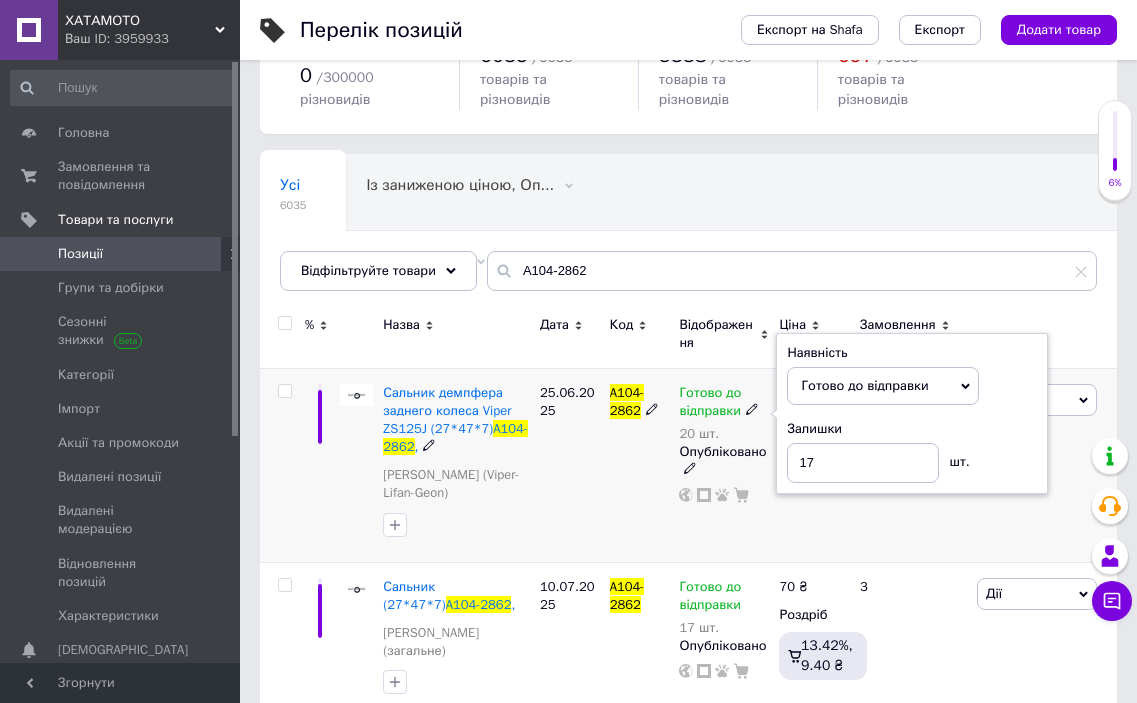 click on "25.06.2025" at bounding box center [570, 465] 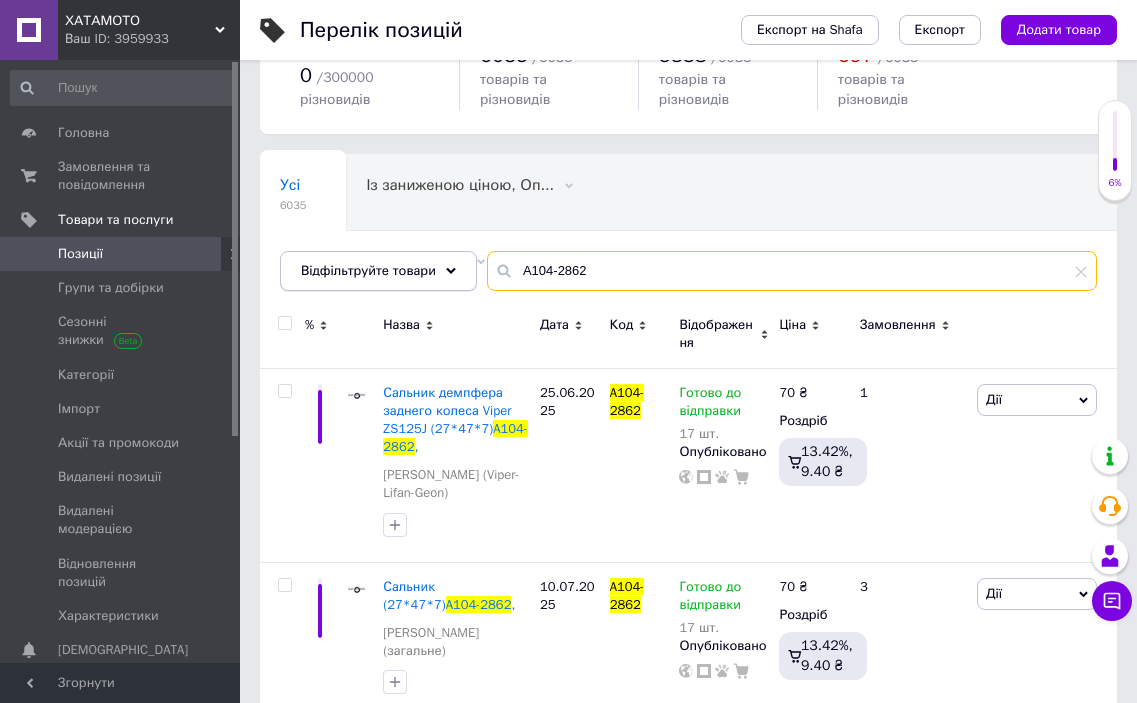 drag, startPoint x: 593, startPoint y: 250, endPoint x: 411, endPoint y: 238, distance: 182.39517 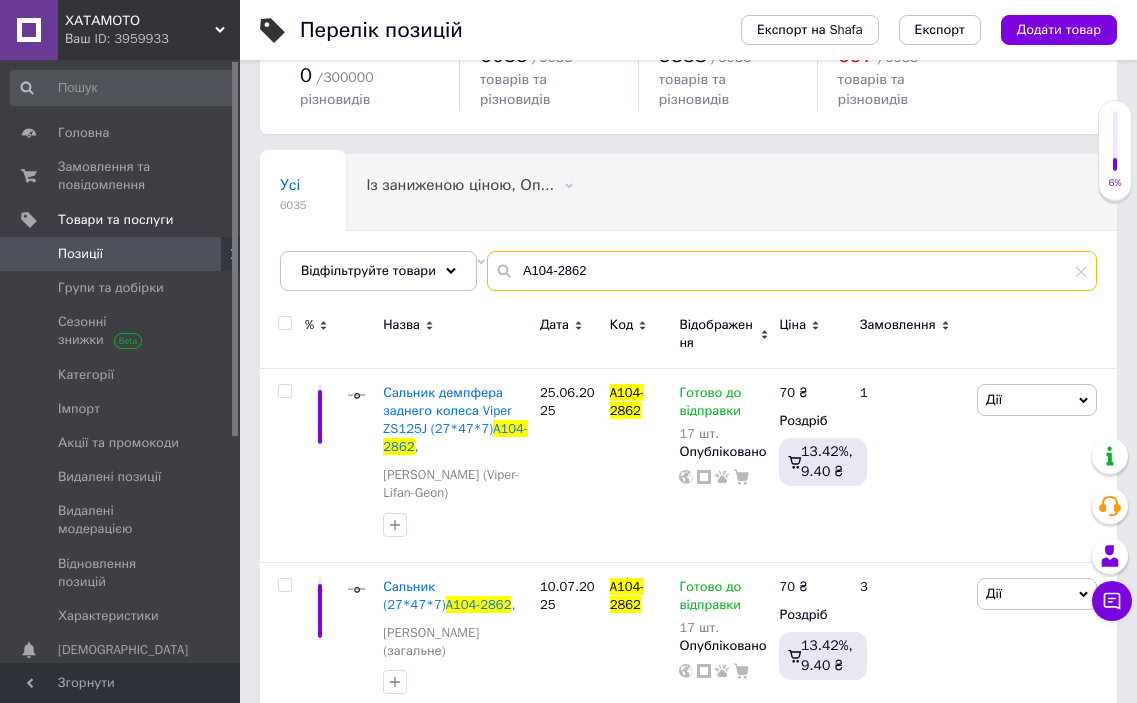 paste on "K120-459" 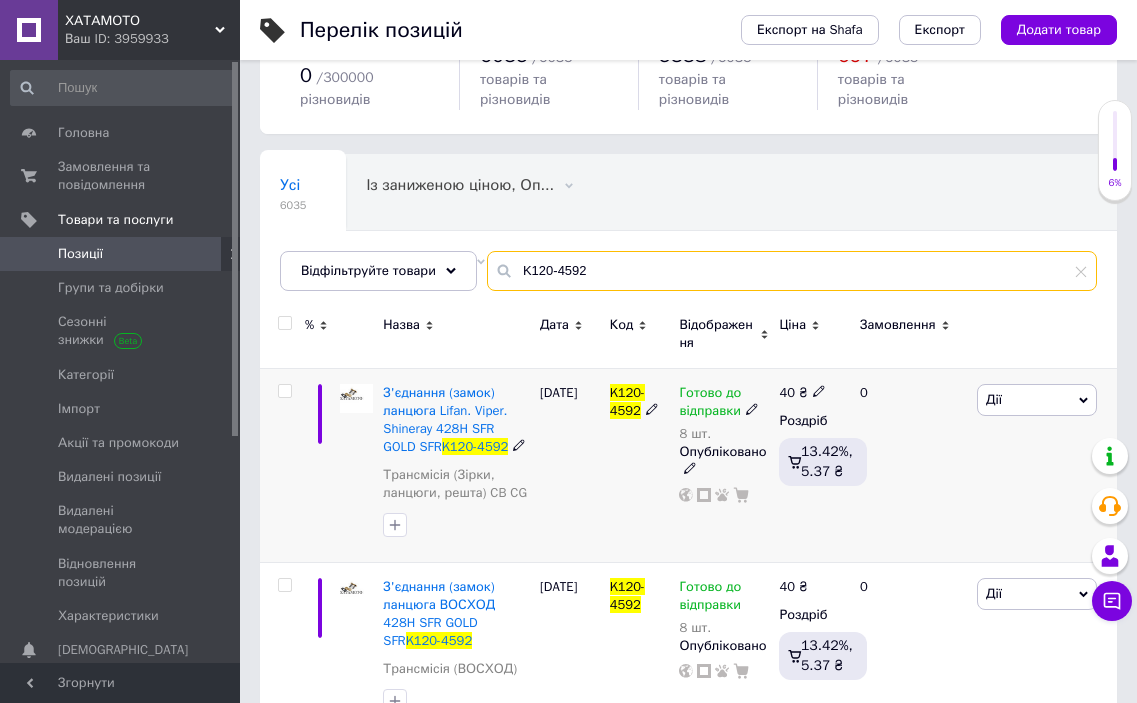 type on "K120-4592" 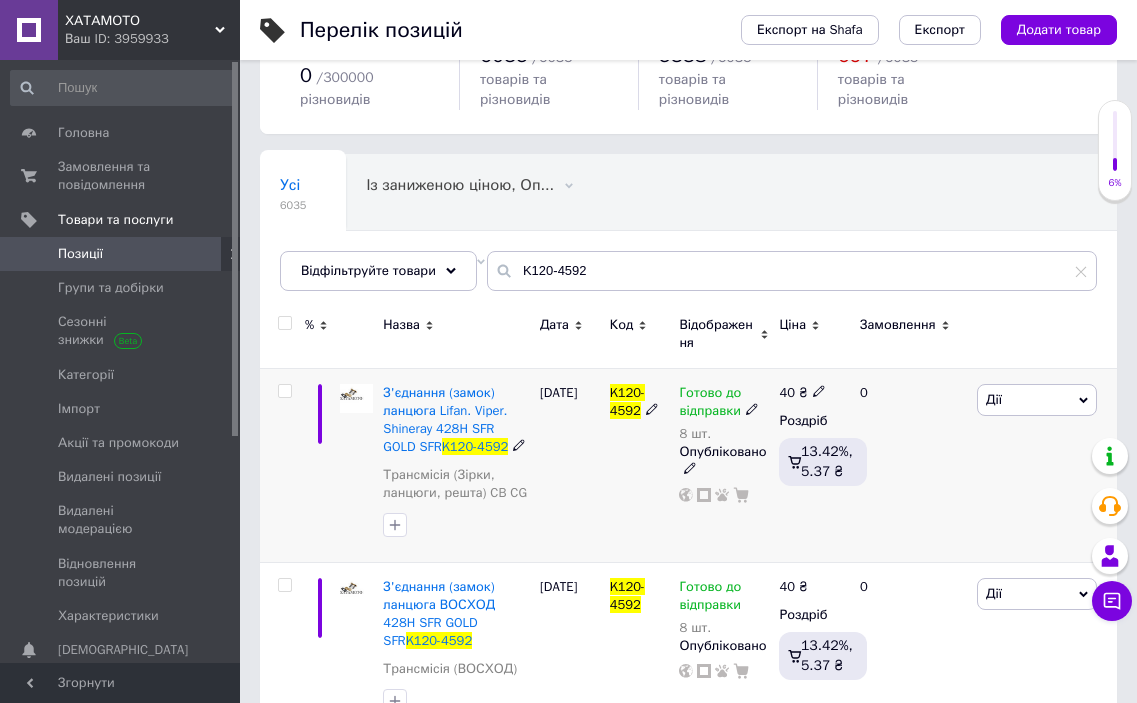 click 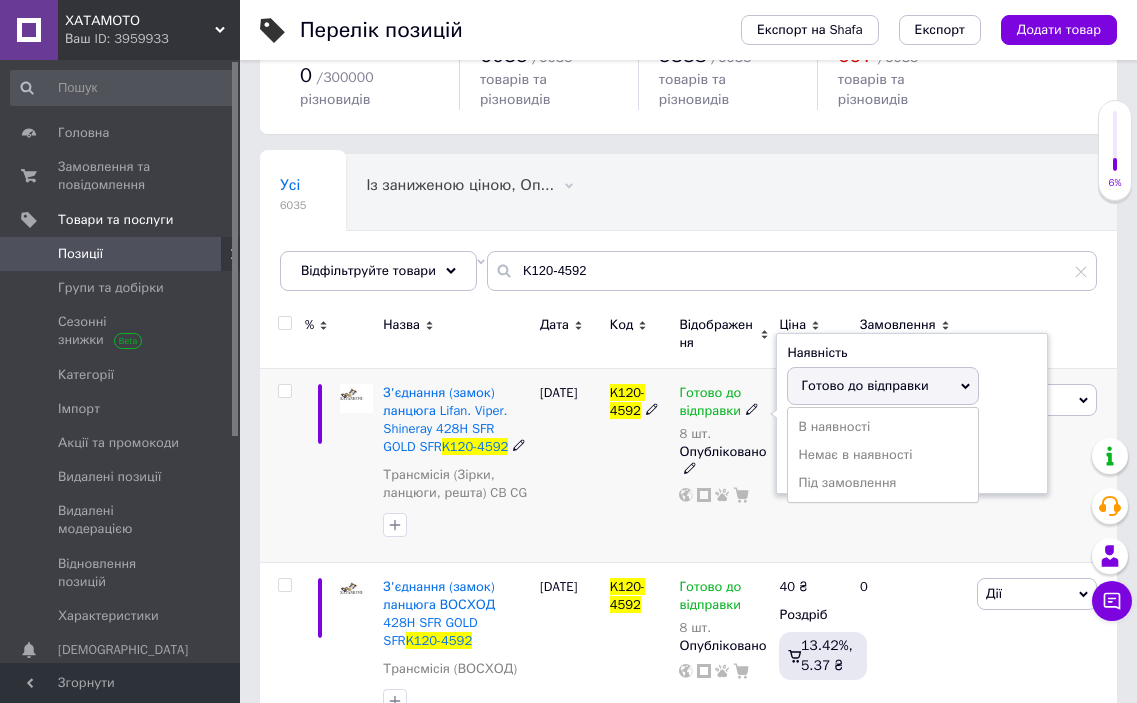 click on "Готово до відправки" at bounding box center (864, 385) 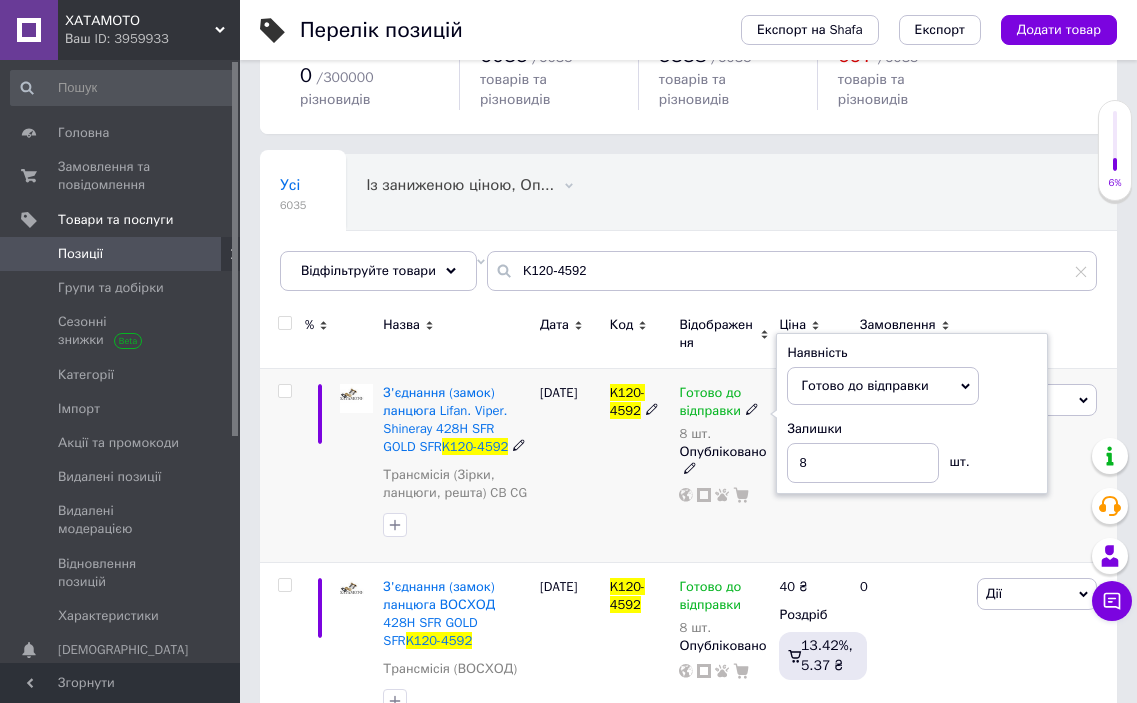 click on "[DATE]" at bounding box center (570, 465) 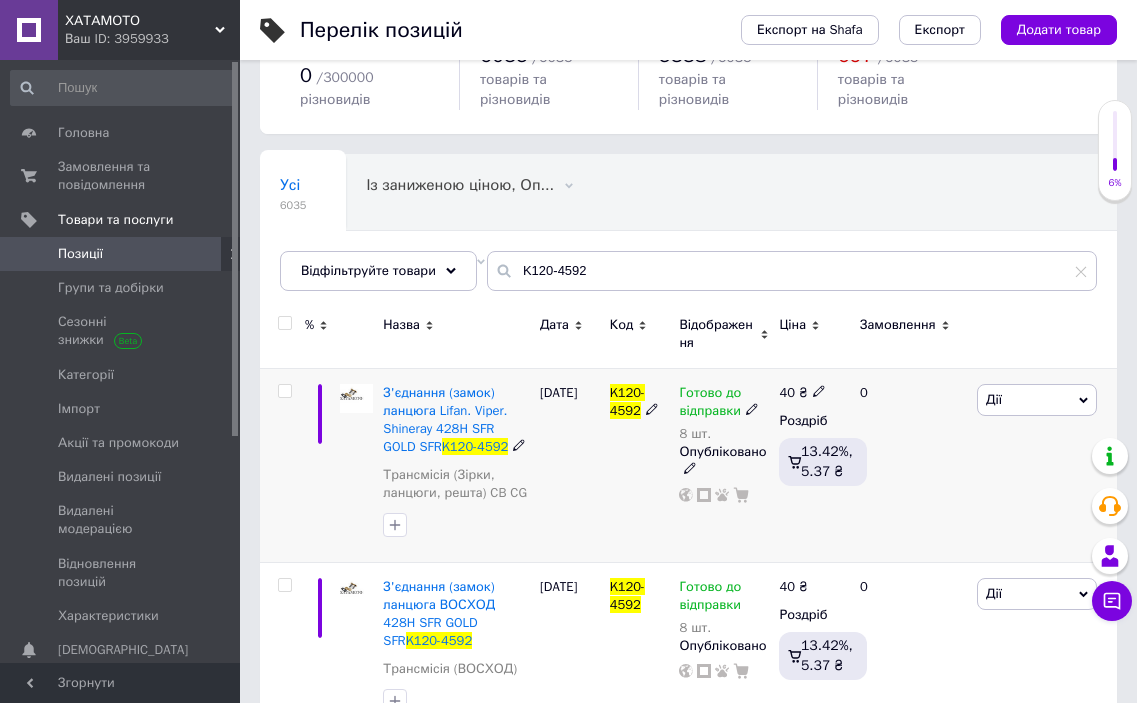 click 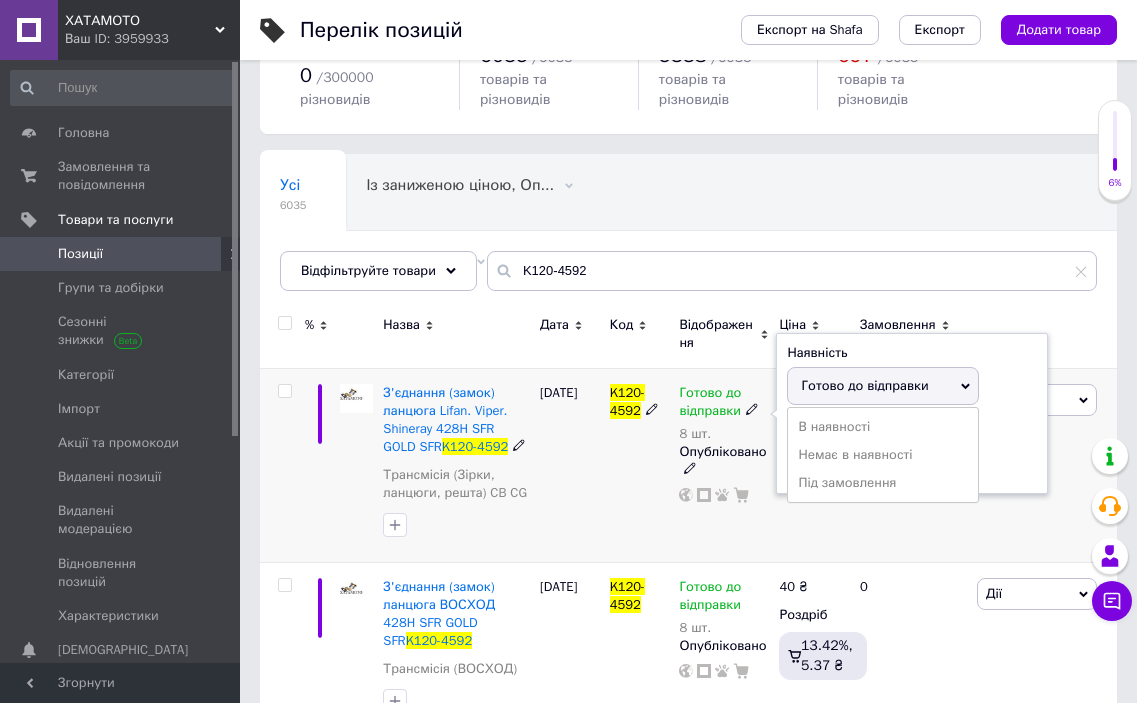 click on "Готово до відправки" at bounding box center (864, 385) 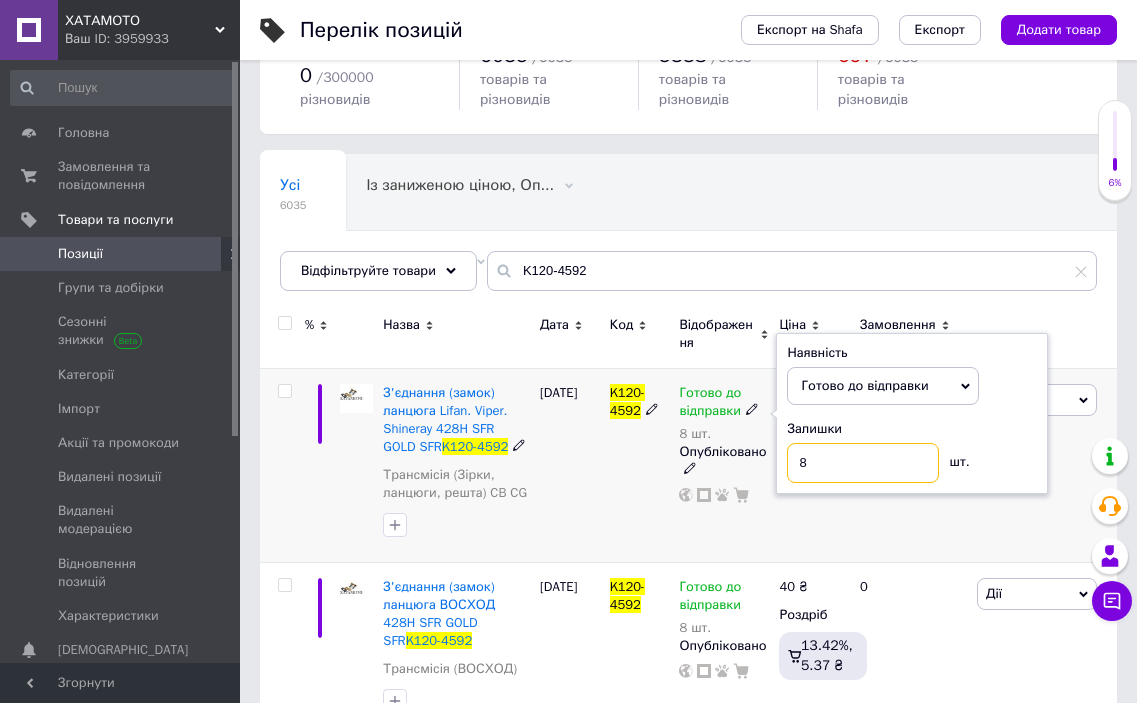 drag, startPoint x: 832, startPoint y: 449, endPoint x: 704, endPoint y: 436, distance: 128.65846 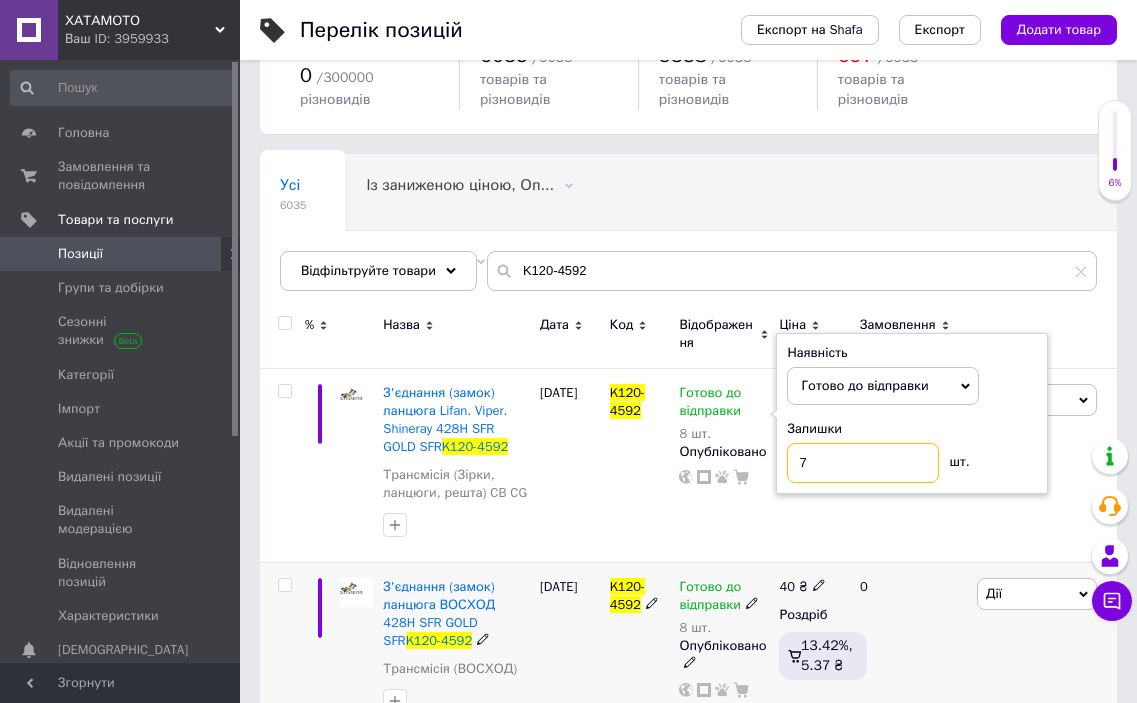 type on "7" 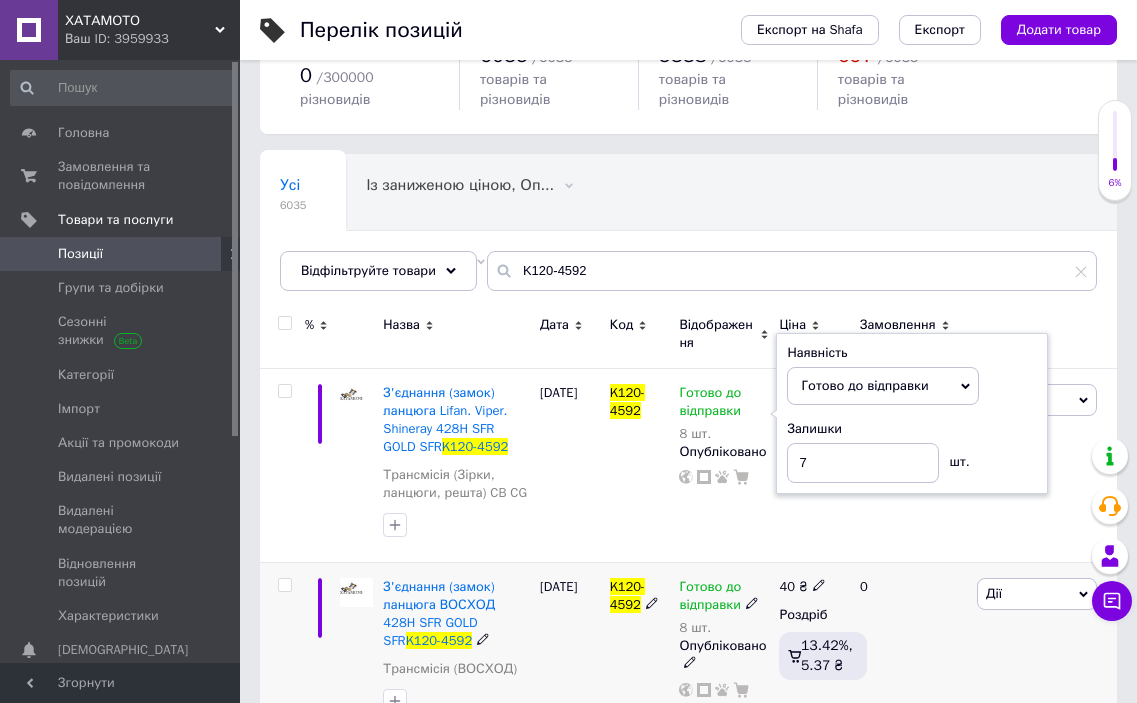 click at bounding box center (752, 602) 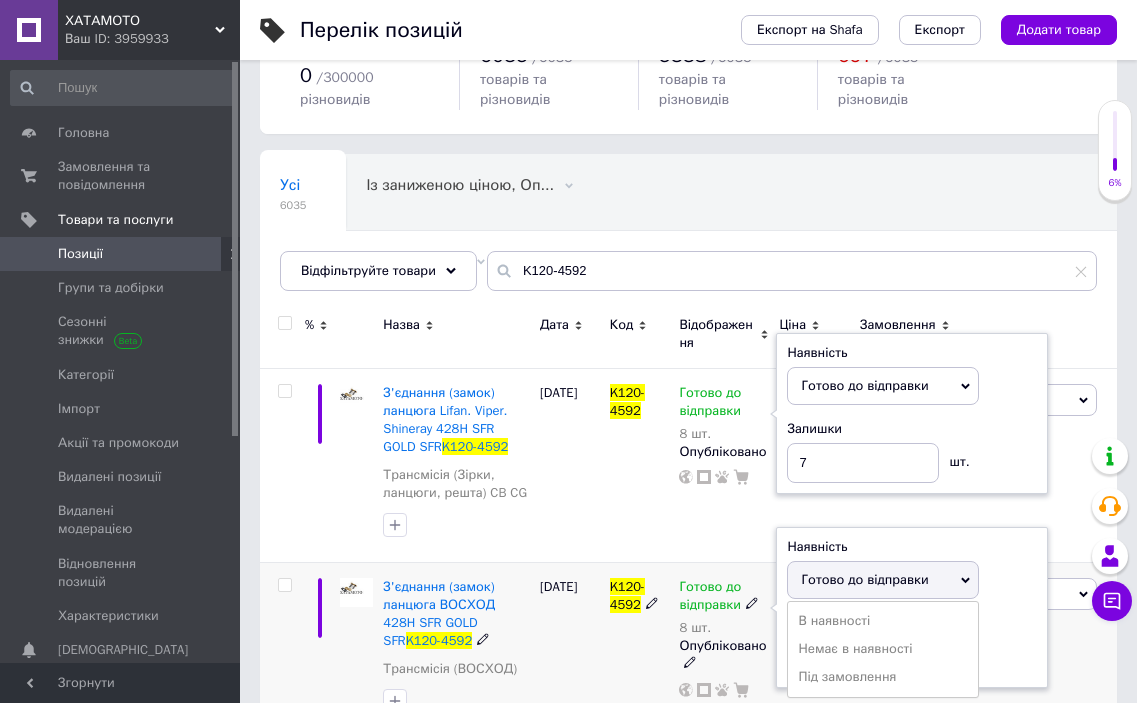 click on "Готово до відправки" at bounding box center (864, 579) 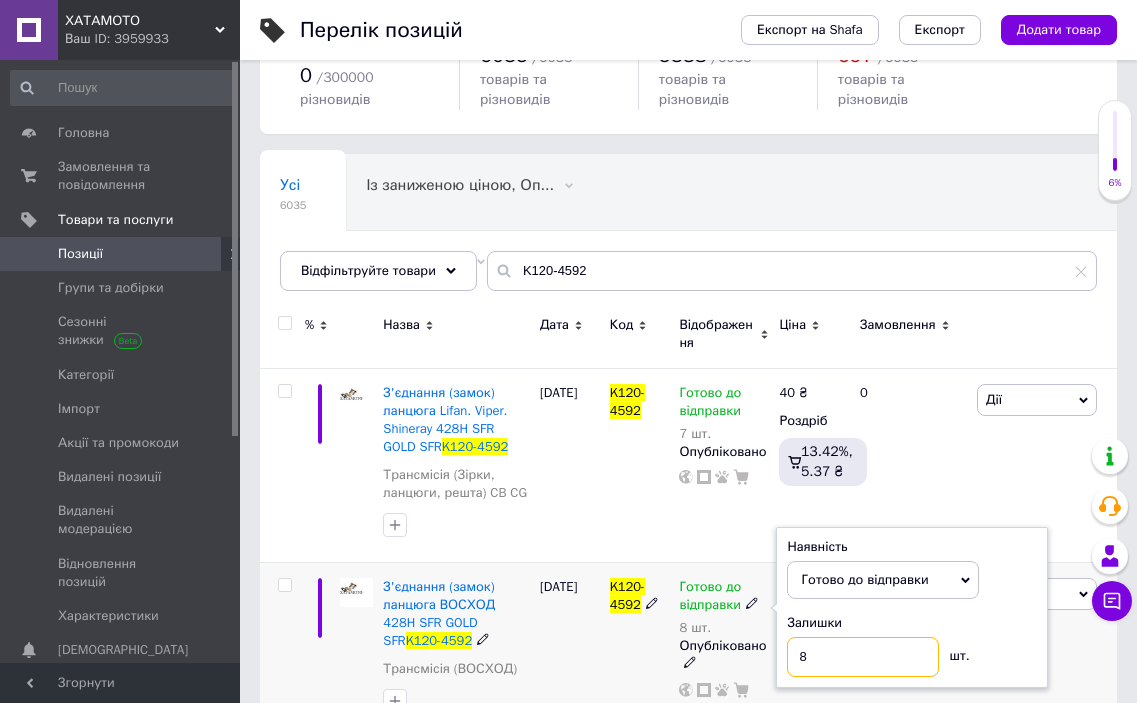 drag, startPoint x: 846, startPoint y: 651, endPoint x: 718, endPoint y: 623, distance: 131.02672 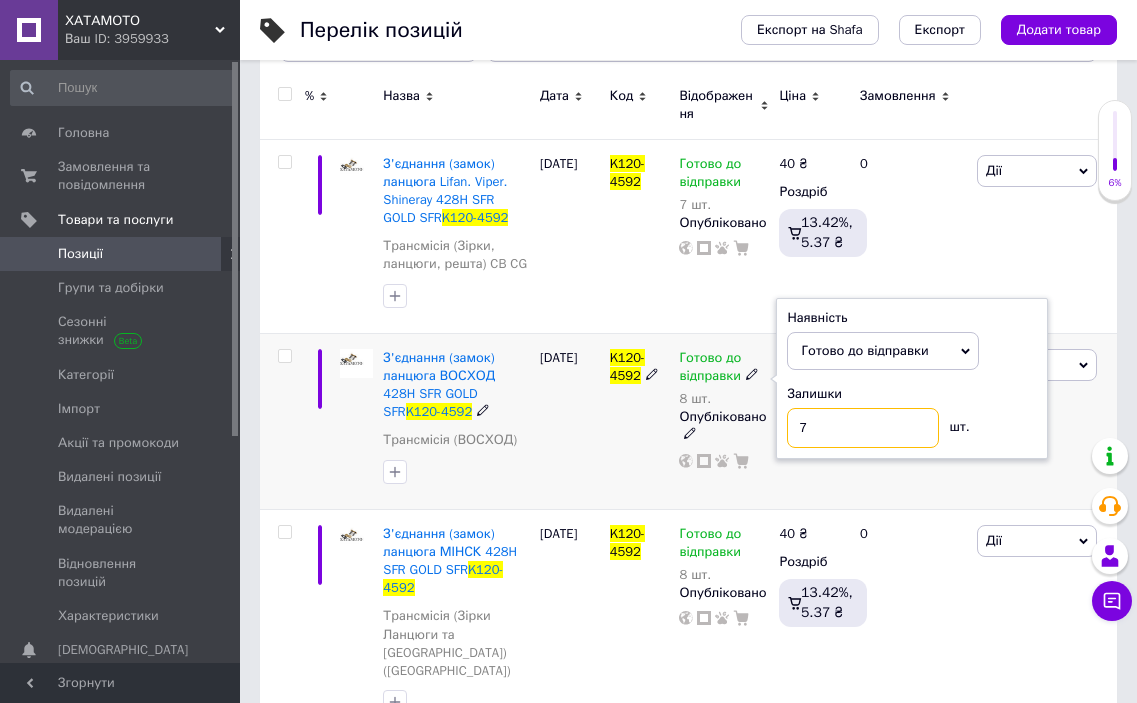 scroll, scrollTop: 415, scrollLeft: 0, axis: vertical 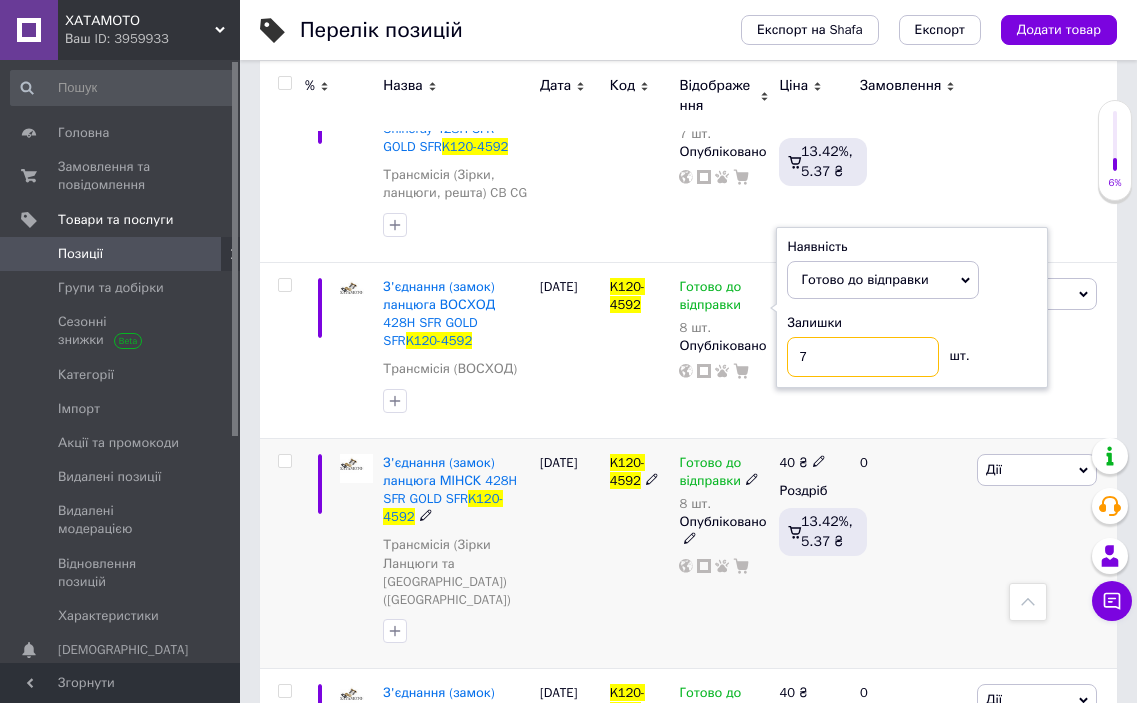 type on "7" 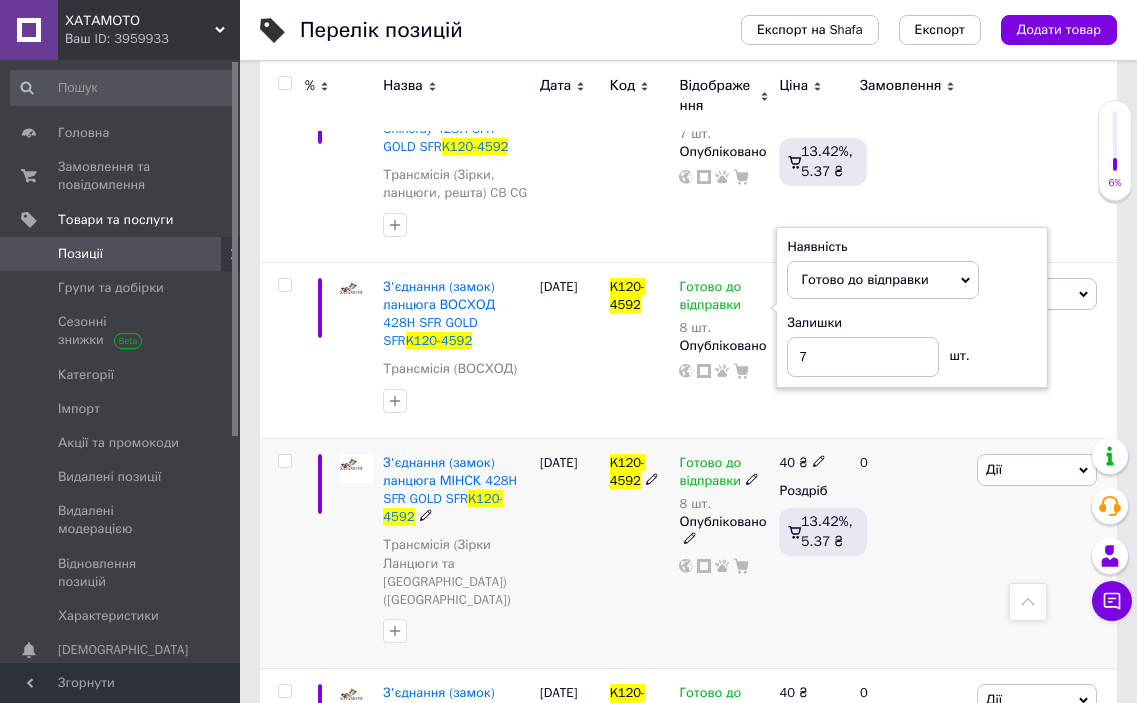 click 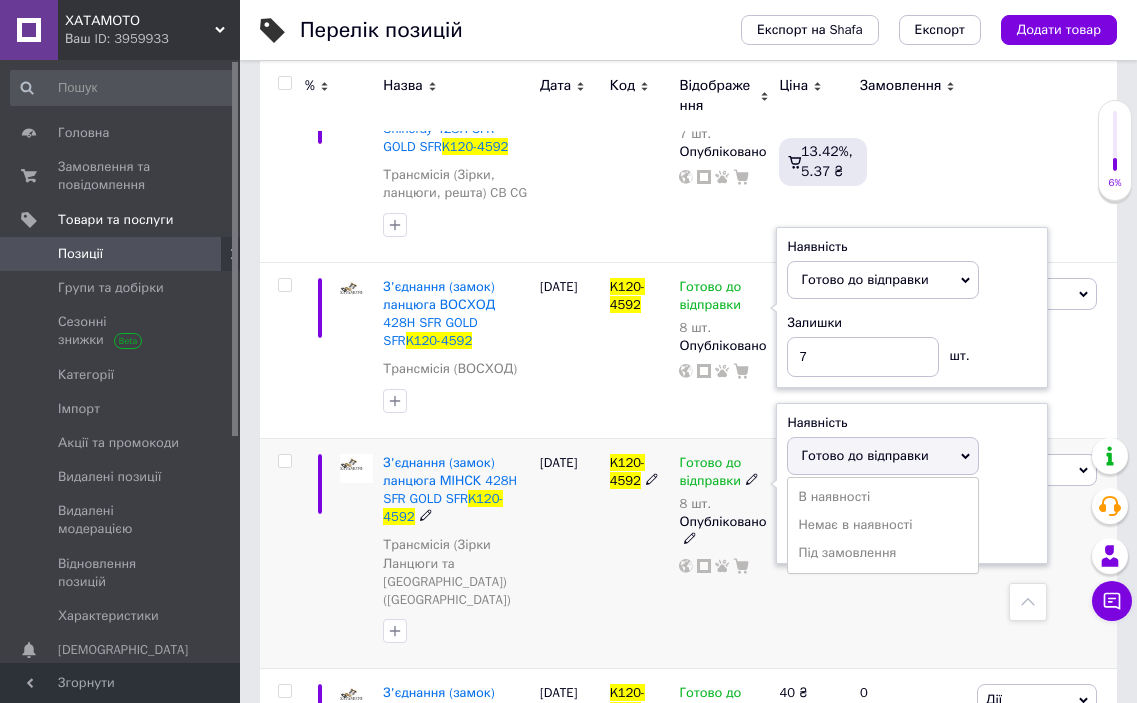 click on "Готово до відправки" at bounding box center [864, 455] 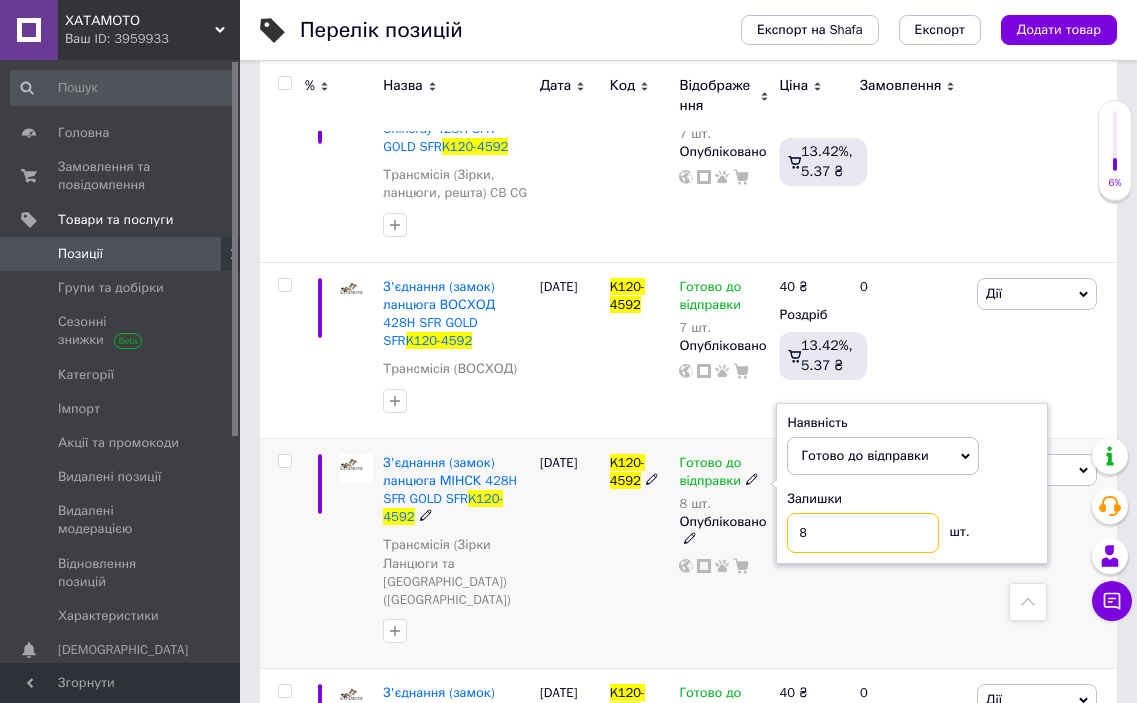drag, startPoint x: 844, startPoint y: 521, endPoint x: 739, endPoint y: 479, distance: 113.08846 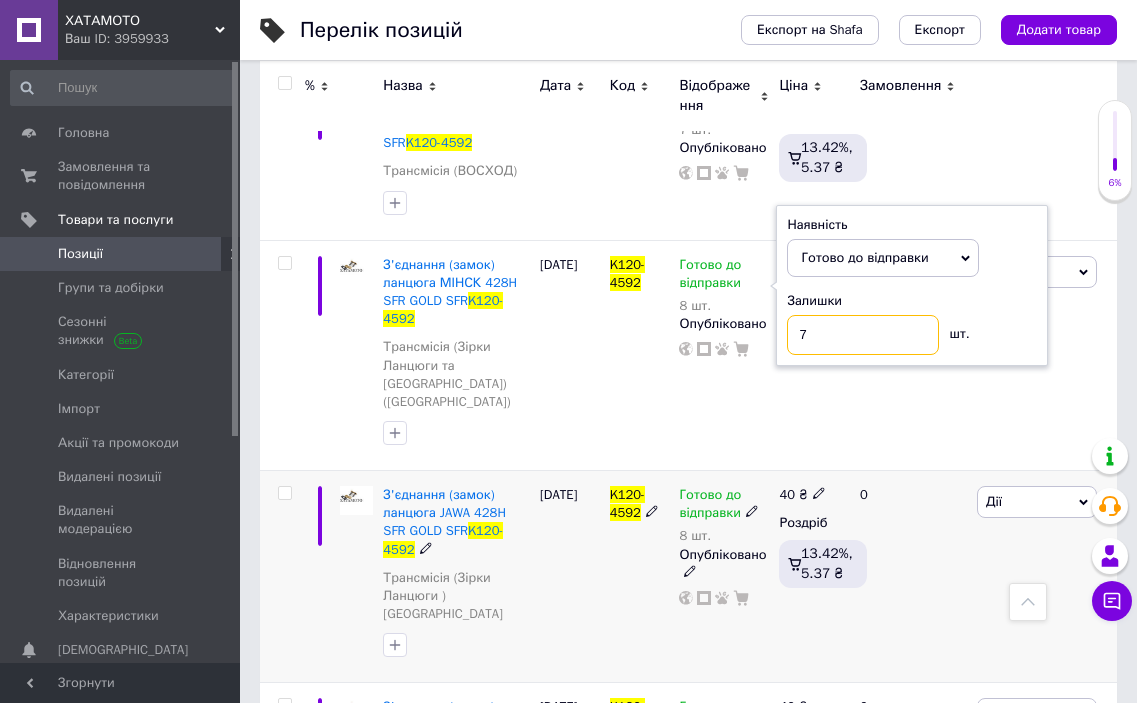 scroll, scrollTop: 615, scrollLeft: 0, axis: vertical 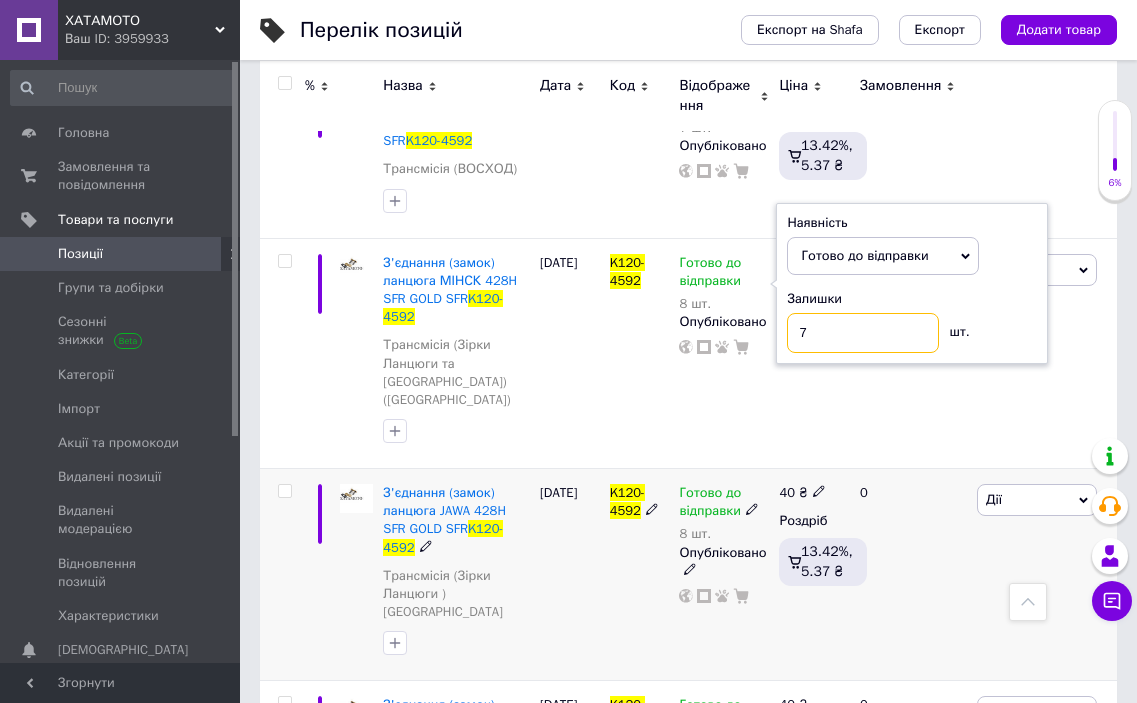 type on "7" 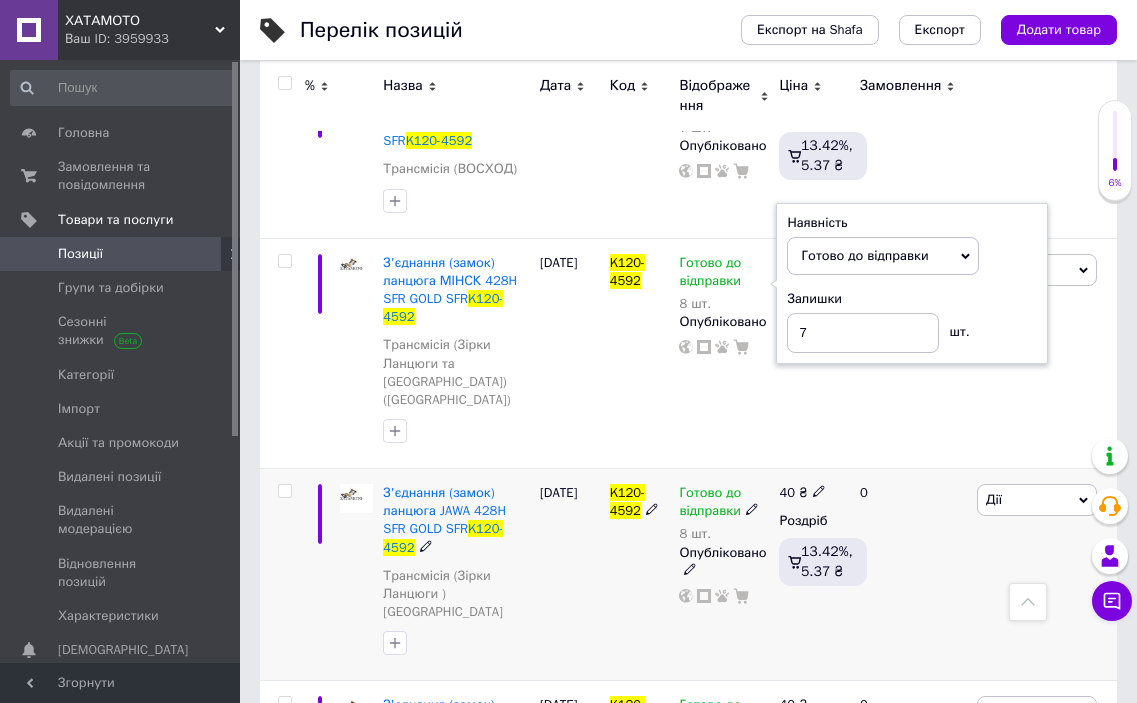 click 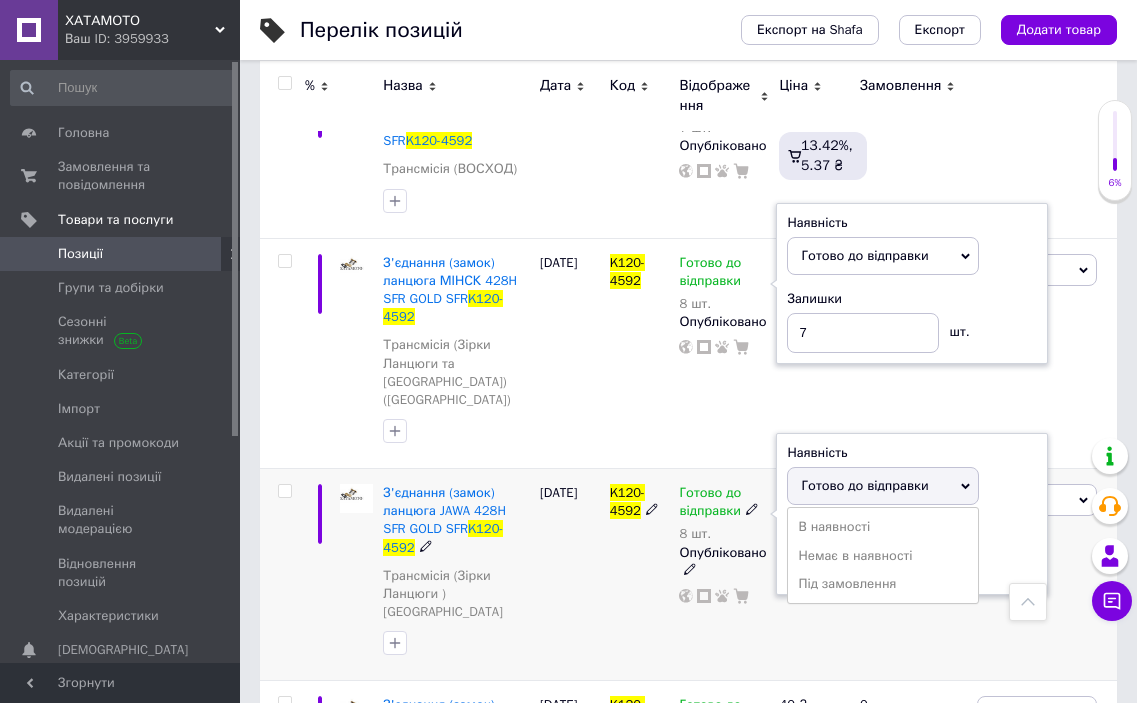 click on "Готово до відправки" at bounding box center [864, 485] 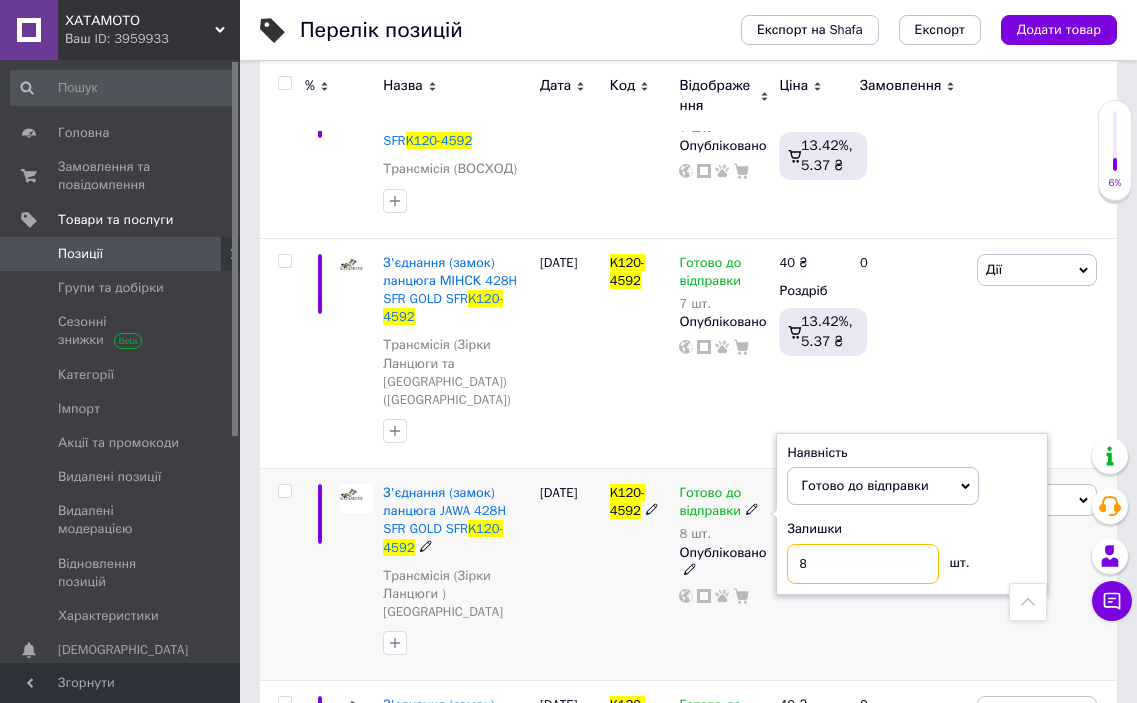 drag, startPoint x: 823, startPoint y: 527, endPoint x: 748, endPoint y: 525, distance: 75.026665 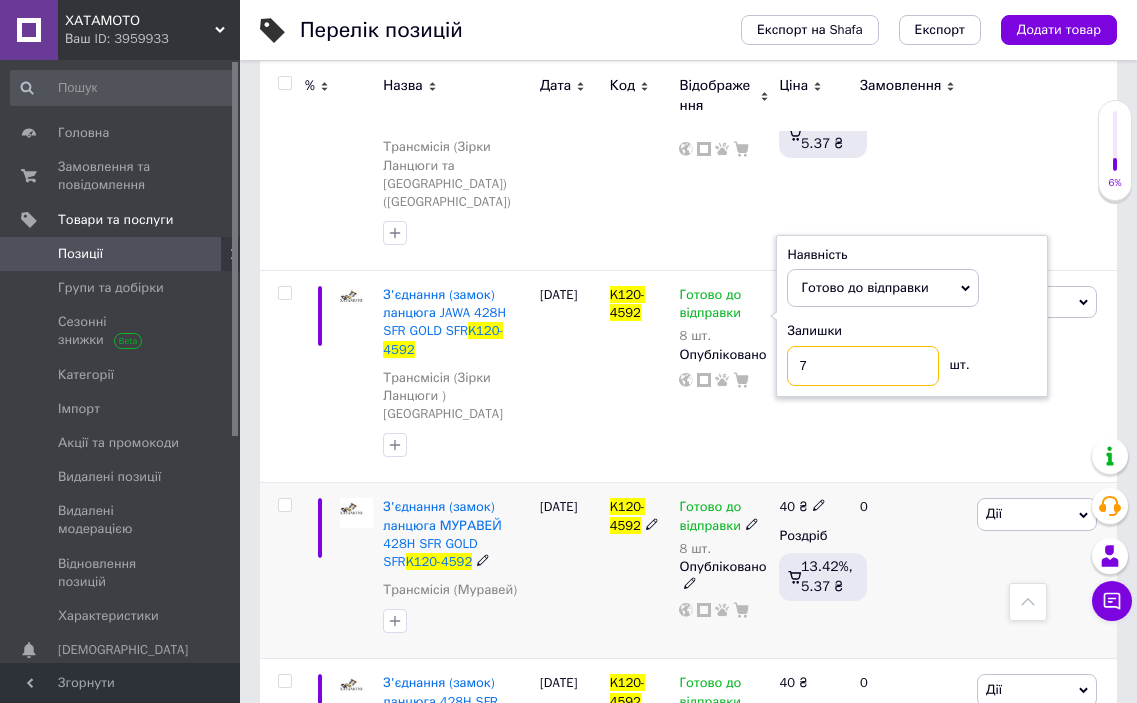 scroll, scrollTop: 815, scrollLeft: 0, axis: vertical 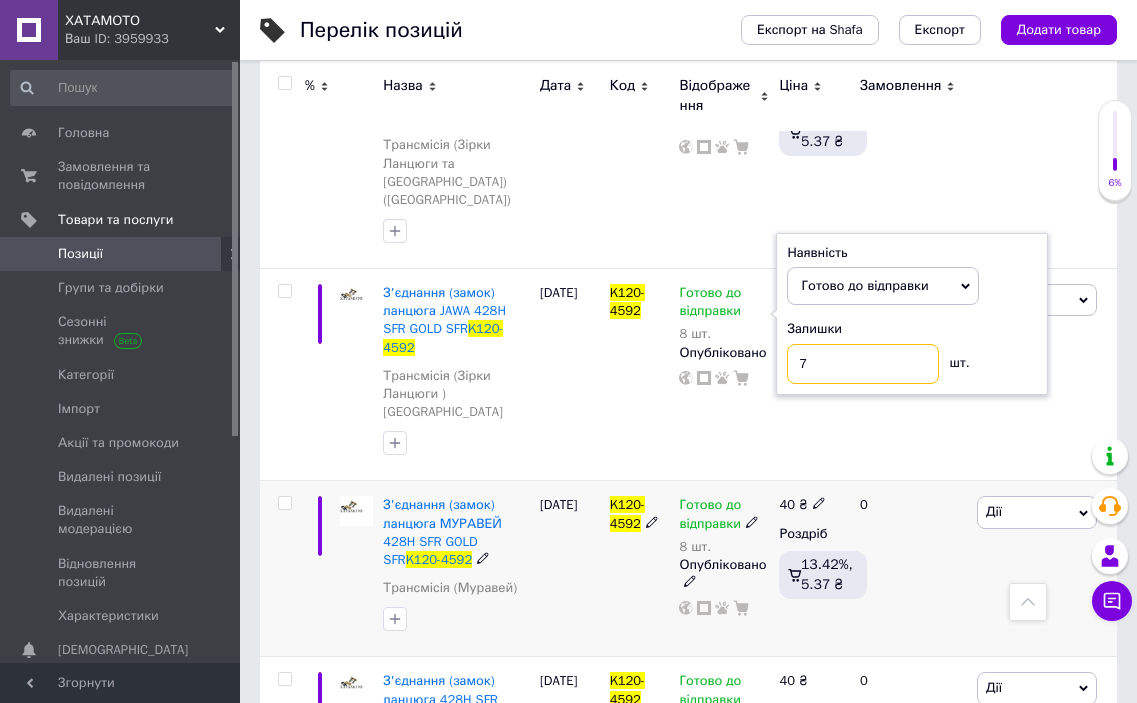 type on "7" 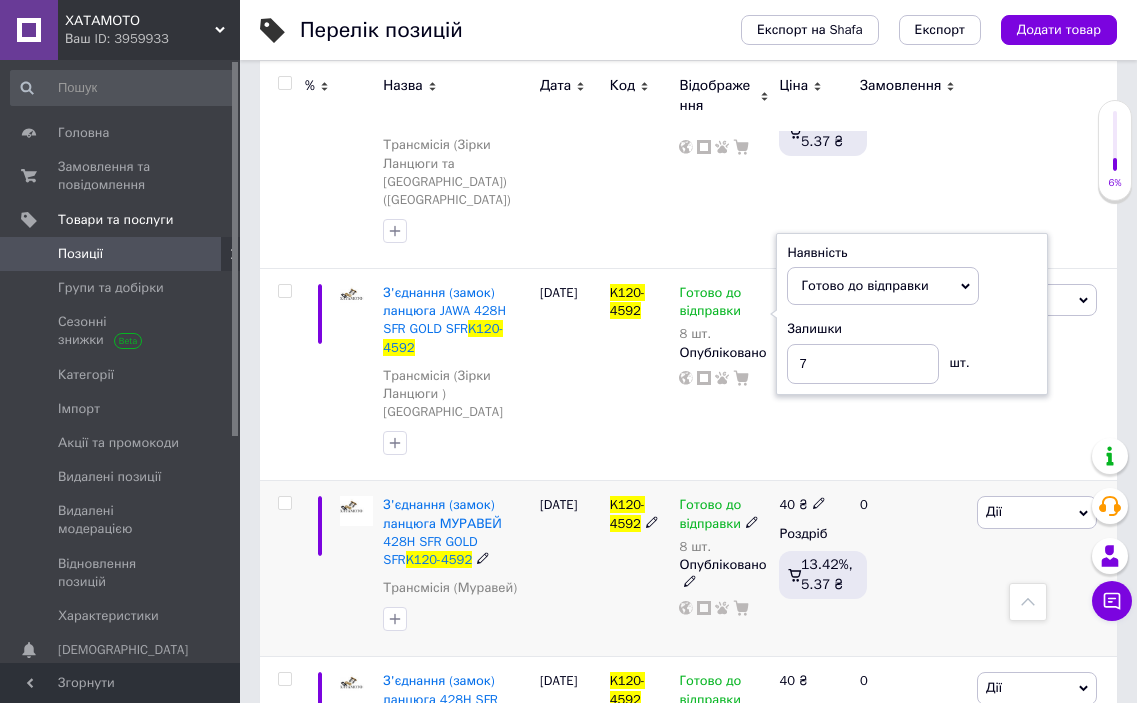 click 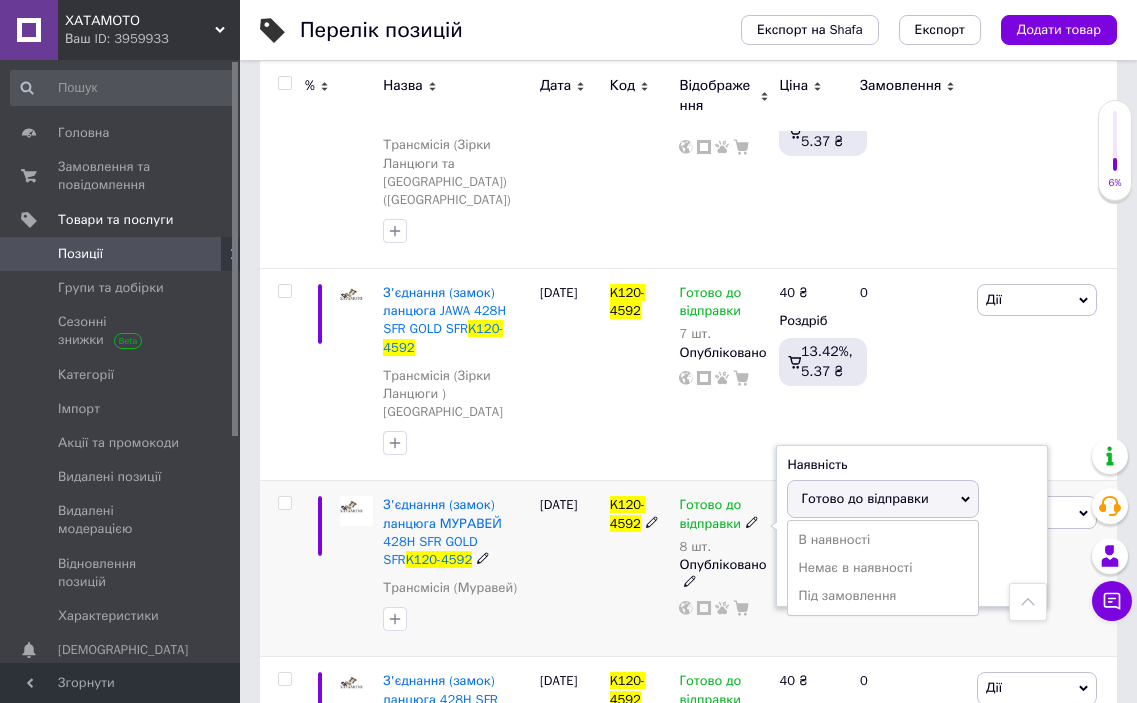 click on "Готово до відправки" at bounding box center [864, 498] 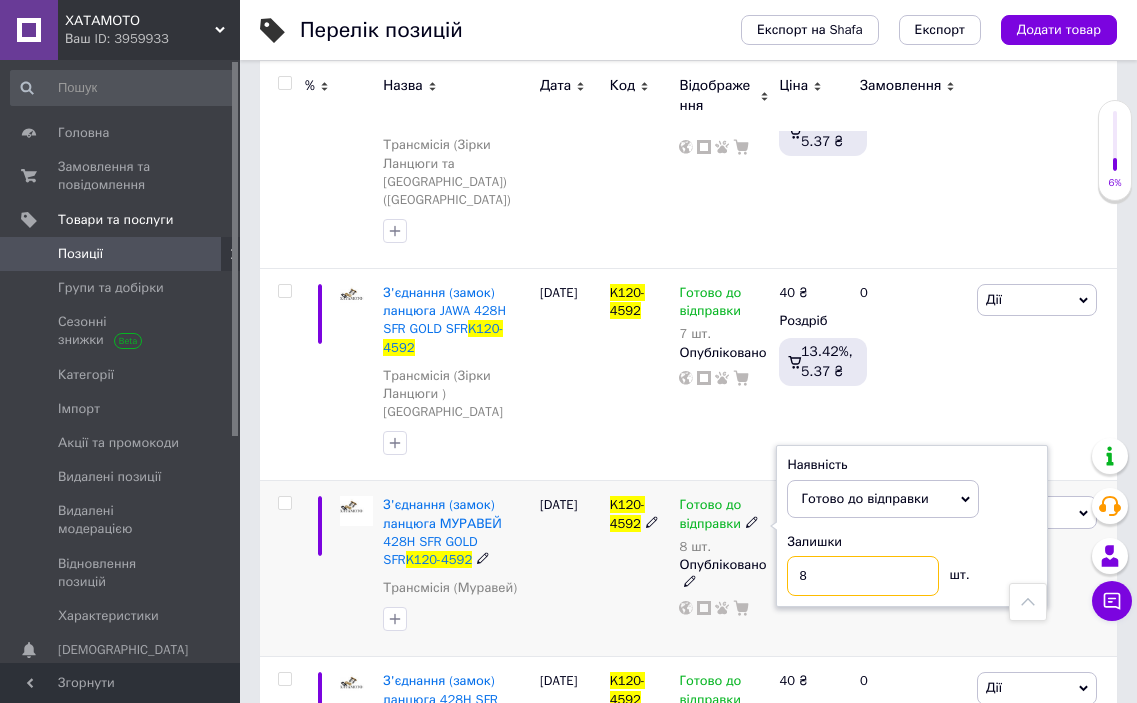 drag, startPoint x: 839, startPoint y: 495, endPoint x: 754, endPoint y: 499, distance: 85.09406 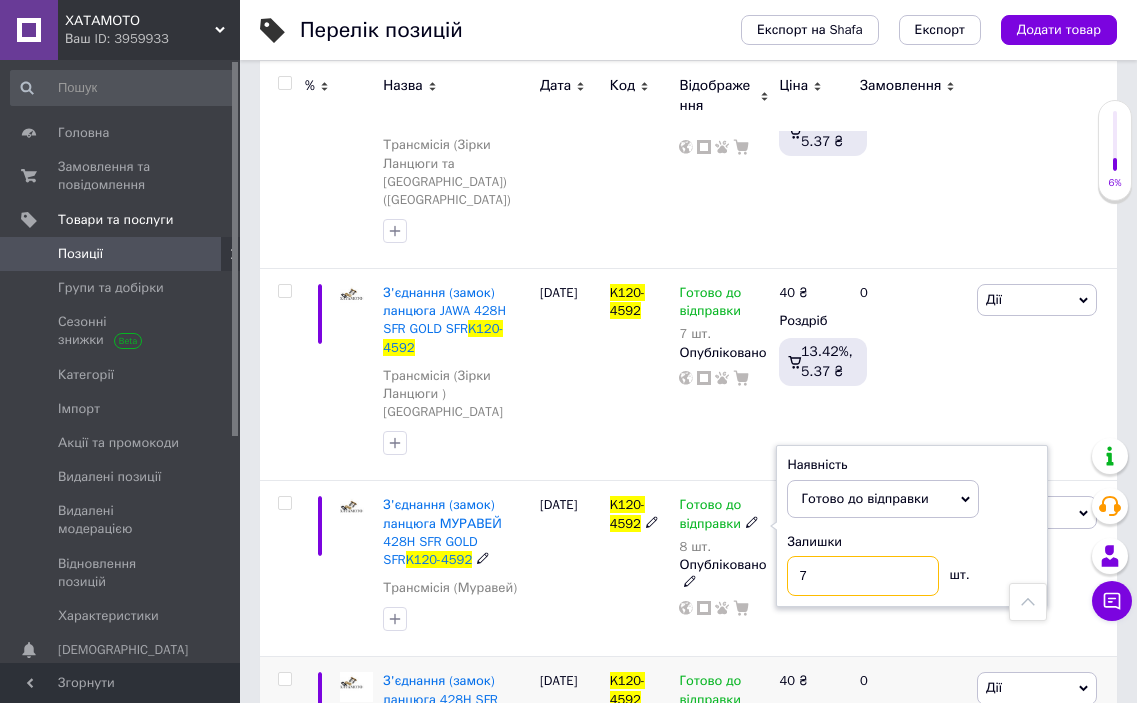 scroll, scrollTop: 915, scrollLeft: 0, axis: vertical 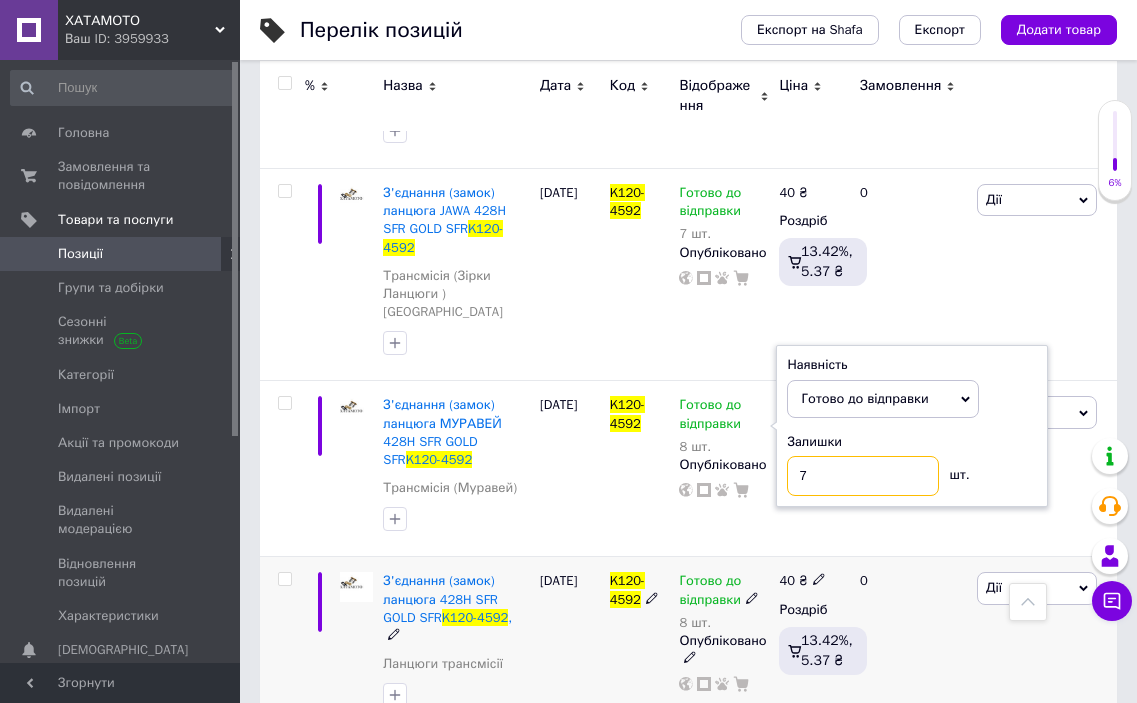 type on "7" 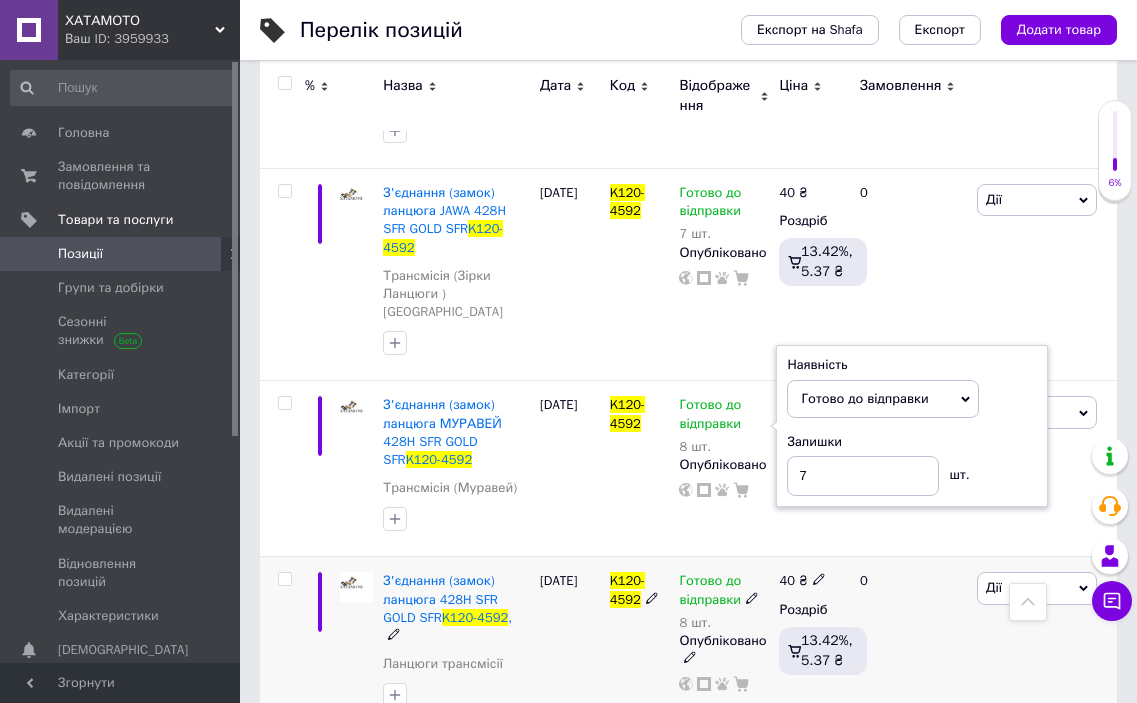 click 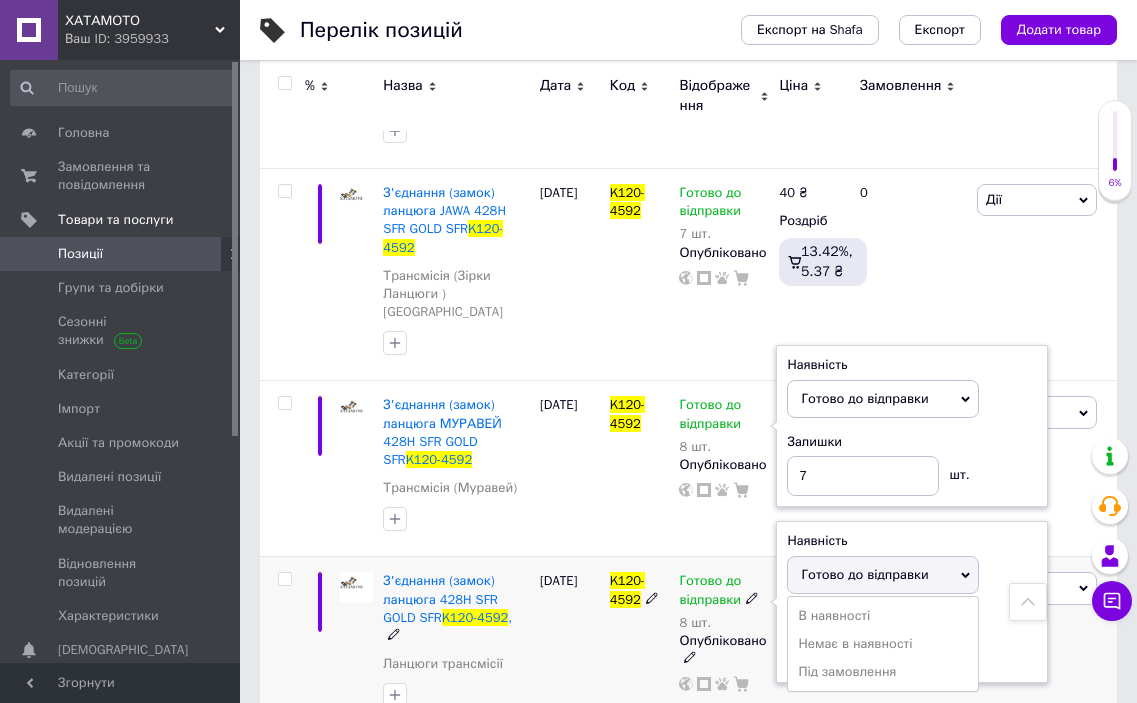 click on "Готово до відправки" at bounding box center (864, 574) 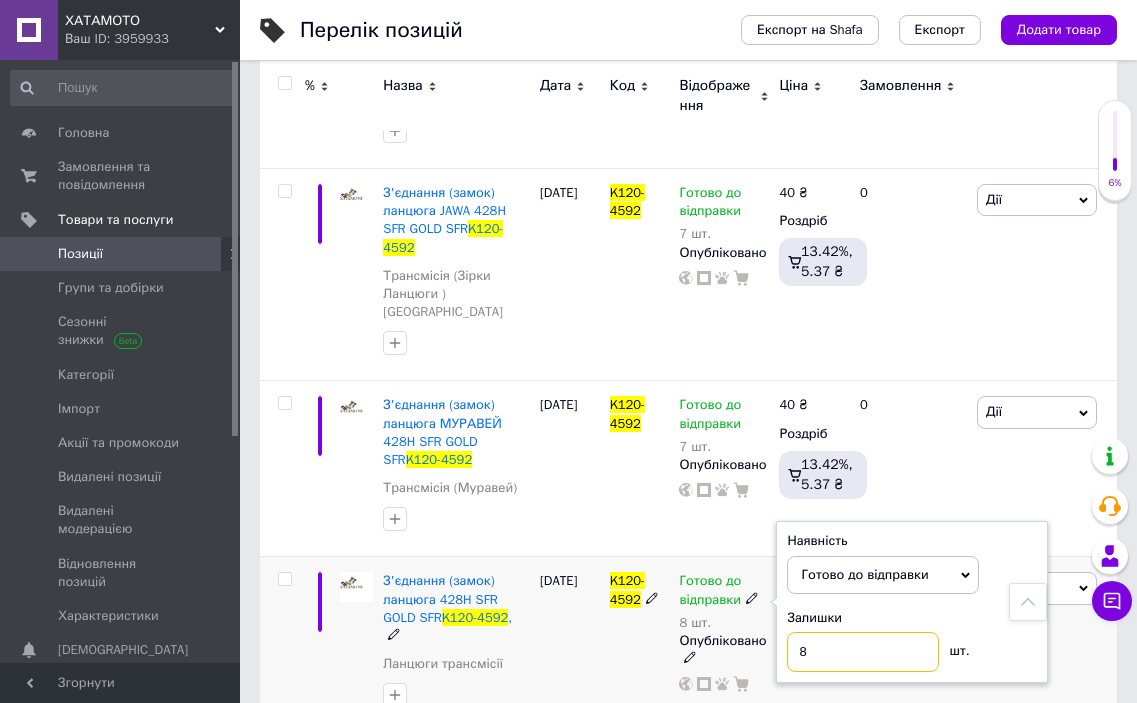 drag, startPoint x: 833, startPoint y: 582, endPoint x: 701, endPoint y: 576, distance: 132.13629 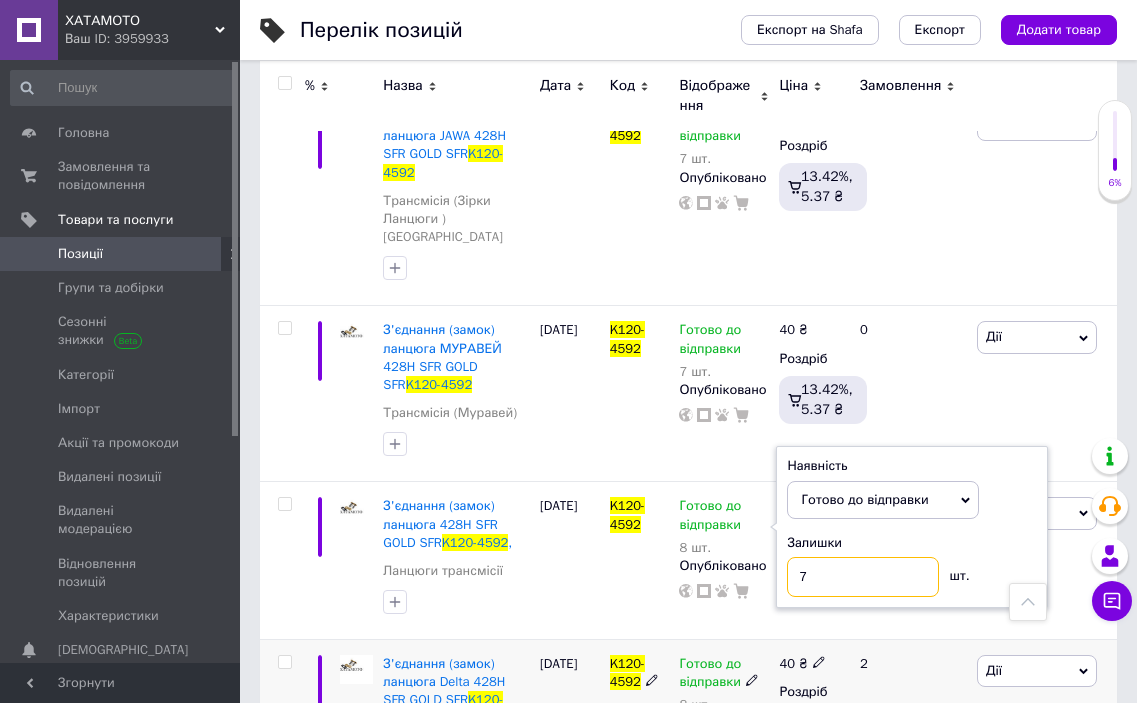 scroll, scrollTop: 1047, scrollLeft: 0, axis: vertical 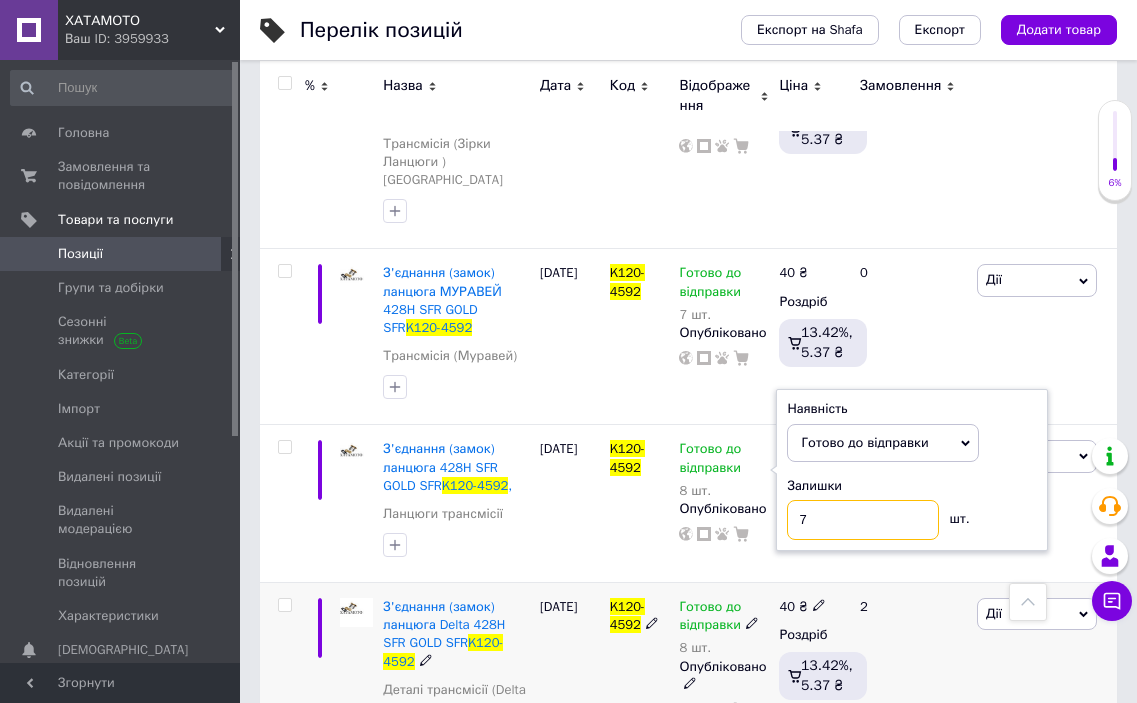 type on "7" 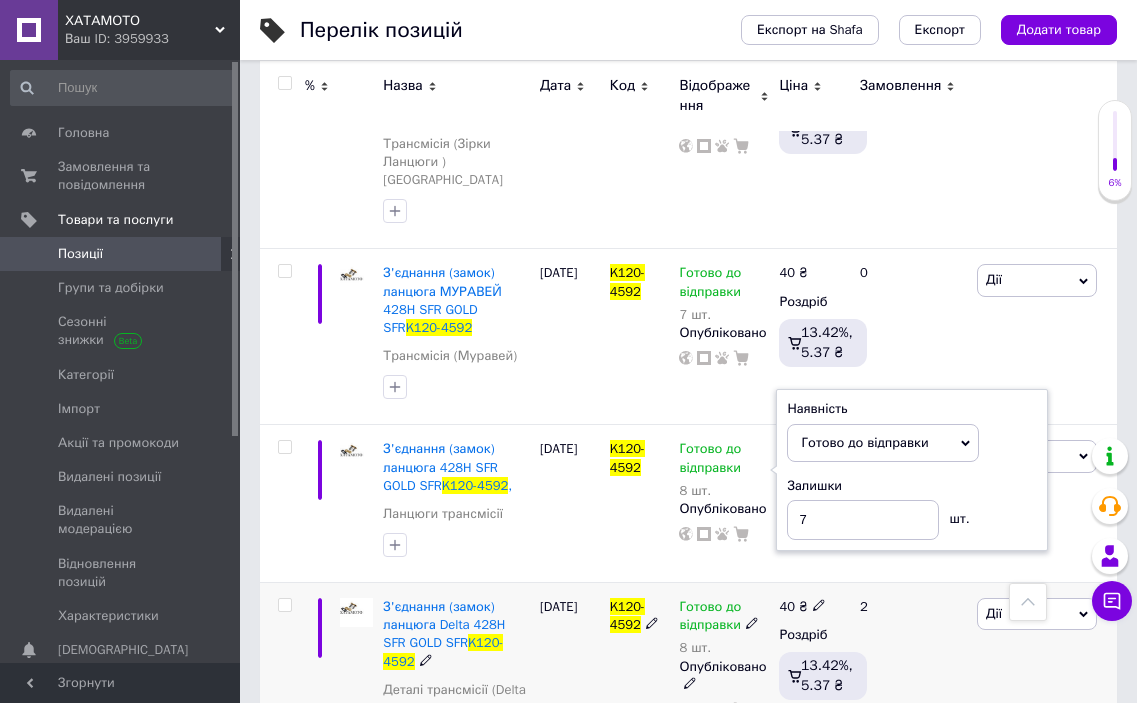click at bounding box center [752, 622] 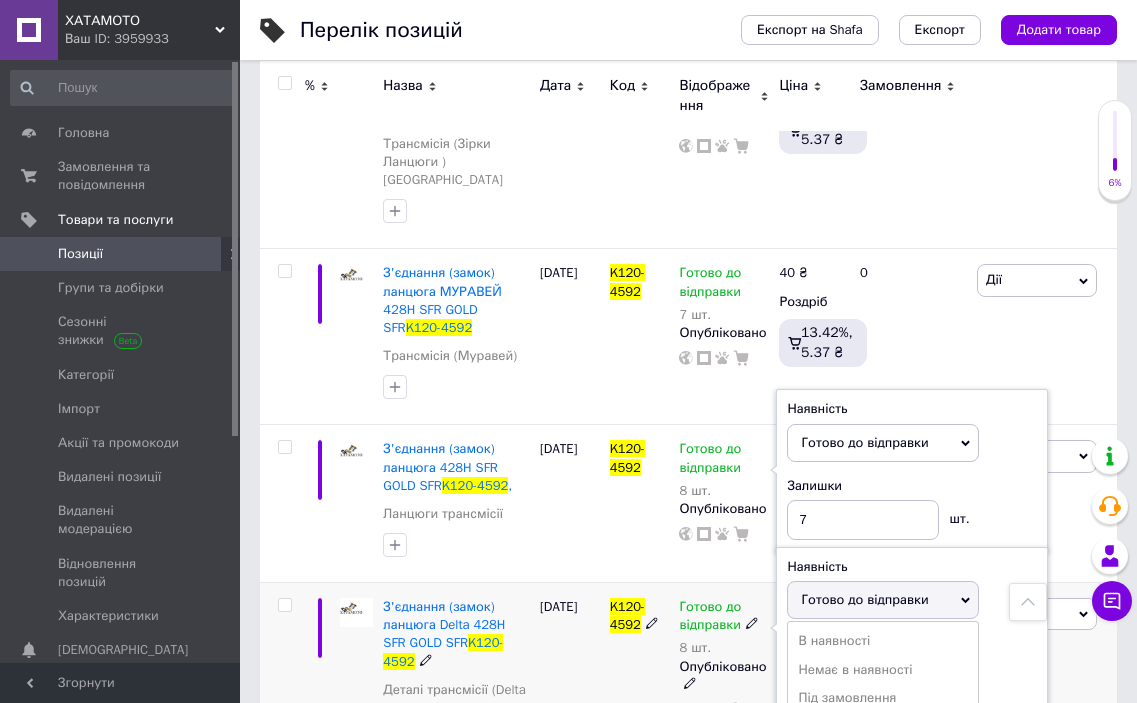 click on "Готово до відправки" at bounding box center [864, 599] 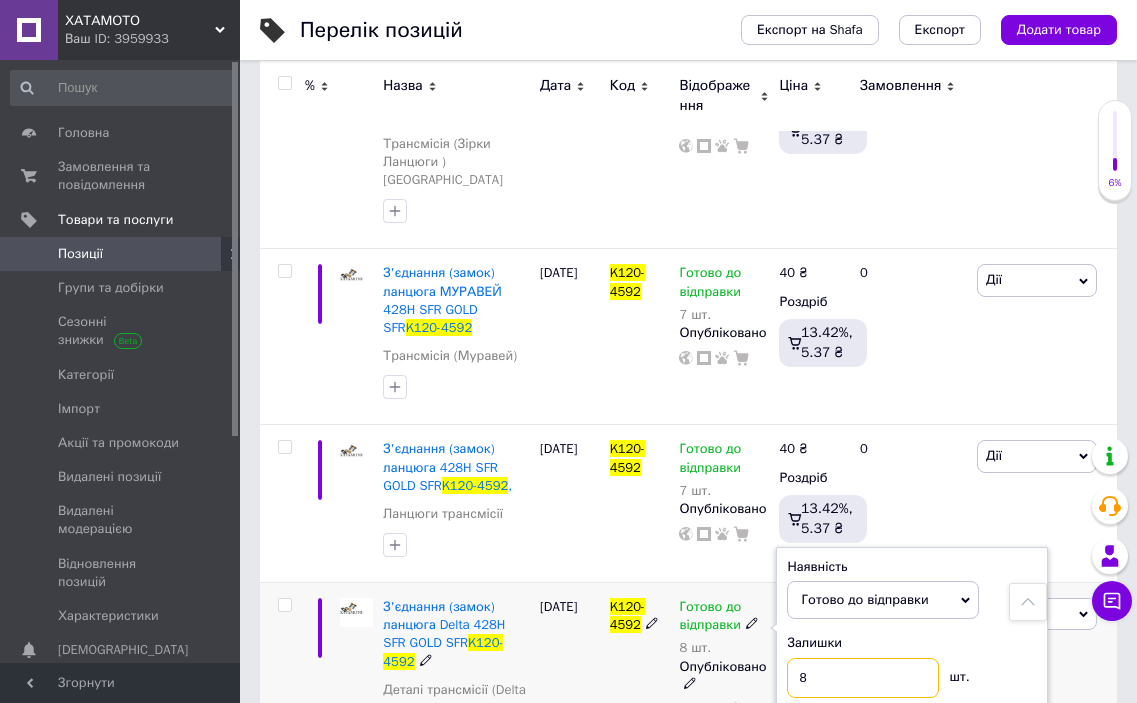 drag, startPoint x: 826, startPoint y: 590, endPoint x: 747, endPoint y: 594, distance: 79.101204 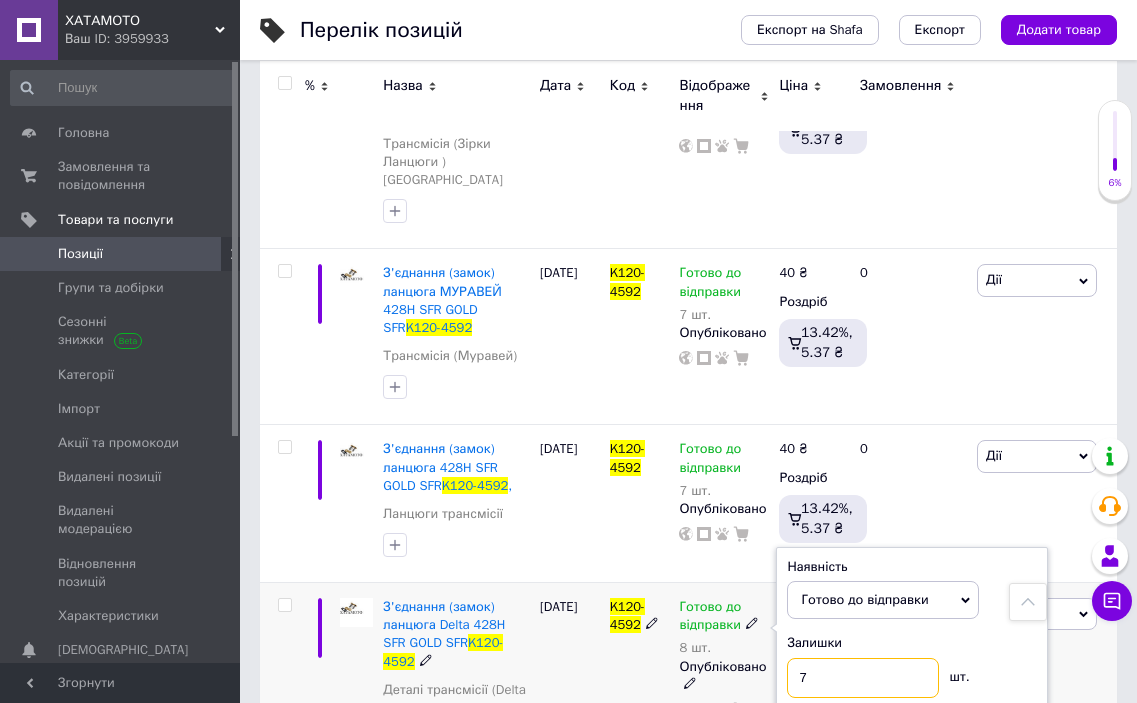 type on "7" 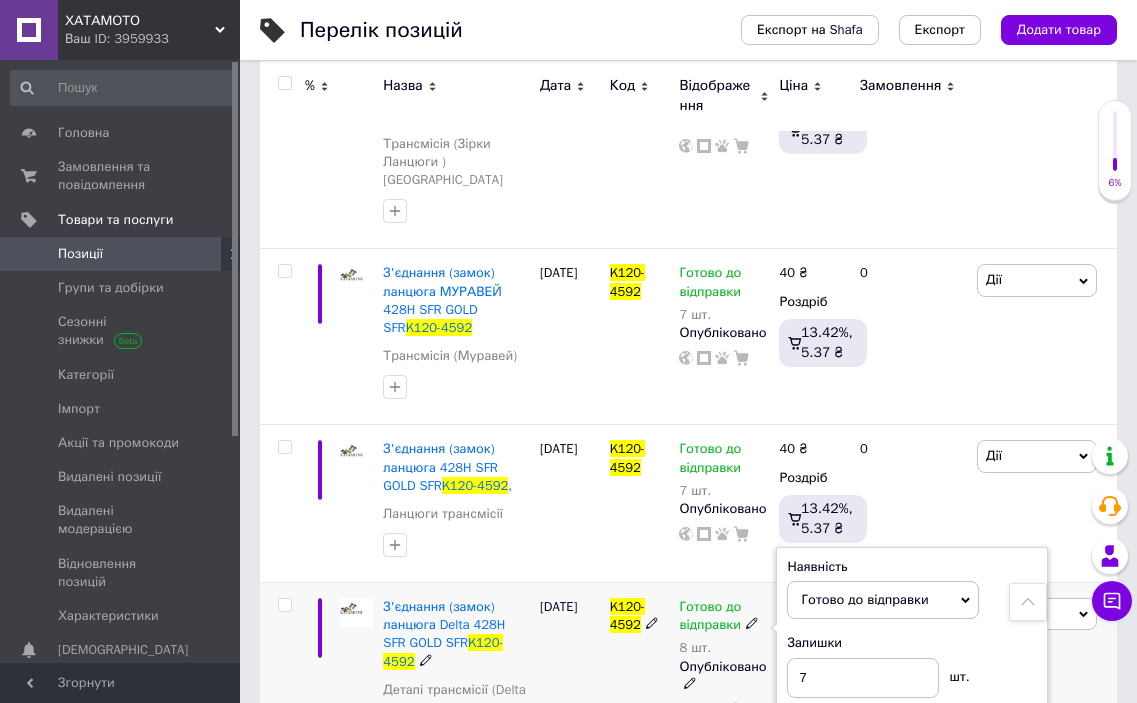 click on "K120-4592" at bounding box center (640, 680) 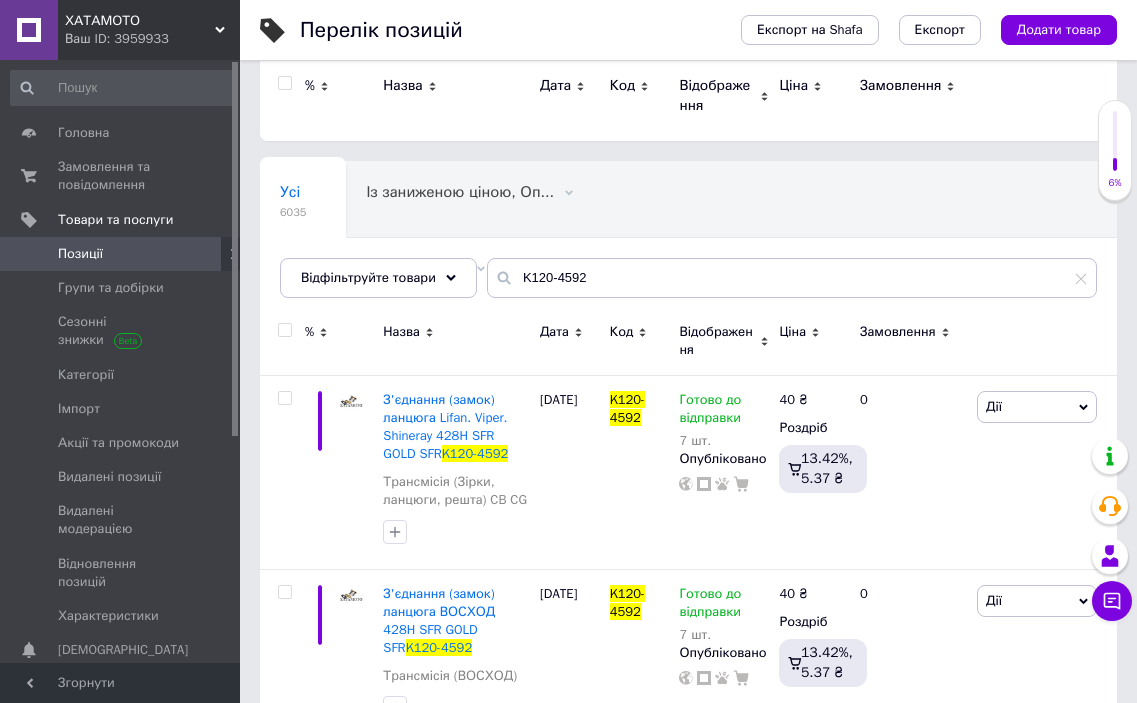scroll, scrollTop: 0, scrollLeft: 0, axis: both 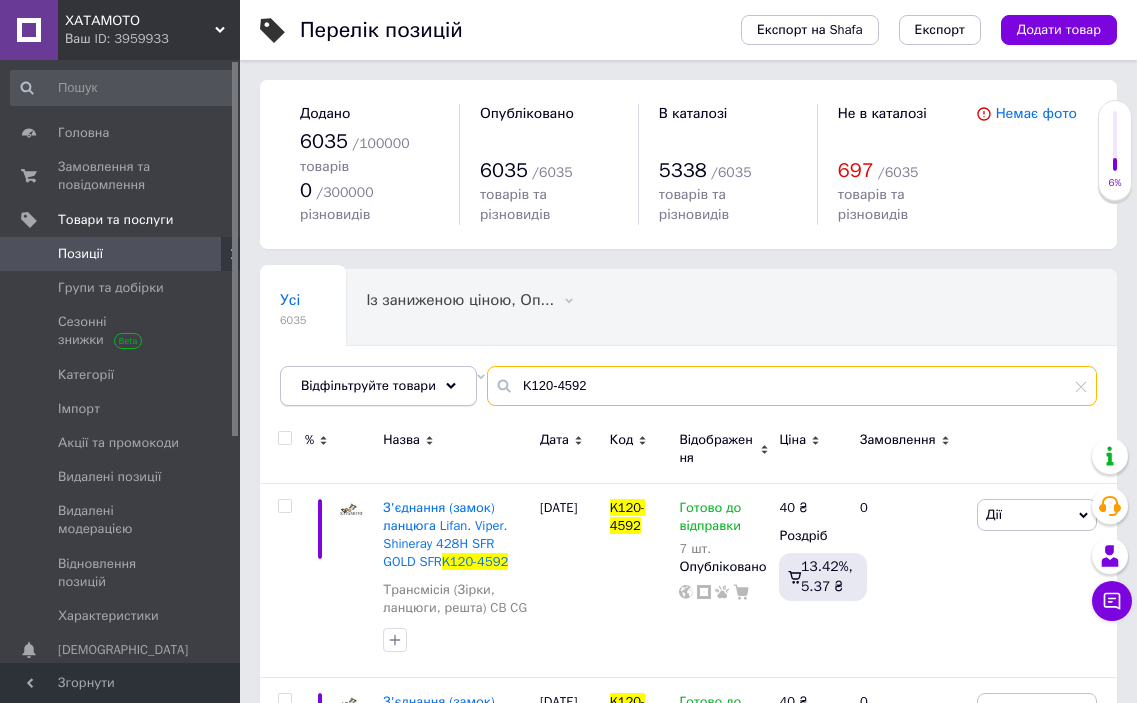 drag, startPoint x: 620, startPoint y: 361, endPoint x: 453, endPoint y: 352, distance: 167.24234 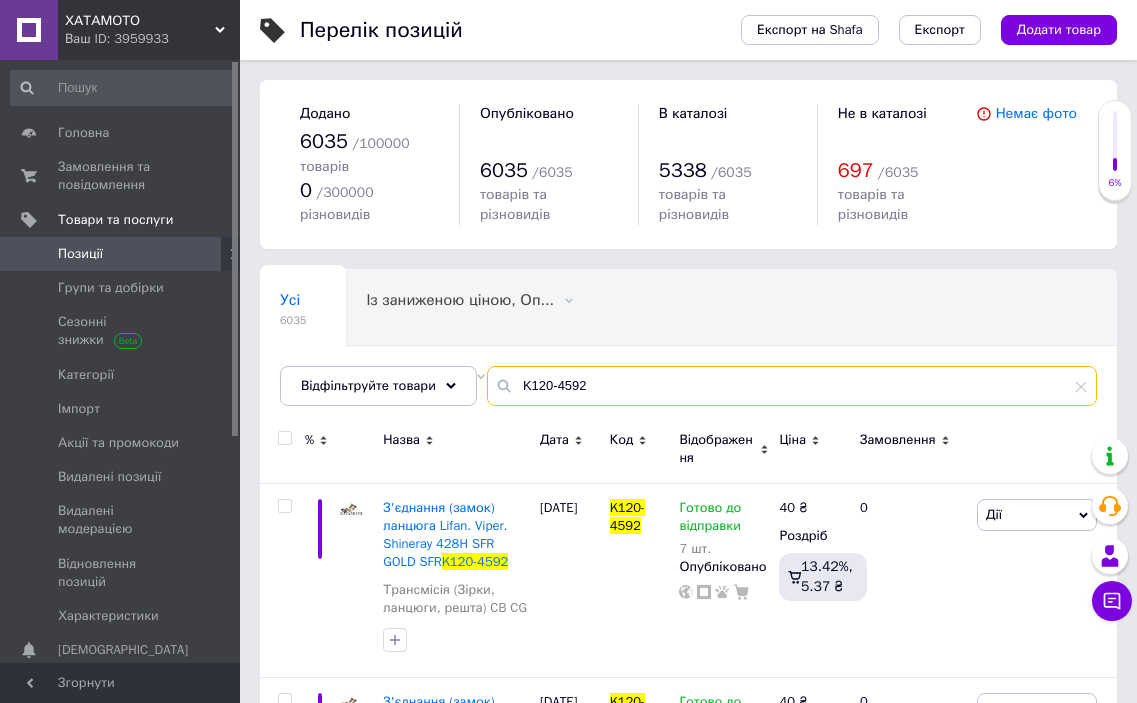 paste on "B038-5234" 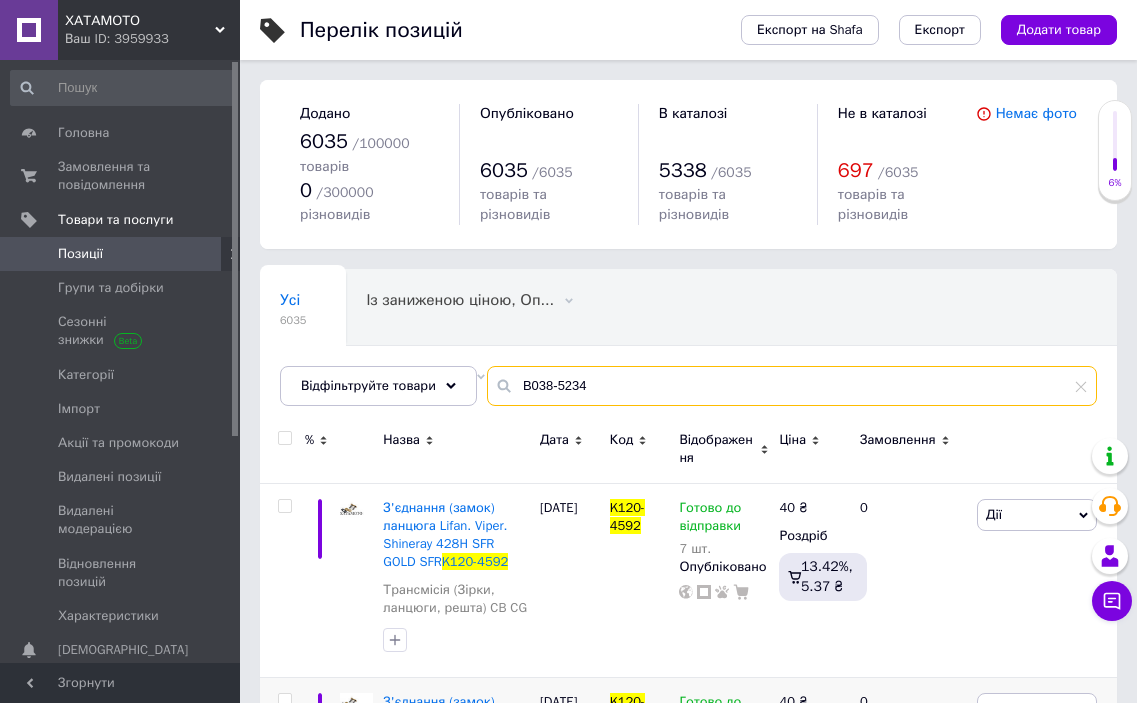 type on "B038-5234" 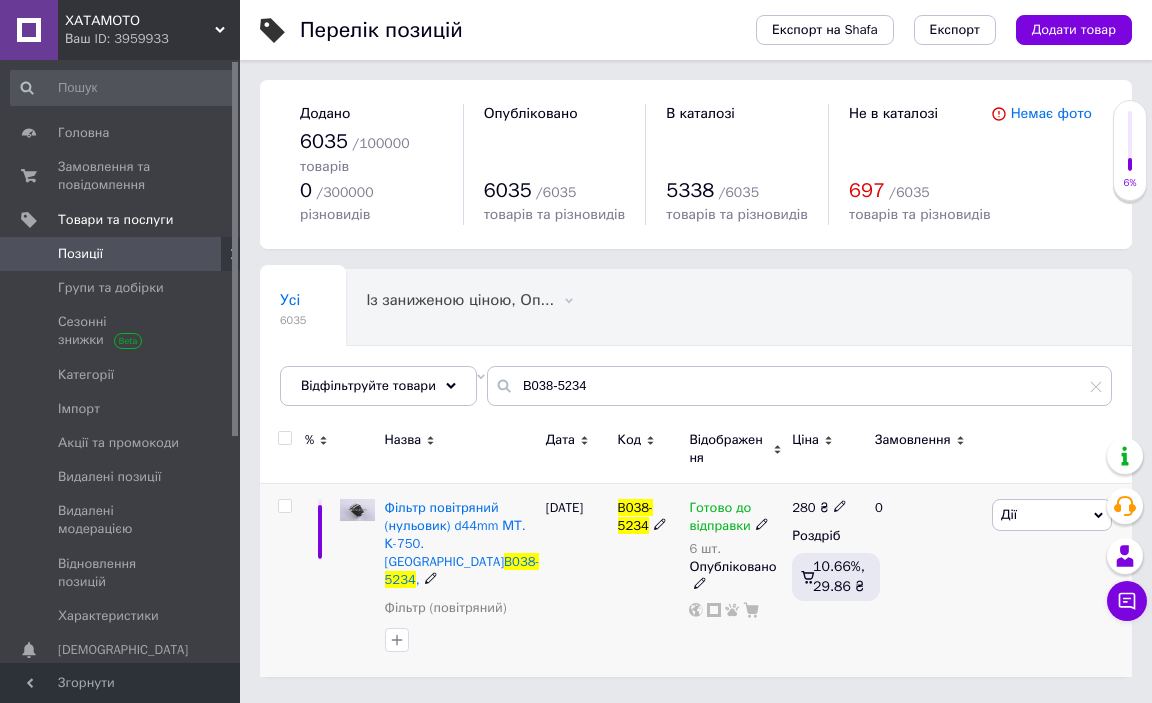 click 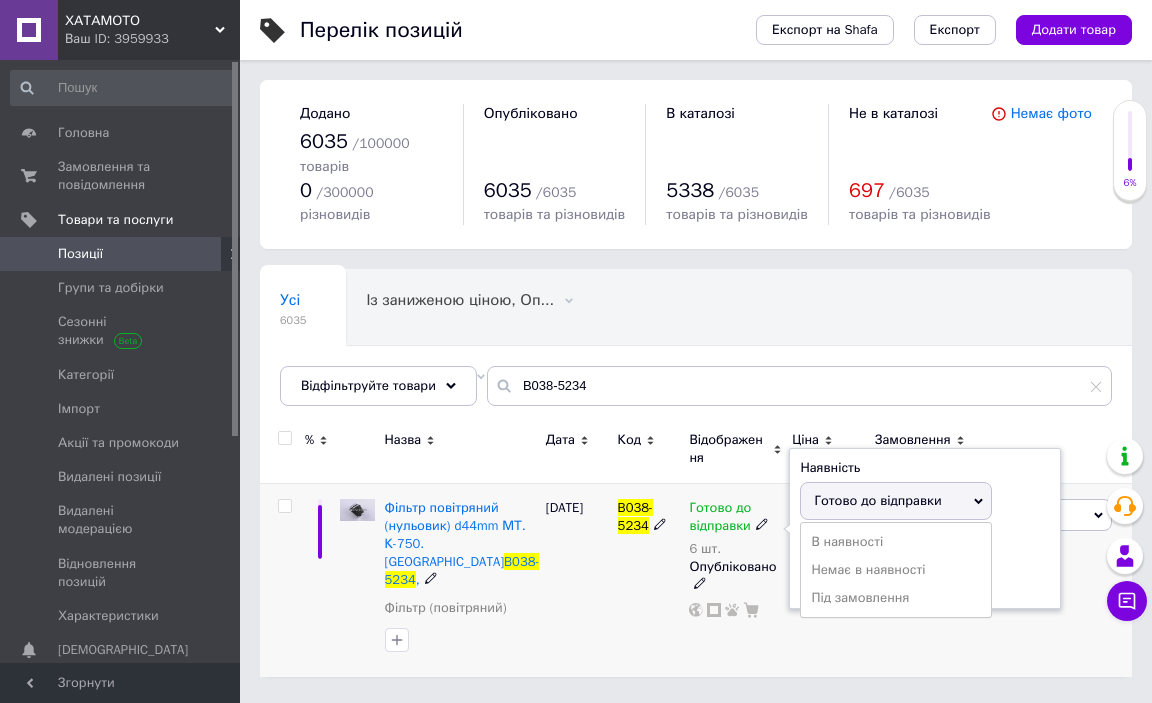click on "Готово до відправки" at bounding box center [877, 500] 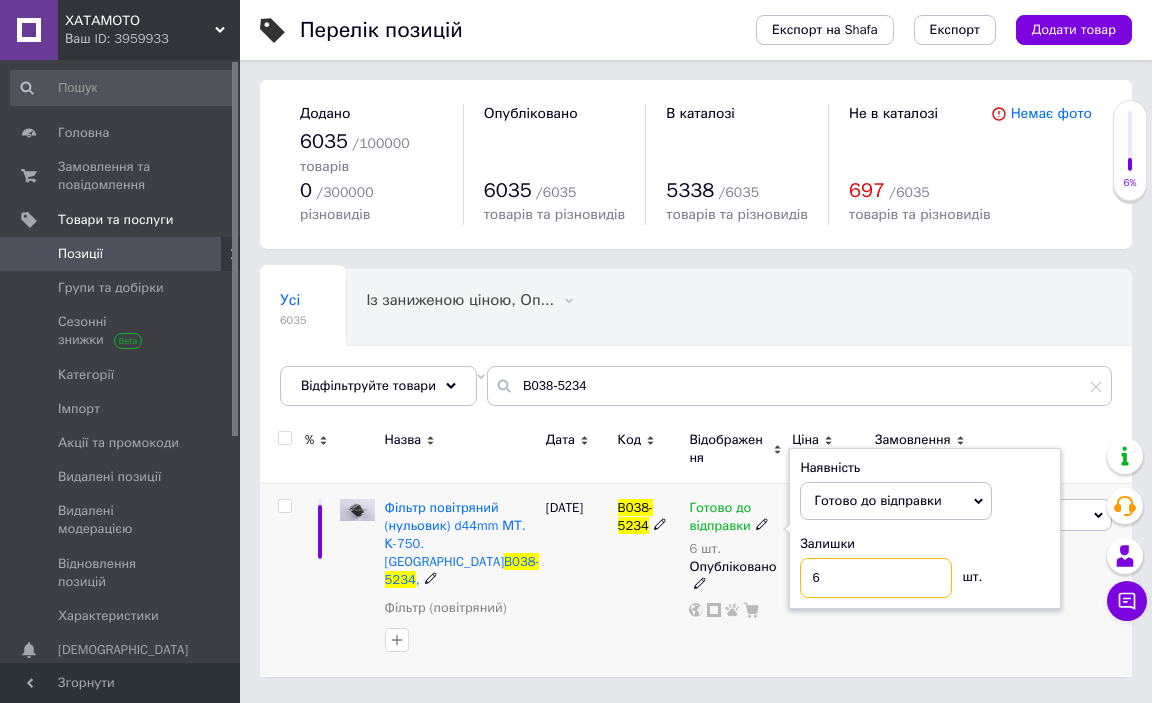 drag, startPoint x: 851, startPoint y: 556, endPoint x: 774, endPoint y: 556, distance: 77 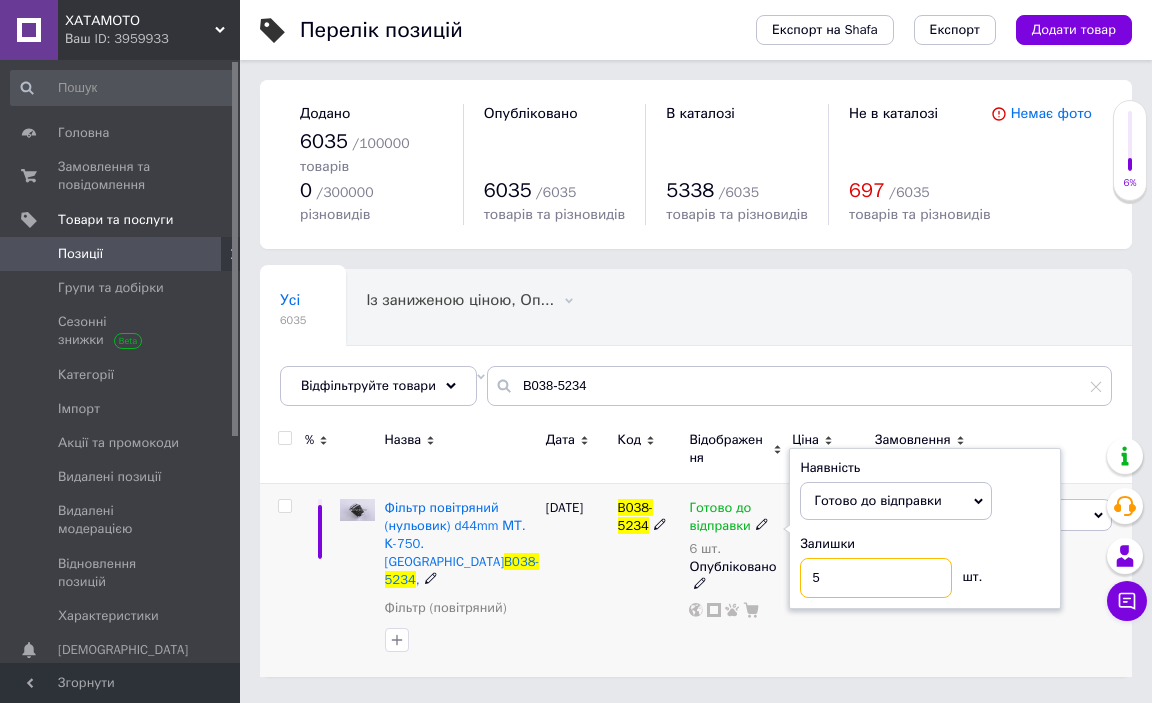 type on "5" 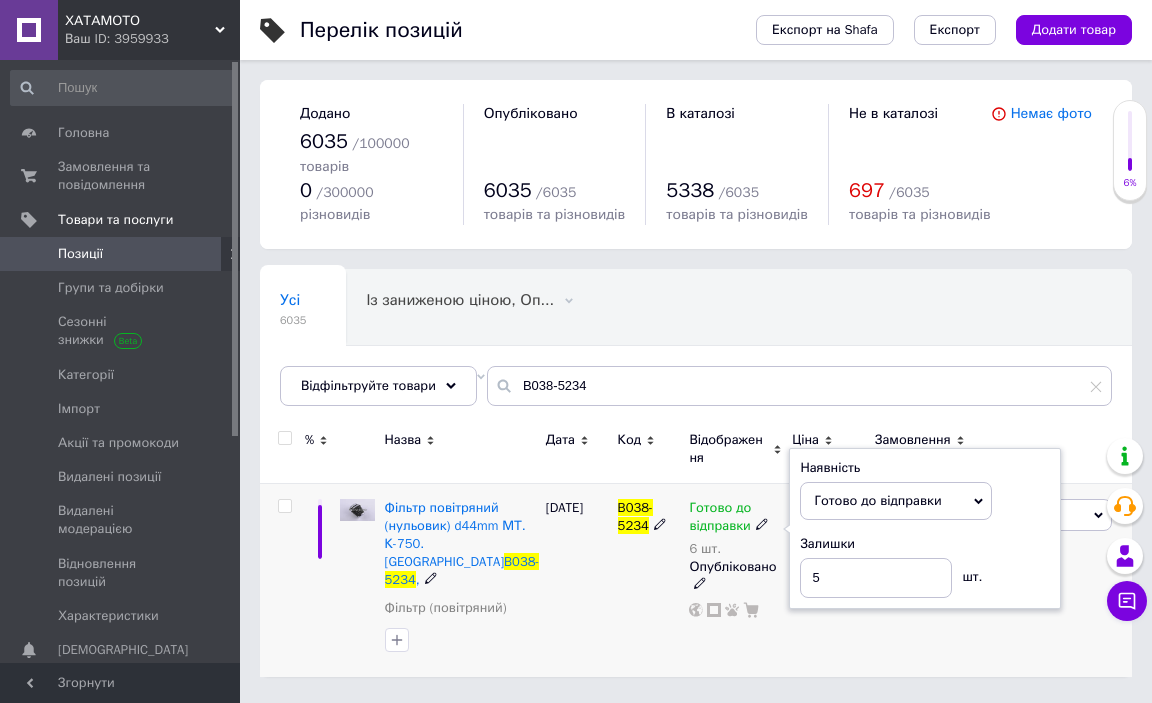 click on "Фільтр повітряний (нульовик)   d44mm МТ. К-750.  УРАЛ   B038-5234 , Фільтр  (повітряний)" at bounding box center (460, 563) 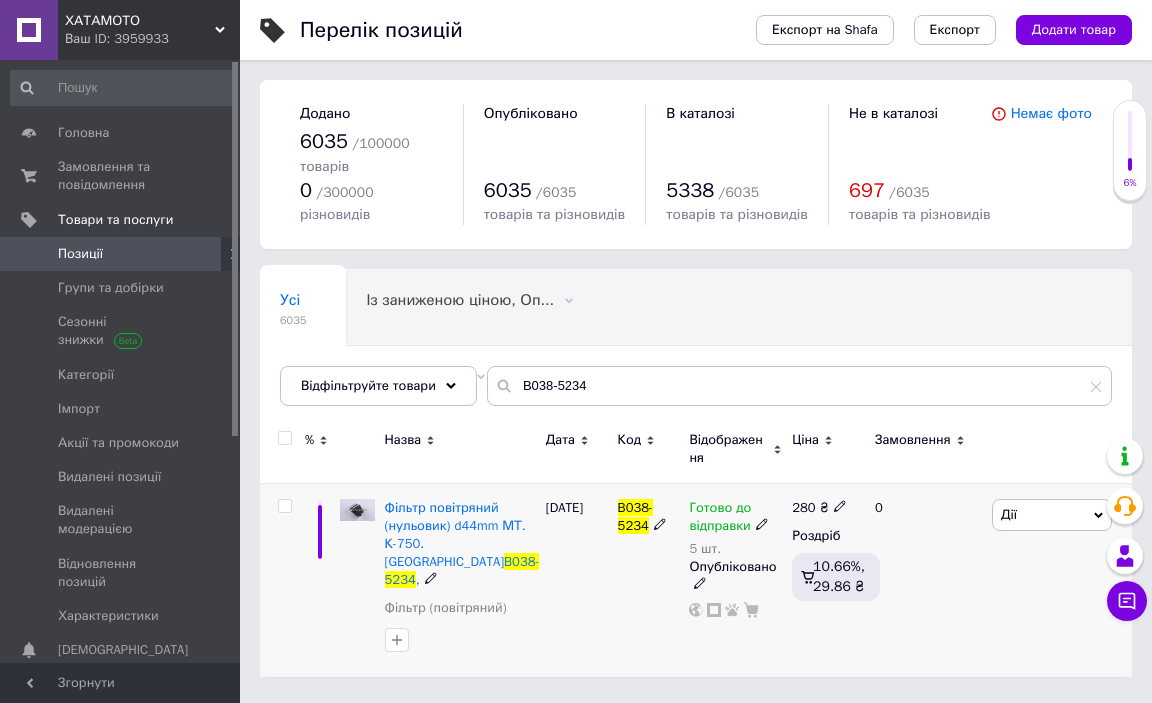 click on "[DATE]" at bounding box center [577, 580] 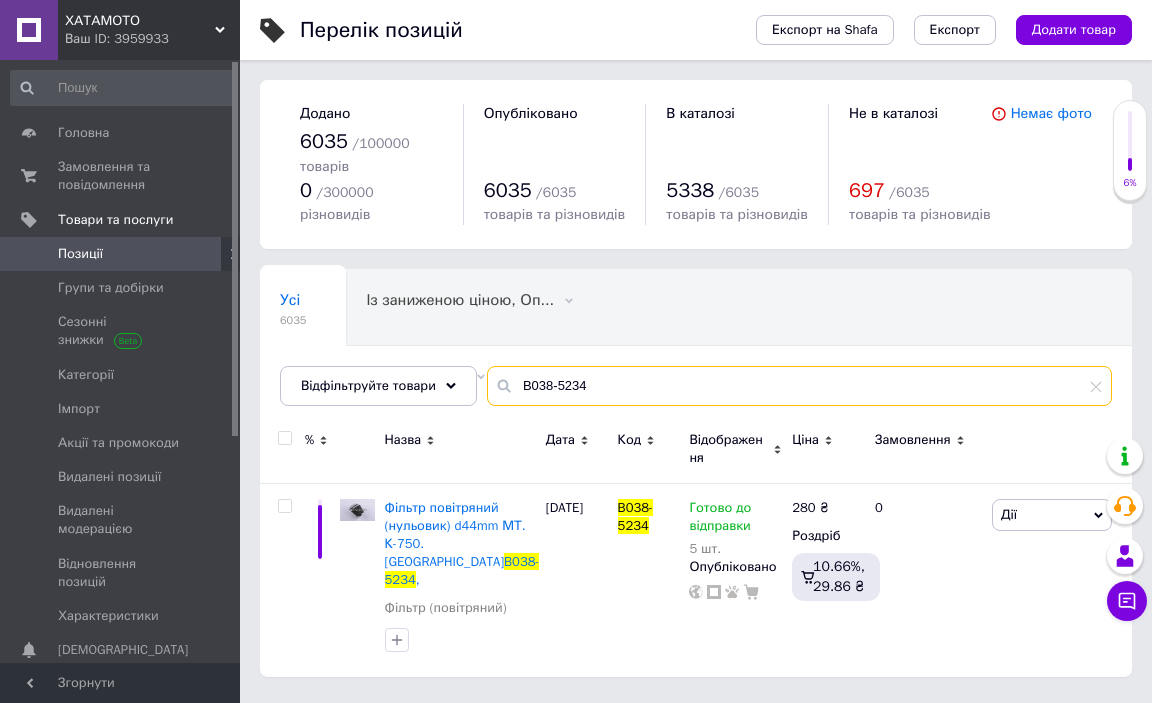 drag, startPoint x: 612, startPoint y: 366, endPoint x: 474, endPoint y: 364, distance: 138.0145 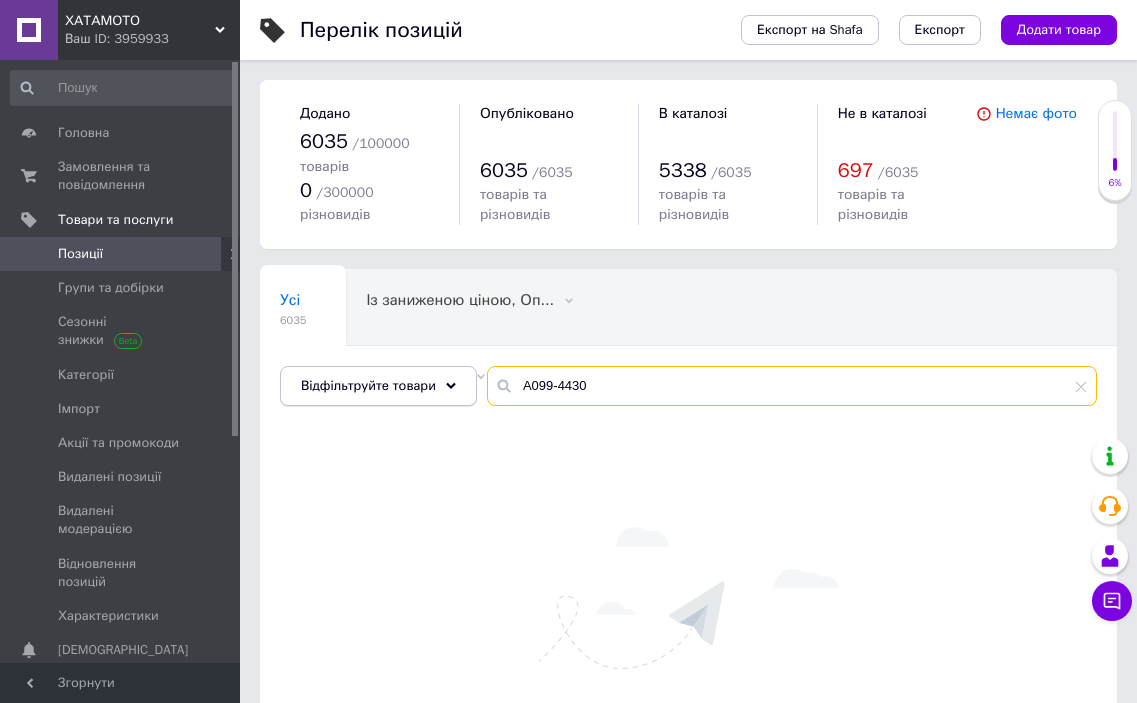 drag, startPoint x: 605, startPoint y: 357, endPoint x: 448, endPoint y: 357, distance: 157 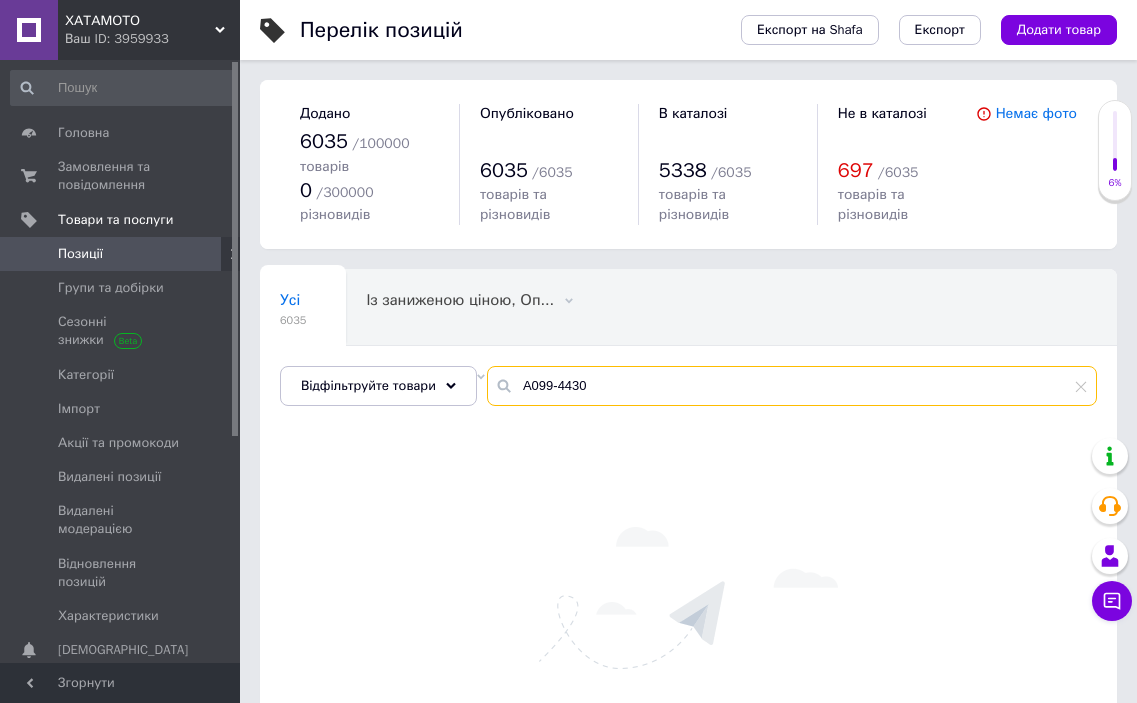paste on "B030-5873" 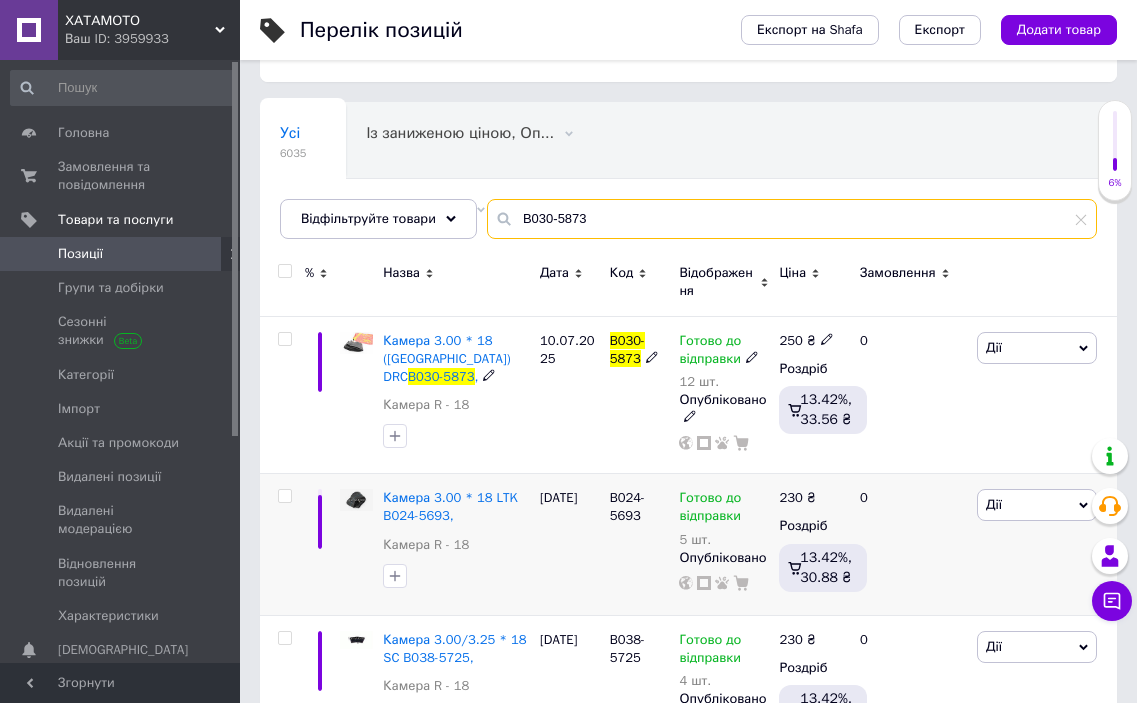 scroll, scrollTop: 200, scrollLeft: 0, axis: vertical 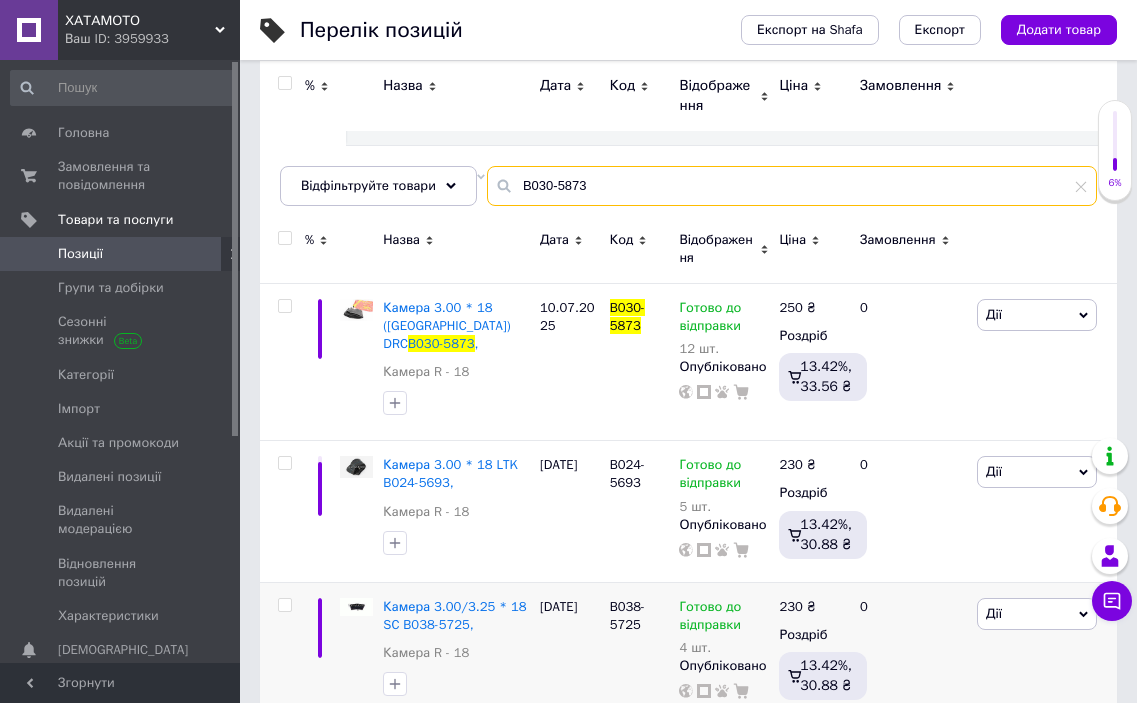 type on "B030-5873" 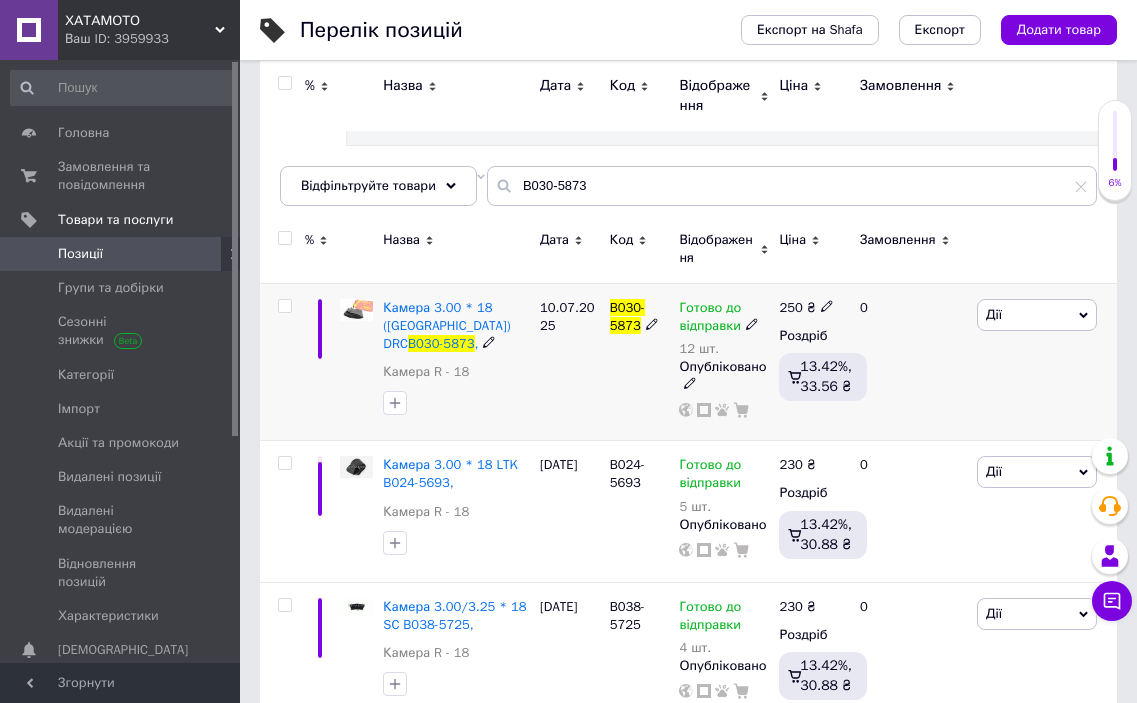 click 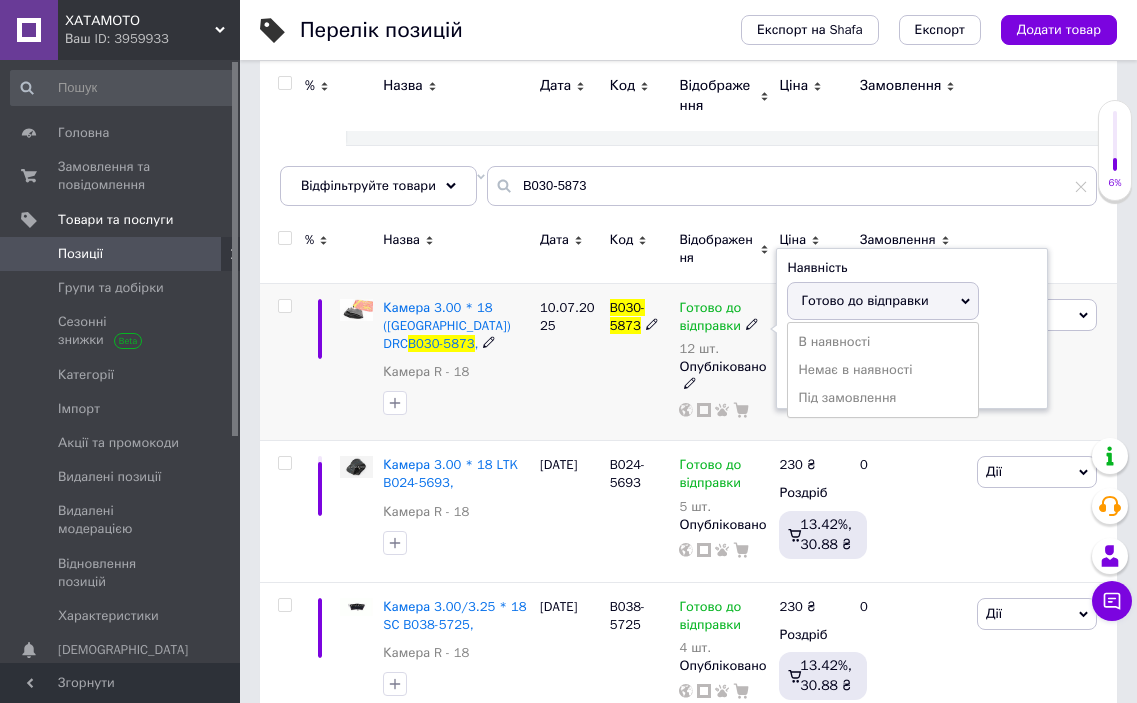 click on "Готово до відправки" at bounding box center [864, 300] 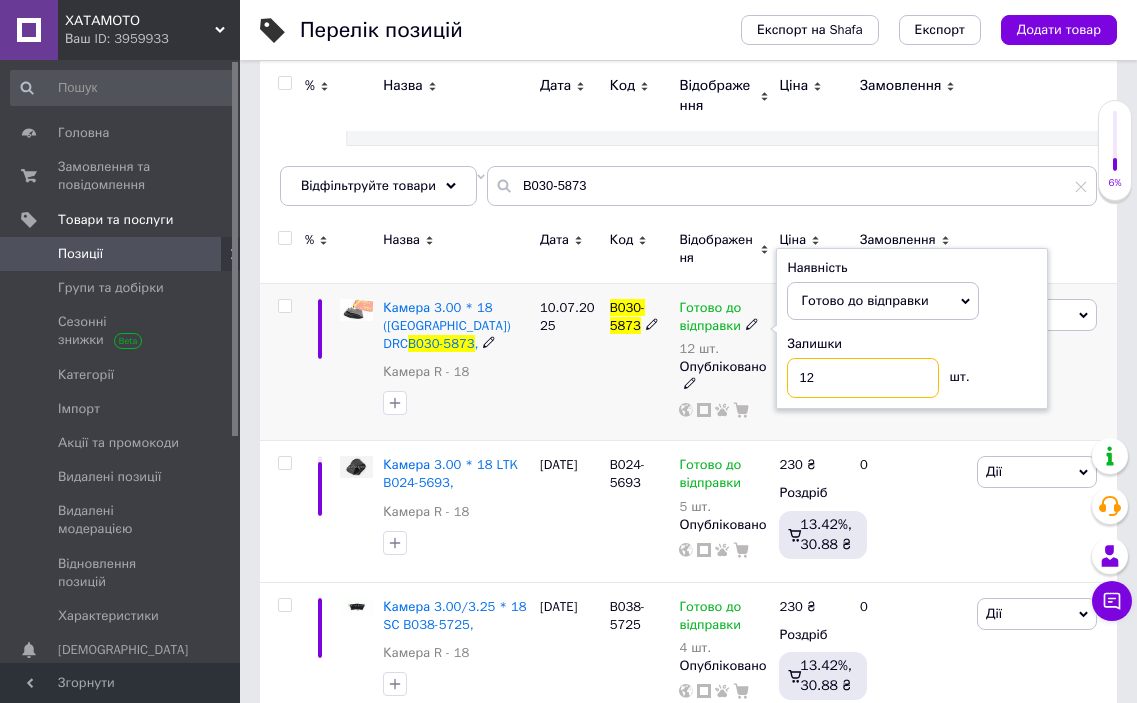 drag, startPoint x: 832, startPoint y: 360, endPoint x: 735, endPoint y: 361, distance: 97.00516 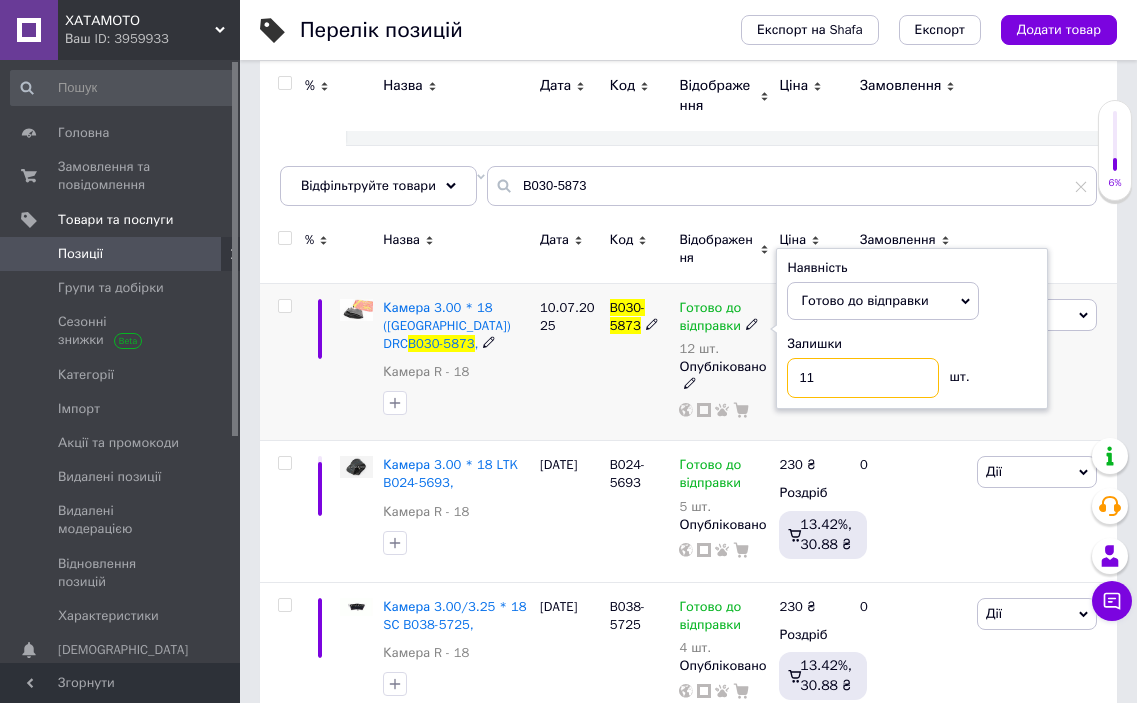 type on "11" 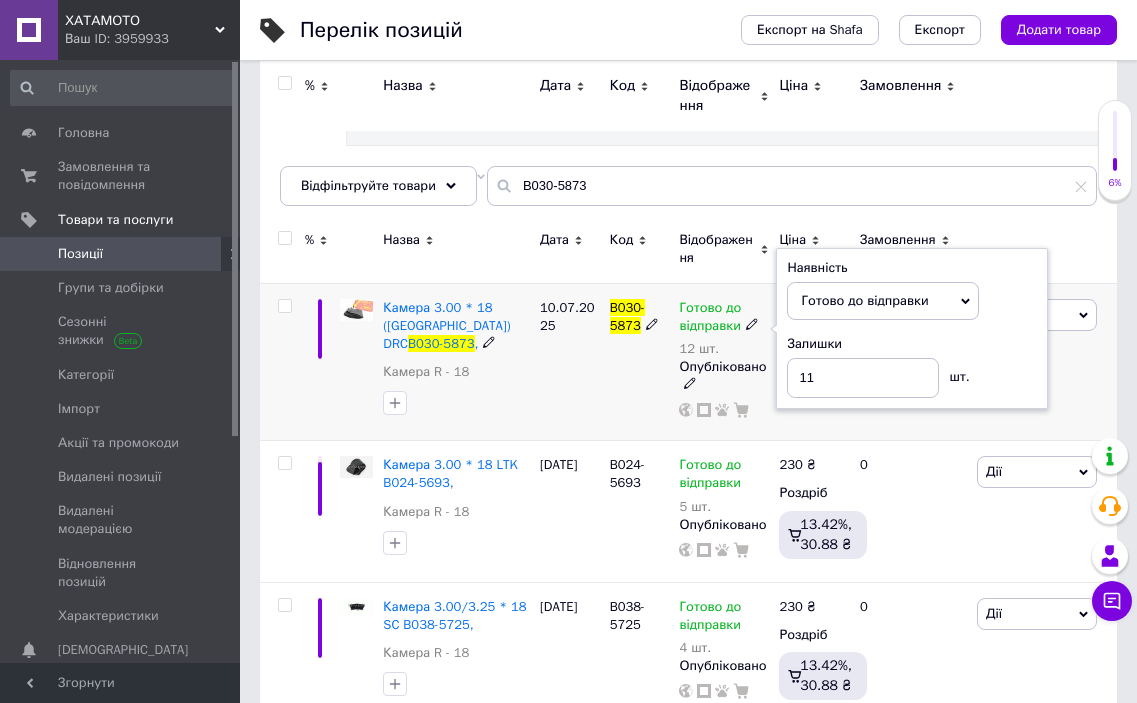 click on "10.07.2025" at bounding box center (570, 362) 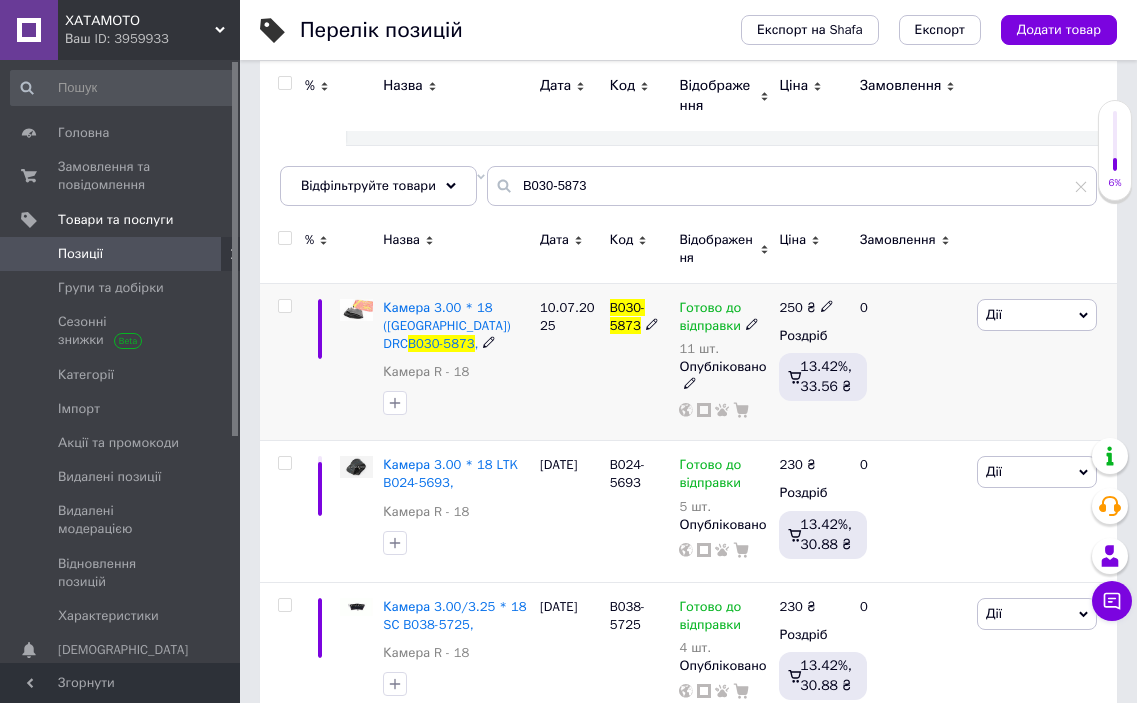 scroll, scrollTop: 0, scrollLeft: 0, axis: both 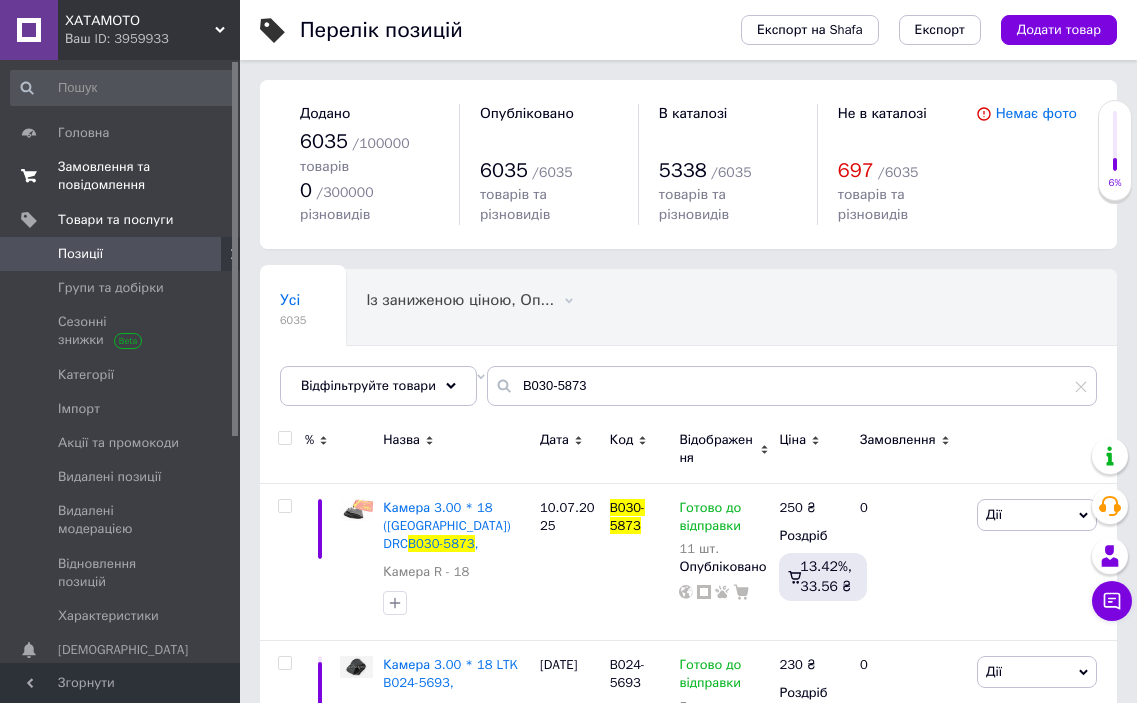 click on "Замовлення та повідомлення" at bounding box center [121, 176] 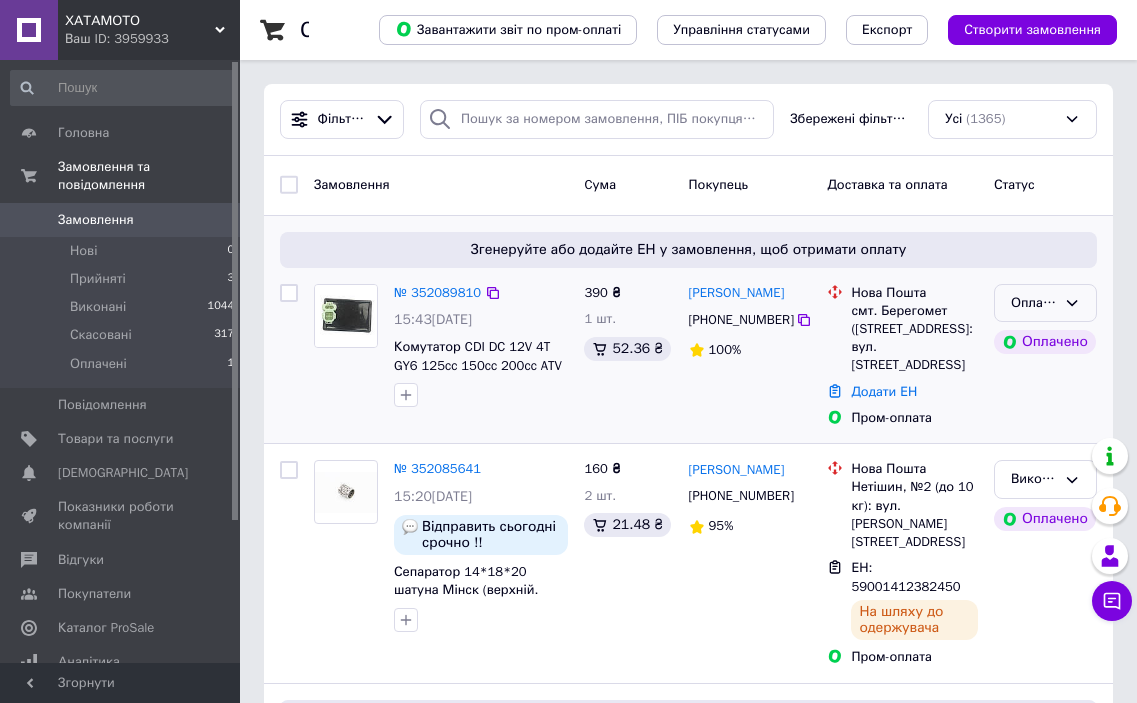 click on "Оплачено" at bounding box center [1033, 303] 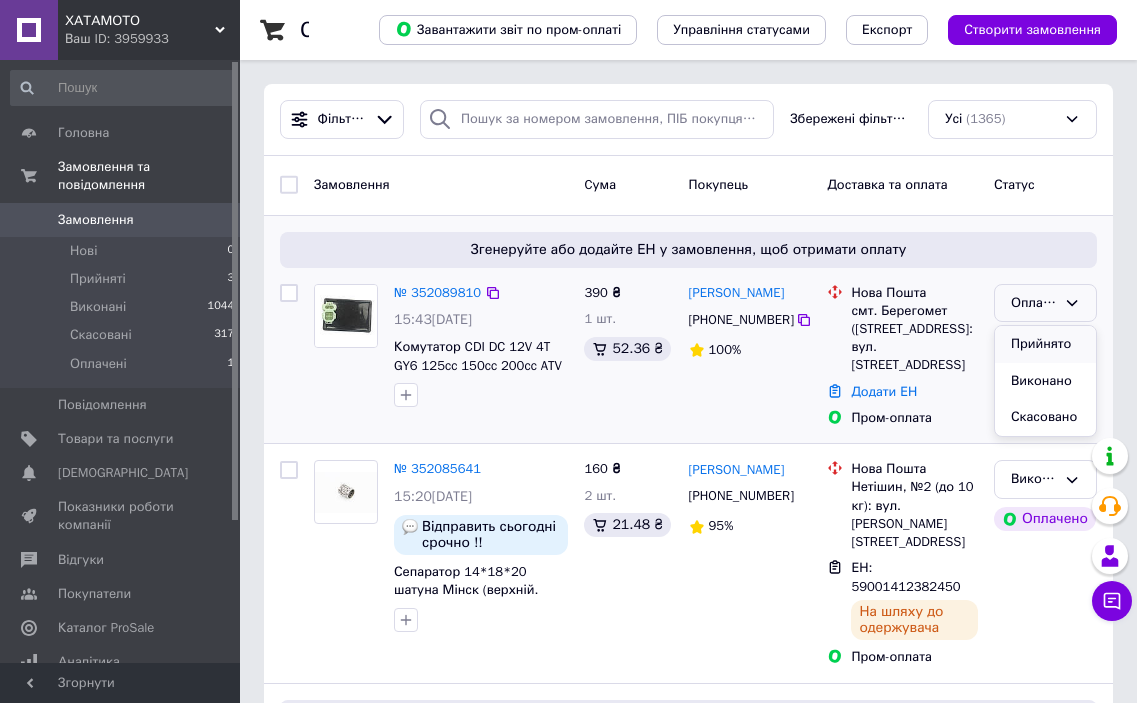 click on "Прийнято" at bounding box center [1045, 344] 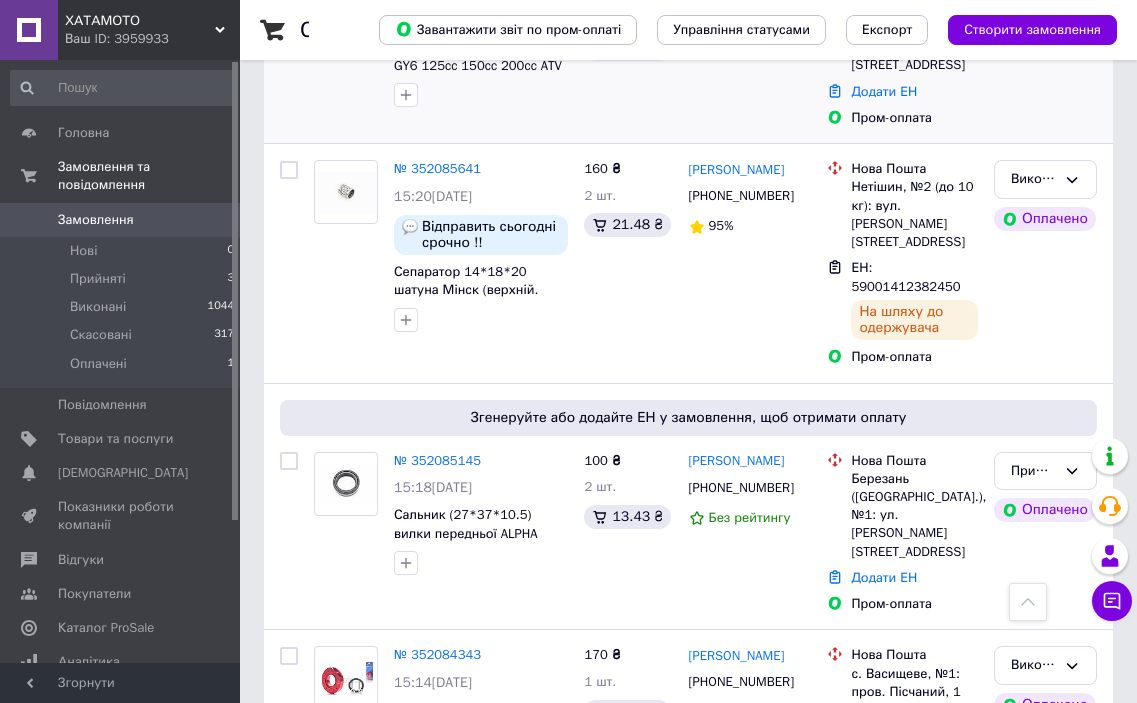 scroll, scrollTop: 0, scrollLeft: 0, axis: both 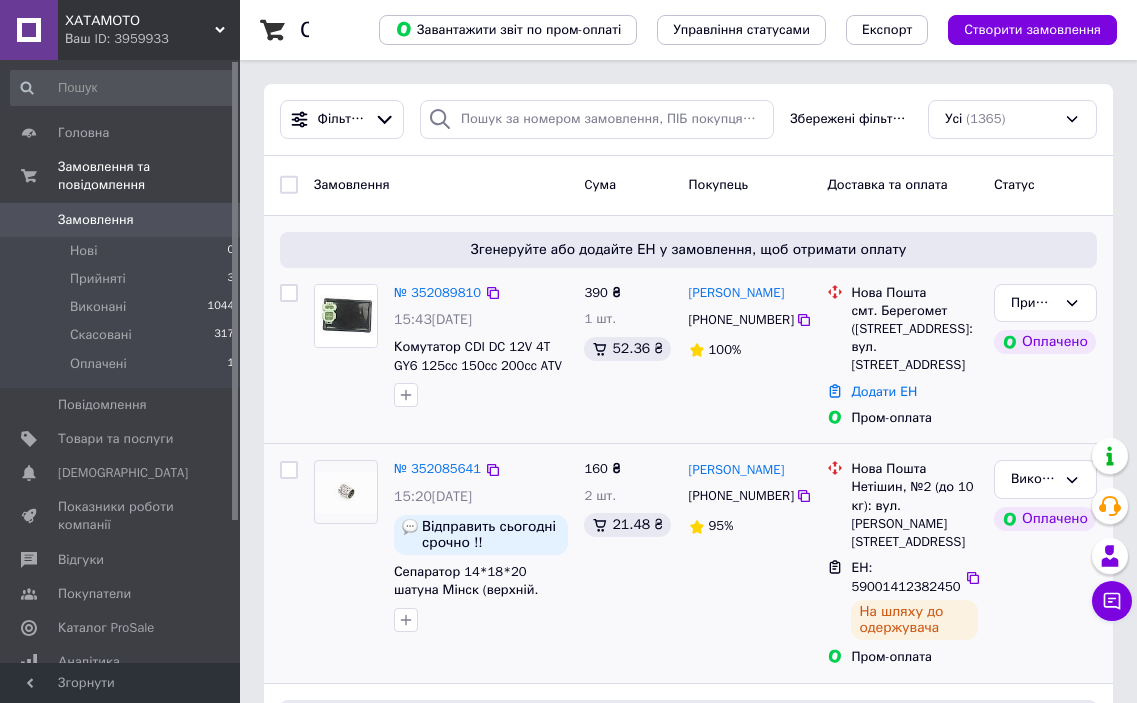 click on "160 ₴ 2 шт. 21.48 ₴" at bounding box center (628, 563) 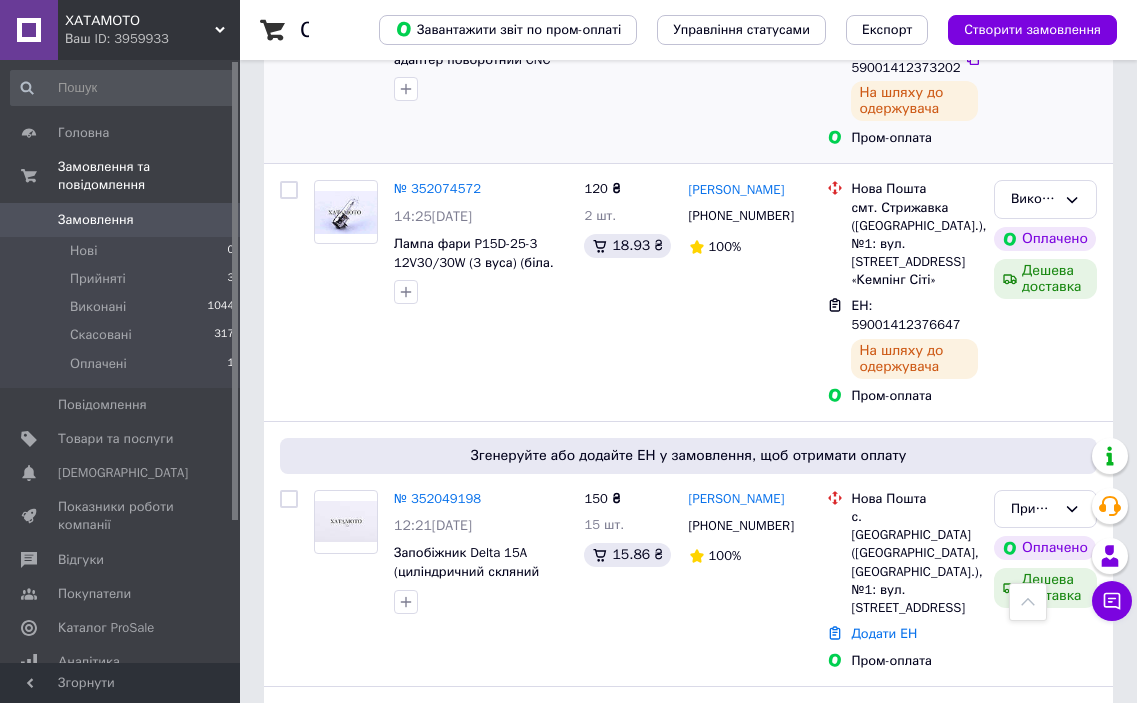 scroll, scrollTop: 1000, scrollLeft: 0, axis: vertical 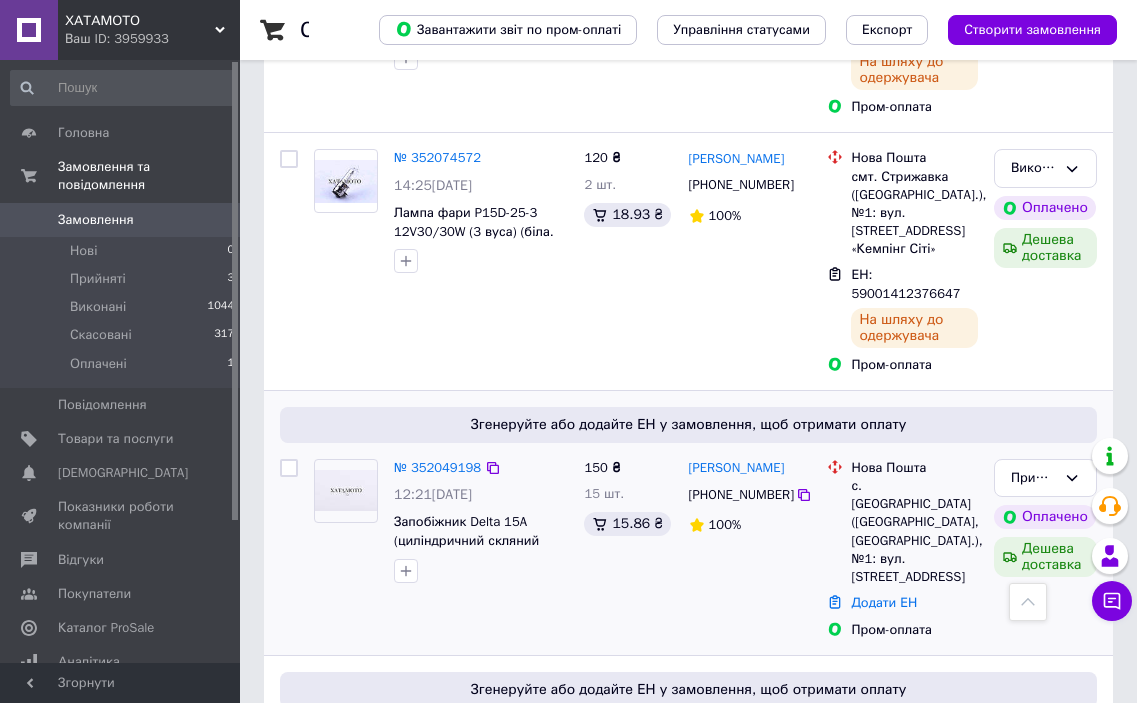 click on "150 ₴ 15 шт. 15.86 ₴" at bounding box center [628, 549] 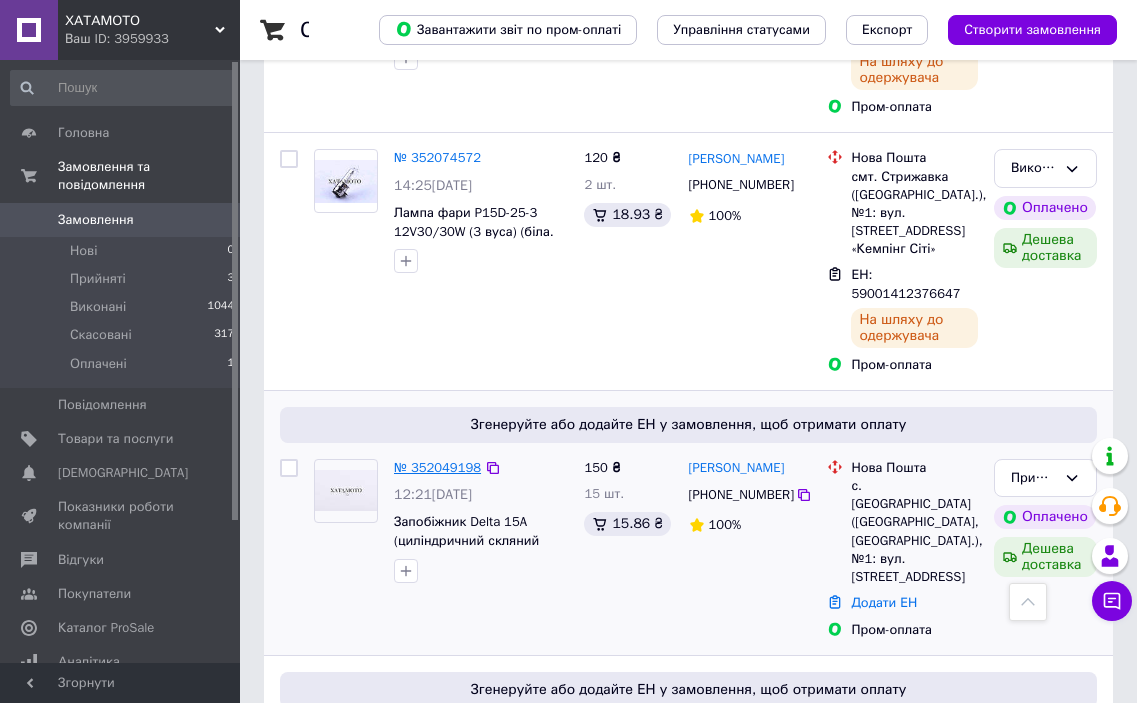 click on "№ 352049198" at bounding box center [437, 467] 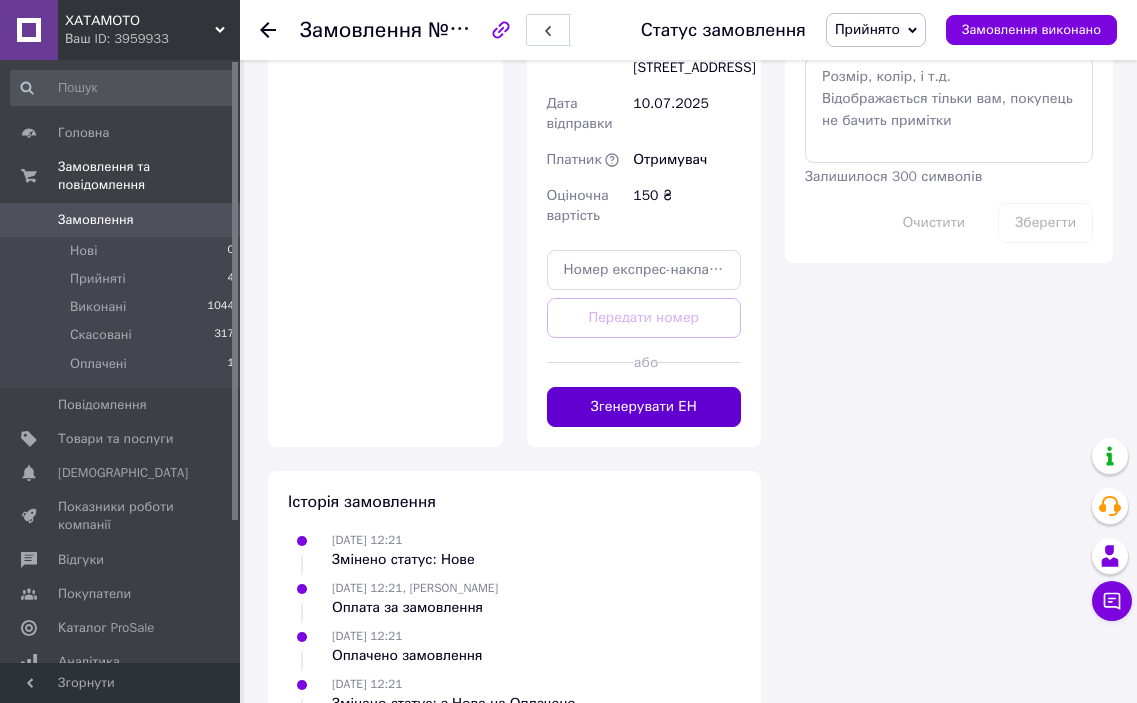 scroll, scrollTop: 1195, scrollLeft: 0, axis: vertical 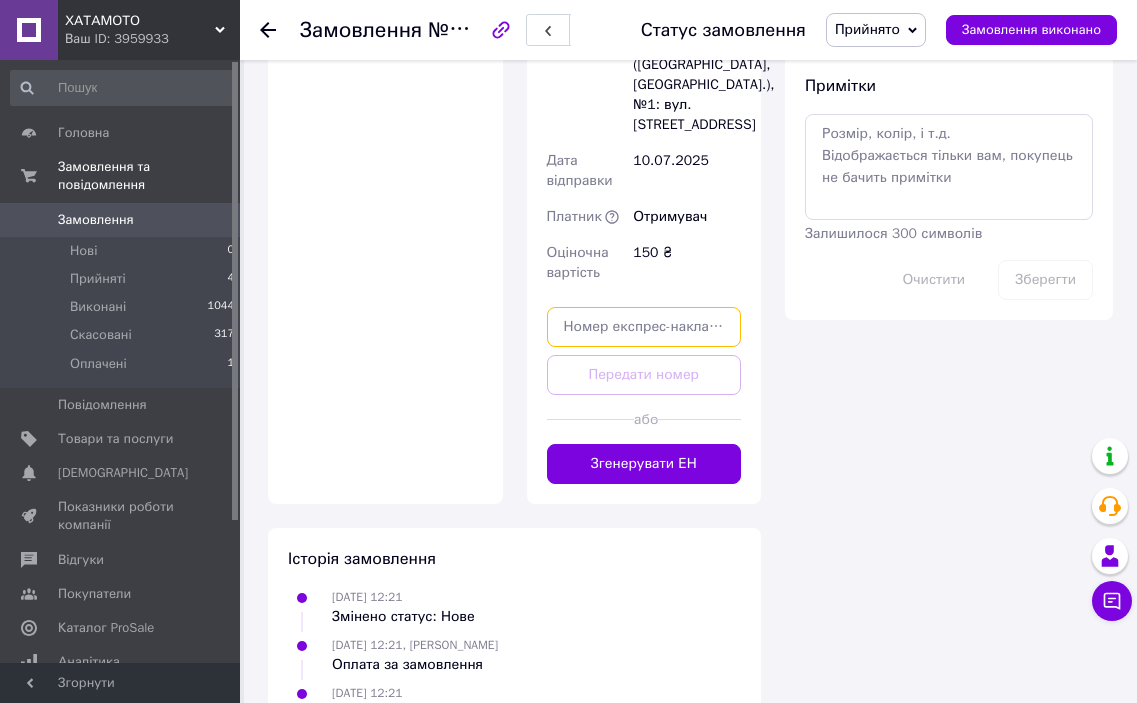 click at bounding box center [644, 327] 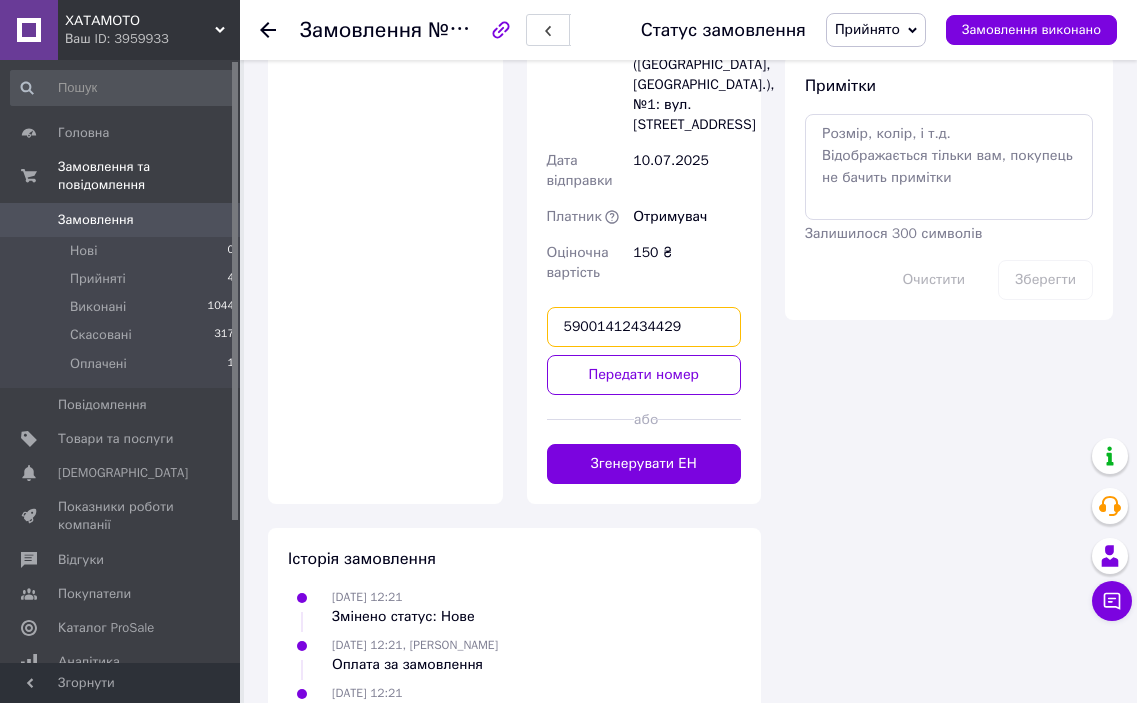 type on "59001412434429" 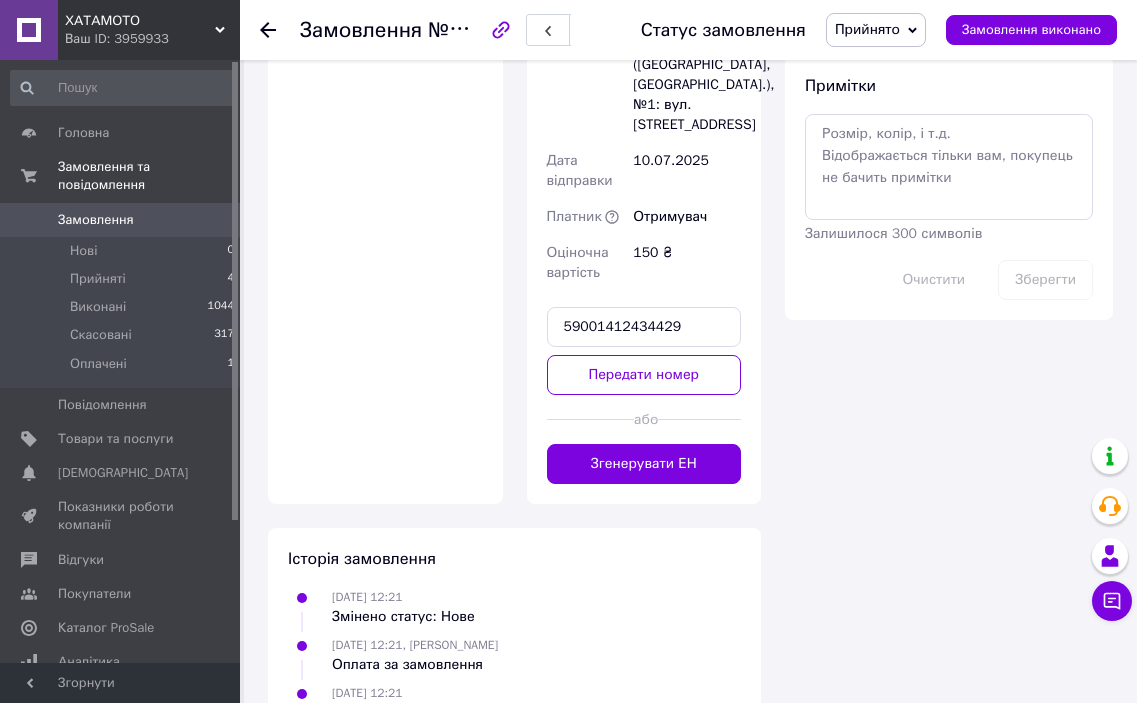 click on "Всього 1 товар 150 ₴ Доставка Необхідно уточнити Всього до сплати 150 ₴ Комісія за замовлення 15.86 ₴ Дії Написати покупцеві   Надіслати інструкцію   Чат Viber Telegram WhatsApp Запит на відгук про компанію   Скопіювати запит на відгук У вас є 30 днів, щоб відправити запит на відгук покупцеві, скопіювавши посилання.   Видати чек   Завантажити PDF   Друк PDF   Повернути гроші покупцеві [PERSON_NAME] Особисті нотатки, які бачите лише ви. З їх допомогою можна фільтрувати замовлення Примітки Залишилося 300 символів Очистити Зберегти" at bounding box center (949, -105) 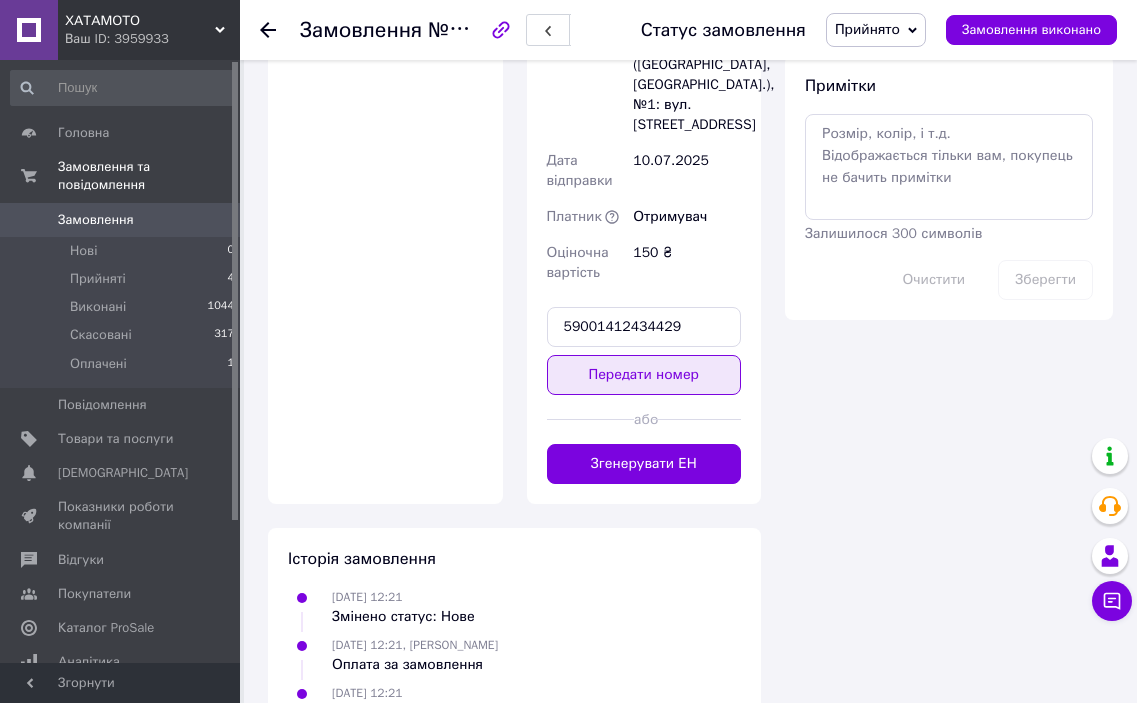 click on "Передати номер" at bounding box center [644, 375] 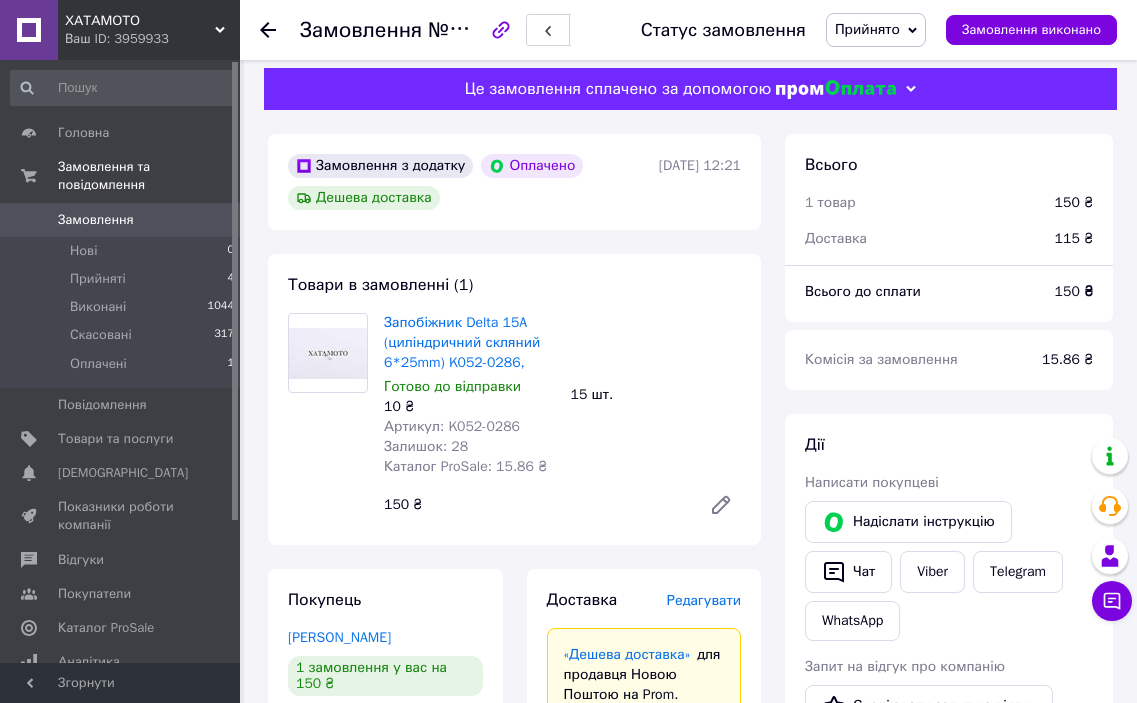 scroll, scrollTop: 0, scrollLeft: 0, axis: both 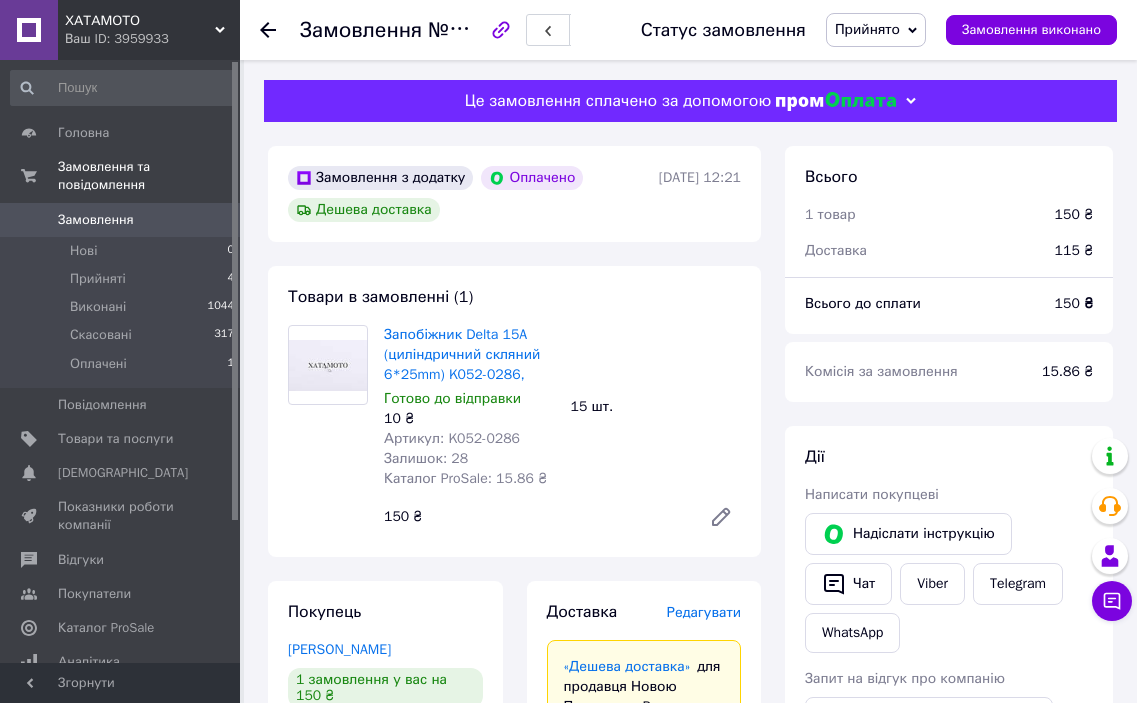 click on "Замовлення" at bounding box center [96, 220] 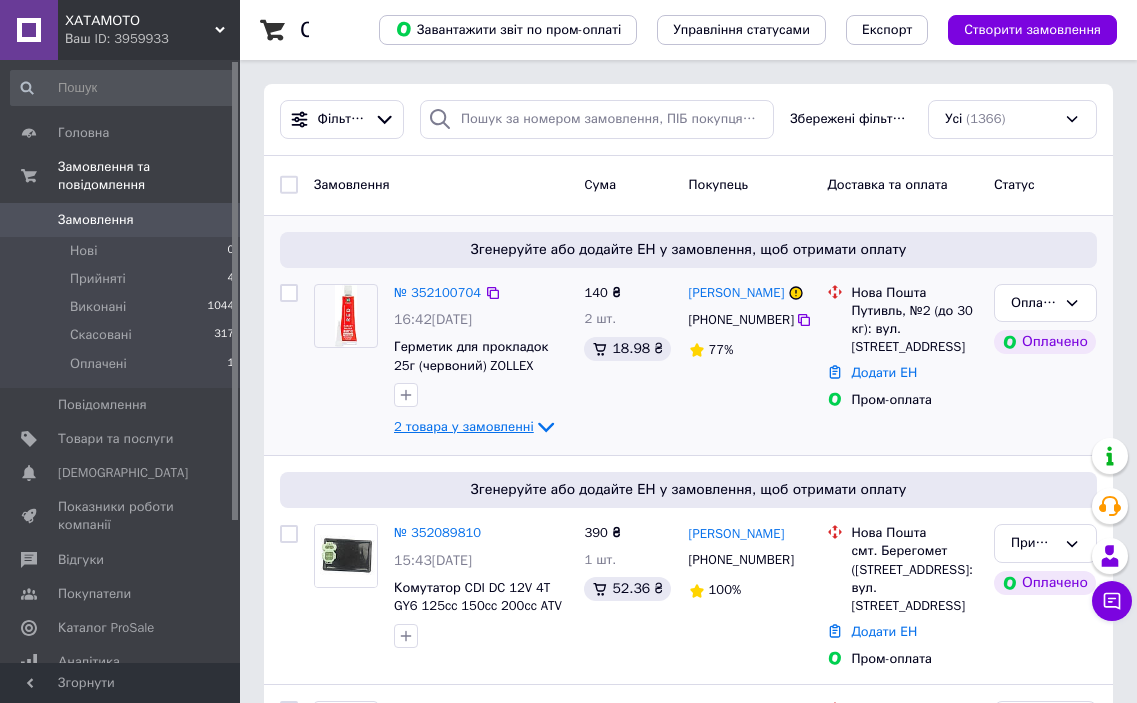 click 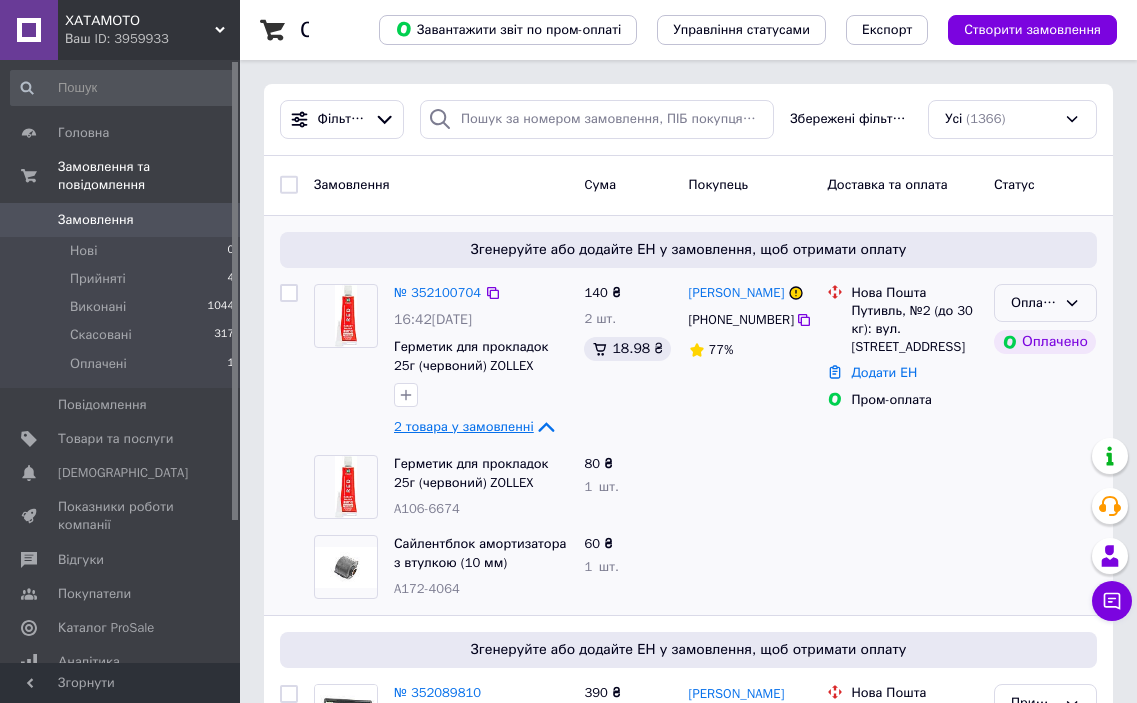 click 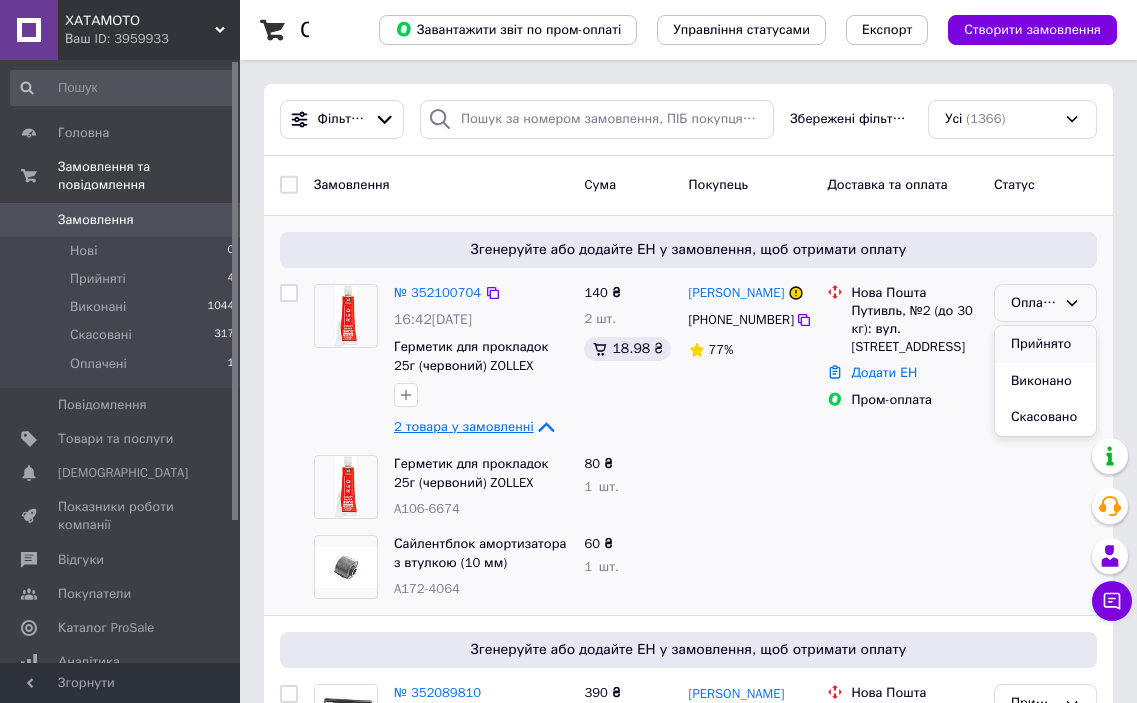click on "Прийнято" at bounding box center [1045, 344] 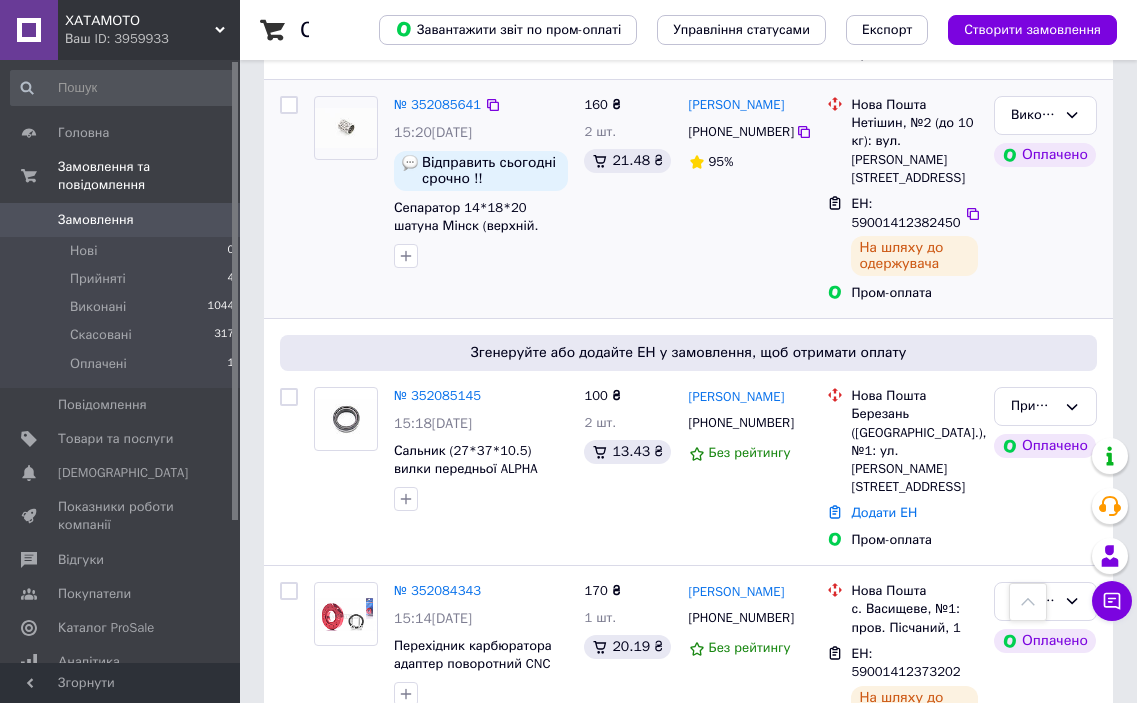 scroll, scrollTop: 800, scrollLeft: 0, axis: vertical 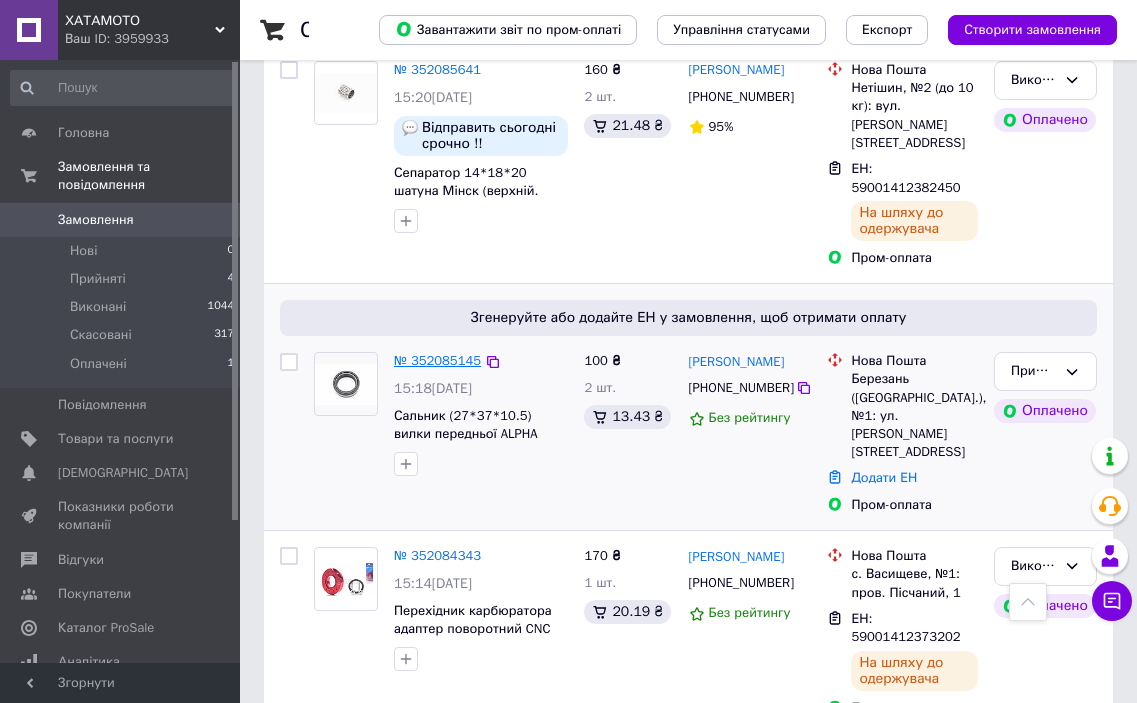 click on "№ 352085145" at bounding box center [437, 360] 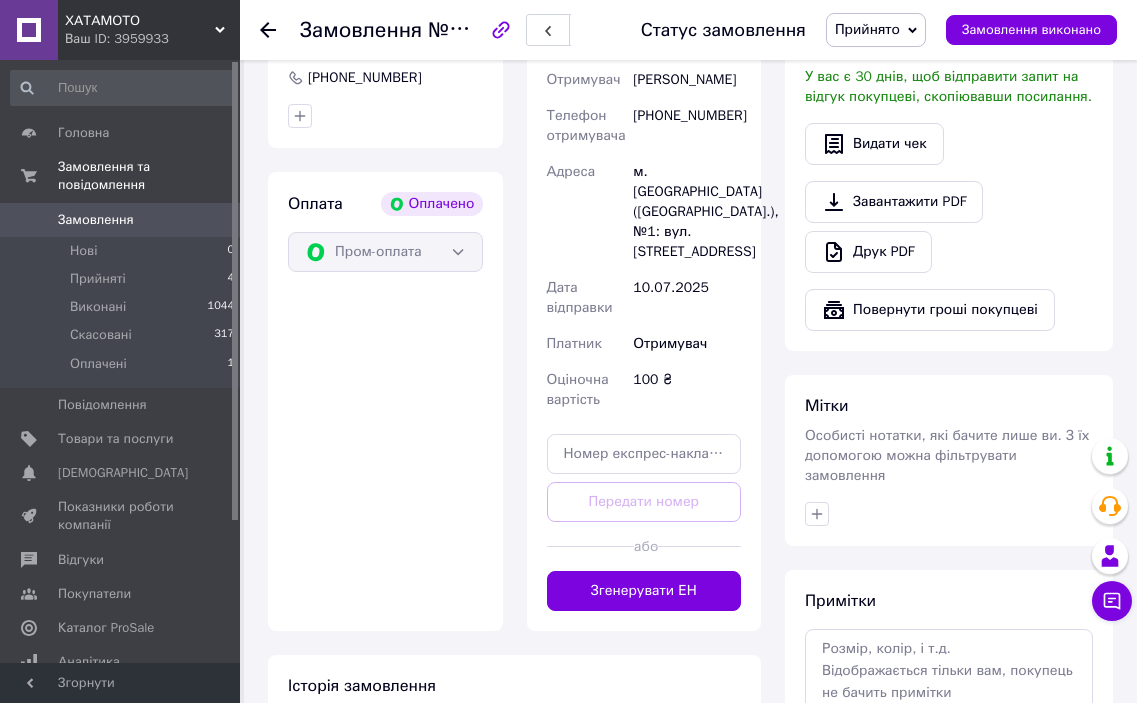 scroll, scrollTop: 800, scrollLeft: 0, axis: vertical 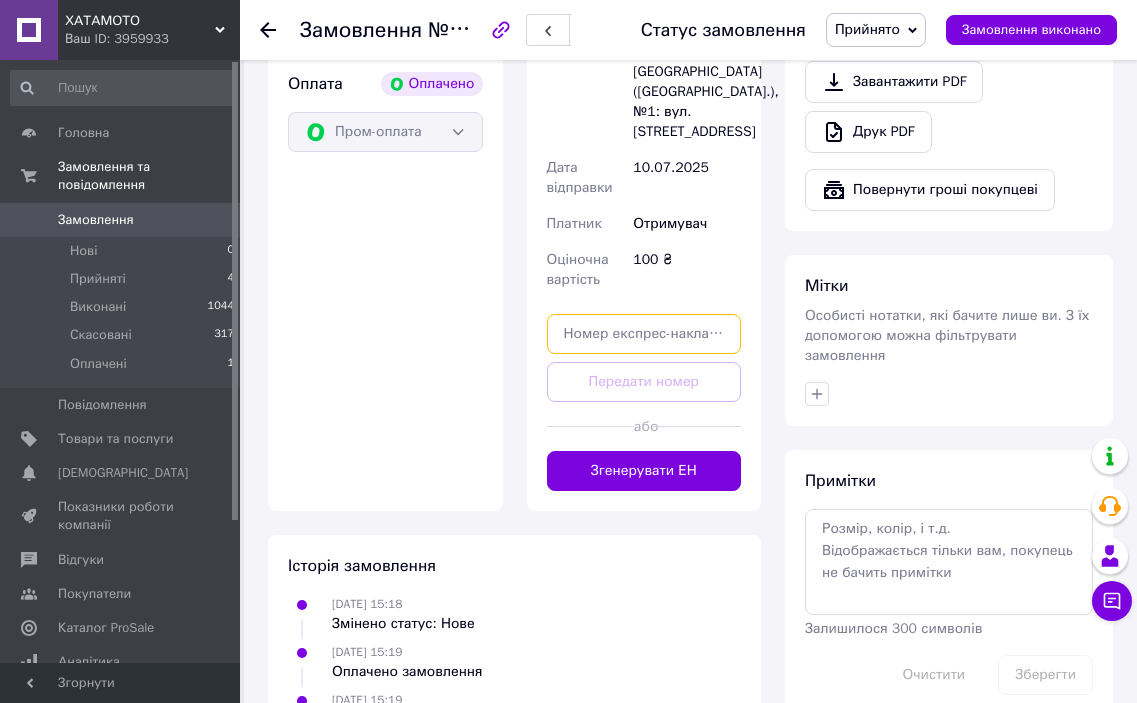 click at bounding box center [644, 334] 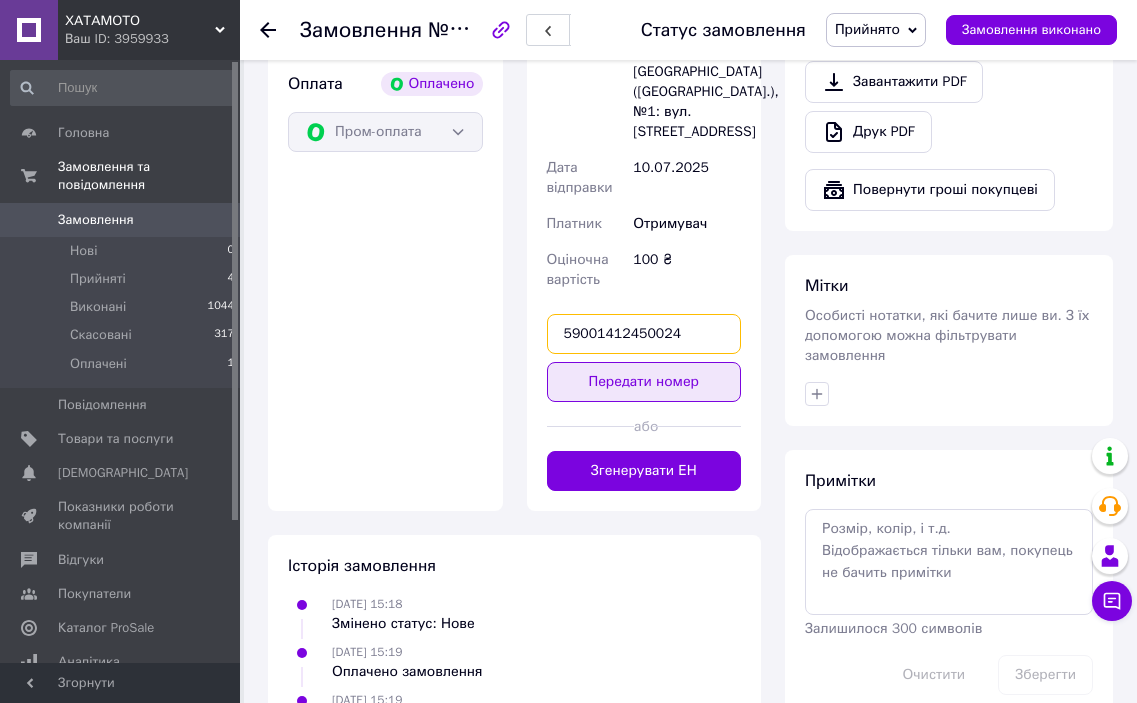type on "59001412450024" 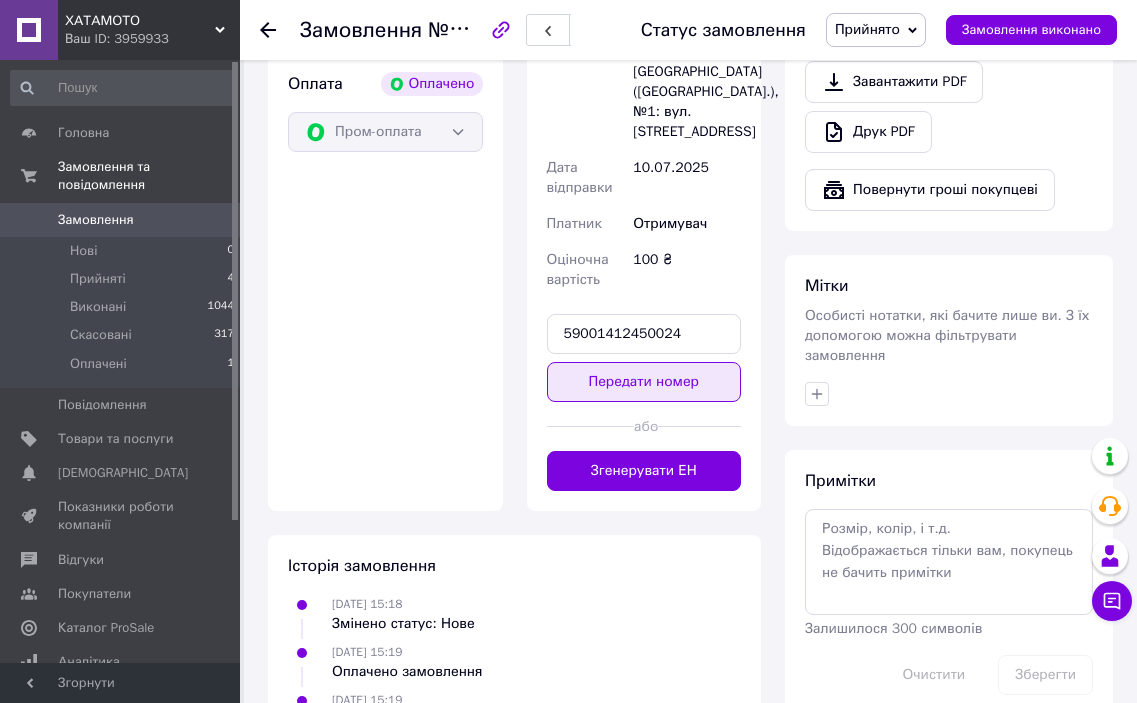 click on "Передати номер" at bounding box center (644, 382) 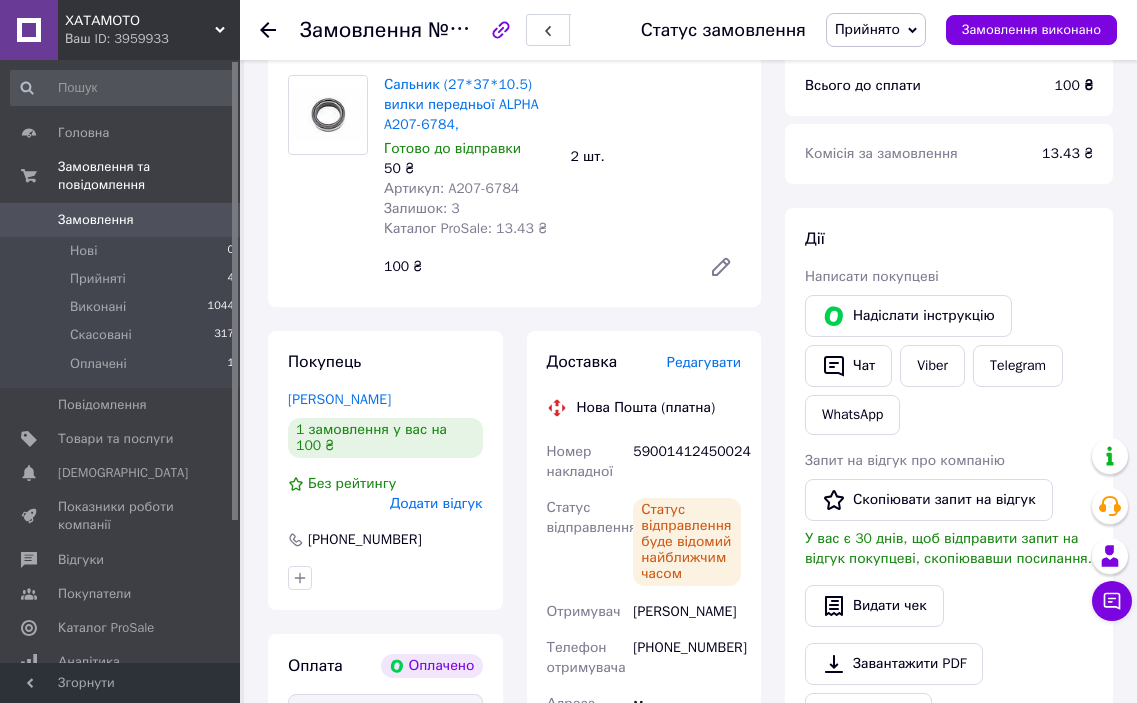 scroll, scrollTop: 200, scrollLeft: 0, axis: vertical 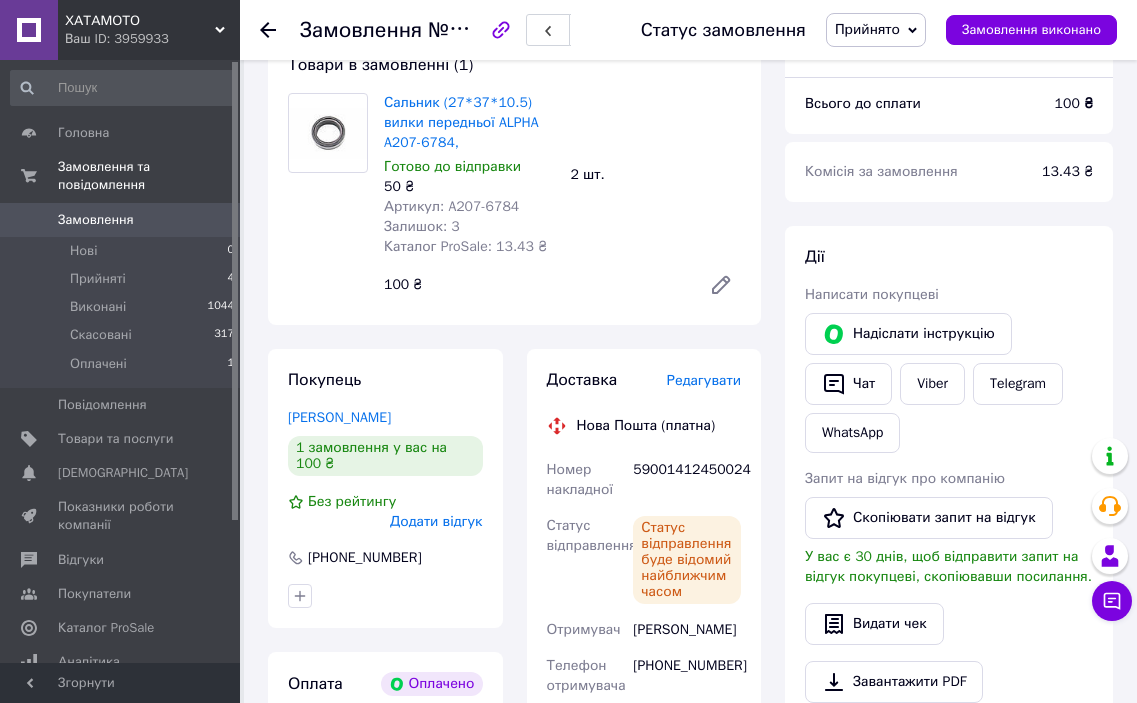 click on "Замовлення" at bounding box center (96, 220) 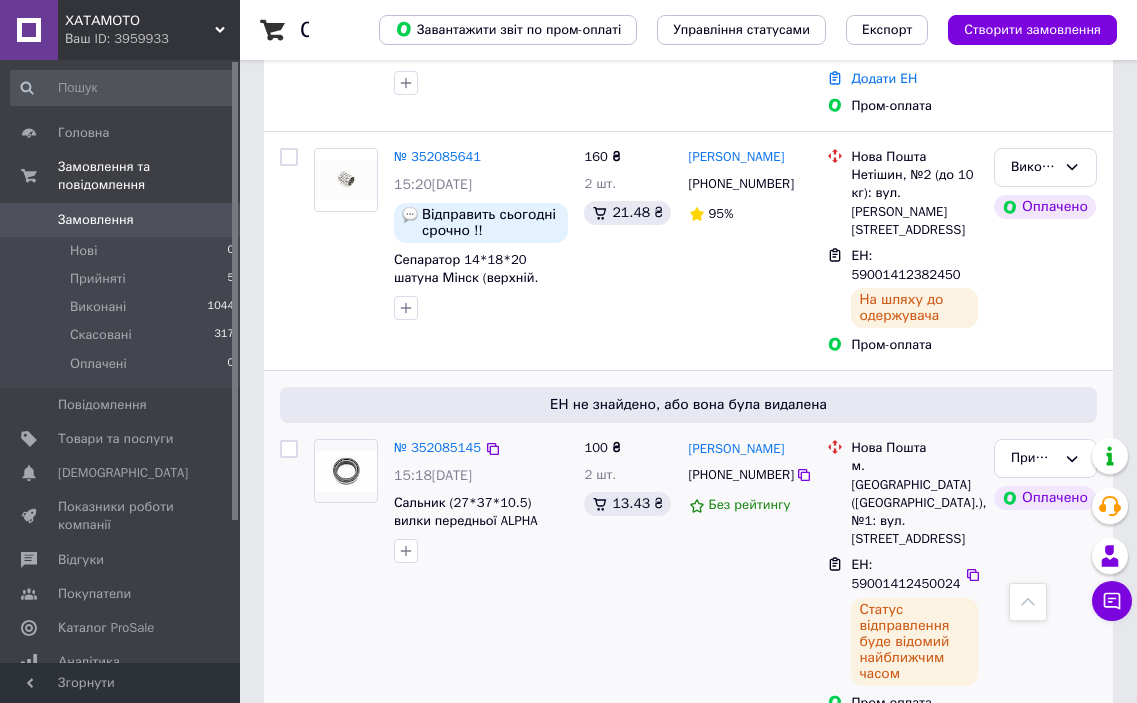 scroll, scrollTop: 600, scrollLeft: 0, axis: vertical 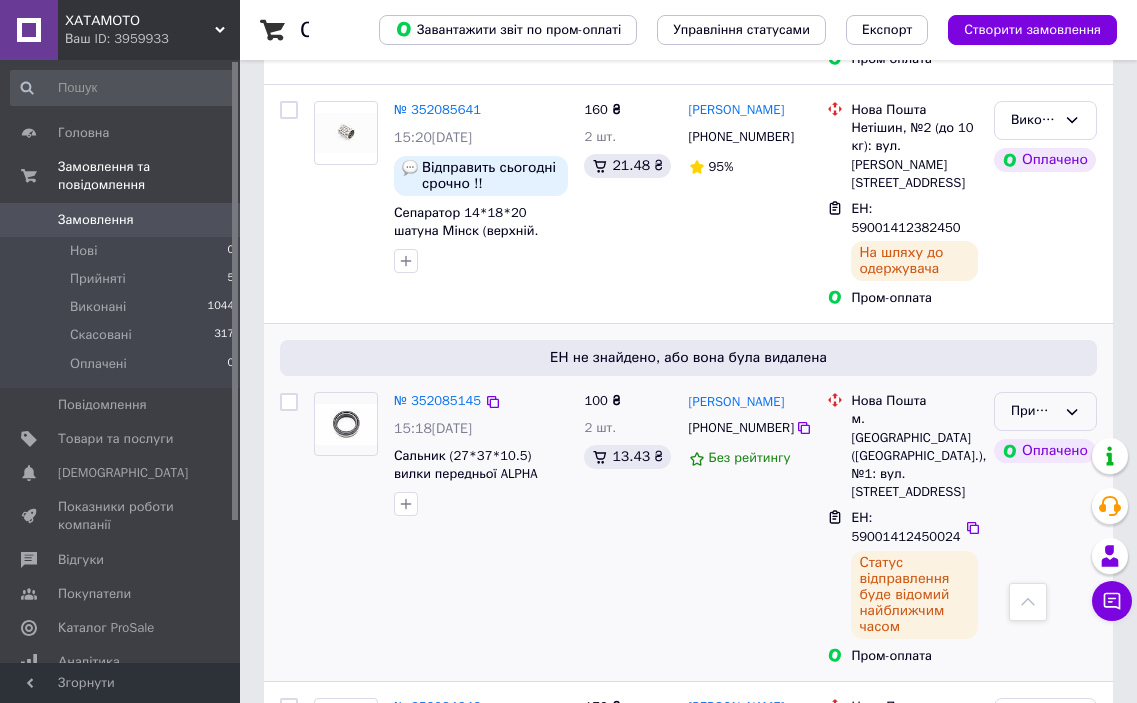click on "Прийнято" at bounding box center (1045, 411) 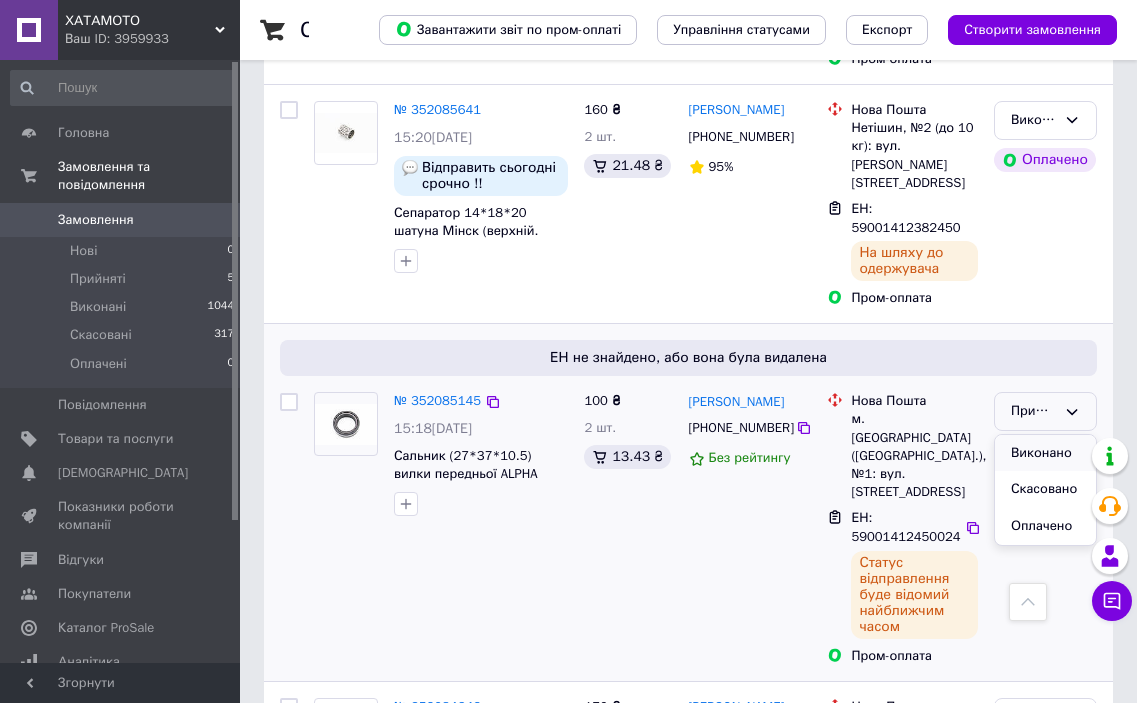 click on "Виконано" at bounding box center (1045, 453) 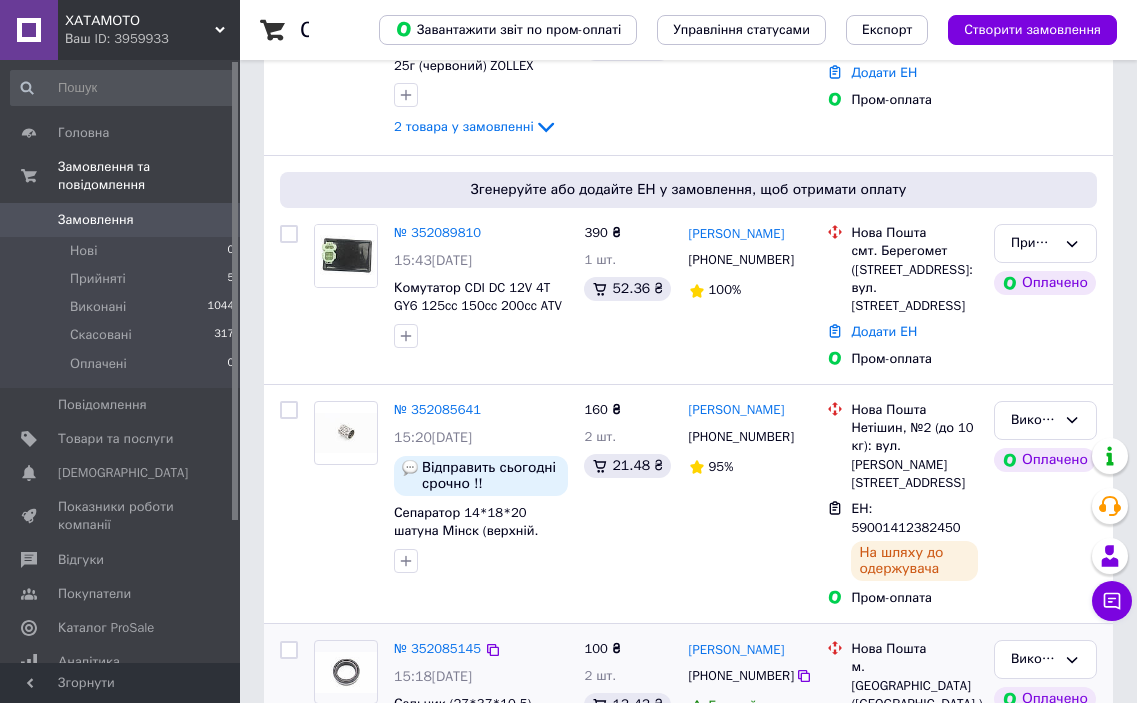 scroll, scrollTop: 200, scrollLeft: 0, axis: vertical 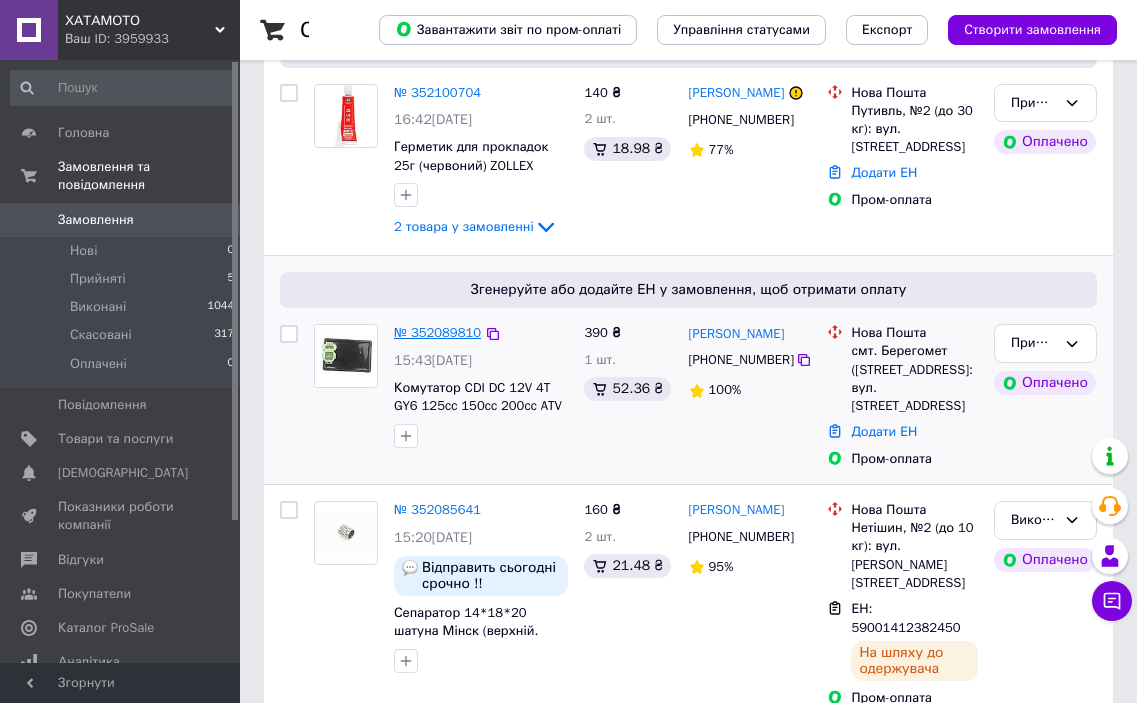 click on "№ 352089810" at bounding box center (437, 332) 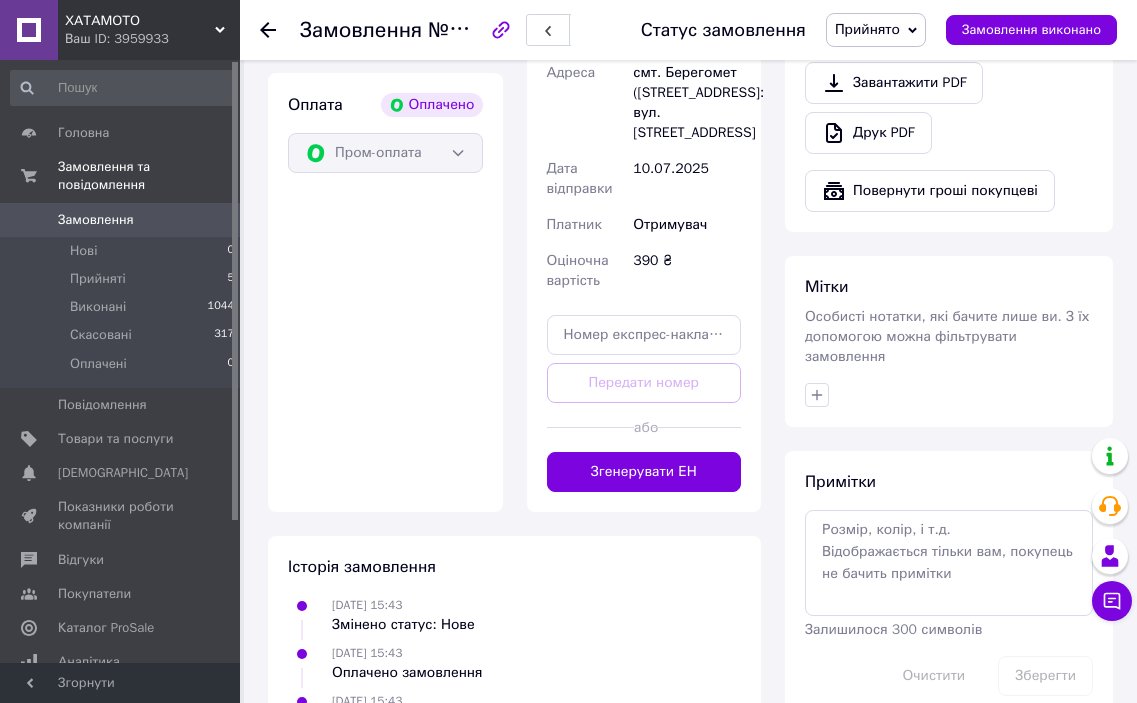 scroll, scrollTop: 800, scrollLeft: 0, axis: vertical 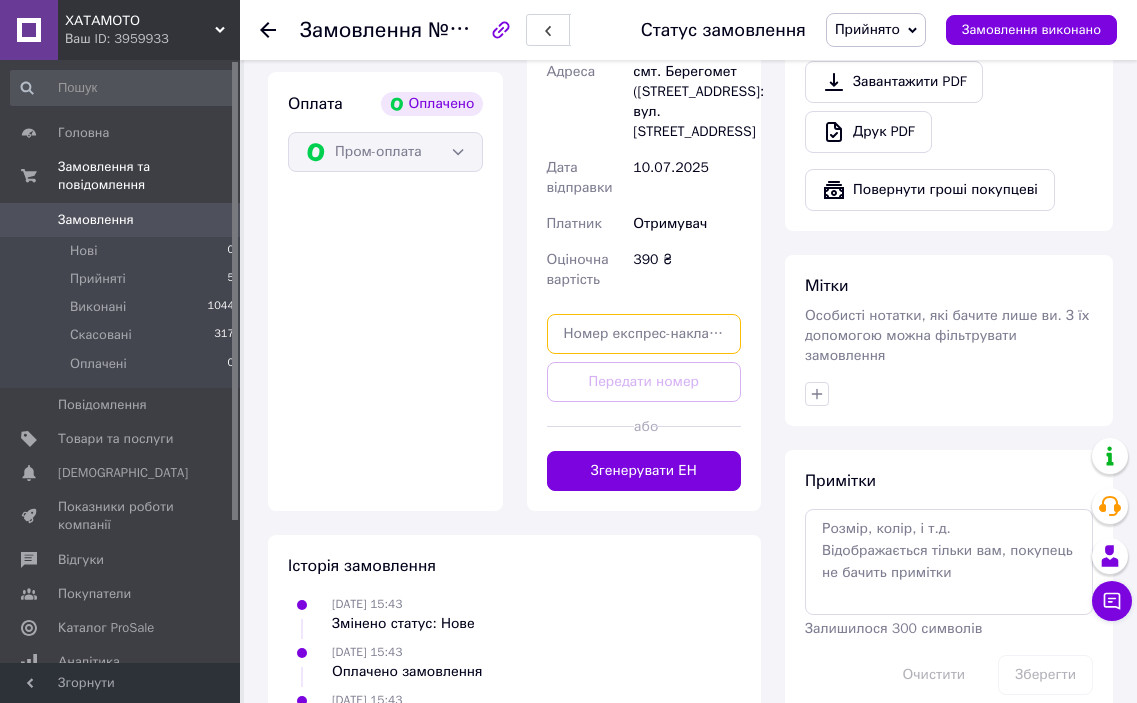 click at bounding box center [644, 334] 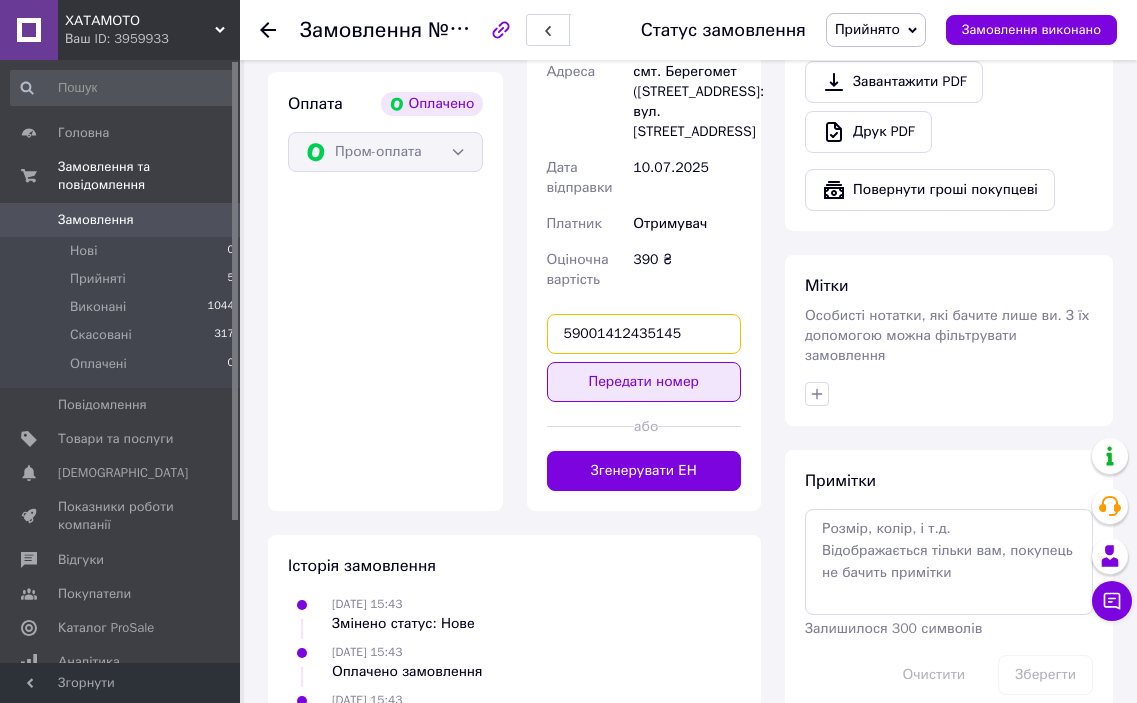 type on "59001412435145" 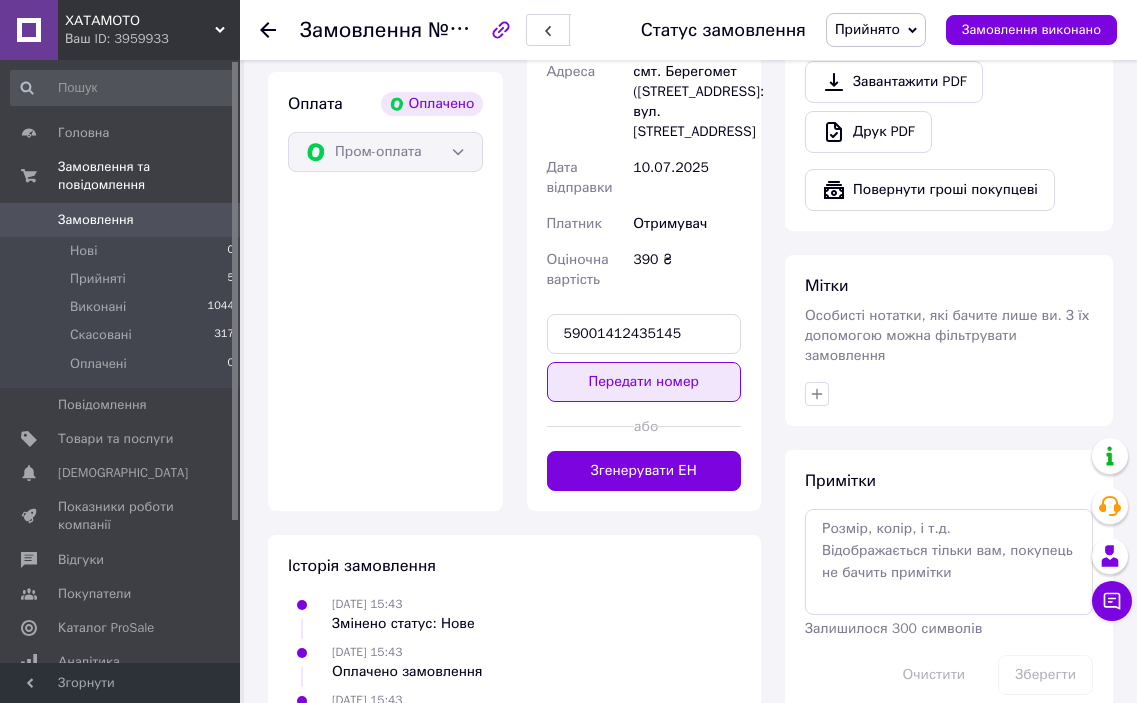 click on "Передати номер" at bounding box center [644, 382] 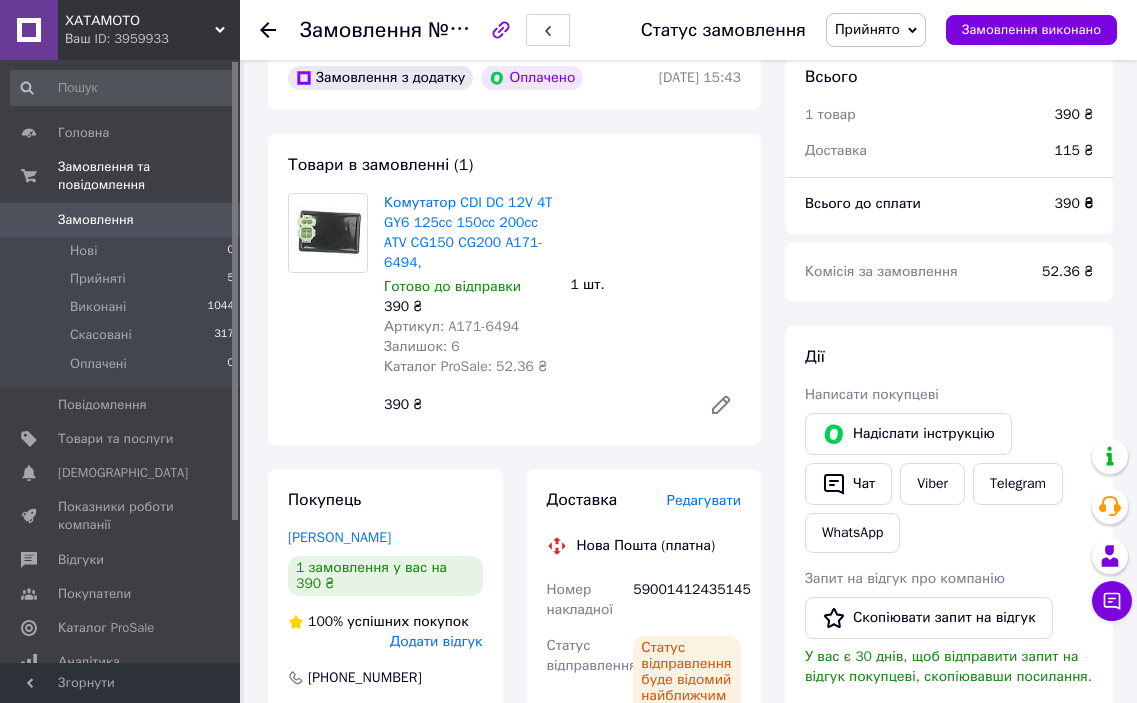 scroll, scrollTop: 0, scrollLeft: 0, axis: both 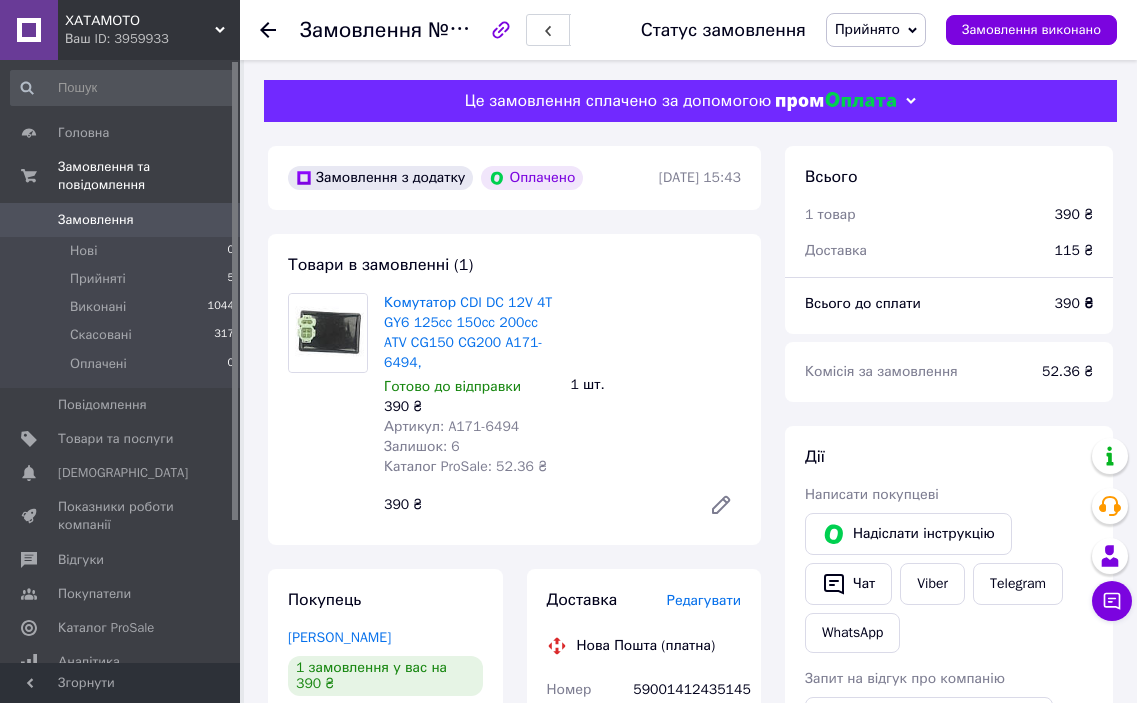 click on "Прийнято" at bounding box center (867, 29) 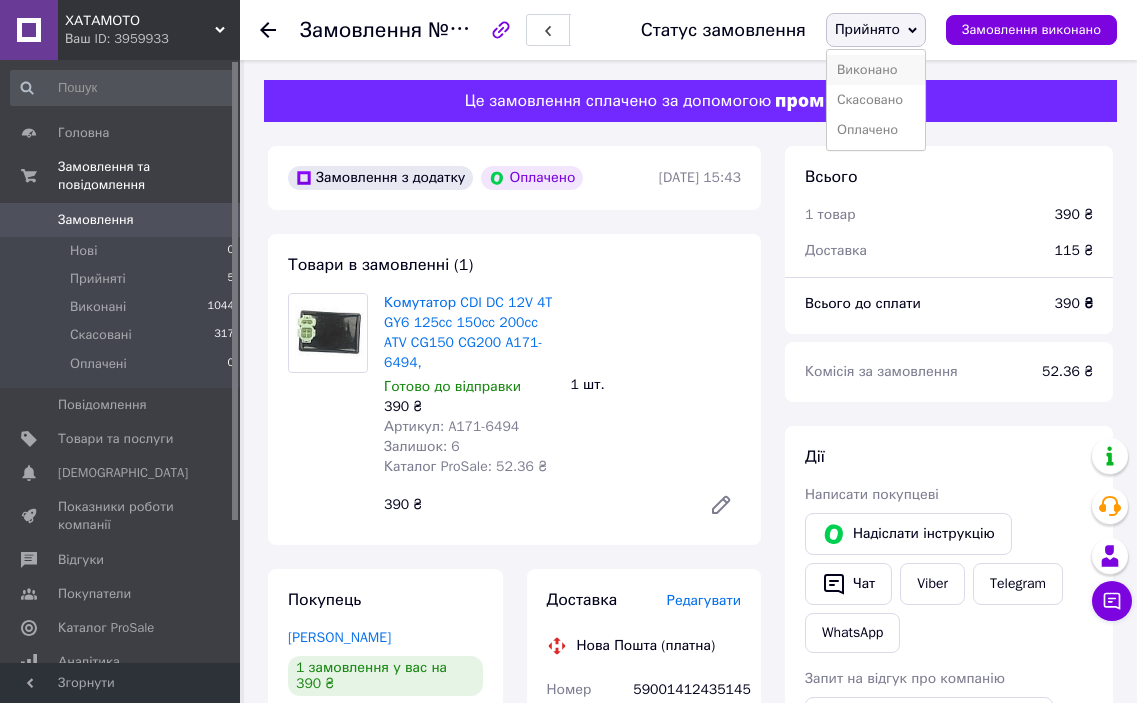 click on "Виконано" at bounding box center [876, 70] 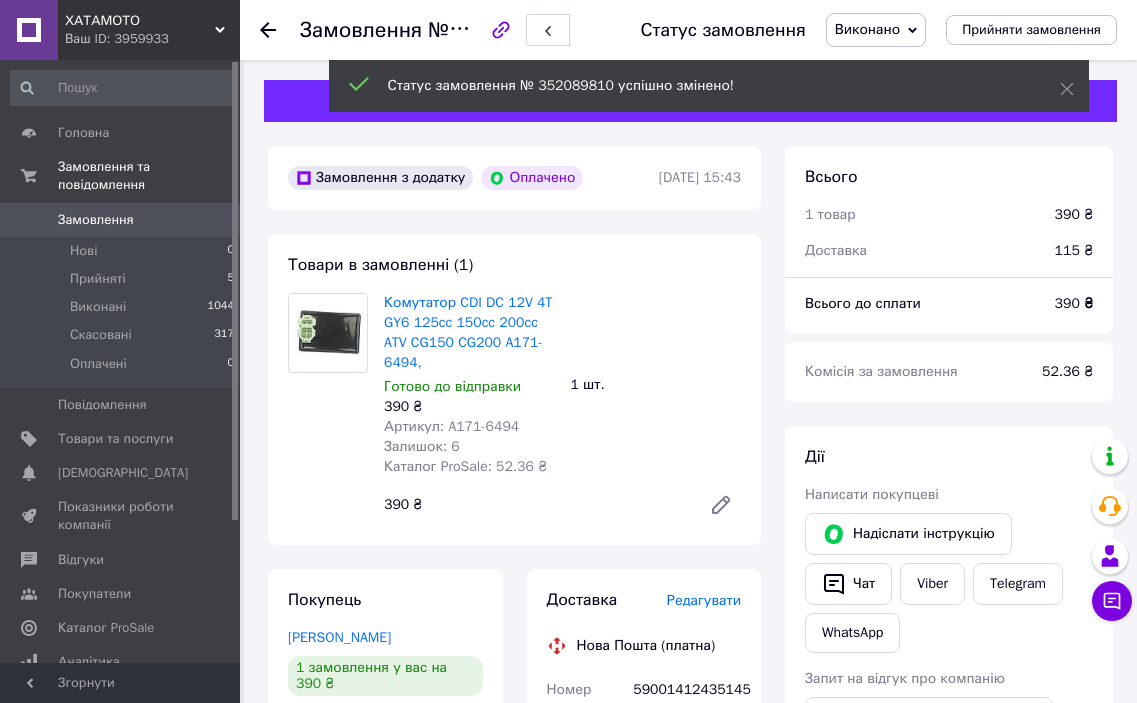 click on "Замовлення" at bounding box center [96, 220] 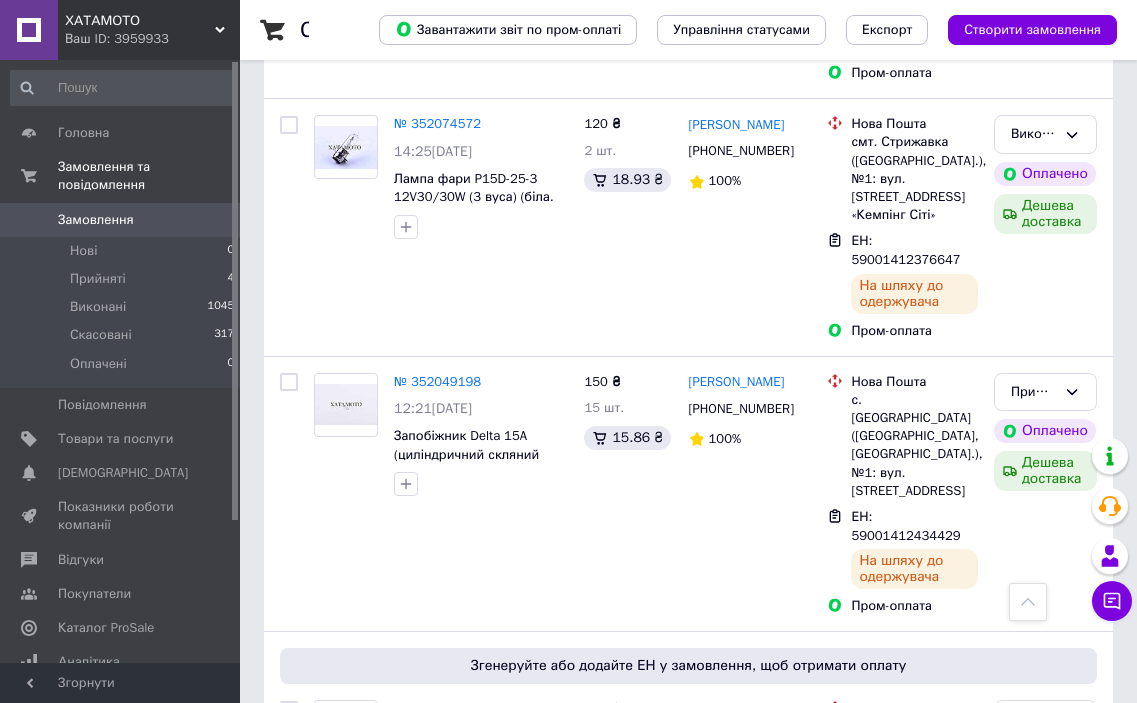 scroll, scrollTop: 1400, scrollLeft: 0, axis: vertical 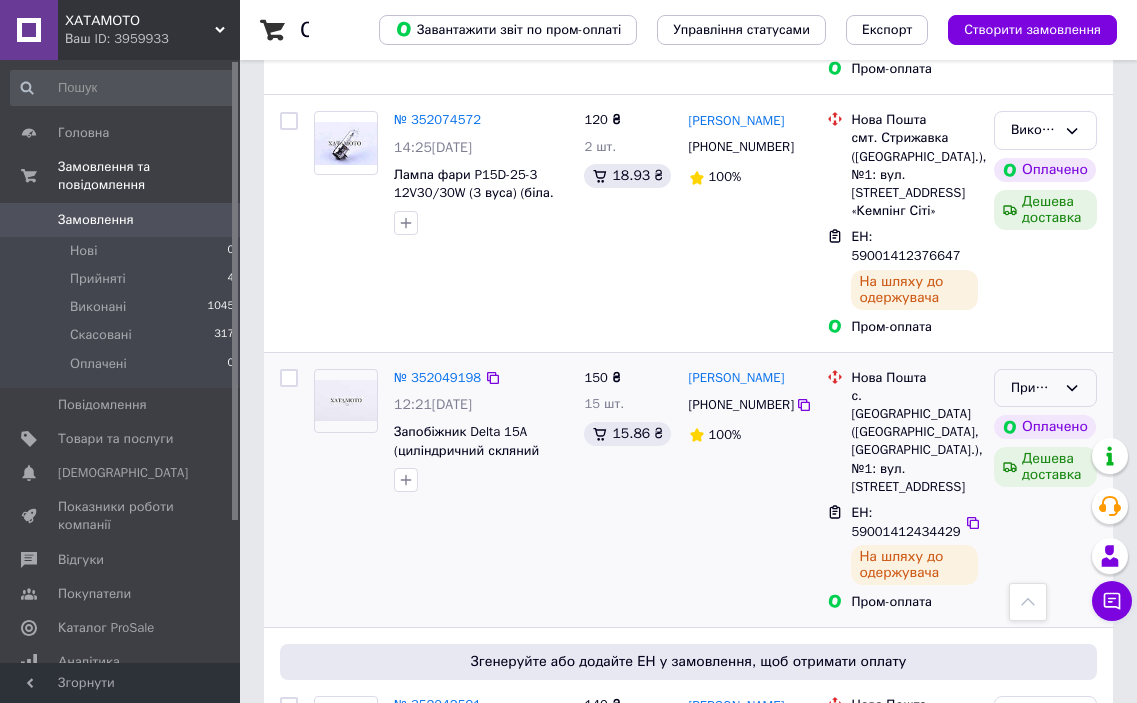 click on "Прийнято" at bounding box center (1045, 388) 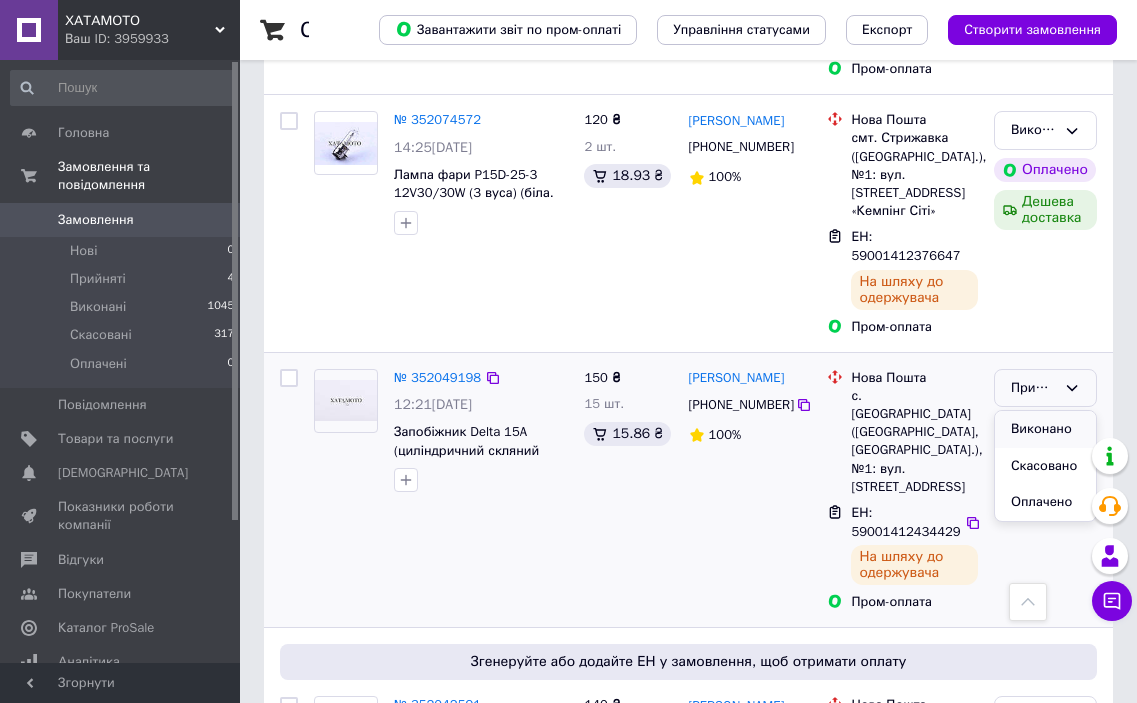 click on "Виконано" at bounding box center [1045, 429] 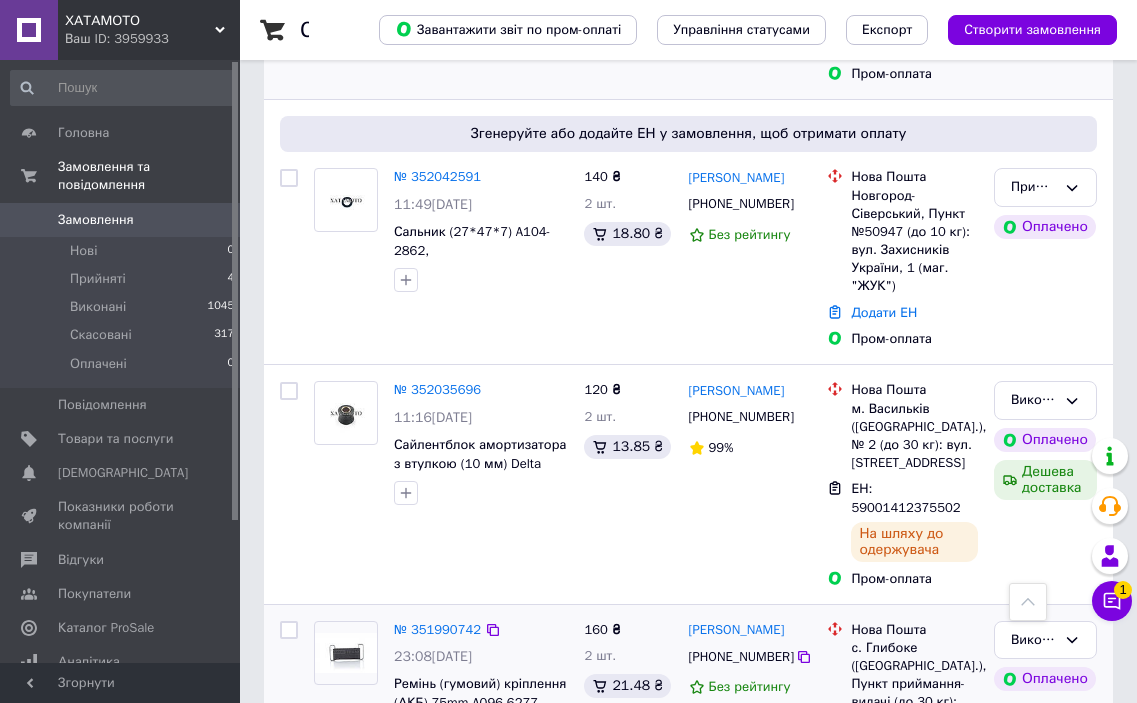 scroll, scrollTop: 1500, scrollLeft: 0, axis: vertical 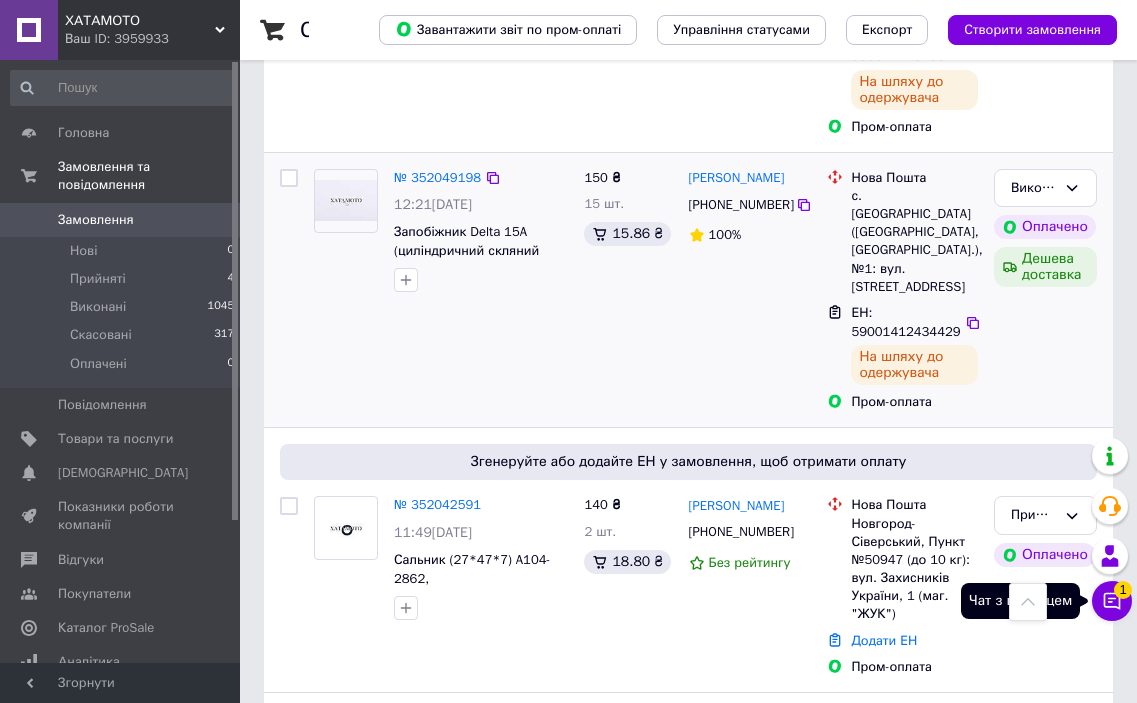 click on "1" at bounding box center [1123, 590] 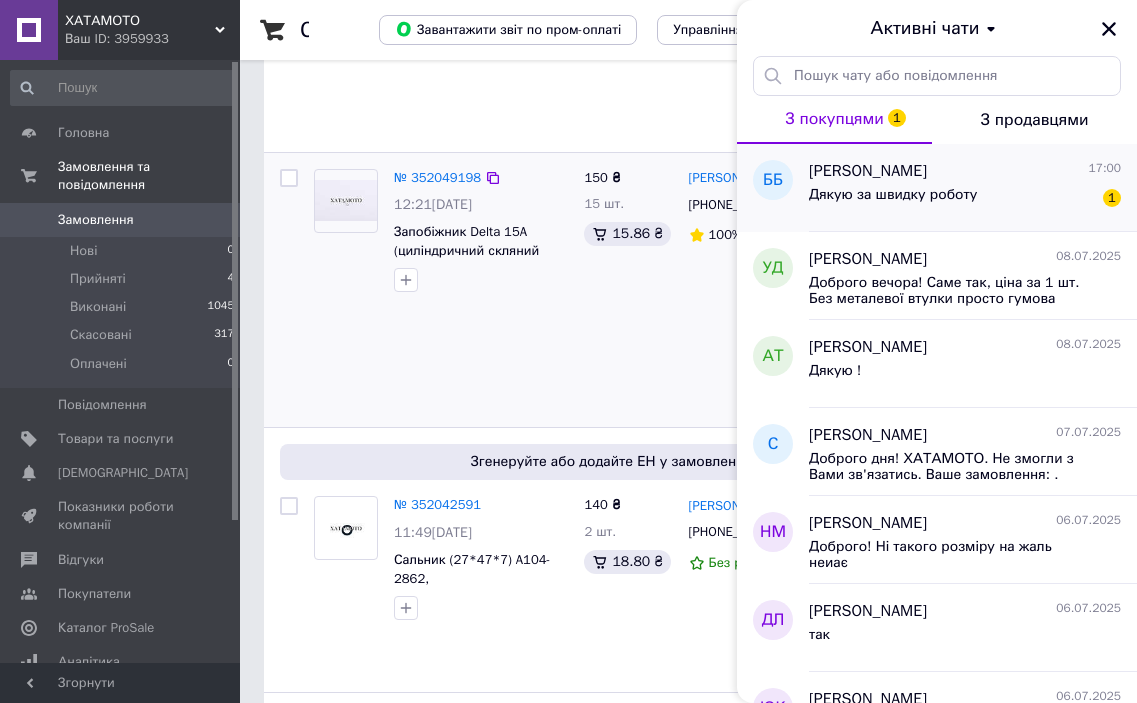 click on "Дякую за швидку роботу 1" at bounding box center (965, 199) 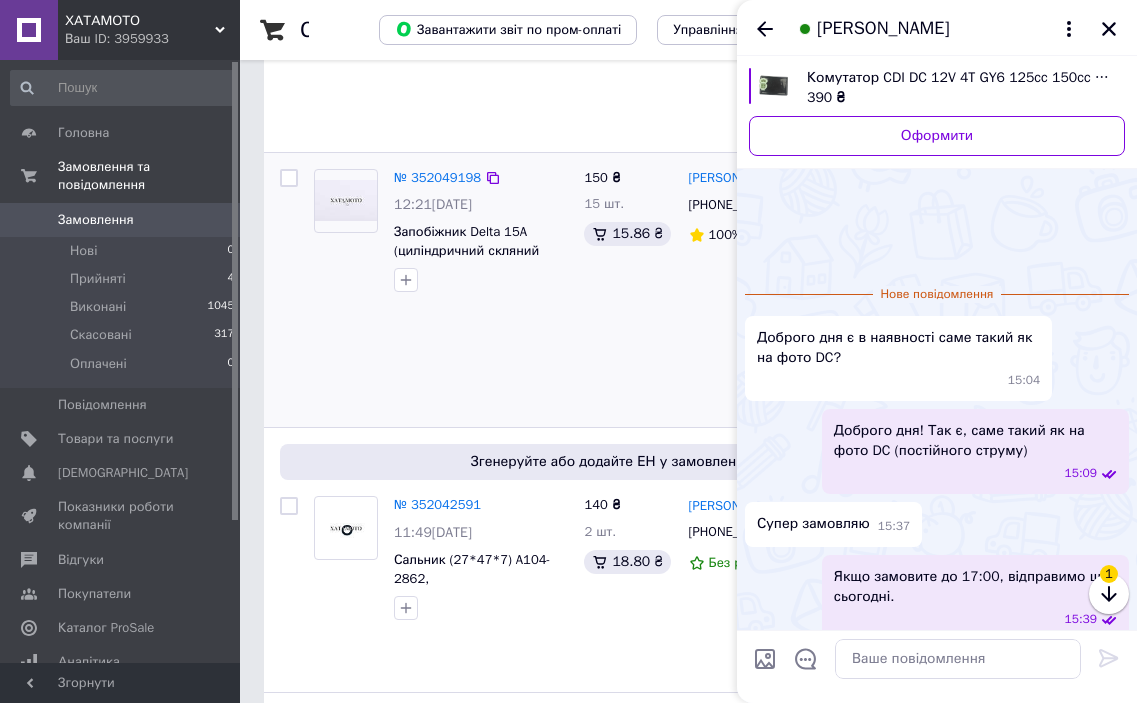 scroll, scrollTop: 115, scrollLeft: 0, axis: vertical 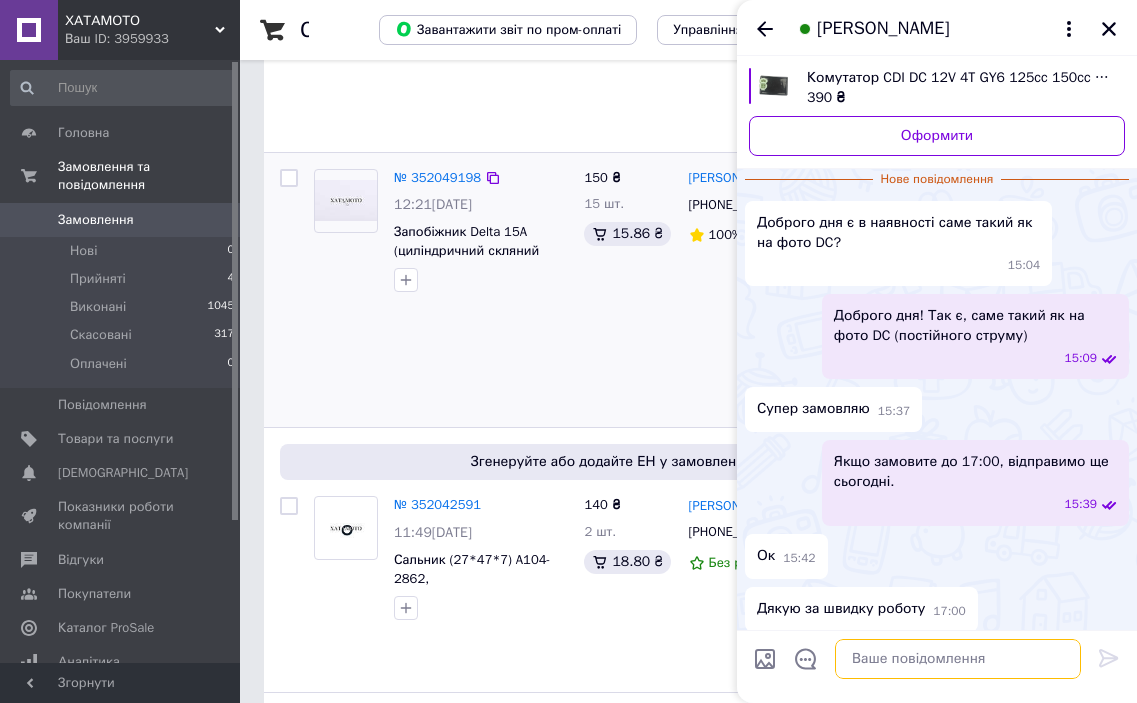 click at bounding box center [958, 659] 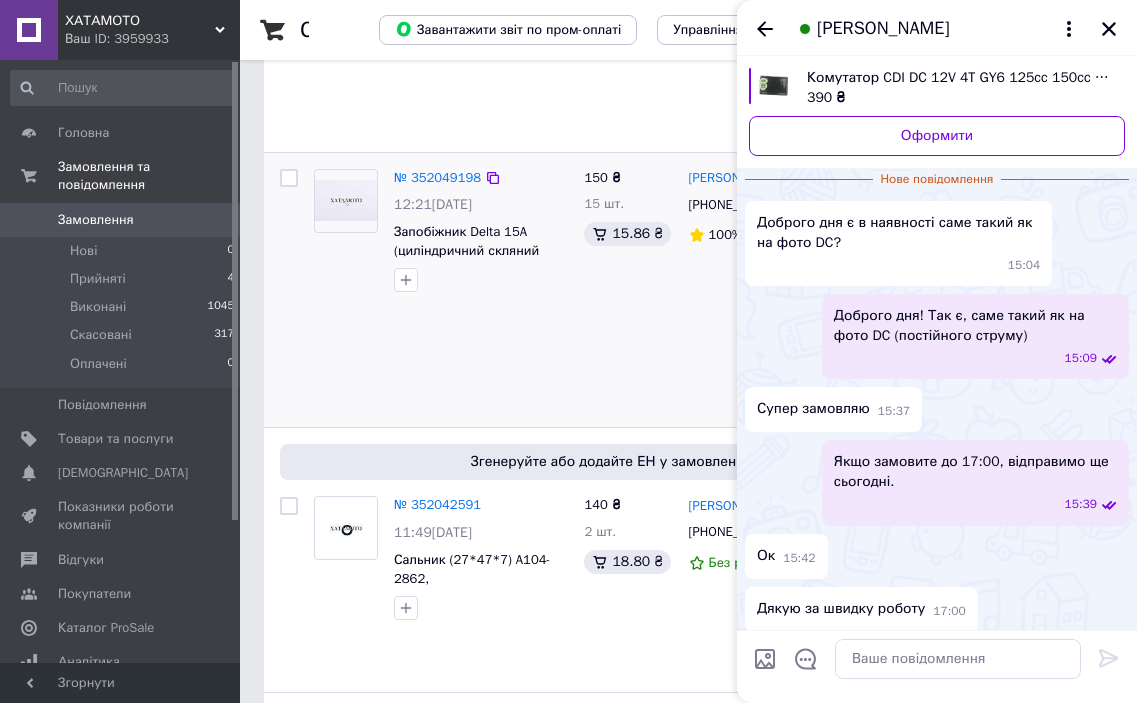 click on "150 ₴ 15 шт. 15.86 ₴" at bounding box center [628, 290] 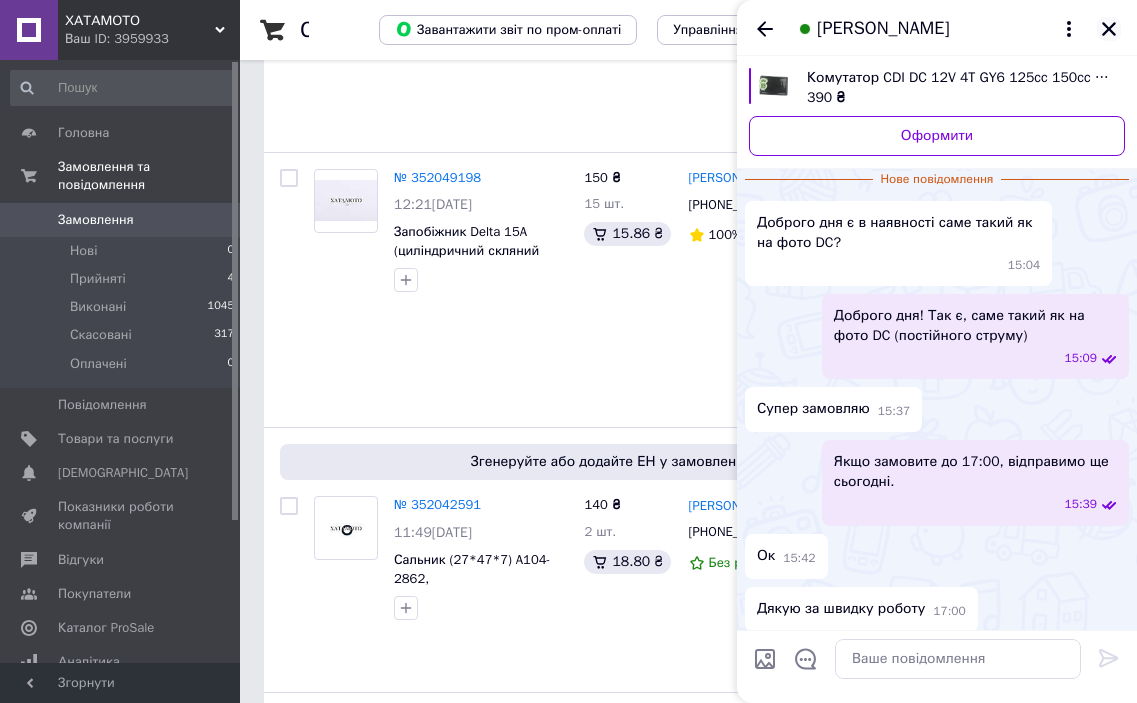 click 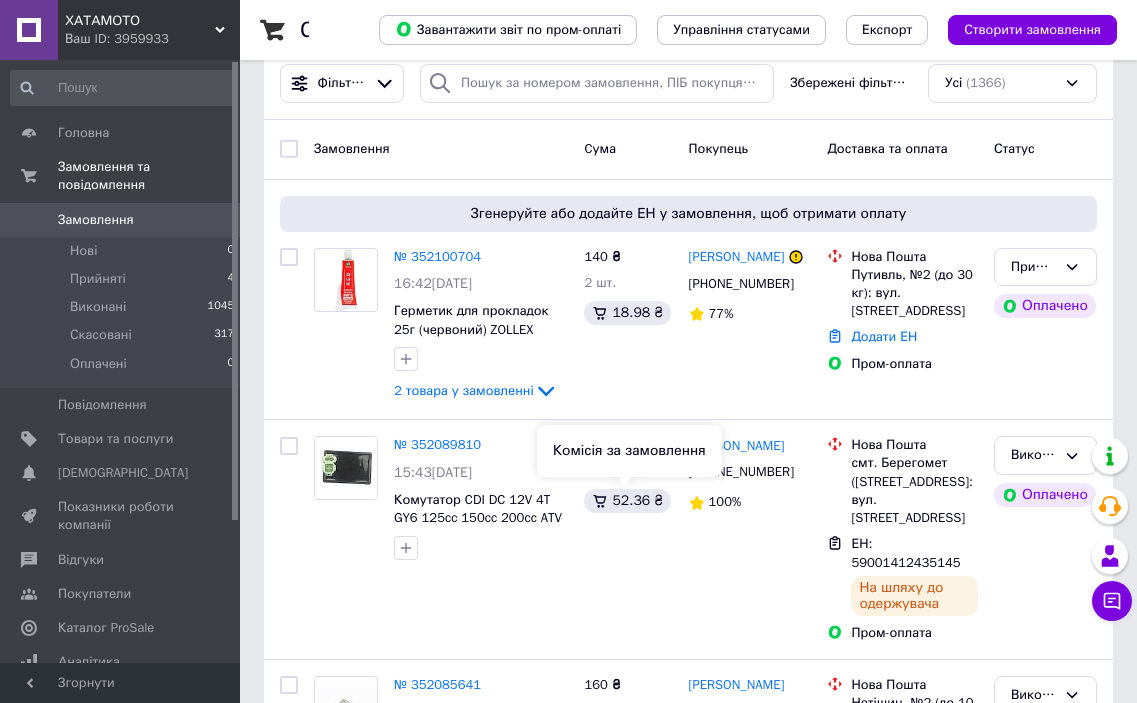 scroll, scrollTop: 0, scrollLeft: 0, axis: both 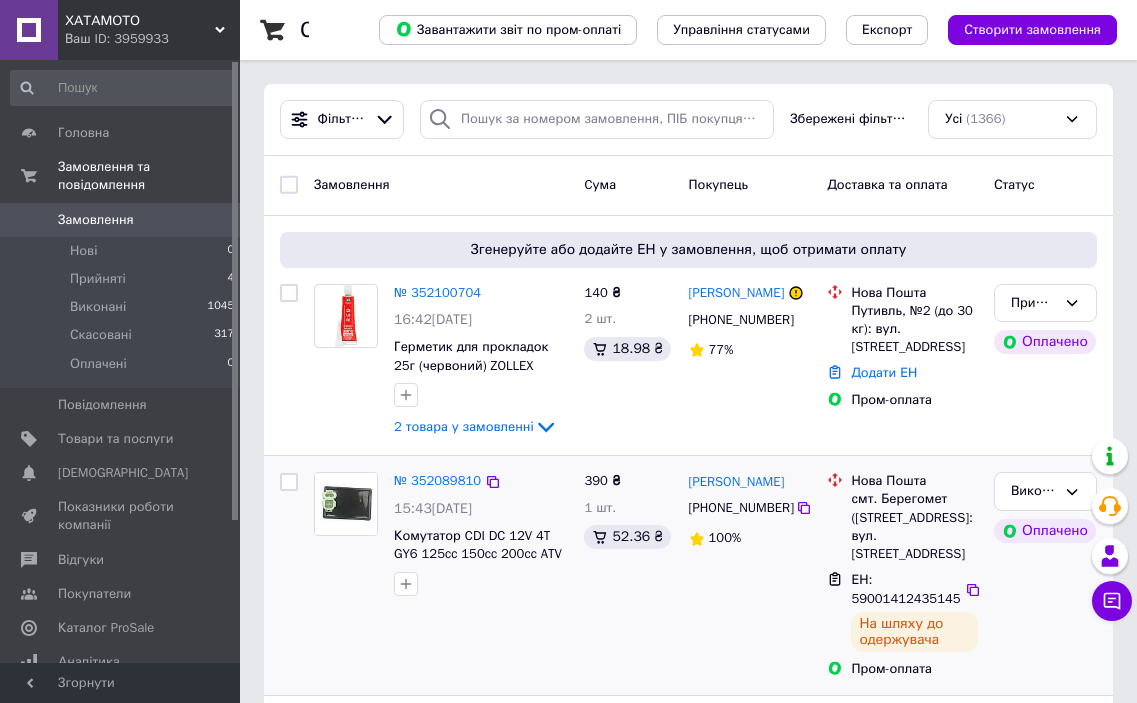 click on "[PERSON_NAME] [PHONE_NUMBER] 100%" at bounding box center (750, 575) 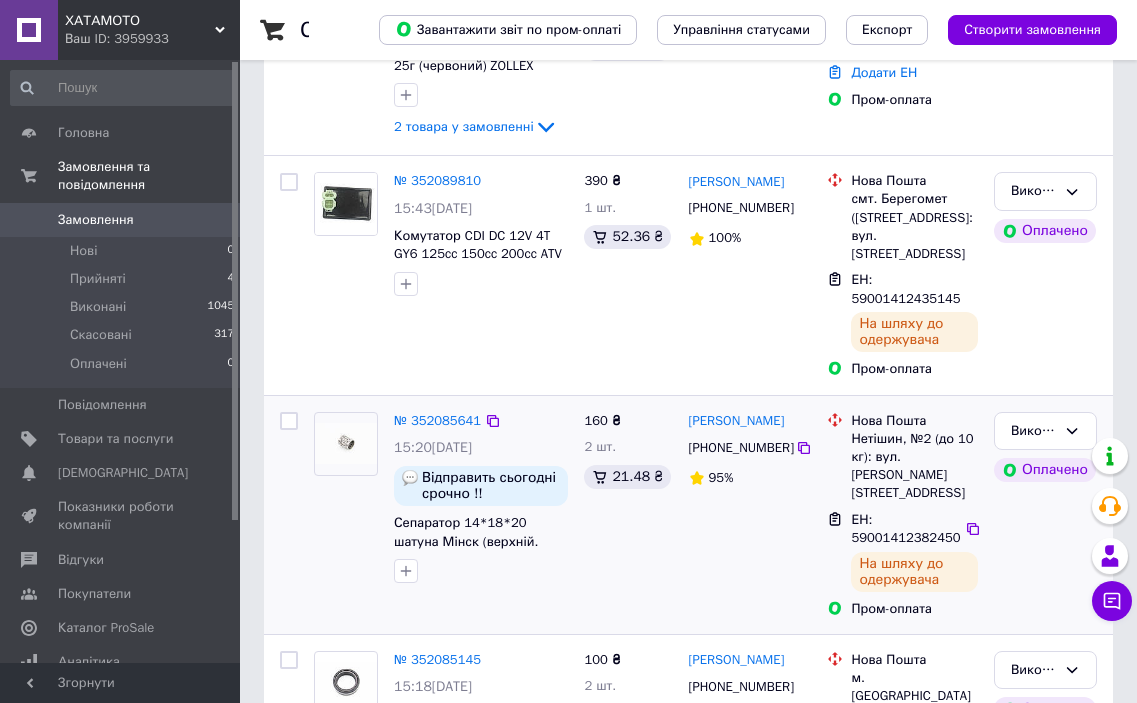 scroll, scrollTop: 0, scrollLeft: 0, axis: both 